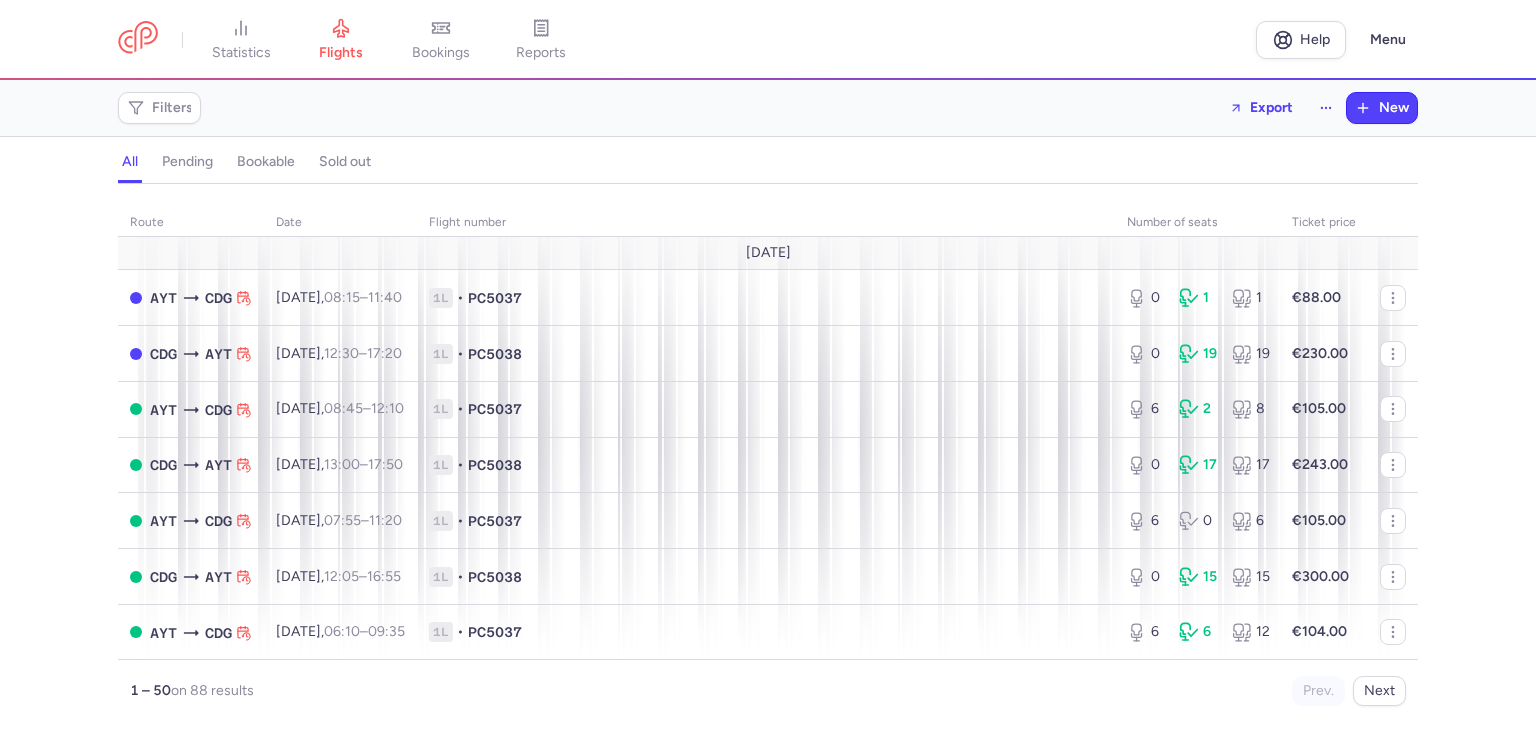 scroll, scrollTop: 0, scrollLeft: 0, axis: both 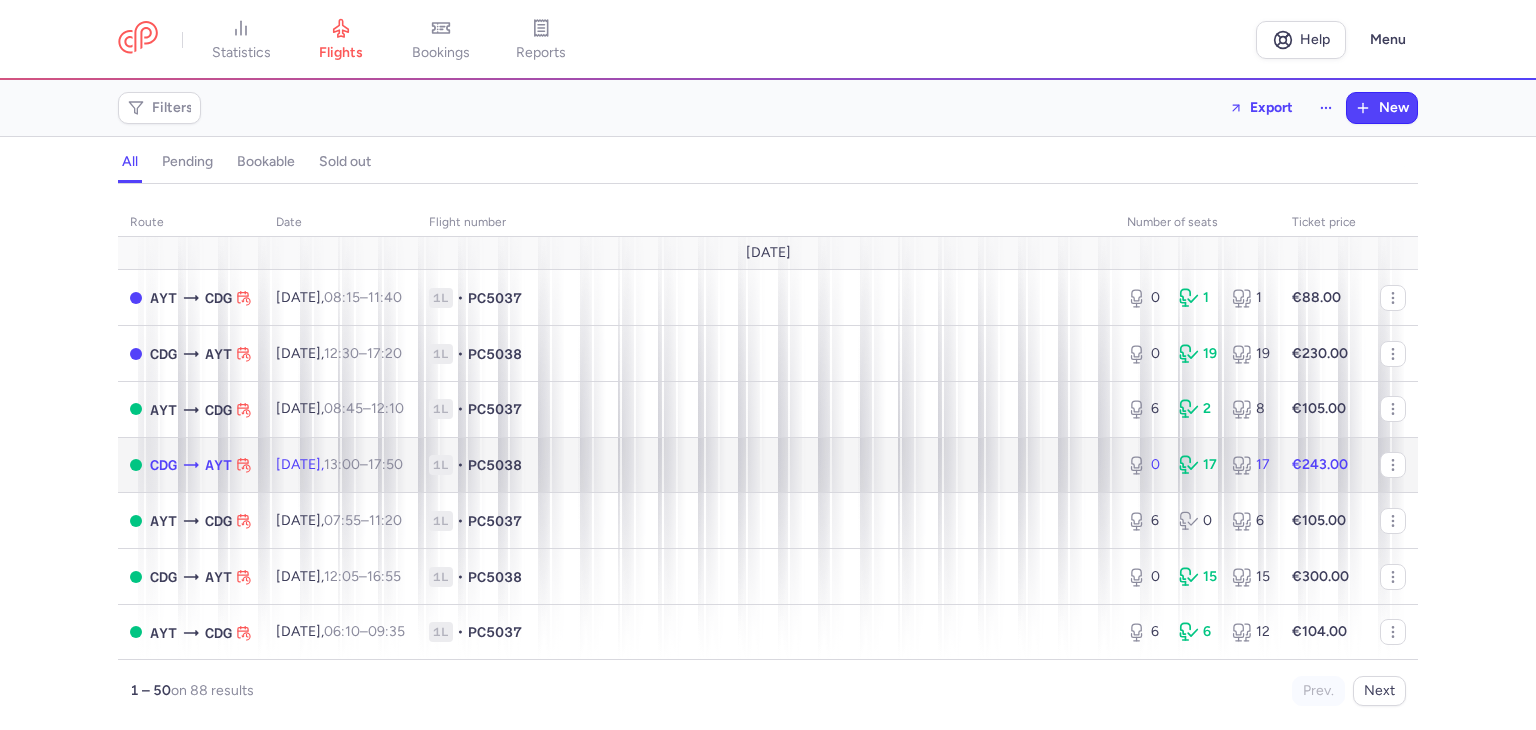 click on "1L • PC5038" at bounding box center [766, 465] 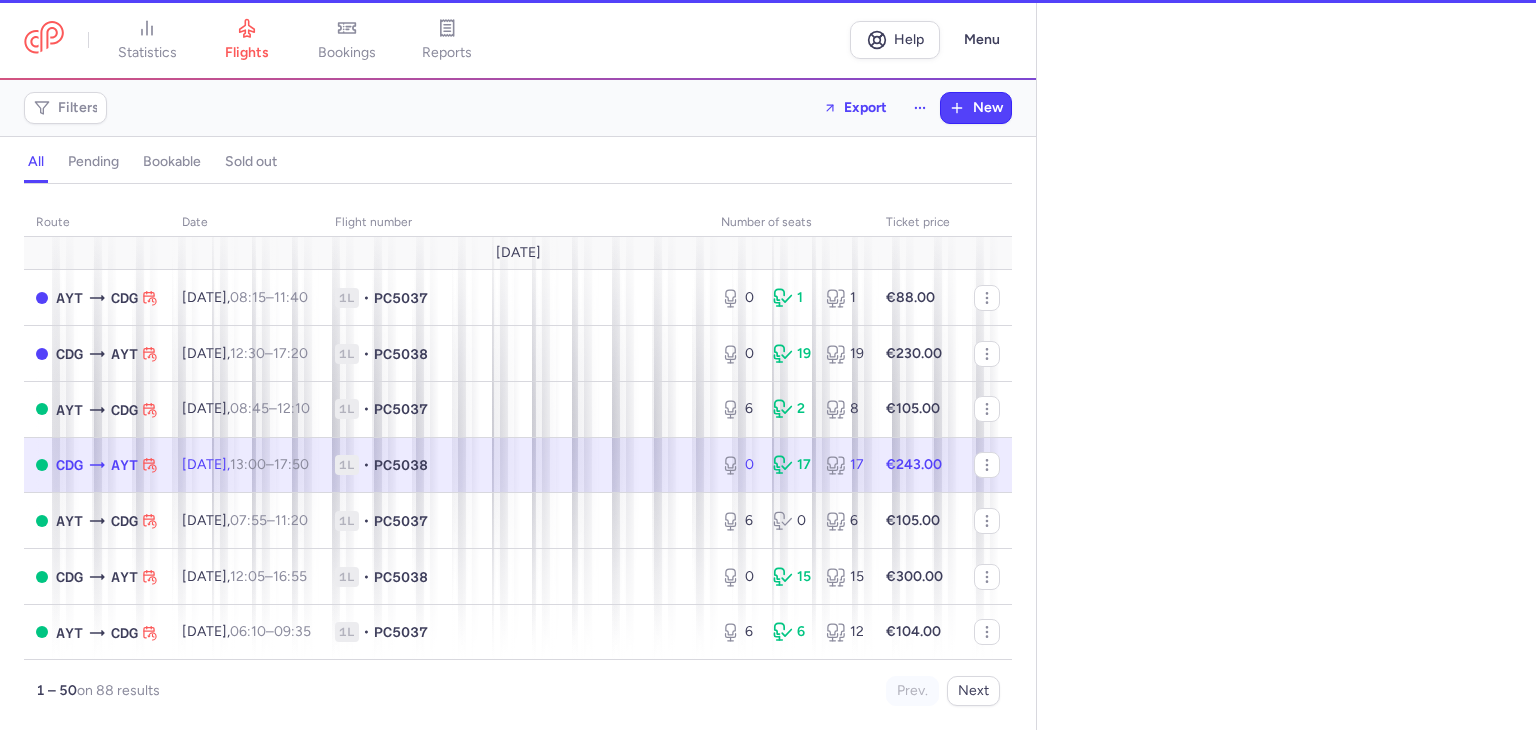 select on "hours" 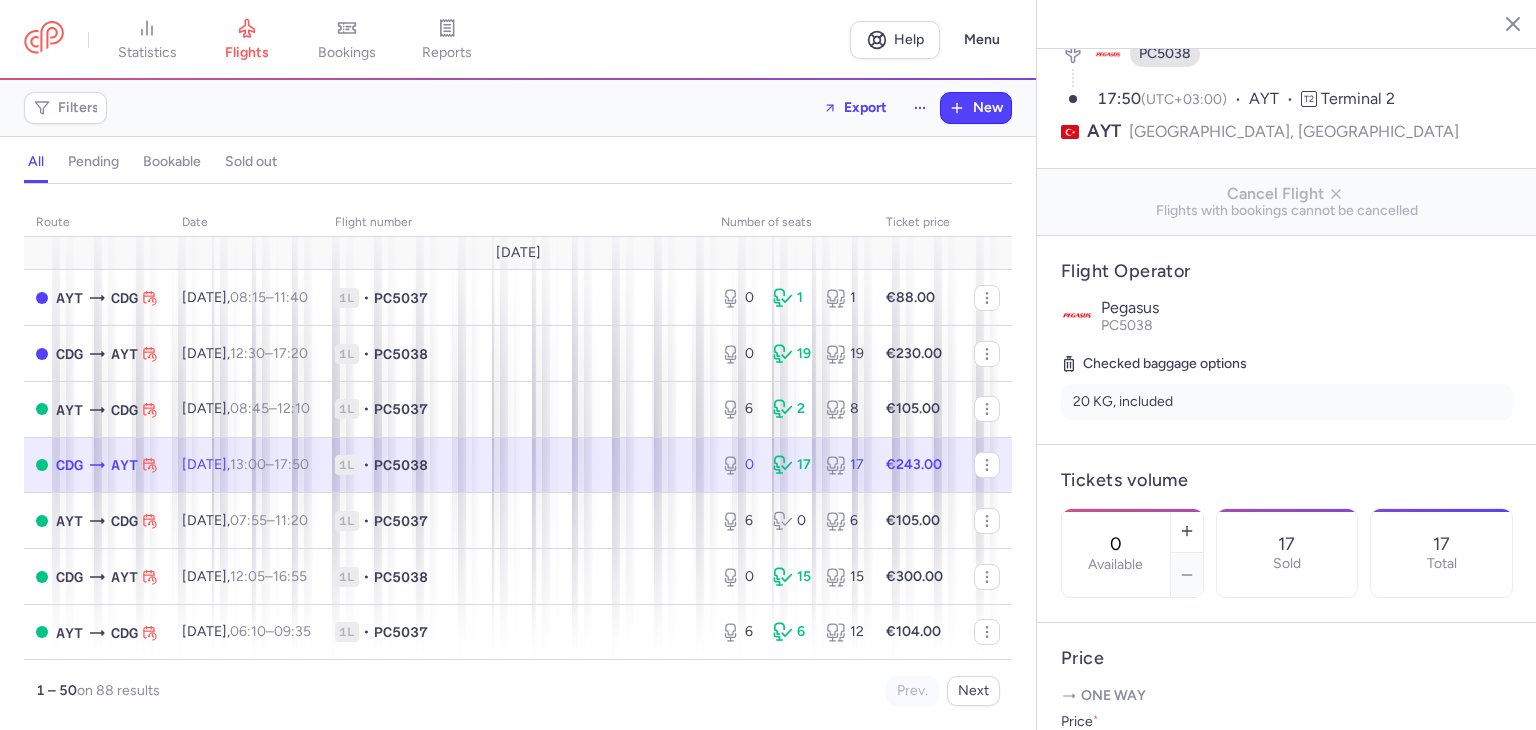 scroll, scrollTop: 266, scrollLeft: 0, axis: vertical 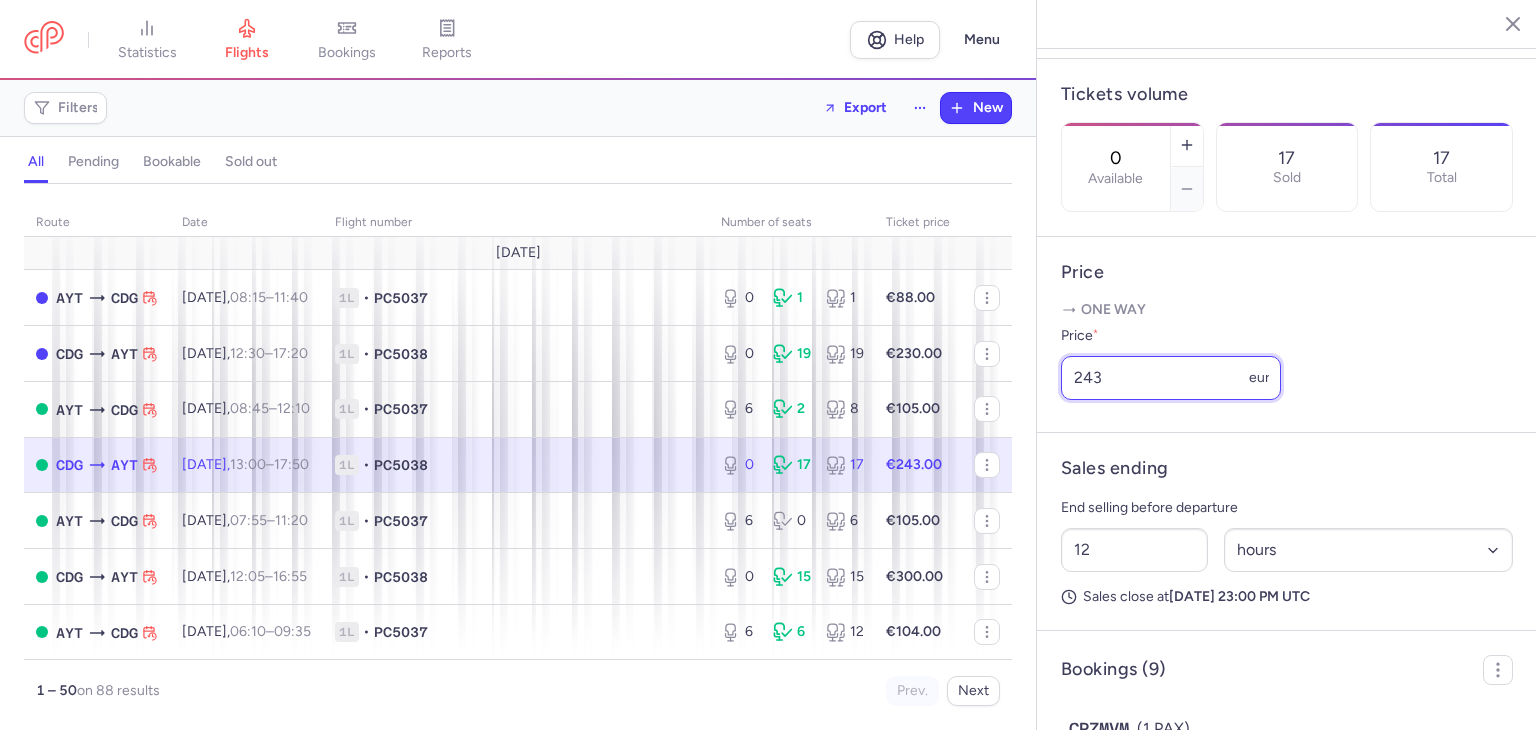 click on "243" at bounding box center (1171, 378) 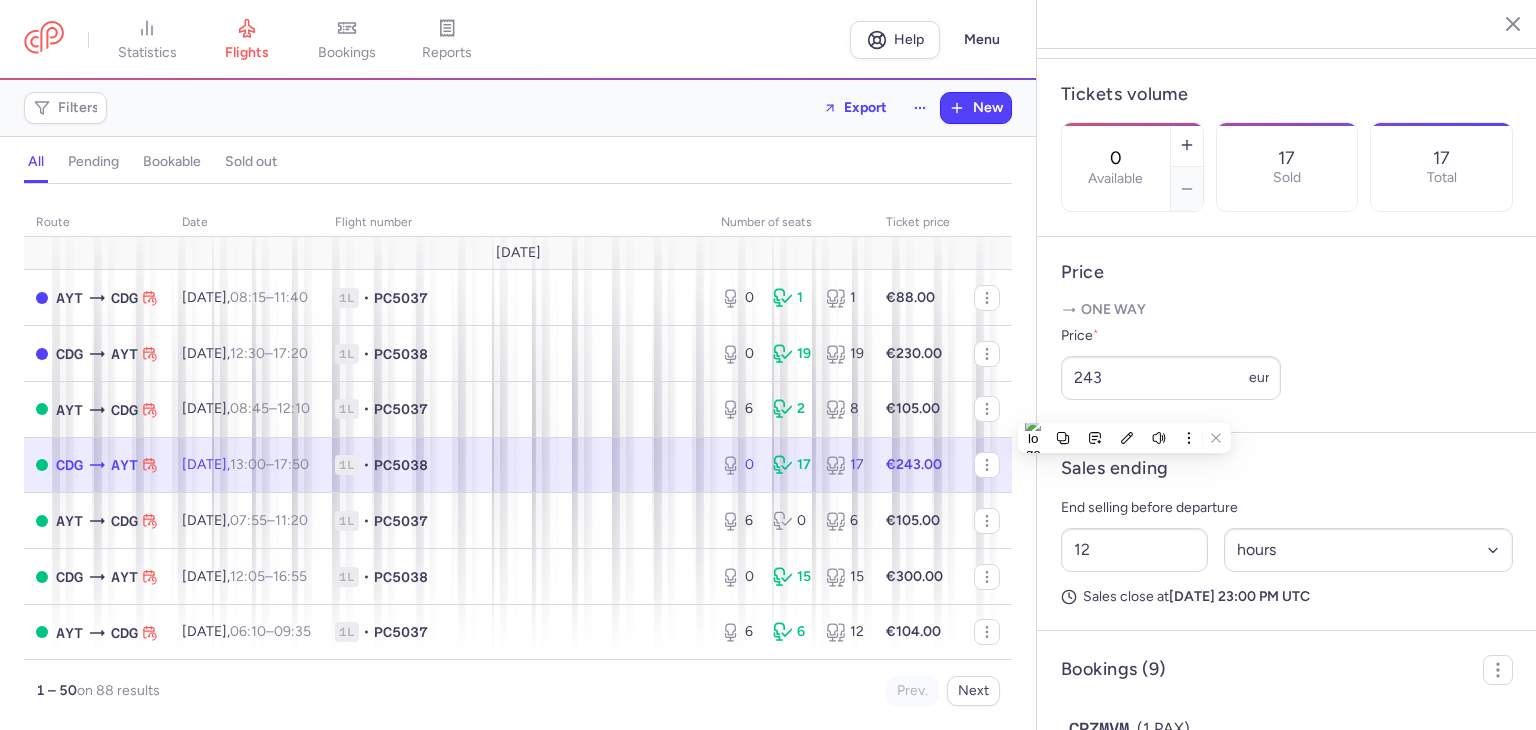 click on "One way" at bounding box center (1287, 310) 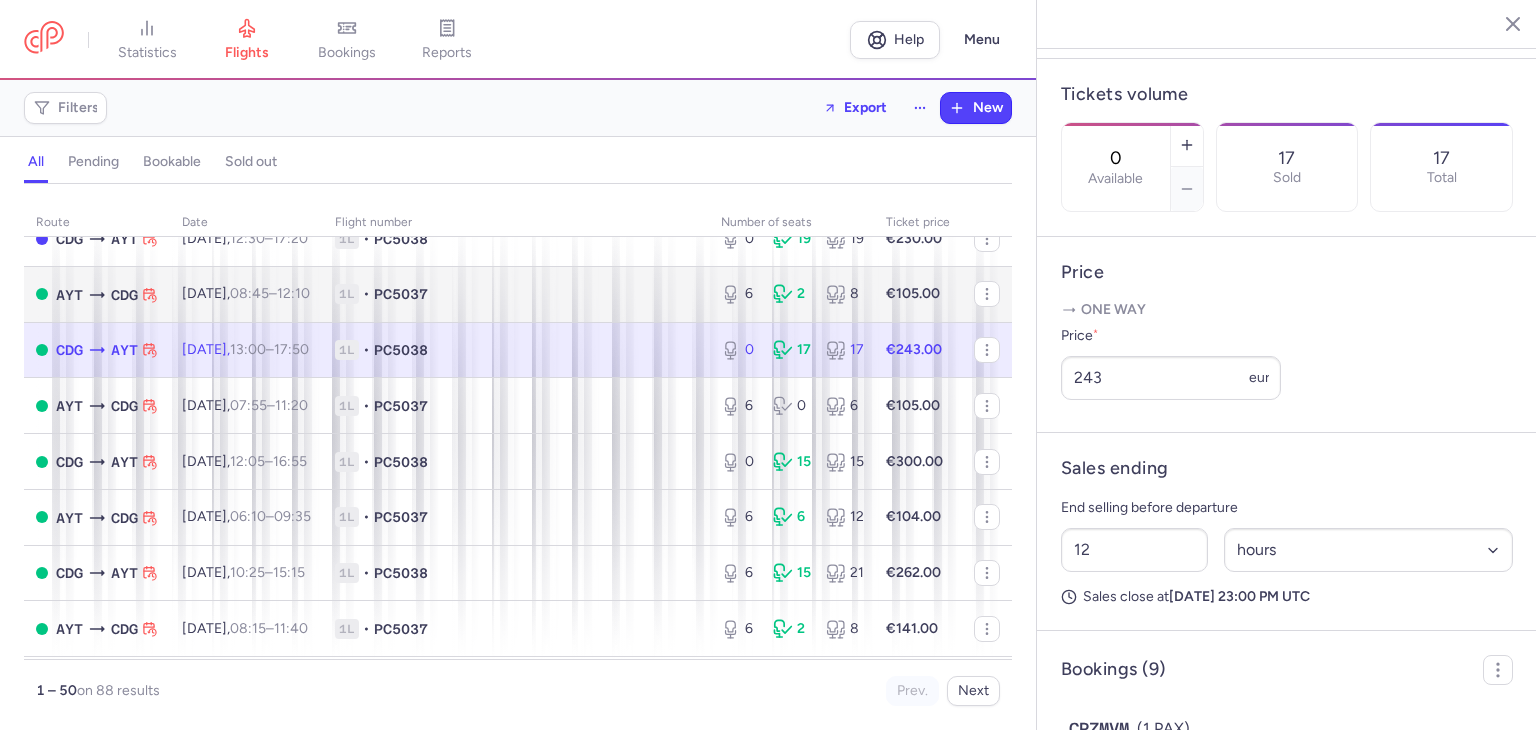 scroll, scrollTop: 133, scrollLeft: 0, axis: vertical 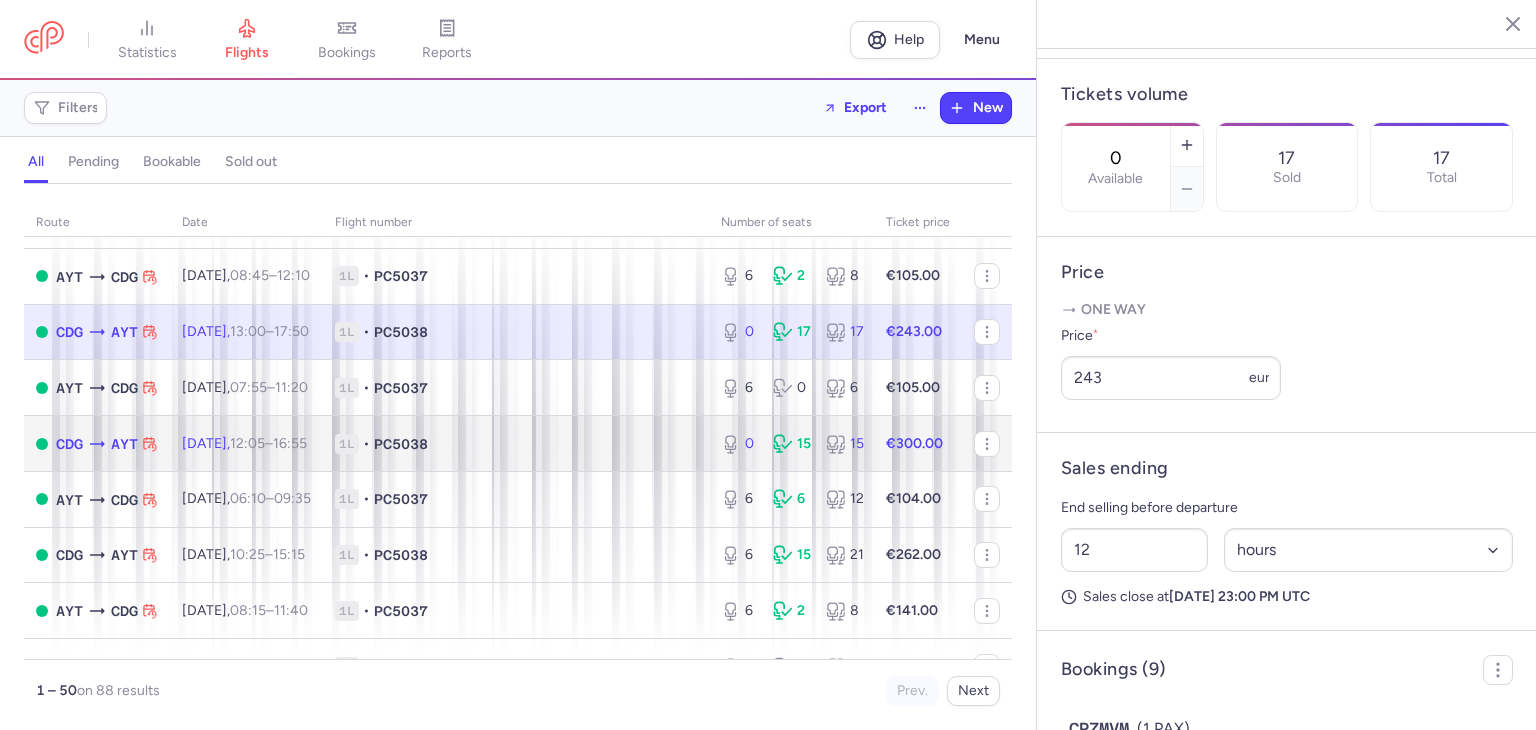 click on "1L • PC5038" at bounding box center [516, 444] 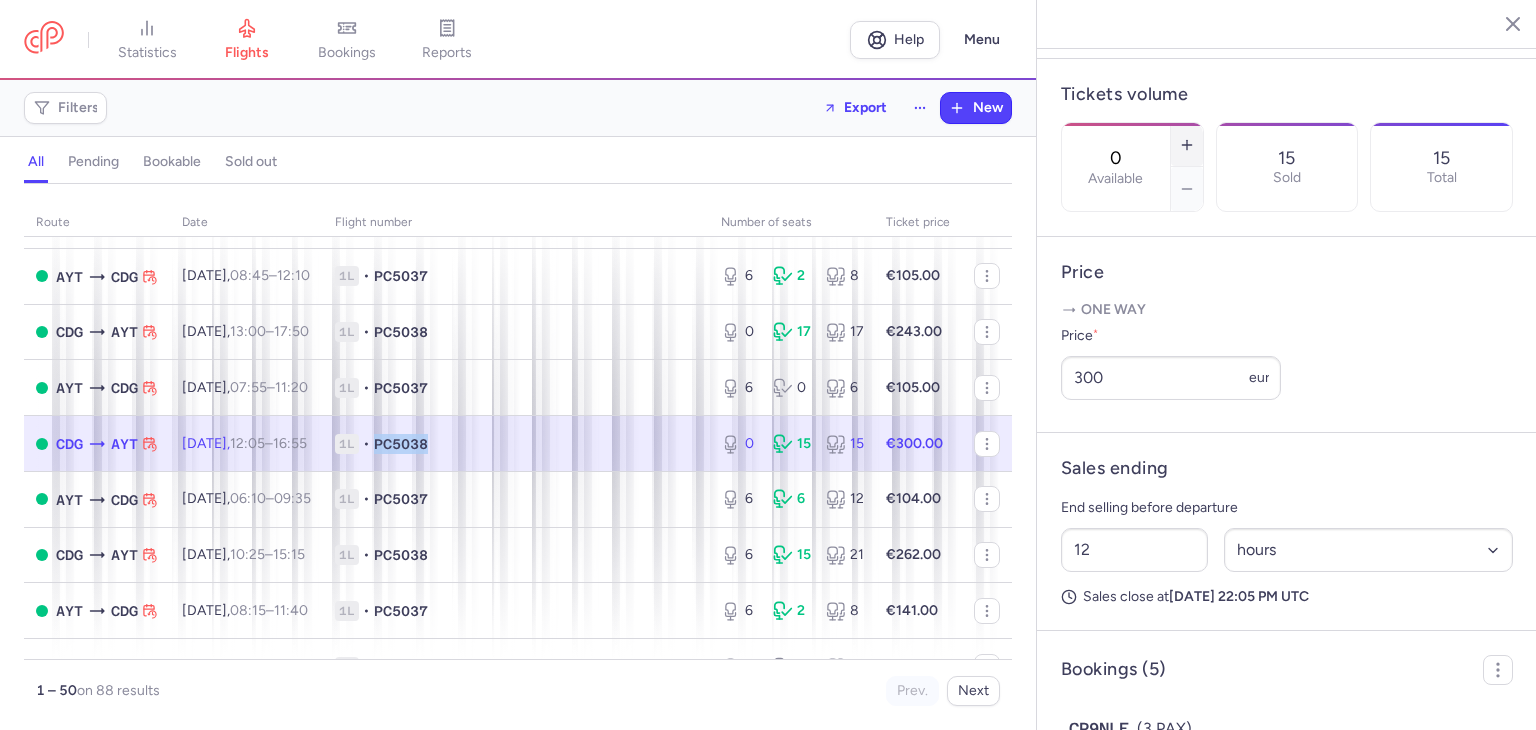 click at bounding box center (1187, 145) 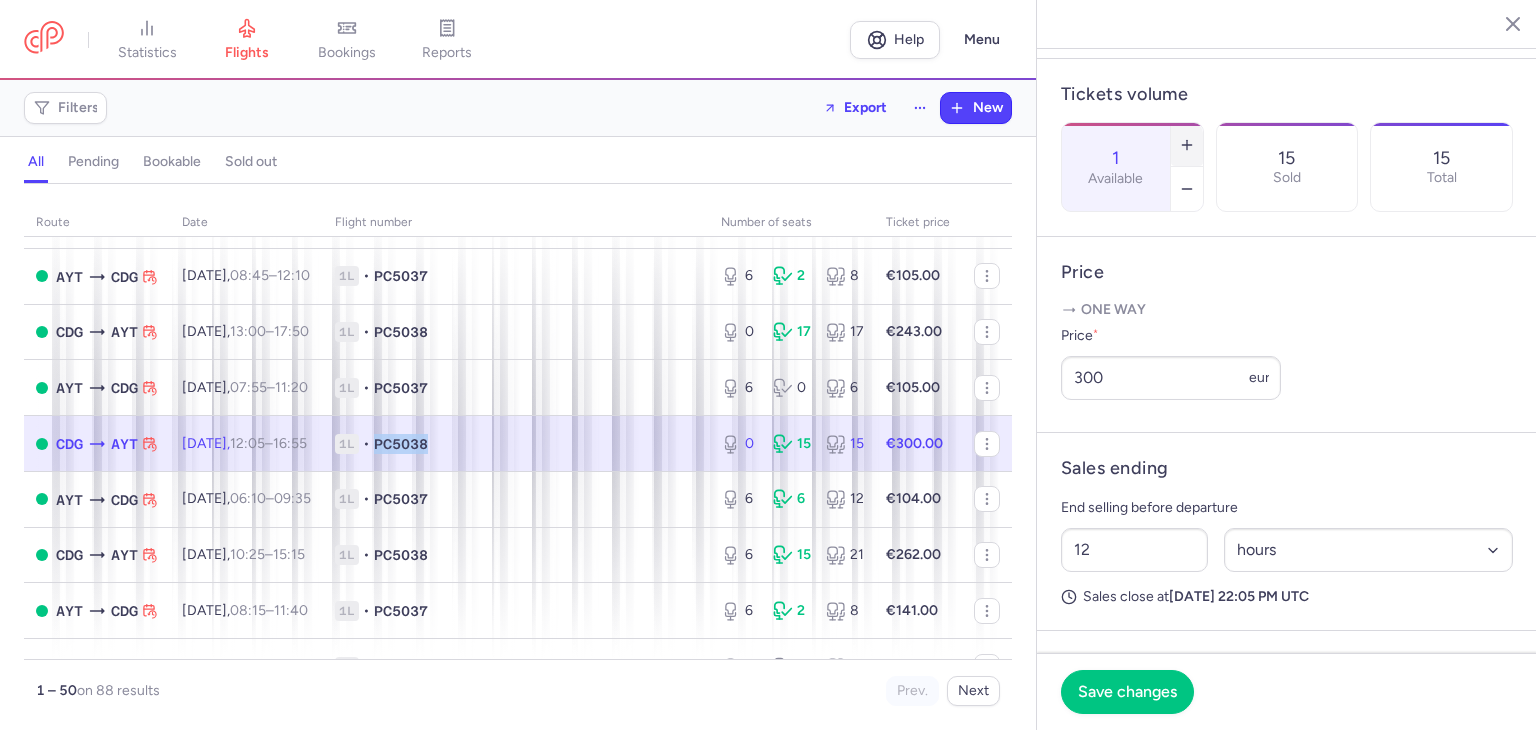 click at bounding box center [1187, 145] 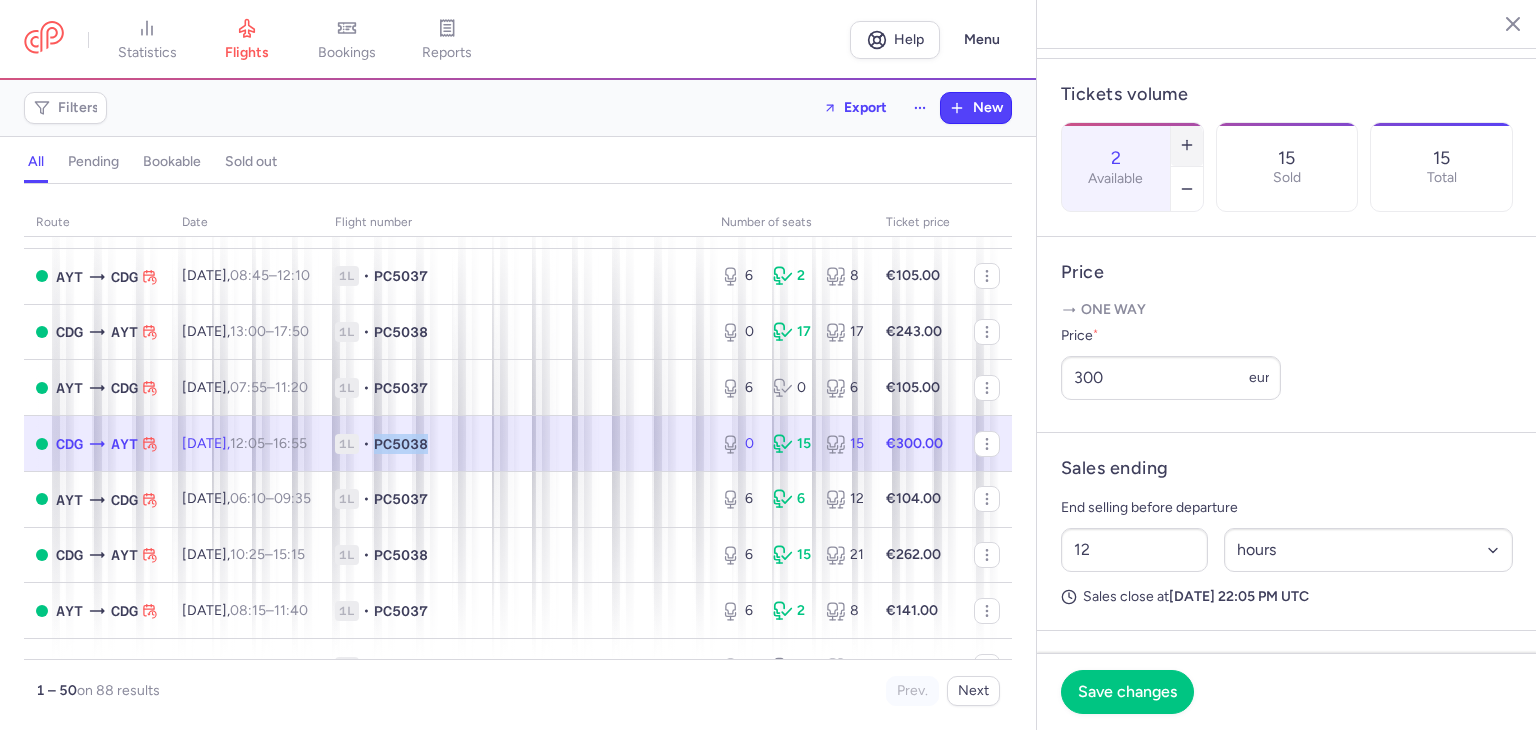 click at bounding box center [1187, 145] 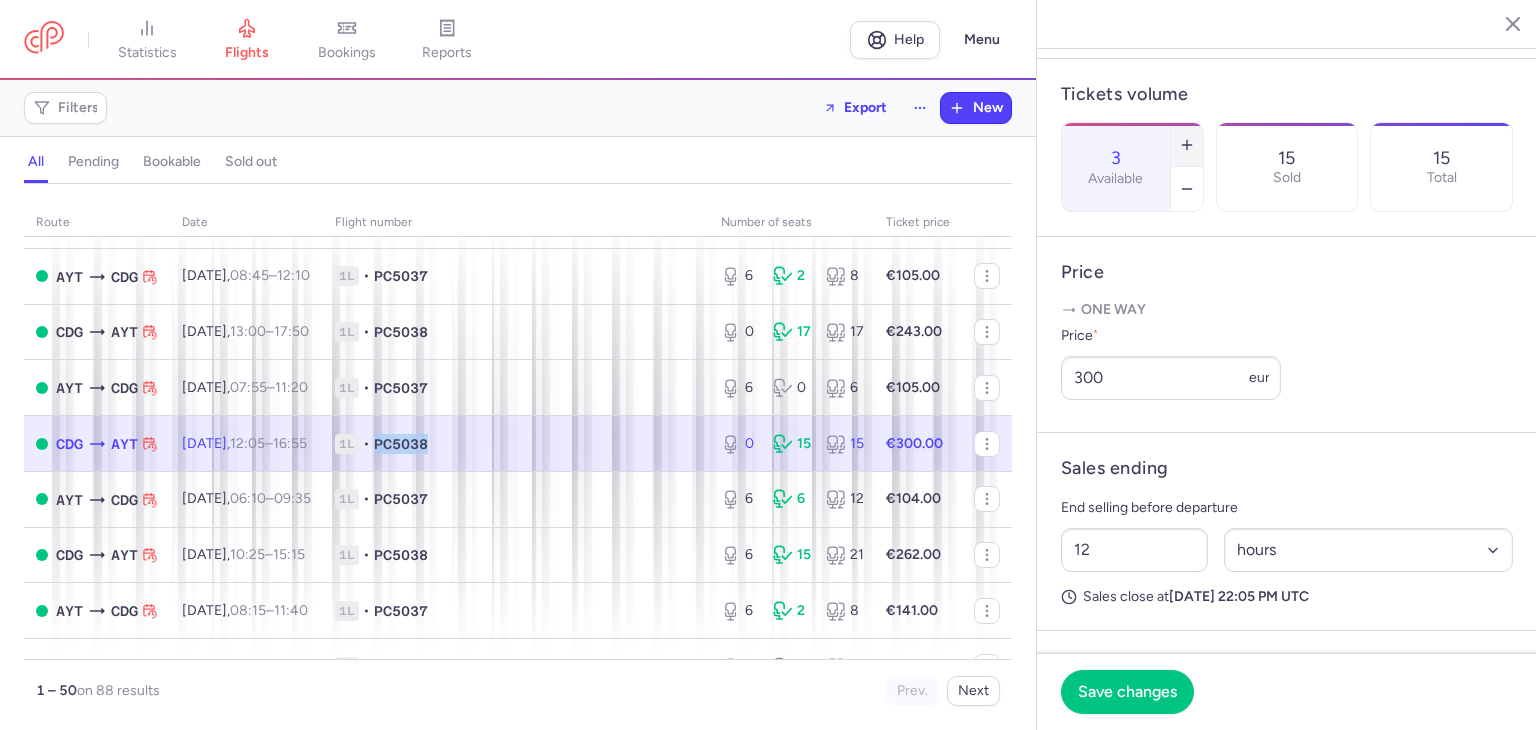 click at bounding box center [1187, 145] 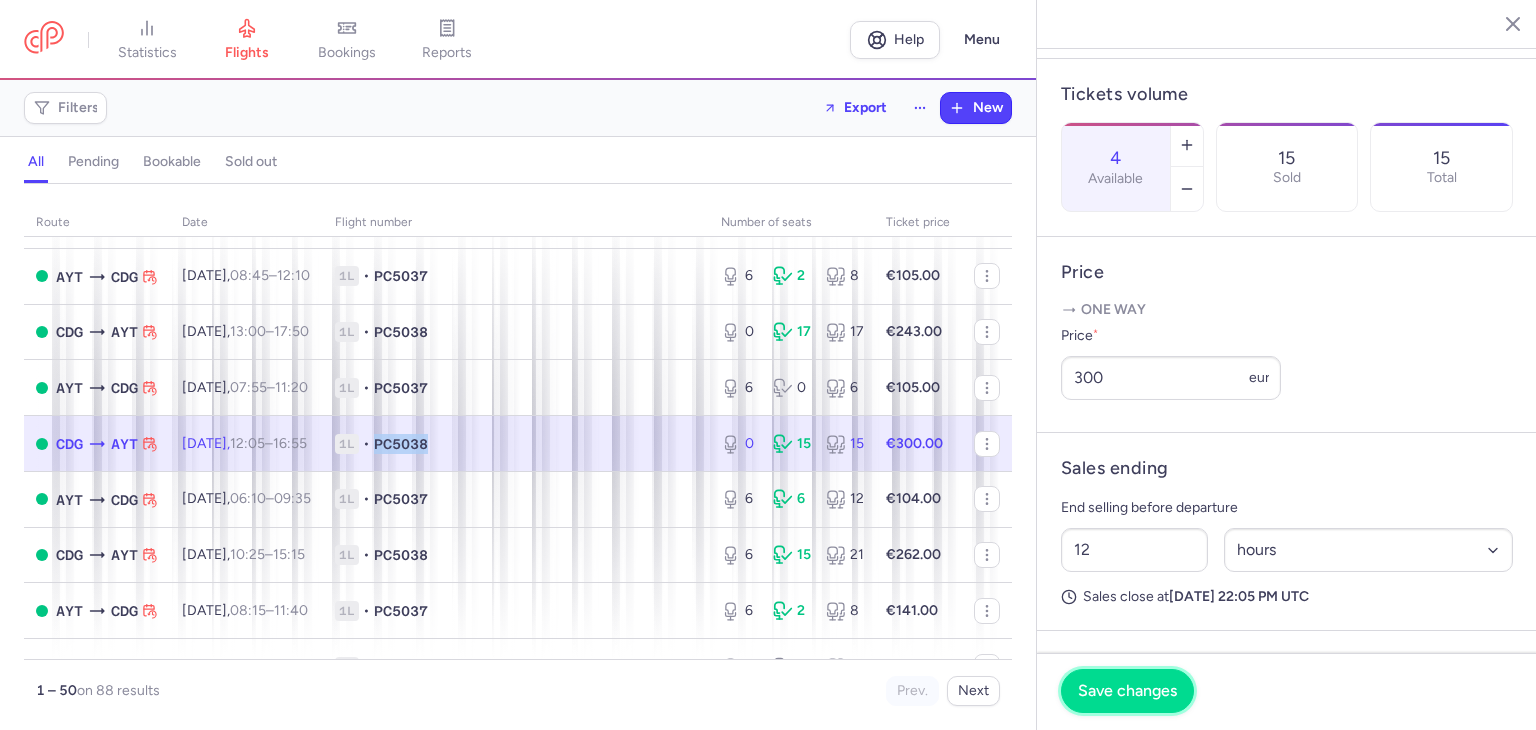 click on "Save changes" at bounding box center [1127, 691] 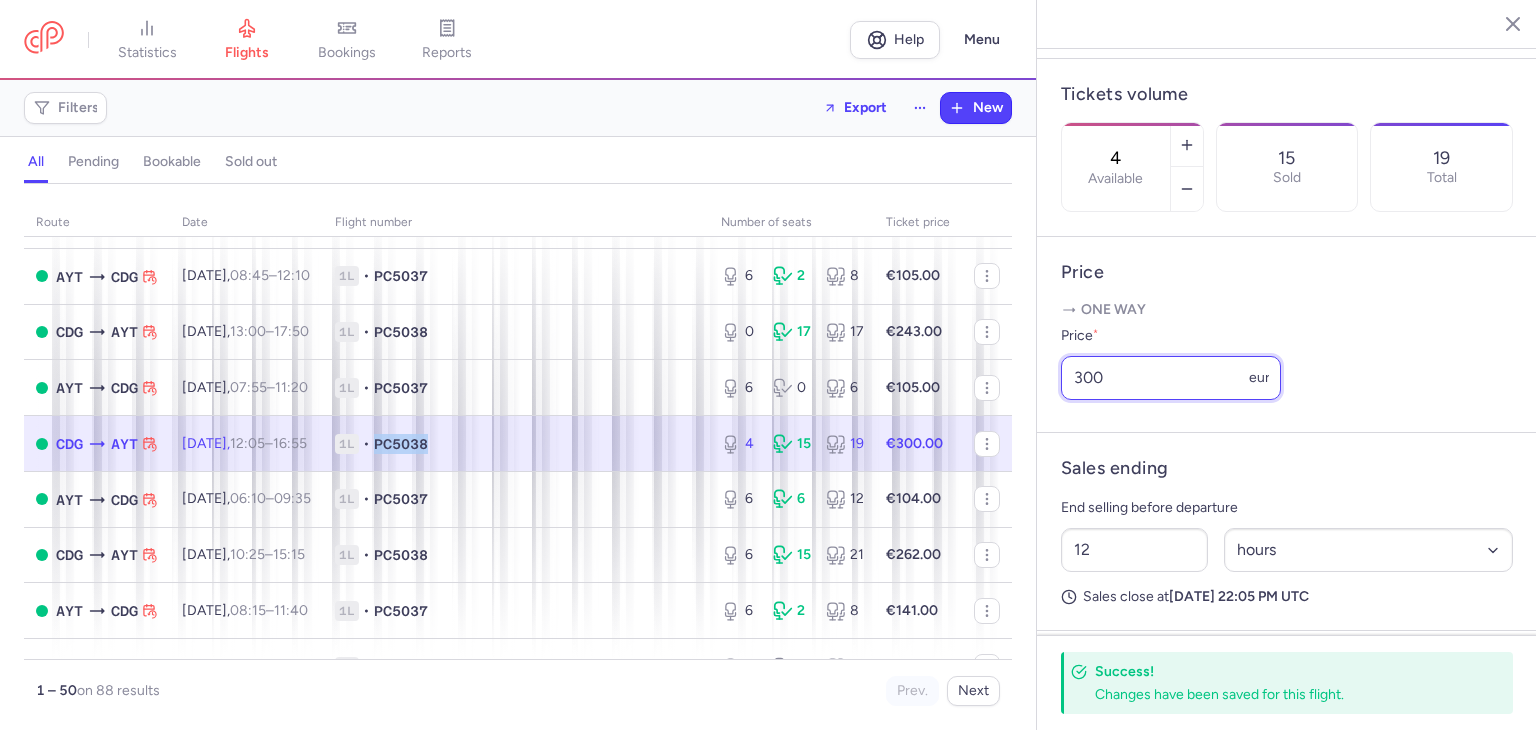 click on "300" at bounding box center [1171, 378] 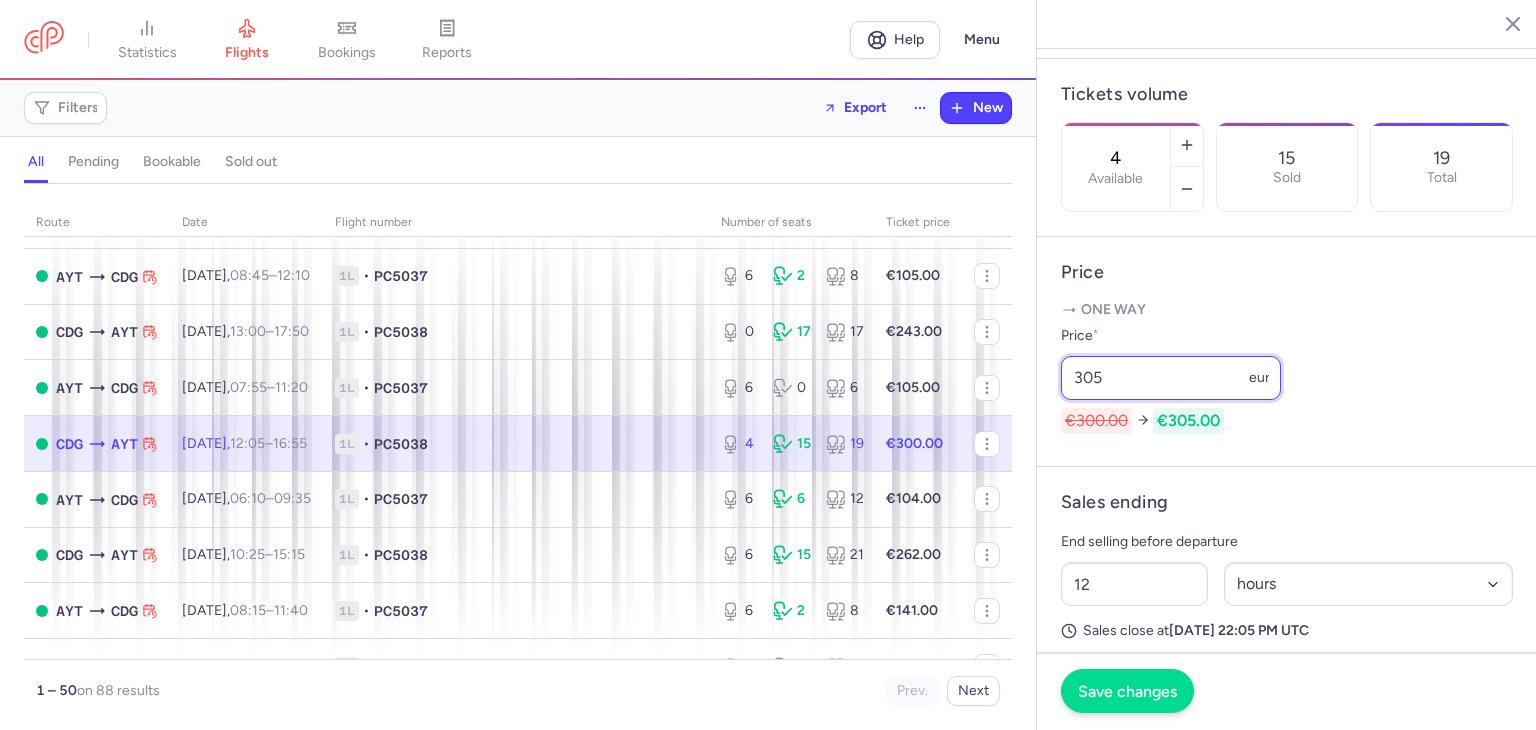 type on "305" 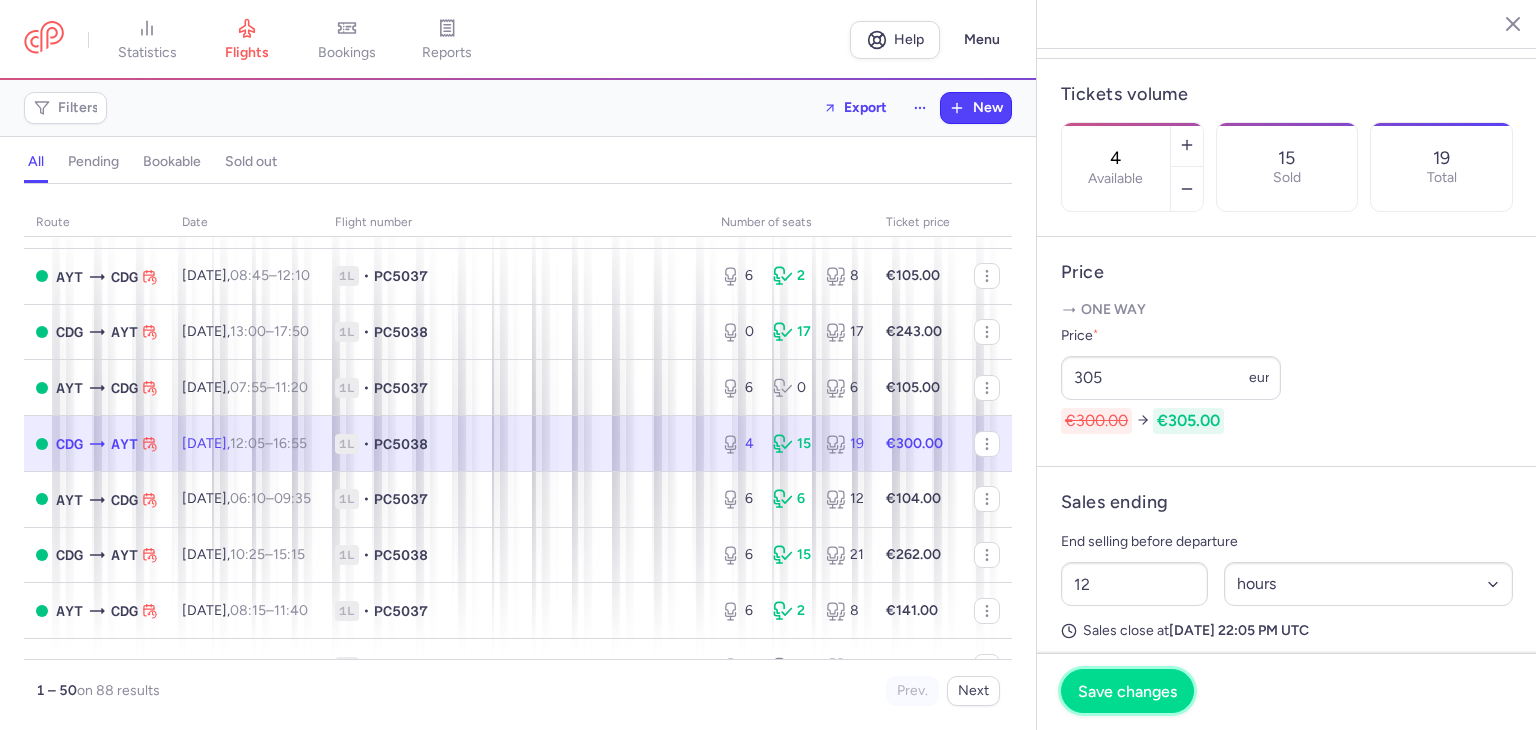 click on "Save changes" at bounding box center [1127, 691] 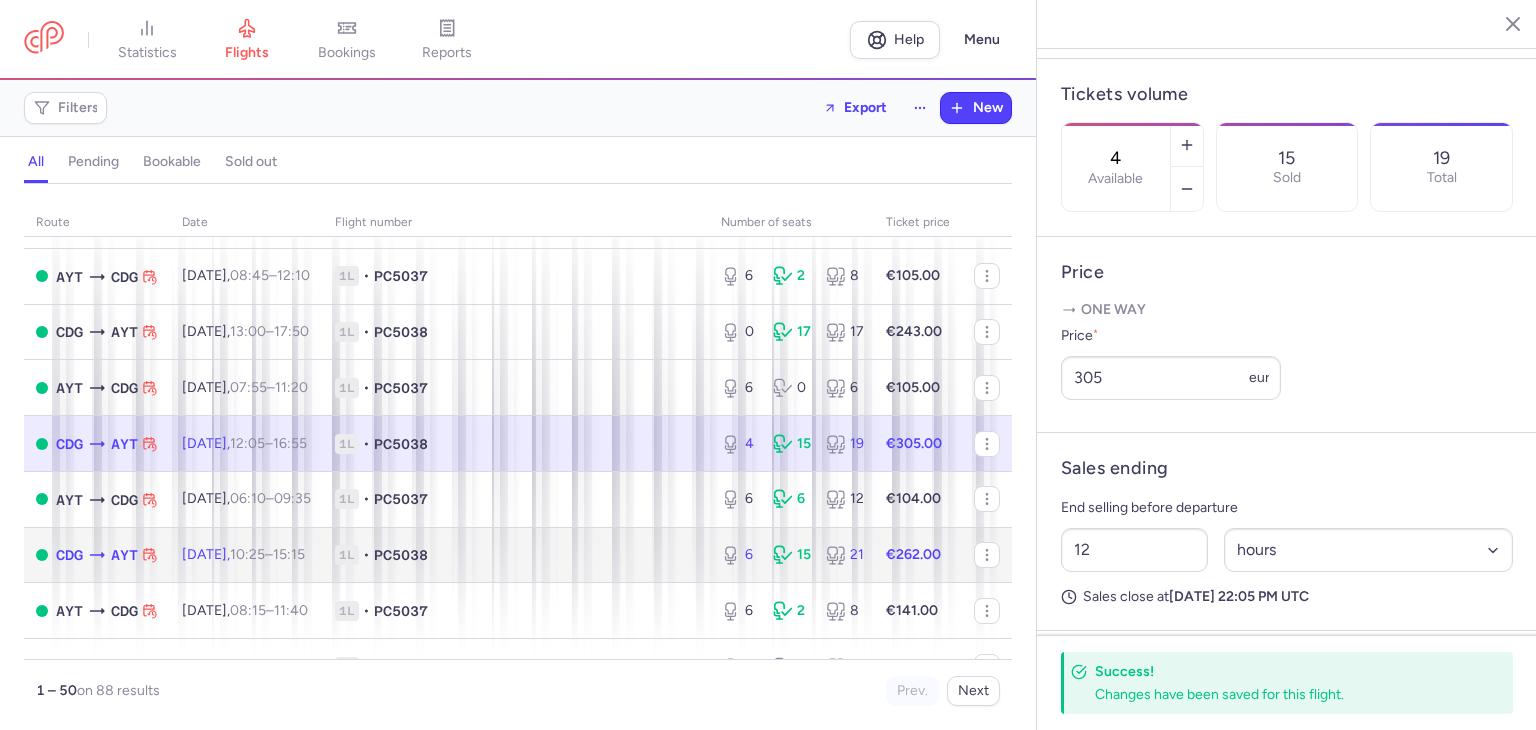 click on "1L • PC5038" at bounding box center [516, 555] 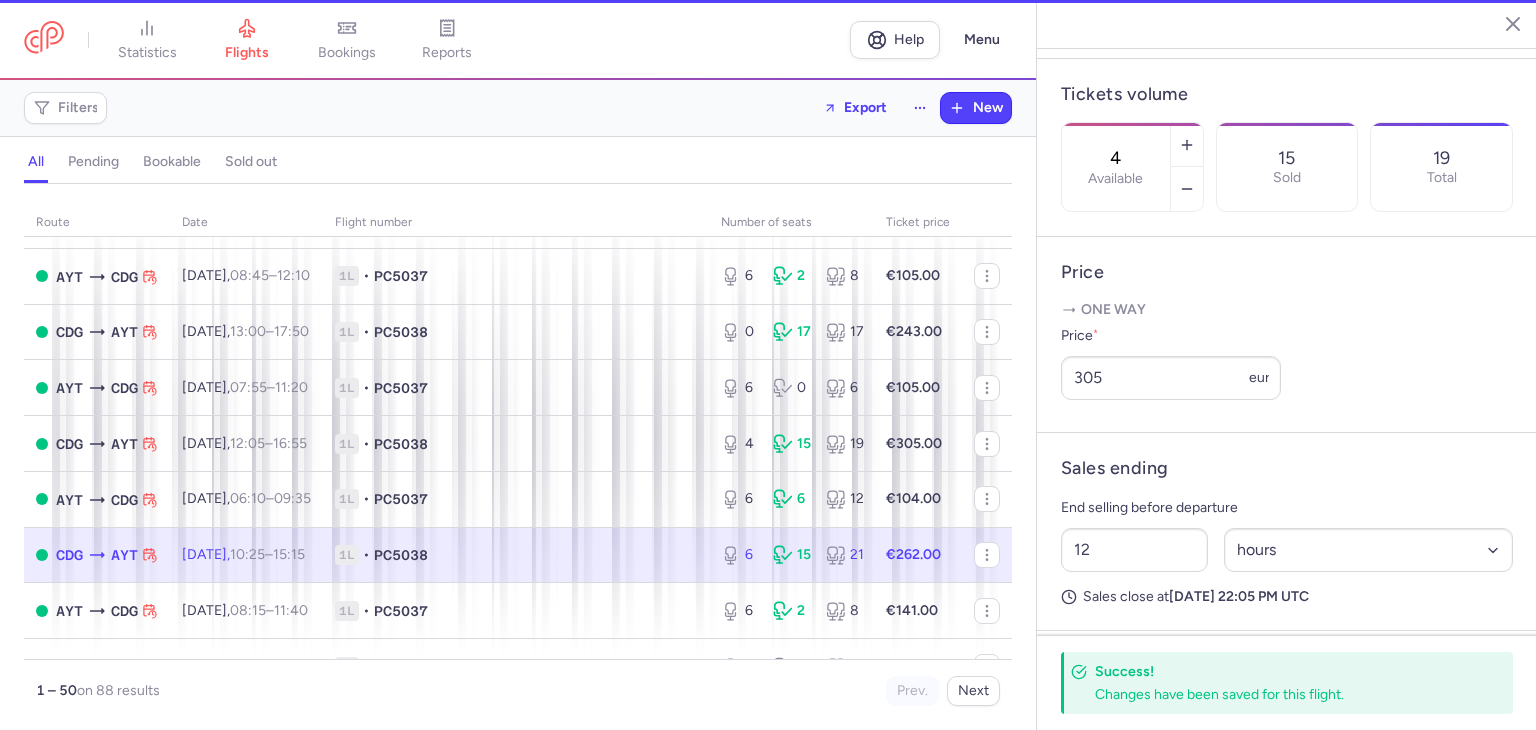 type on "6" 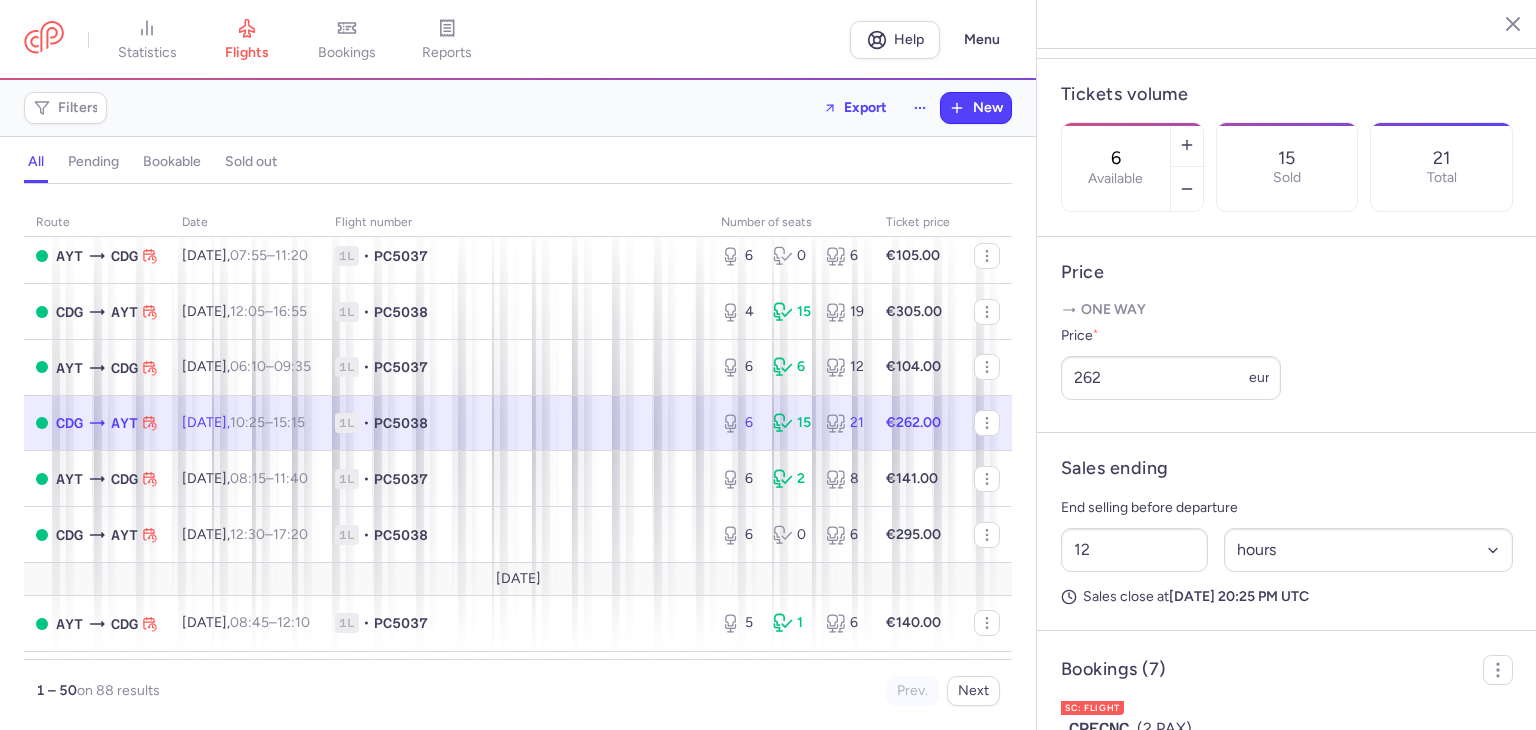 scroll, scrollTop: 266, scrollLeft: 0, axis: vertical 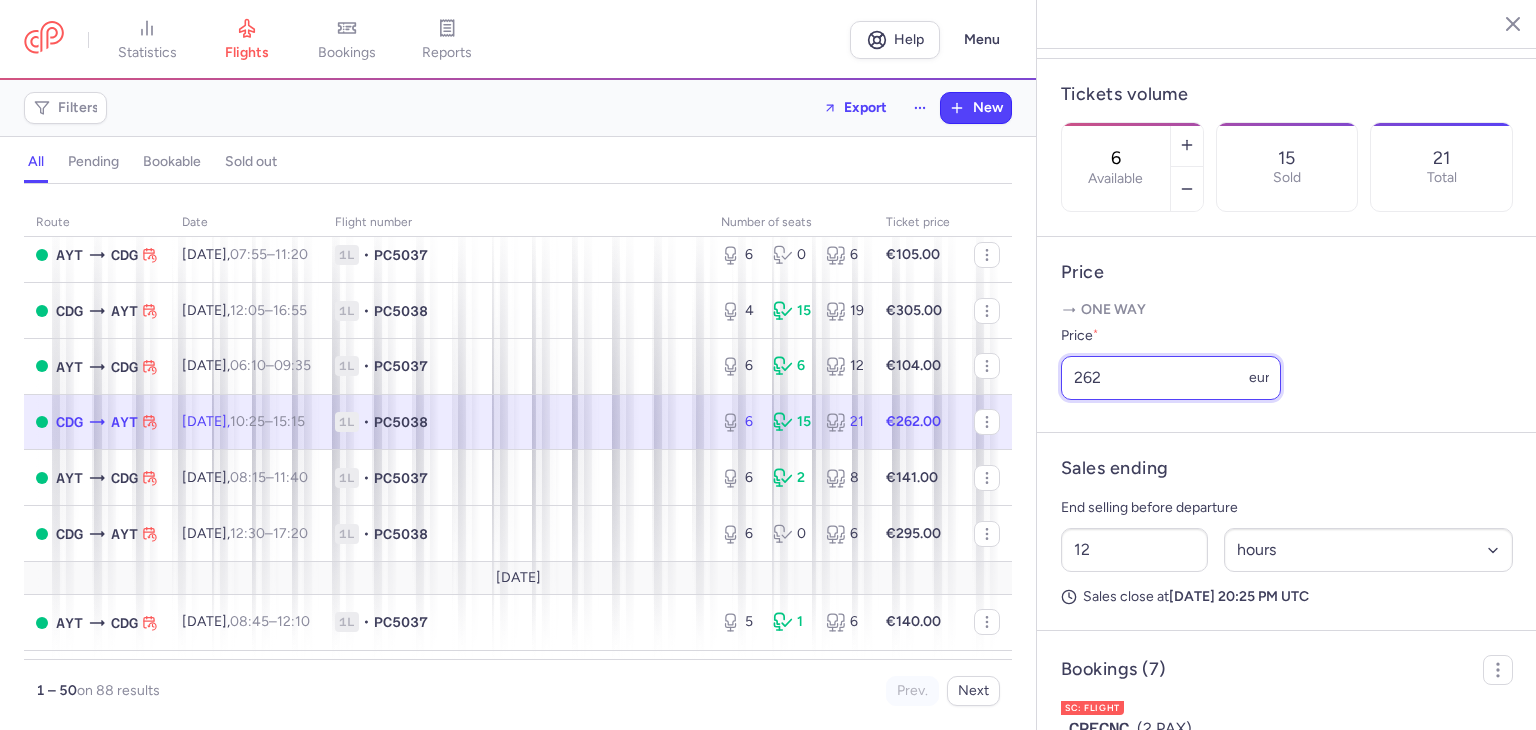 click on "262" at bounding box center (1171, 378) 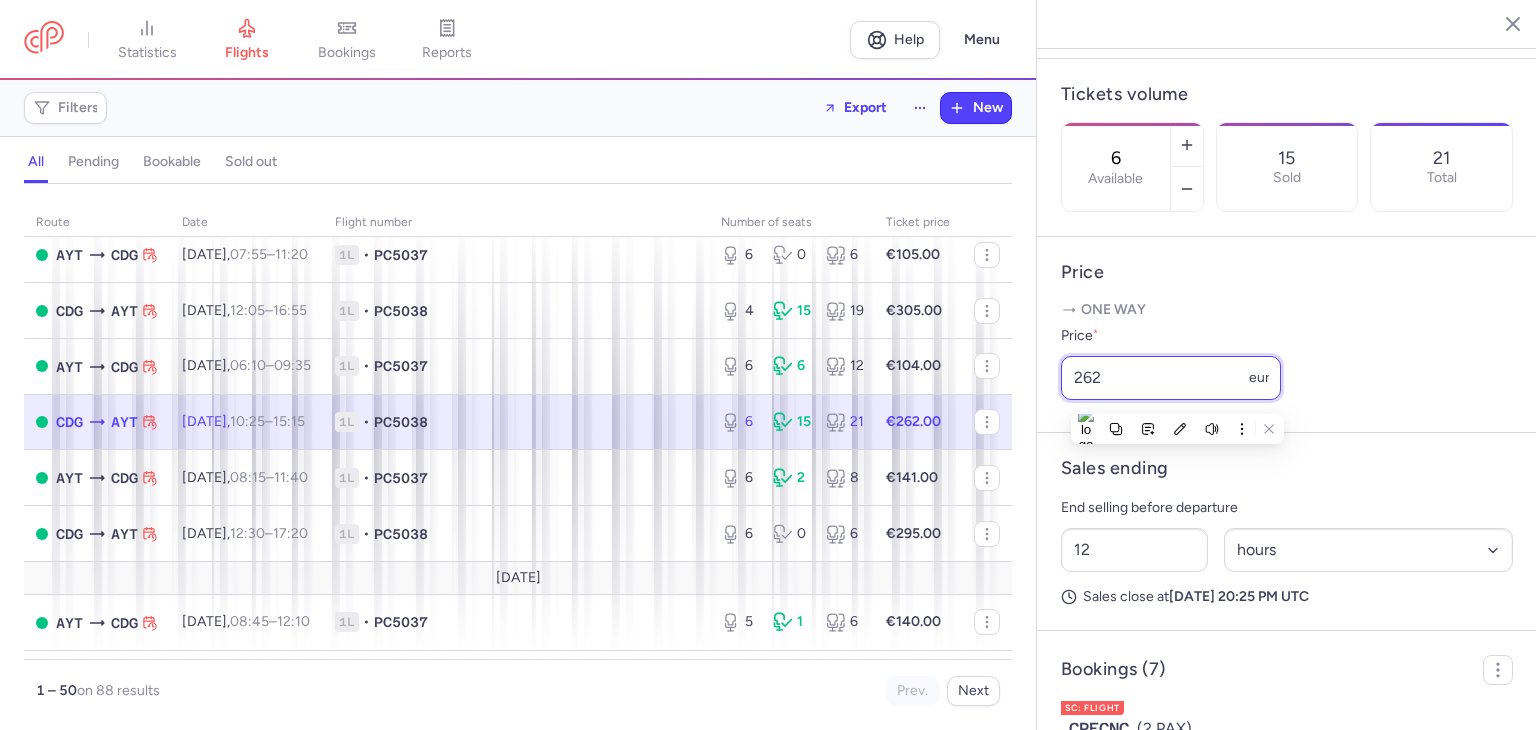 click on "262" at bounding box center (1171, 378) 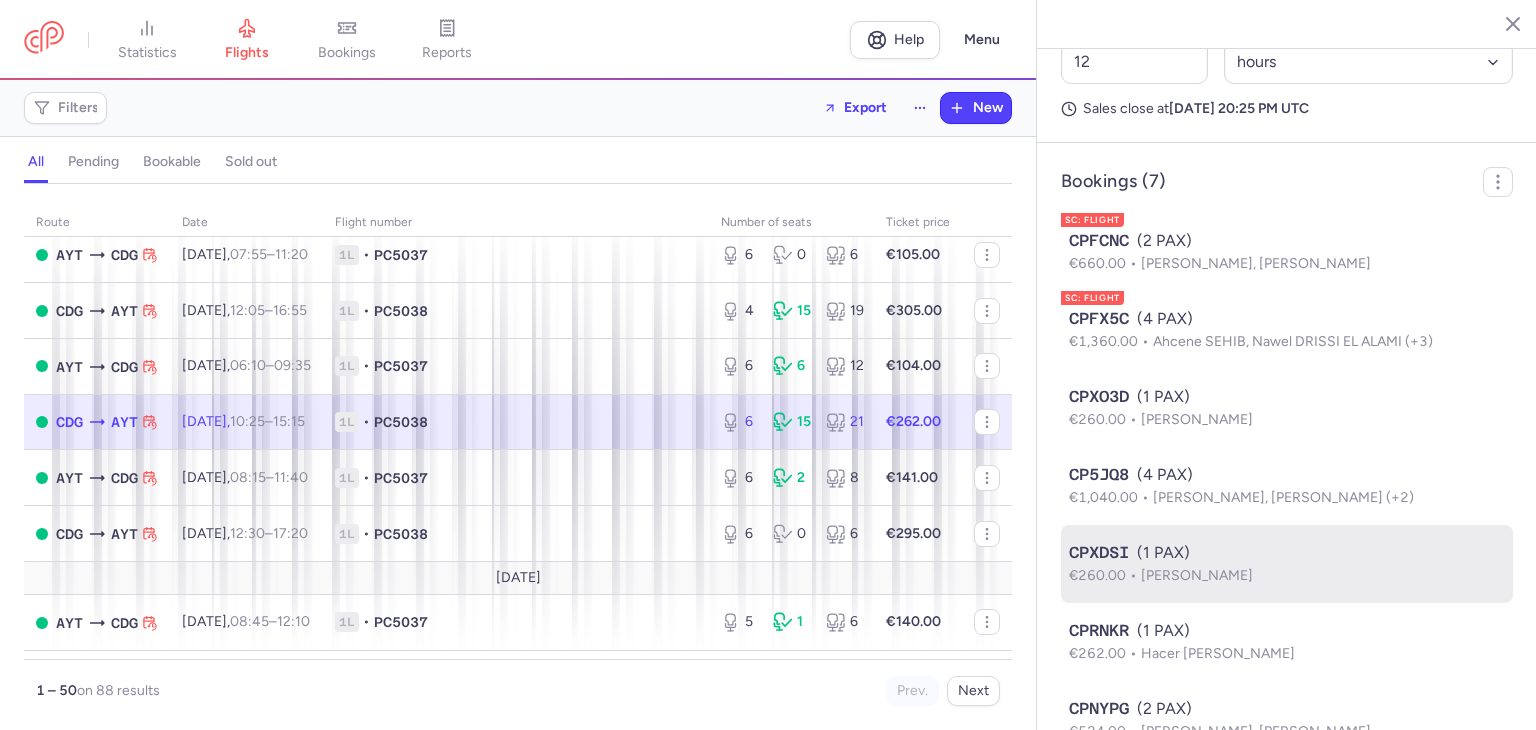 scroll, scrollTop: 1168, scrollLeft: 0, axis: vertical 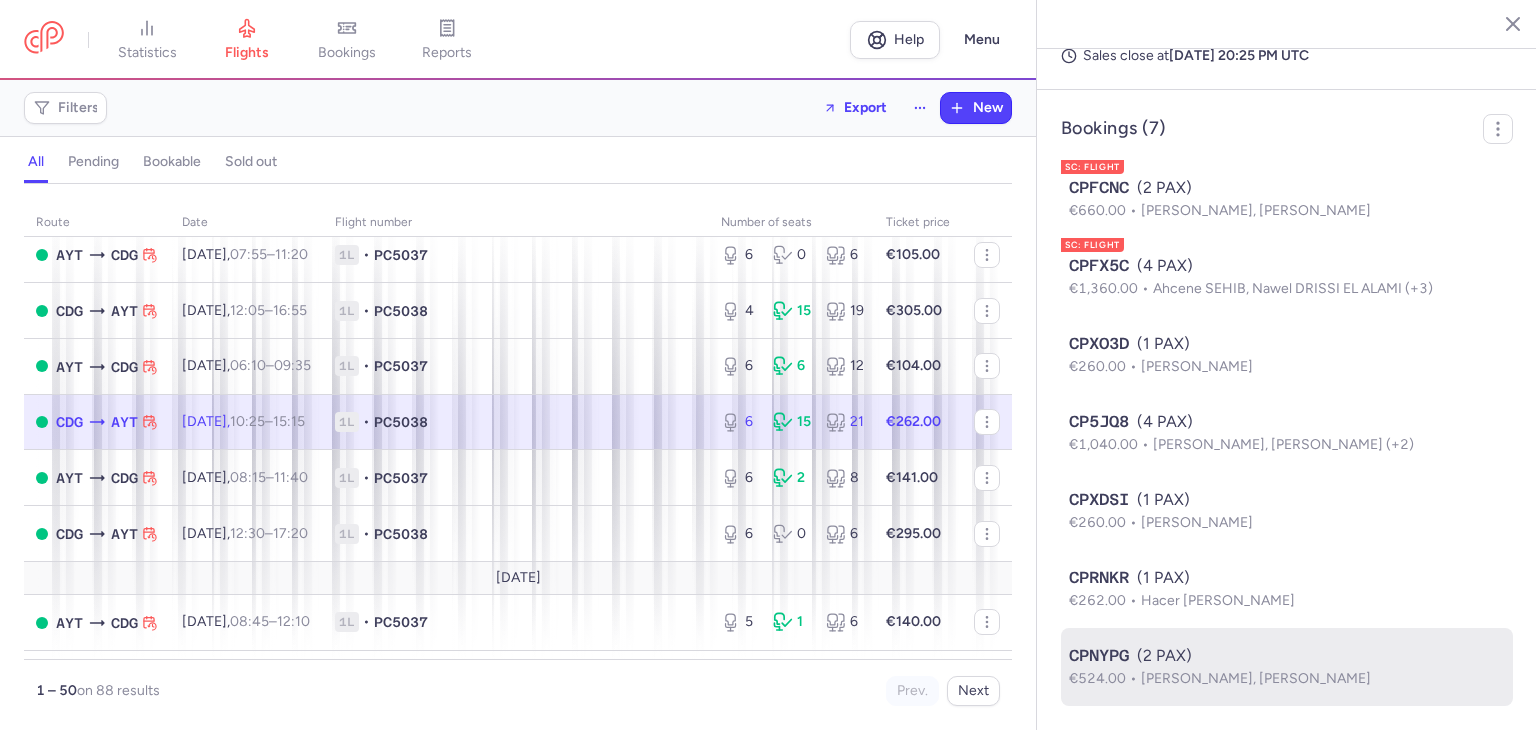 click on "[PERSON_NAME], [PERSON_NAME]" at bounding box center [1256, 678] 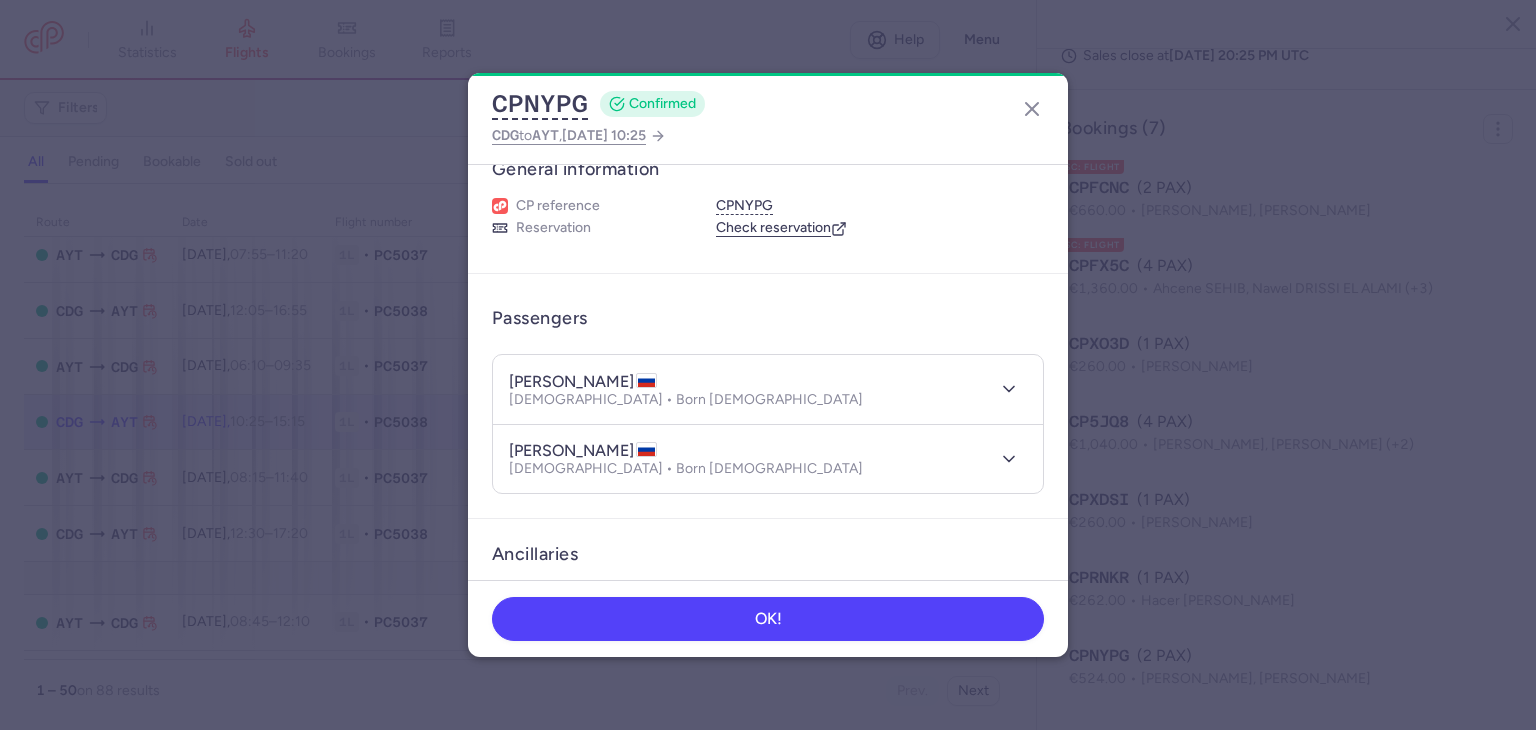scroll, scrollTop: 0, scrollLeft: 0, axis: both 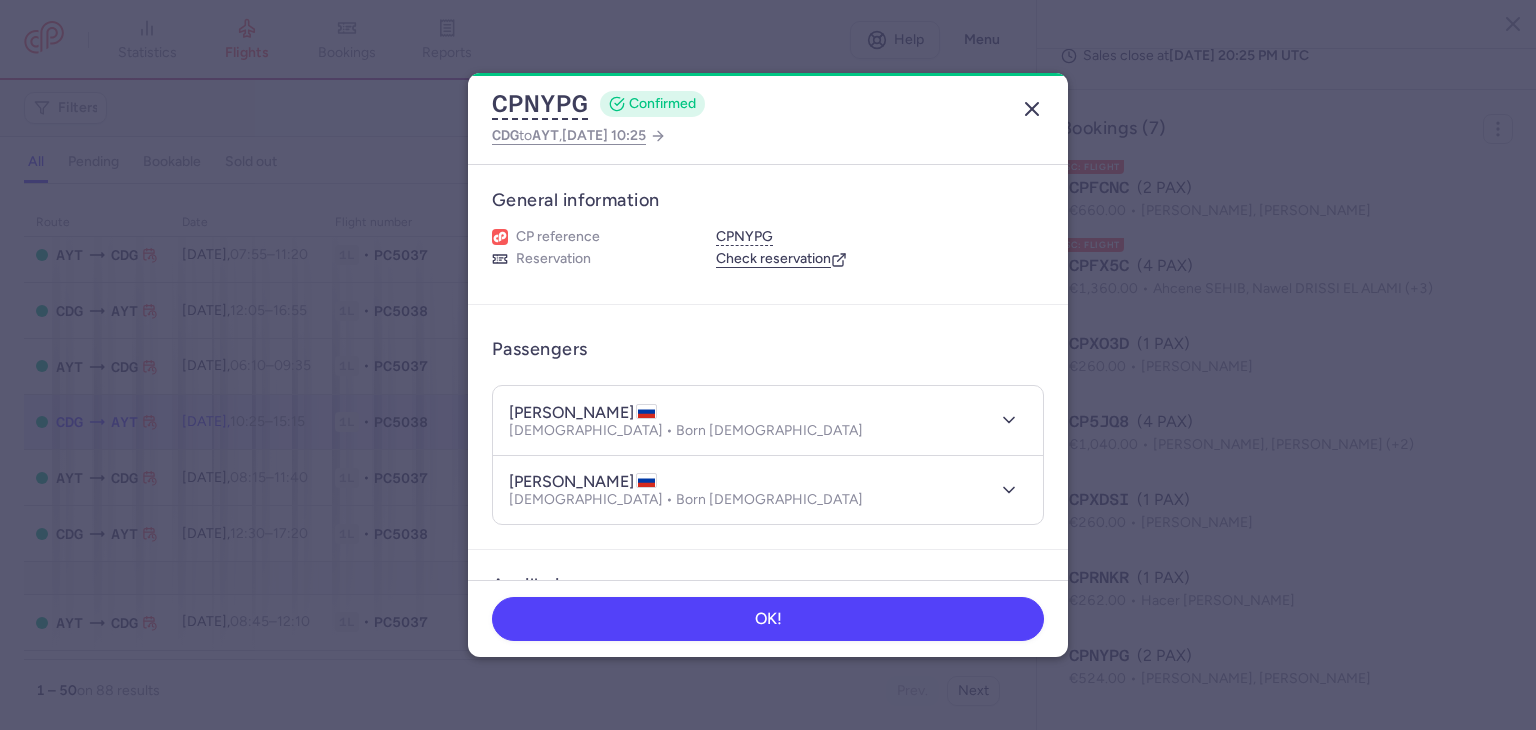 click 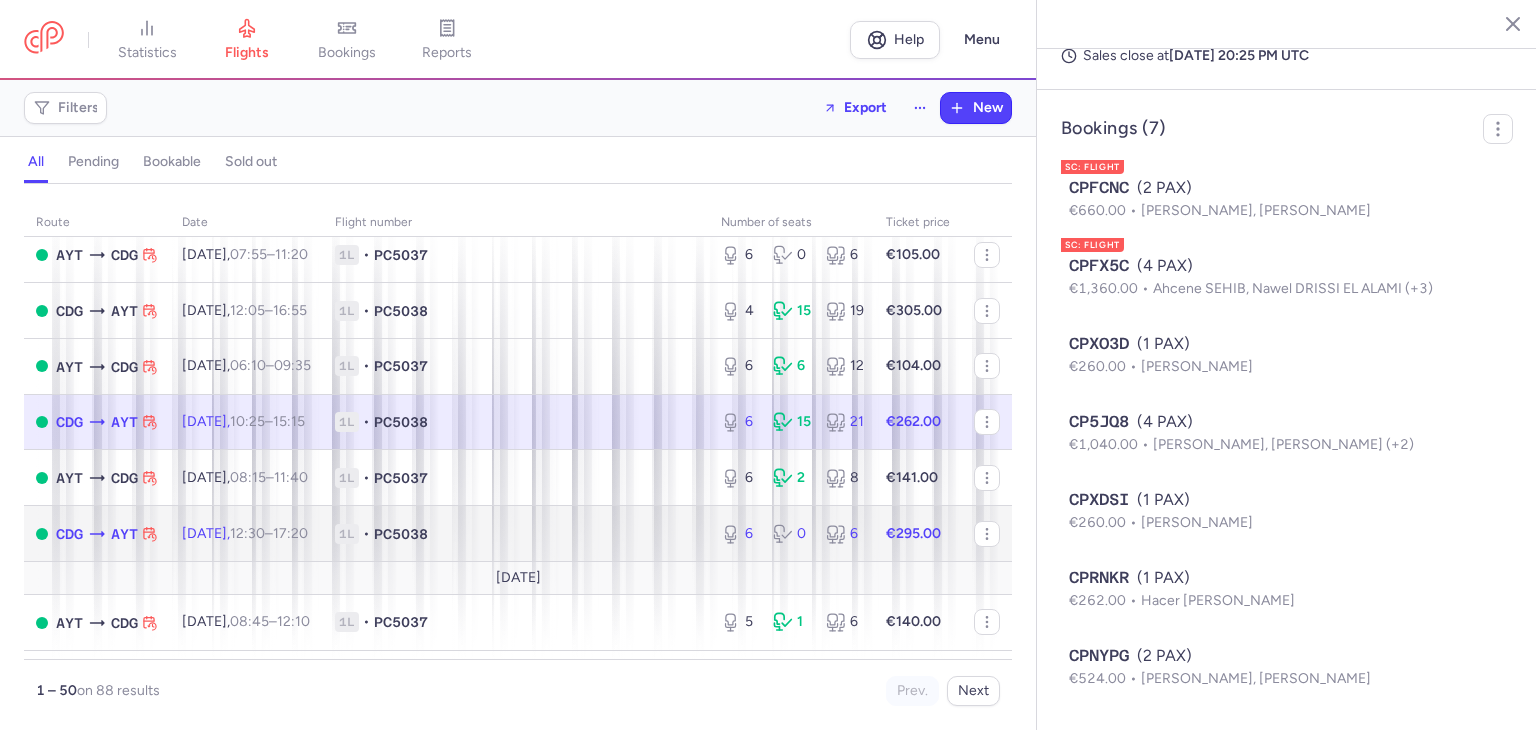 click on "PC5038" at bounding box center [401, 534] 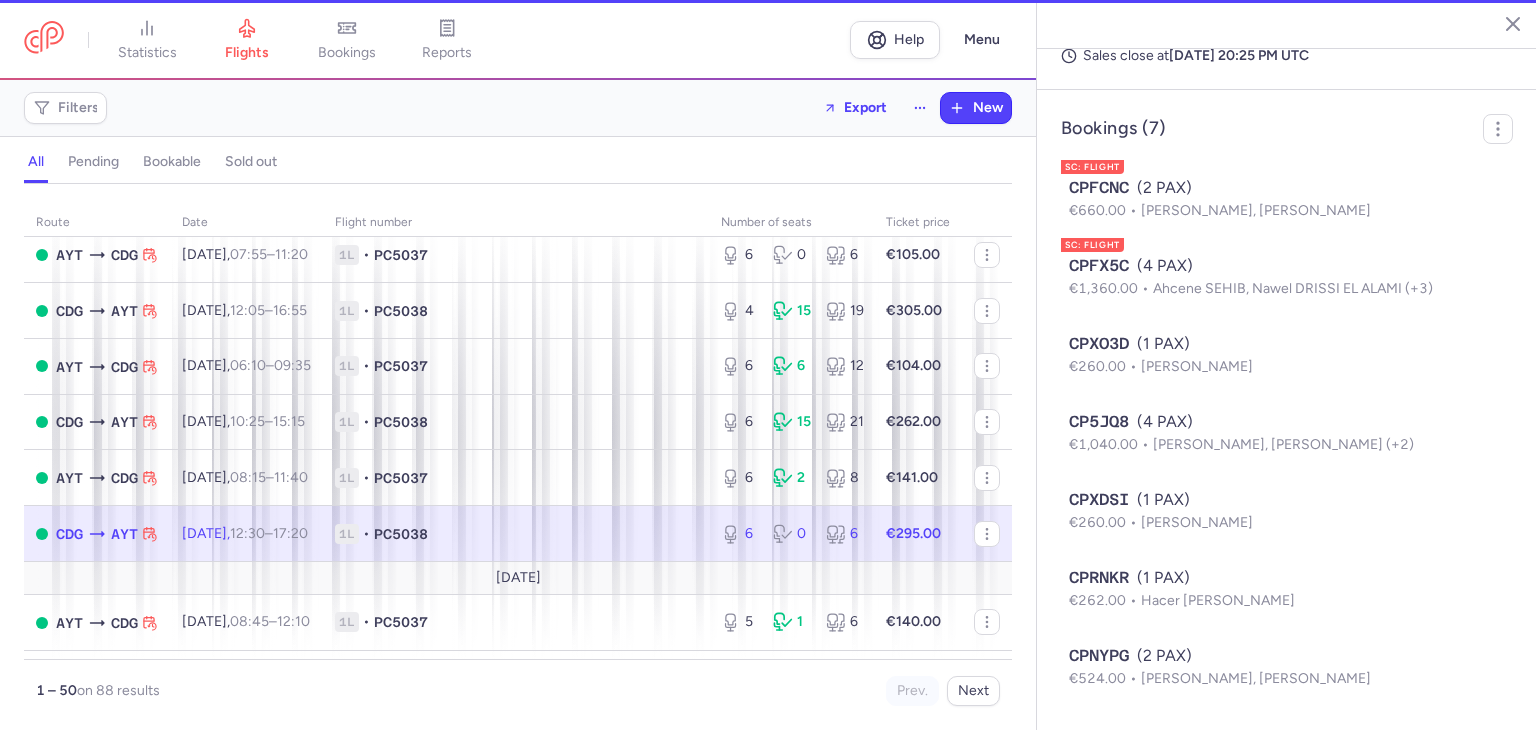 scroll, scrollTop: 648, scrollLeft: 0, axis: vertical 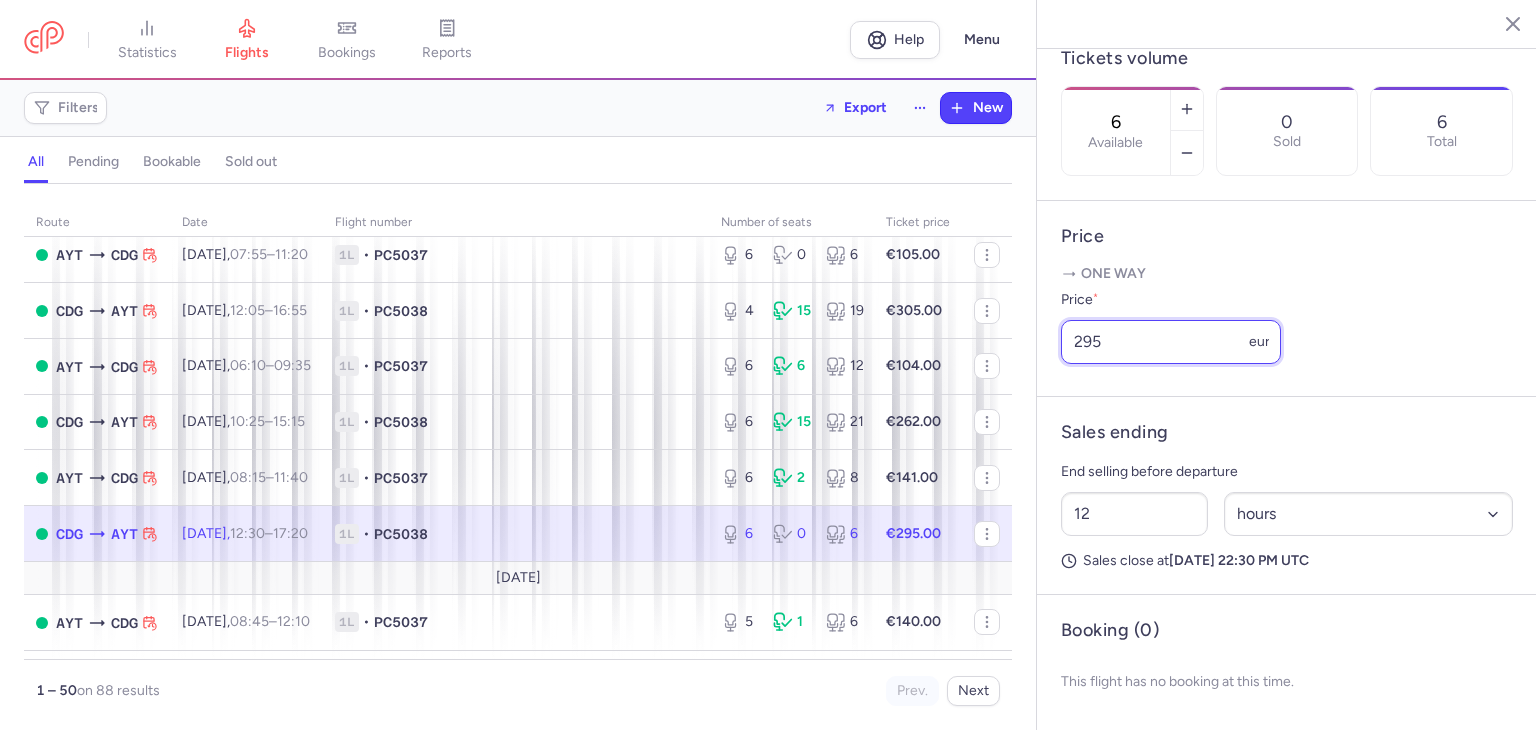 click on "295" at bounding box center (1171, 342) 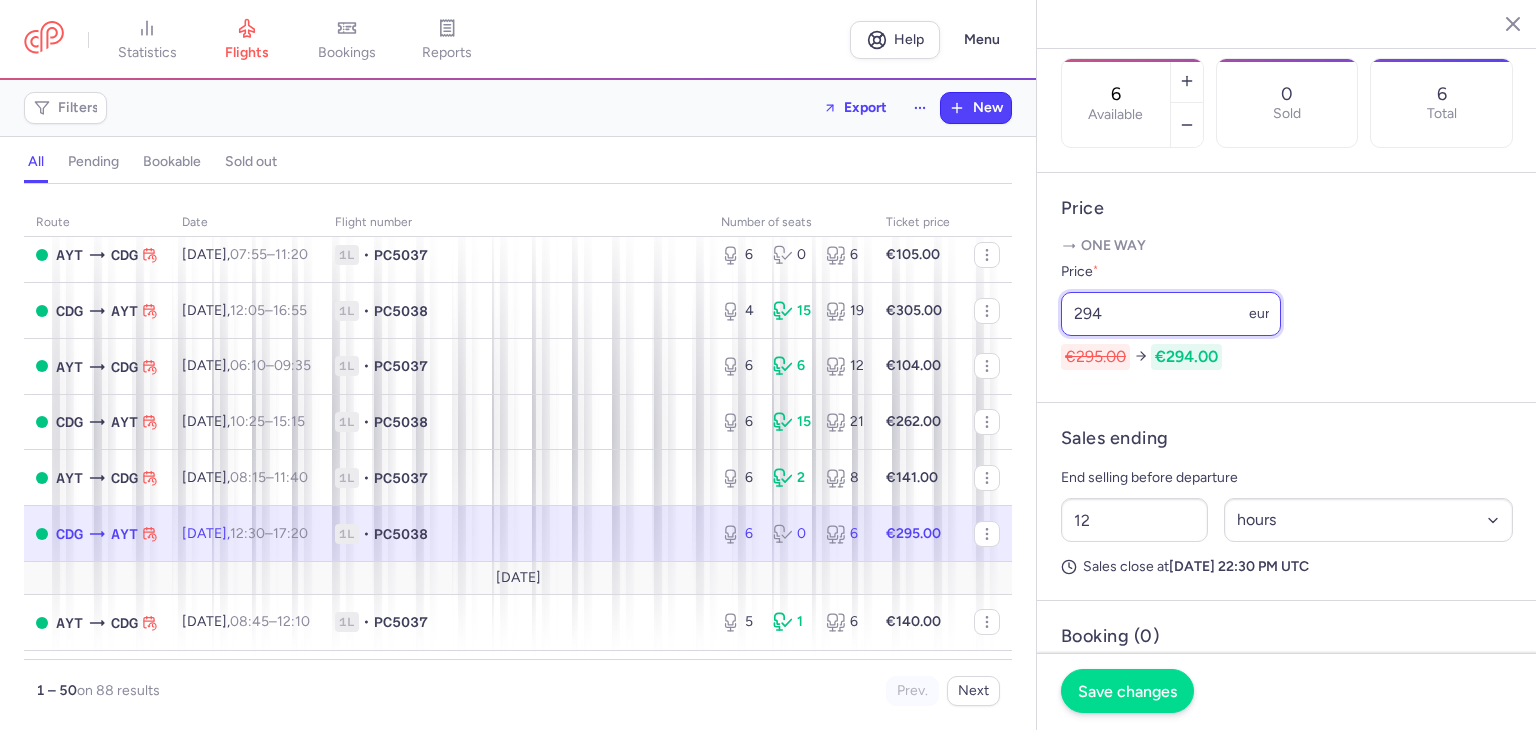 type on "294" 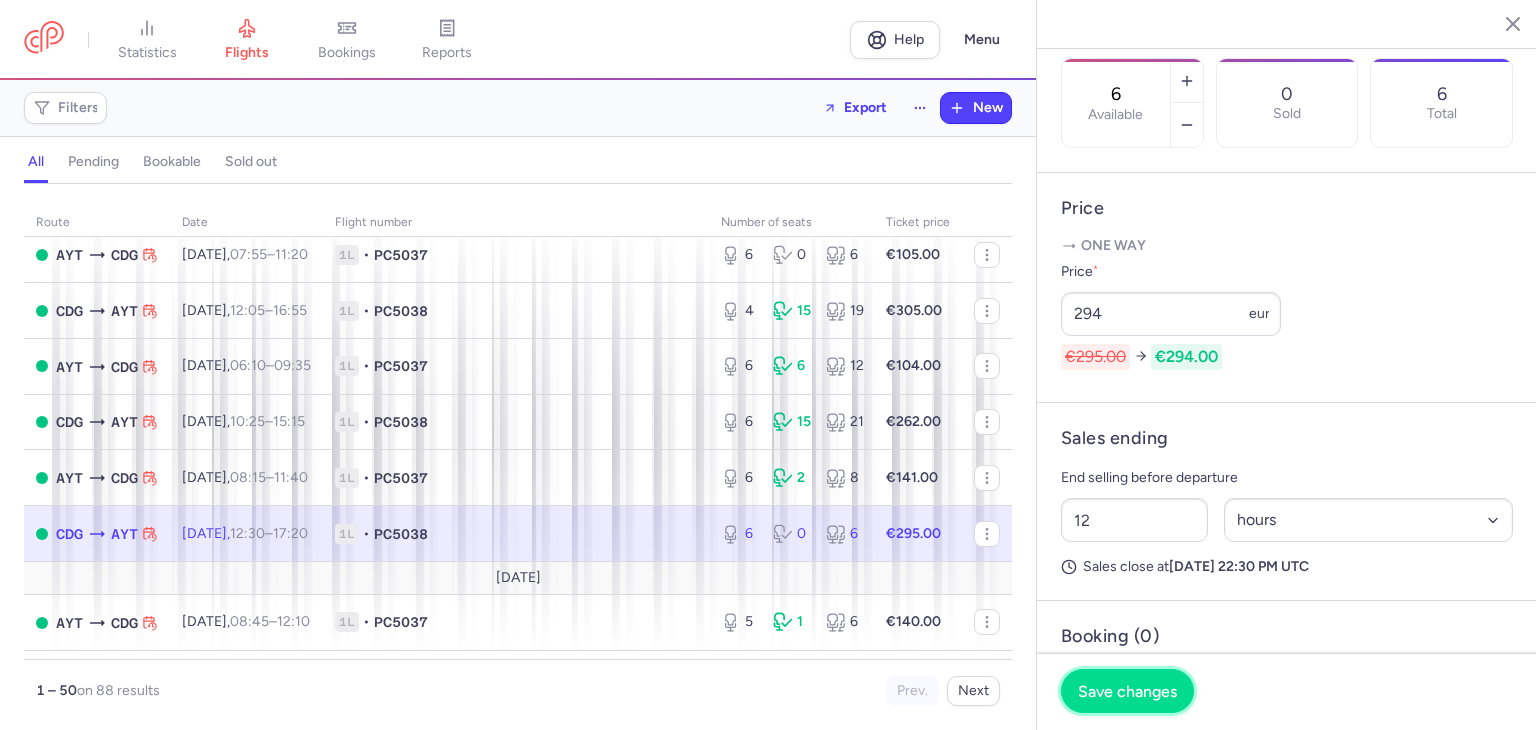 click on "Save changes" at bounding box center [1127, 691] 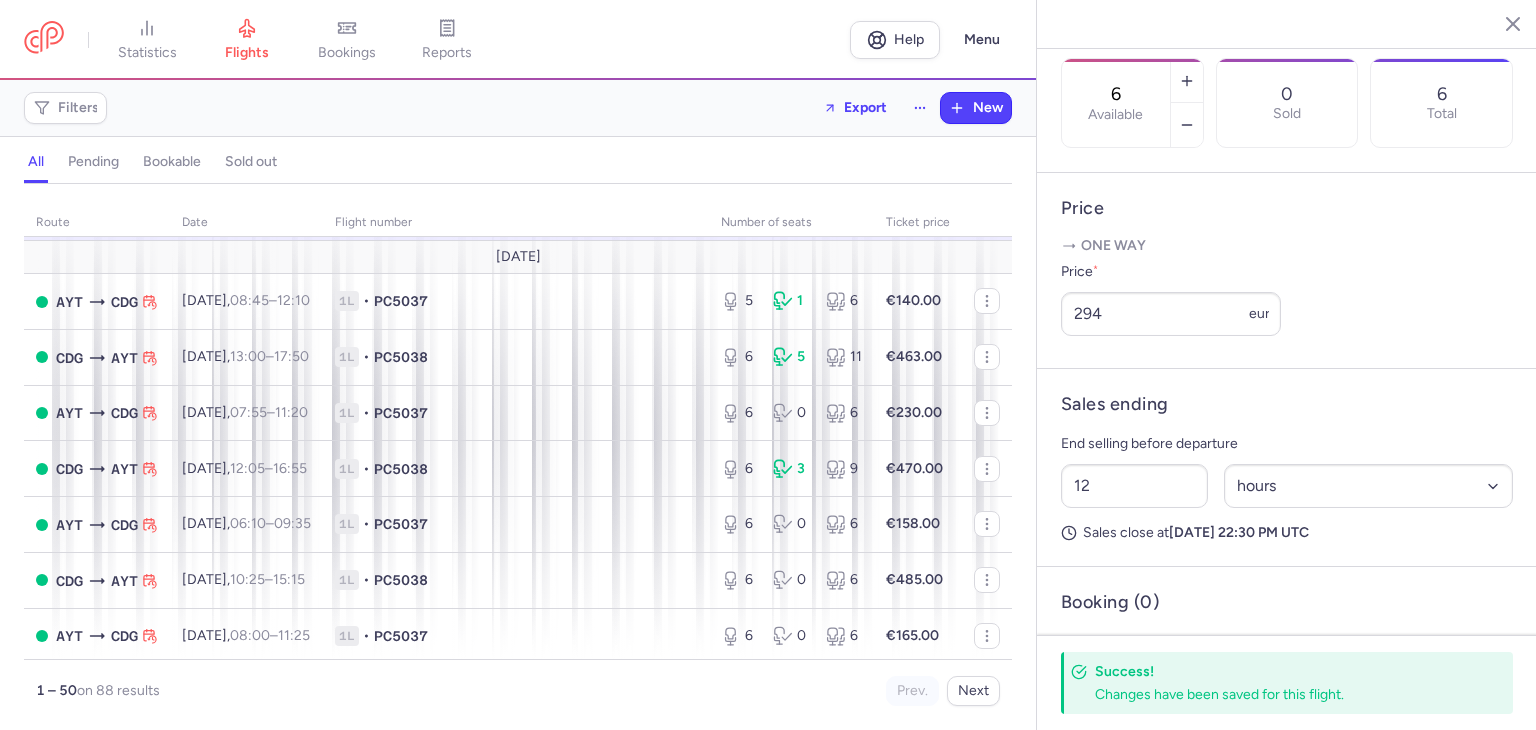 scroll, scrollTop: 600, scrollLeft: 0, axis: vertical 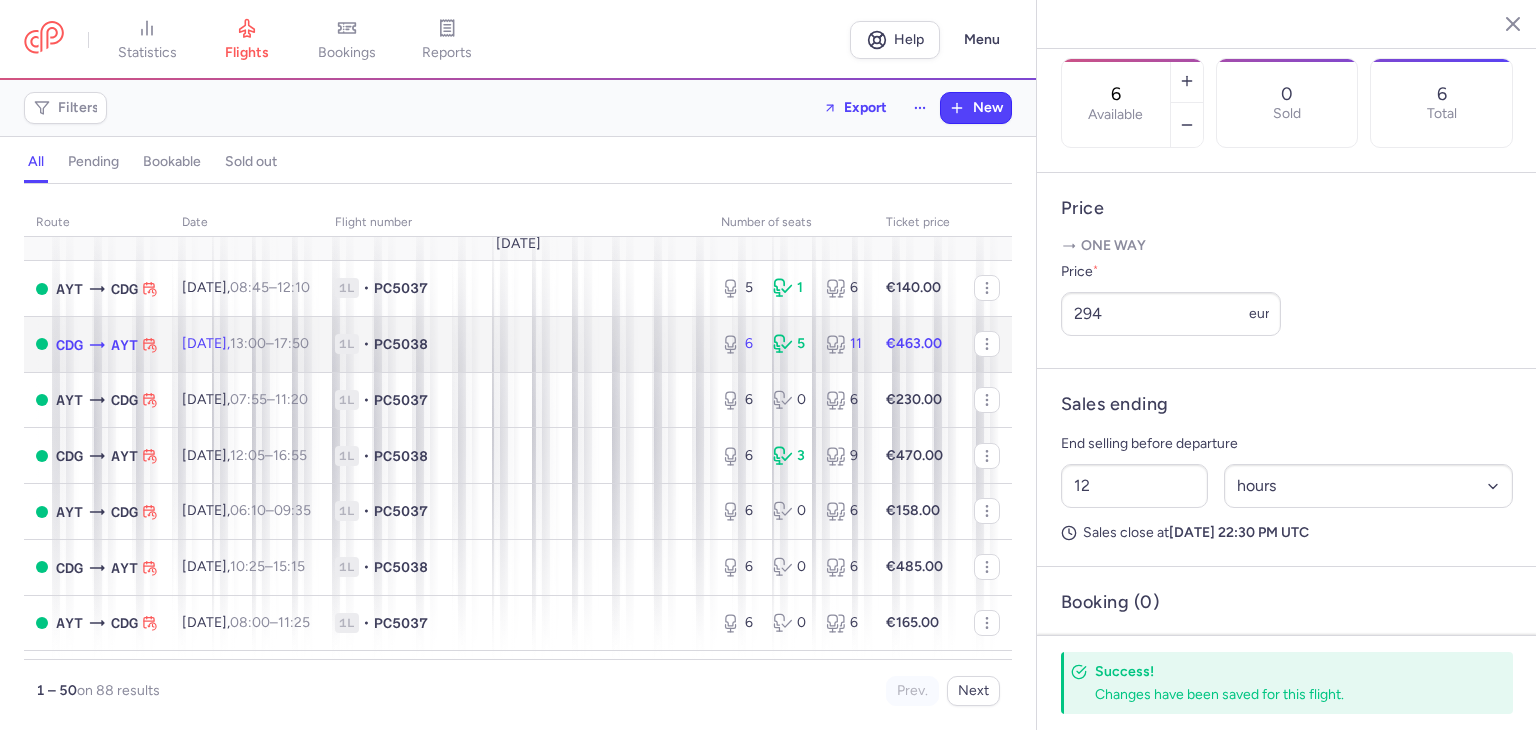 click on "1L • PC5038" at bounding box center [516, 344] 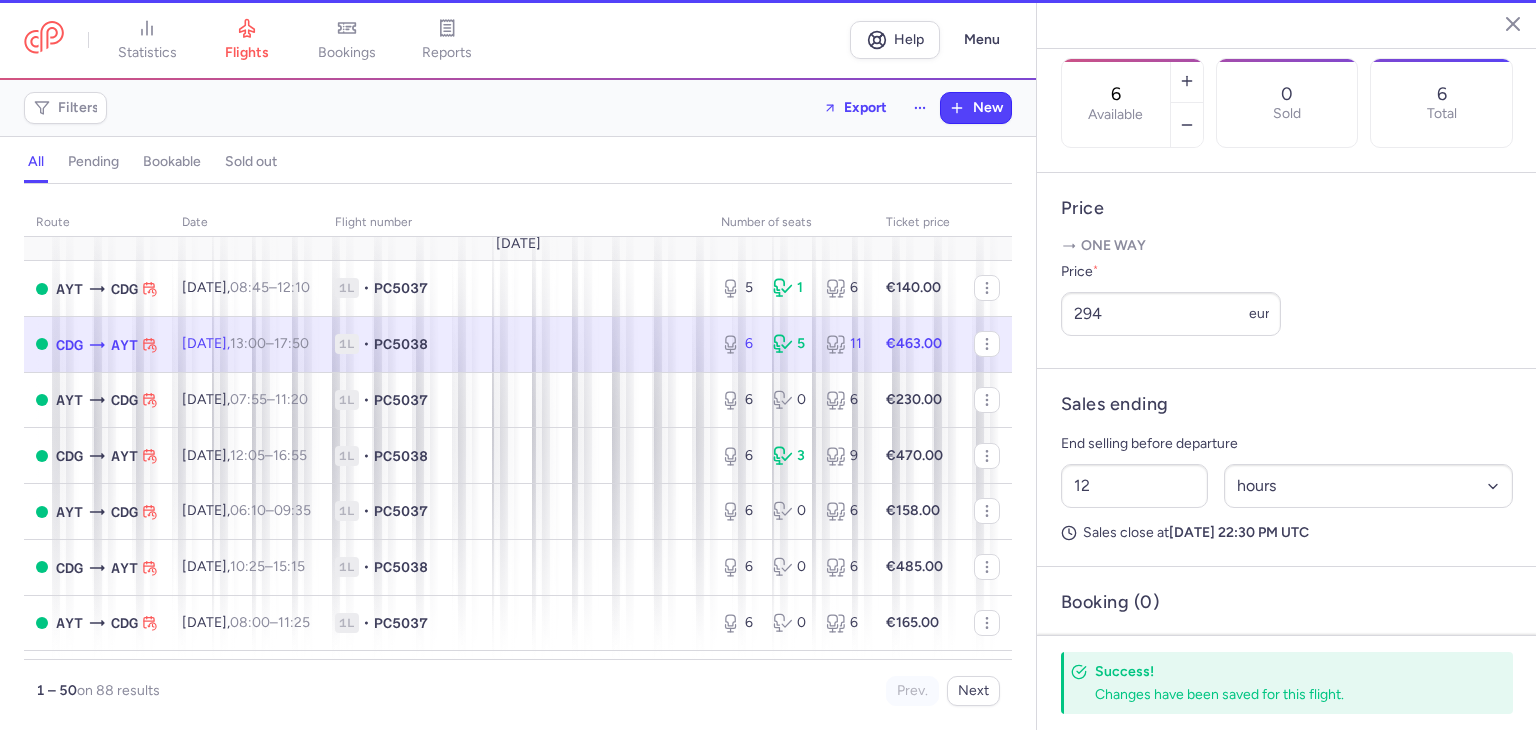 scroll, scrollTop: 664, scrollLeft: 0, axis: vertical 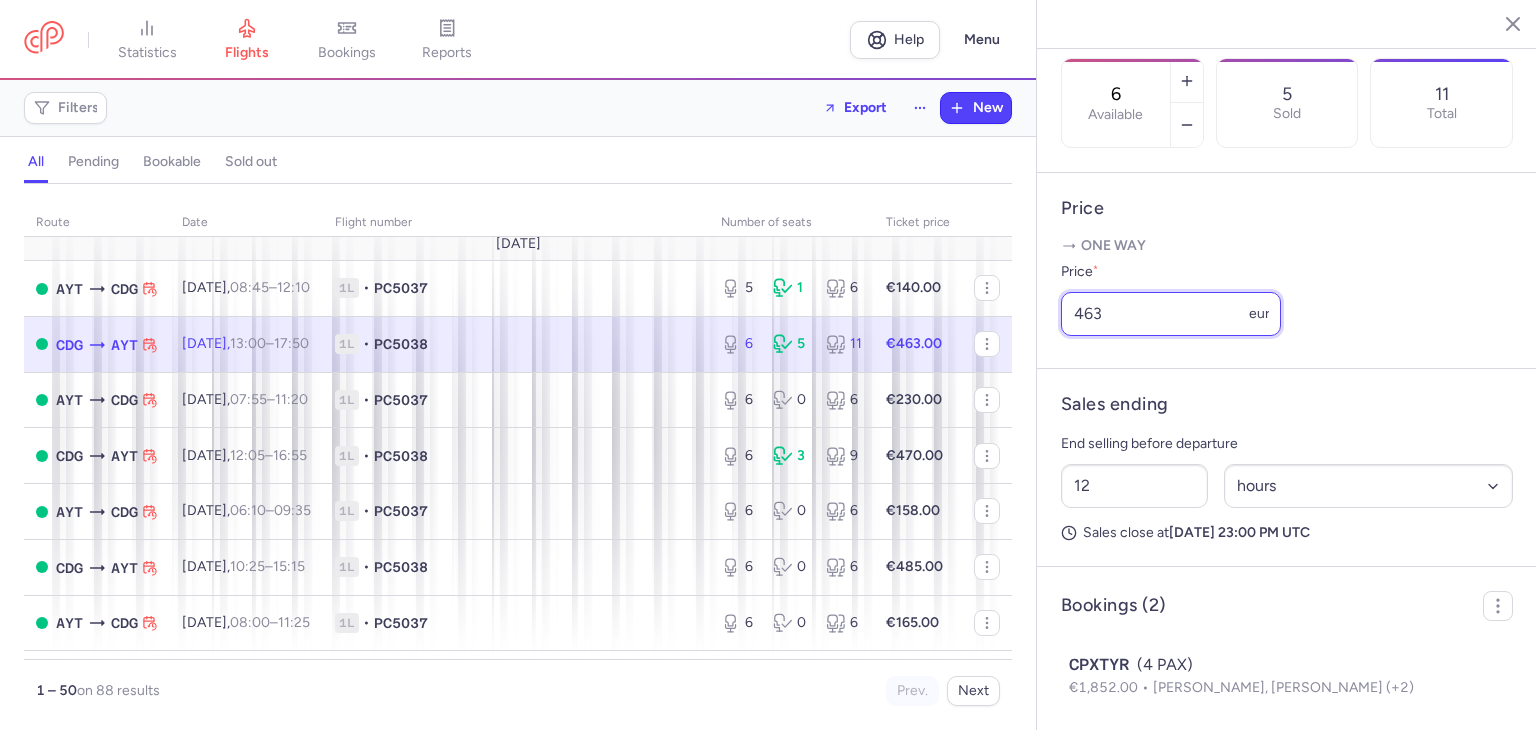 drag, startPoint x: 1100, startPoint y: 344, endPoint x: 1084, endPoint y: 345, distance: 16.03122 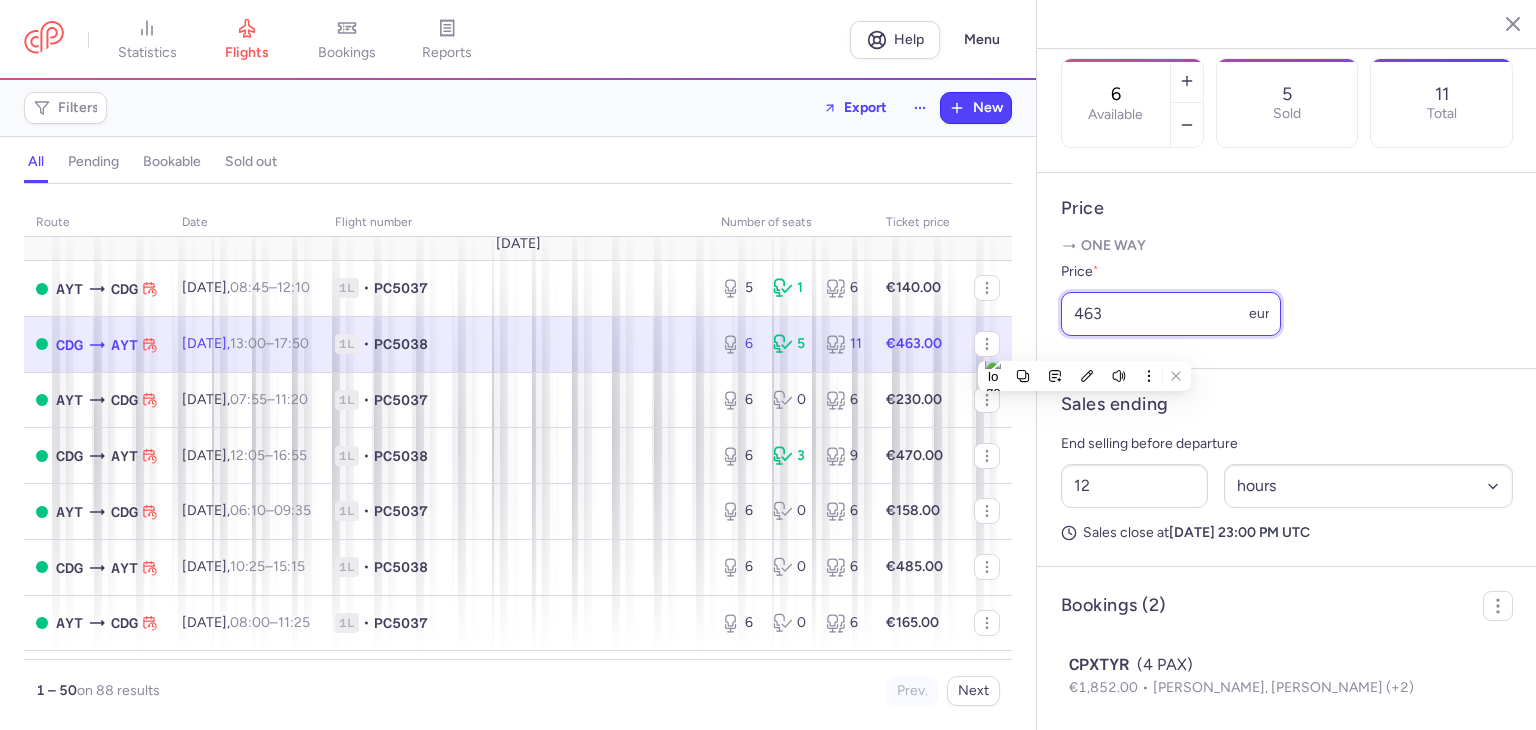 click on "463" at bounding box center (1171, 314) 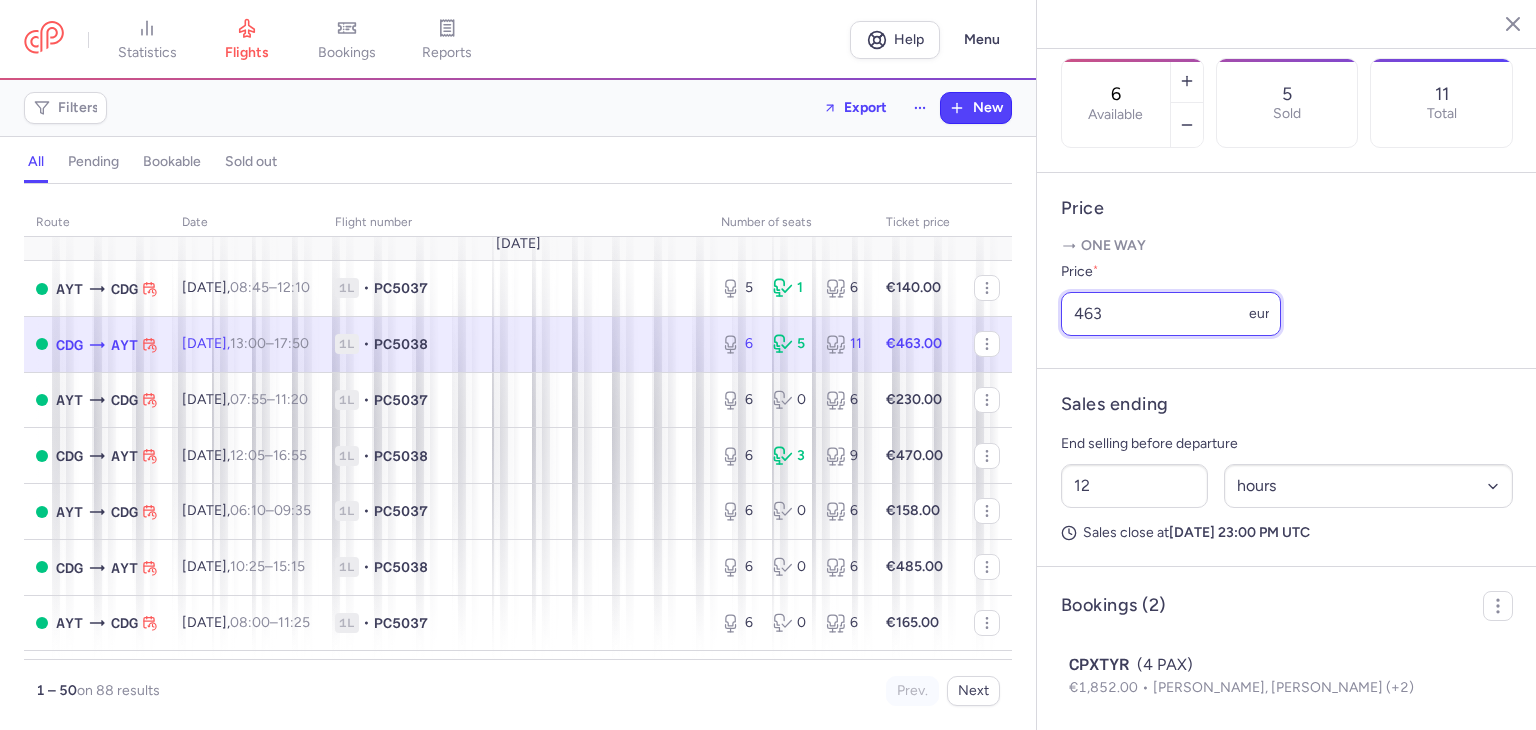 click on "463" at bounding box center (1171, 314) 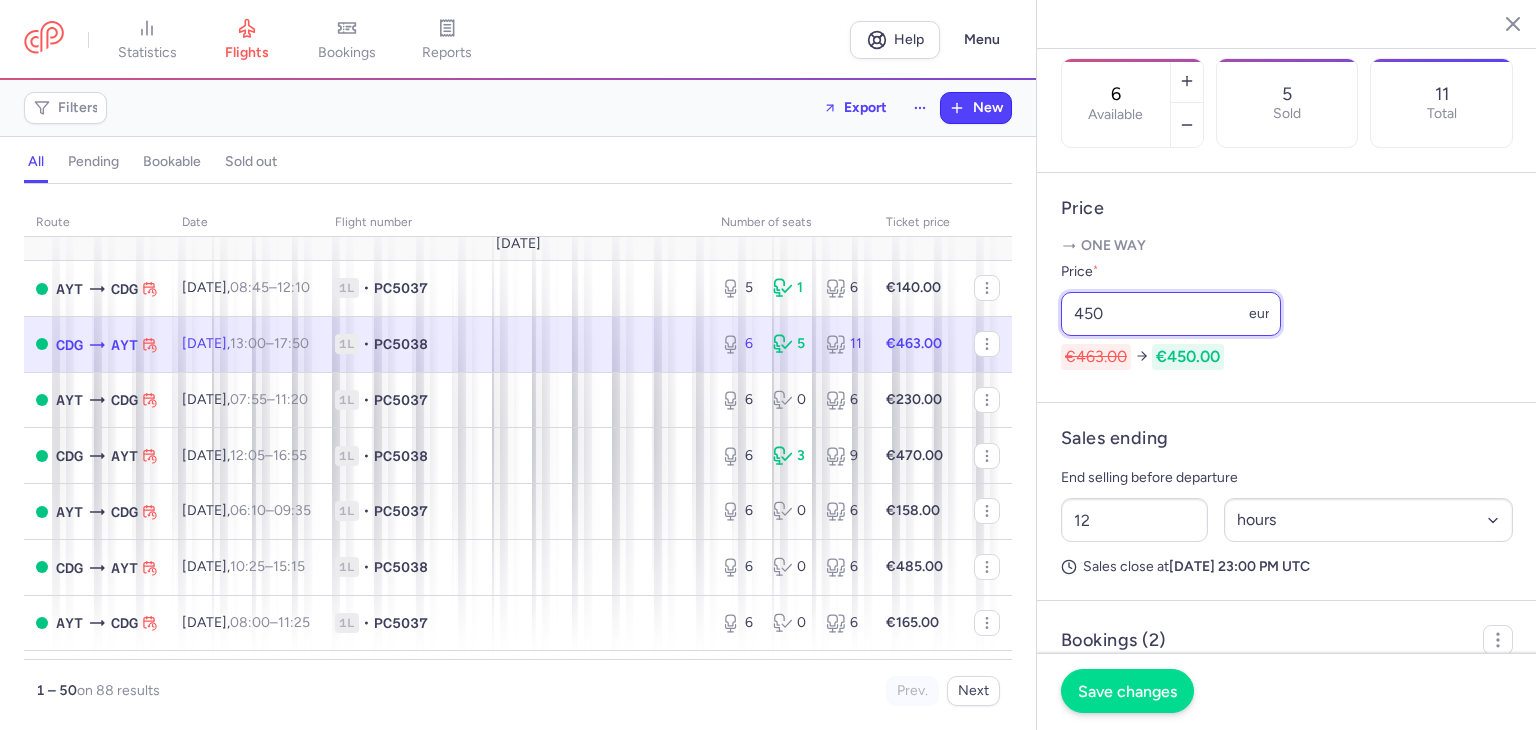 type on "450" 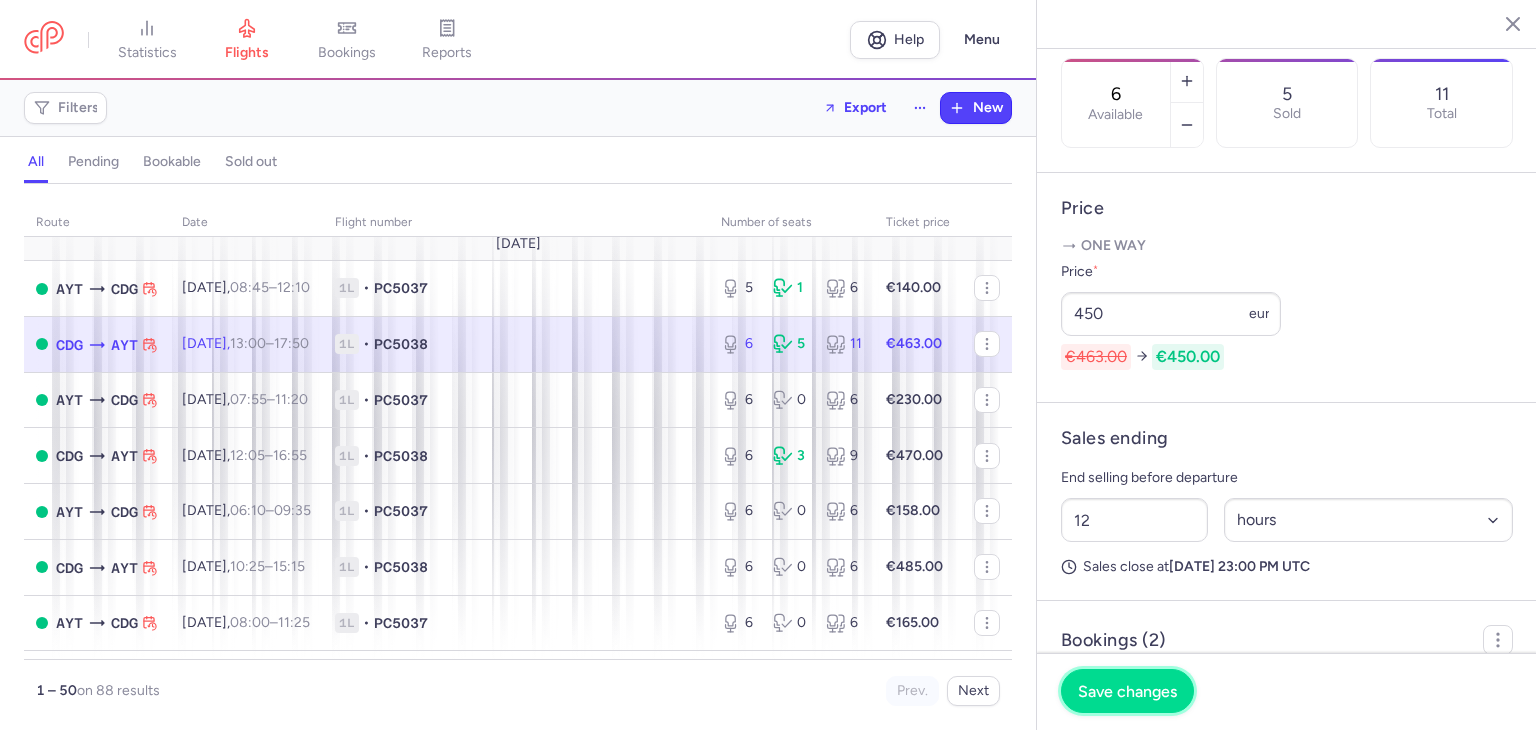 click on "Save changes" at bounding box center (1127, 691) 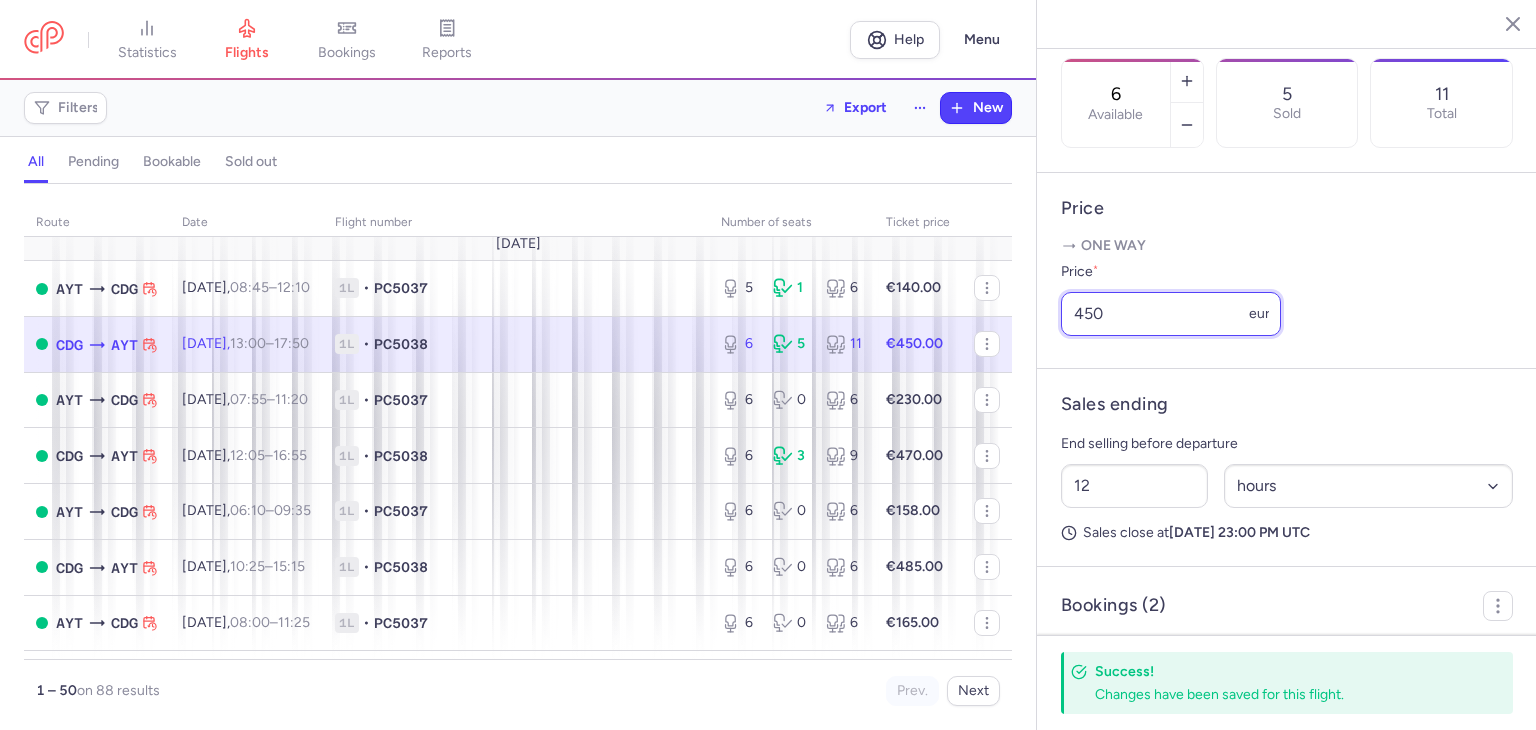 drag, startPoint x: 1120, startPoint y: 347, endPoint x: 1085, endPoint y: 350, distance: 35.128338 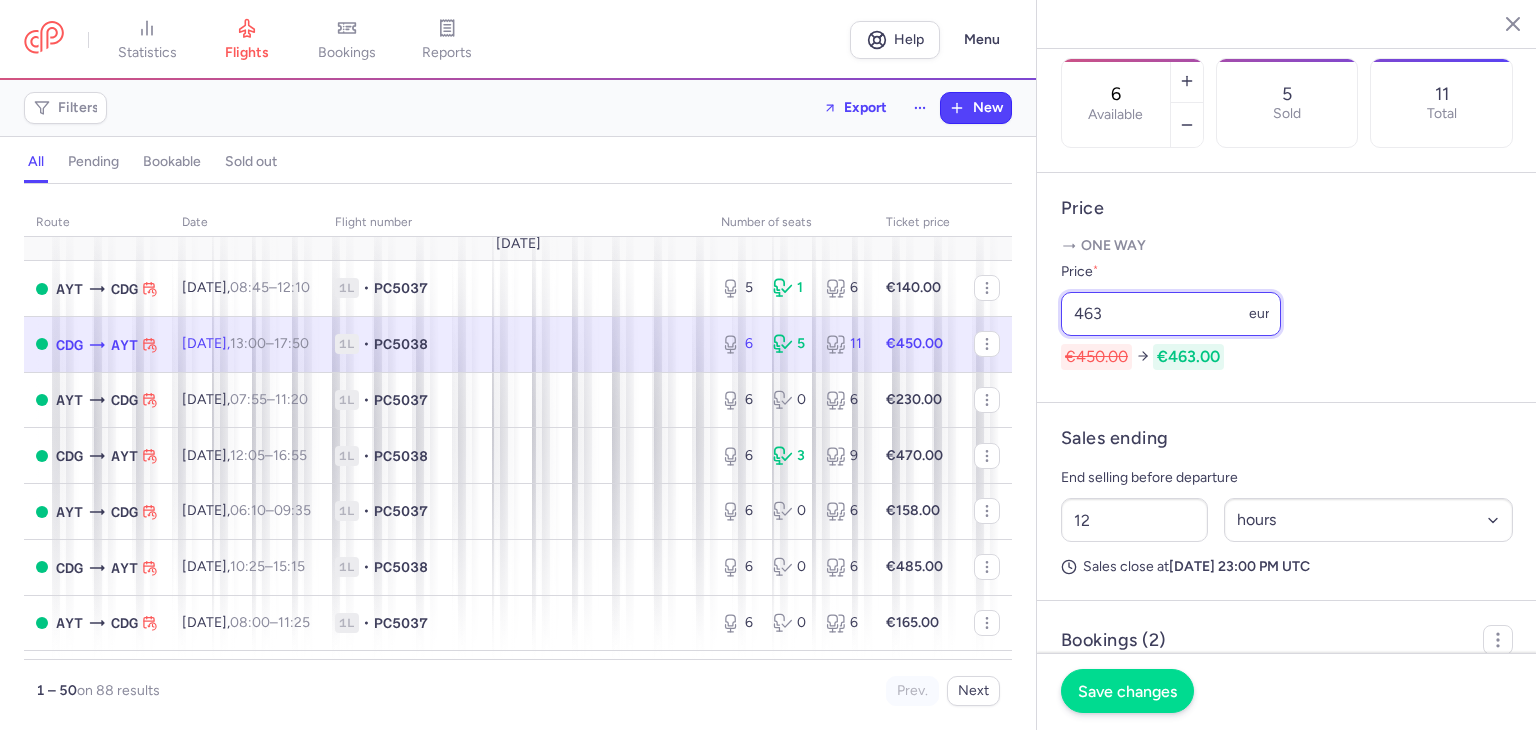 type on "463" 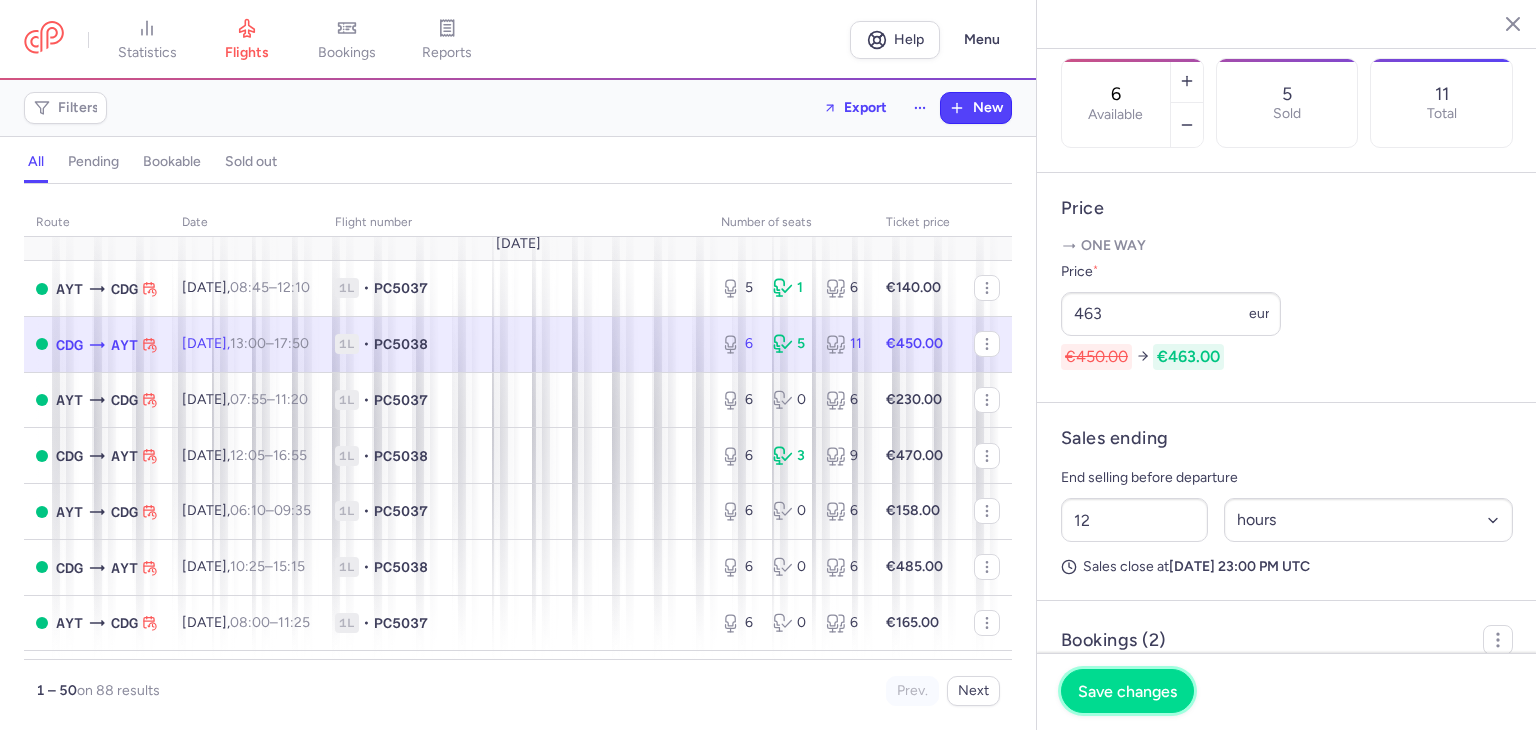 click on "Save changes" at bounding box center (1127, 691) 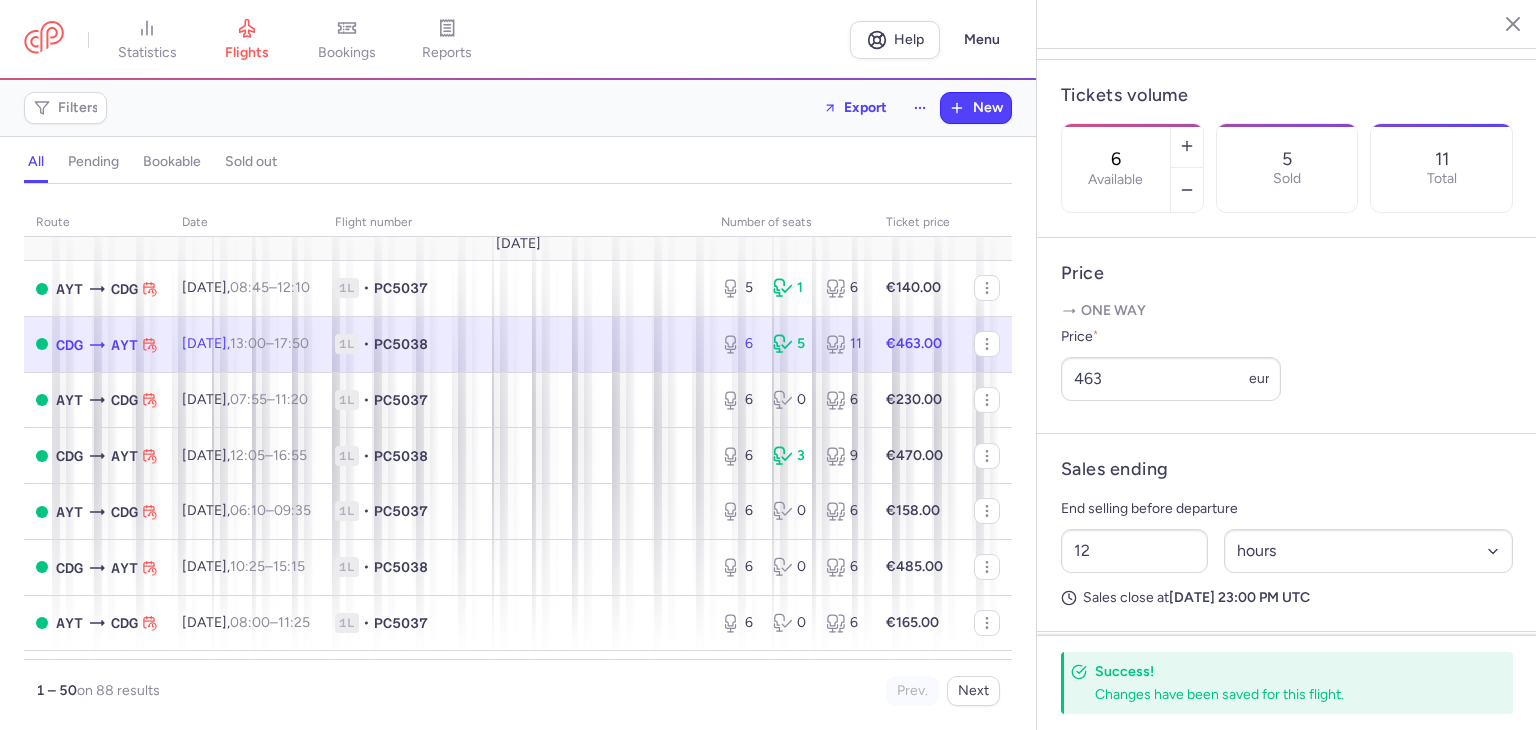 scroll, scrollTop: 531, scrollLeft: 0, axis: vertical 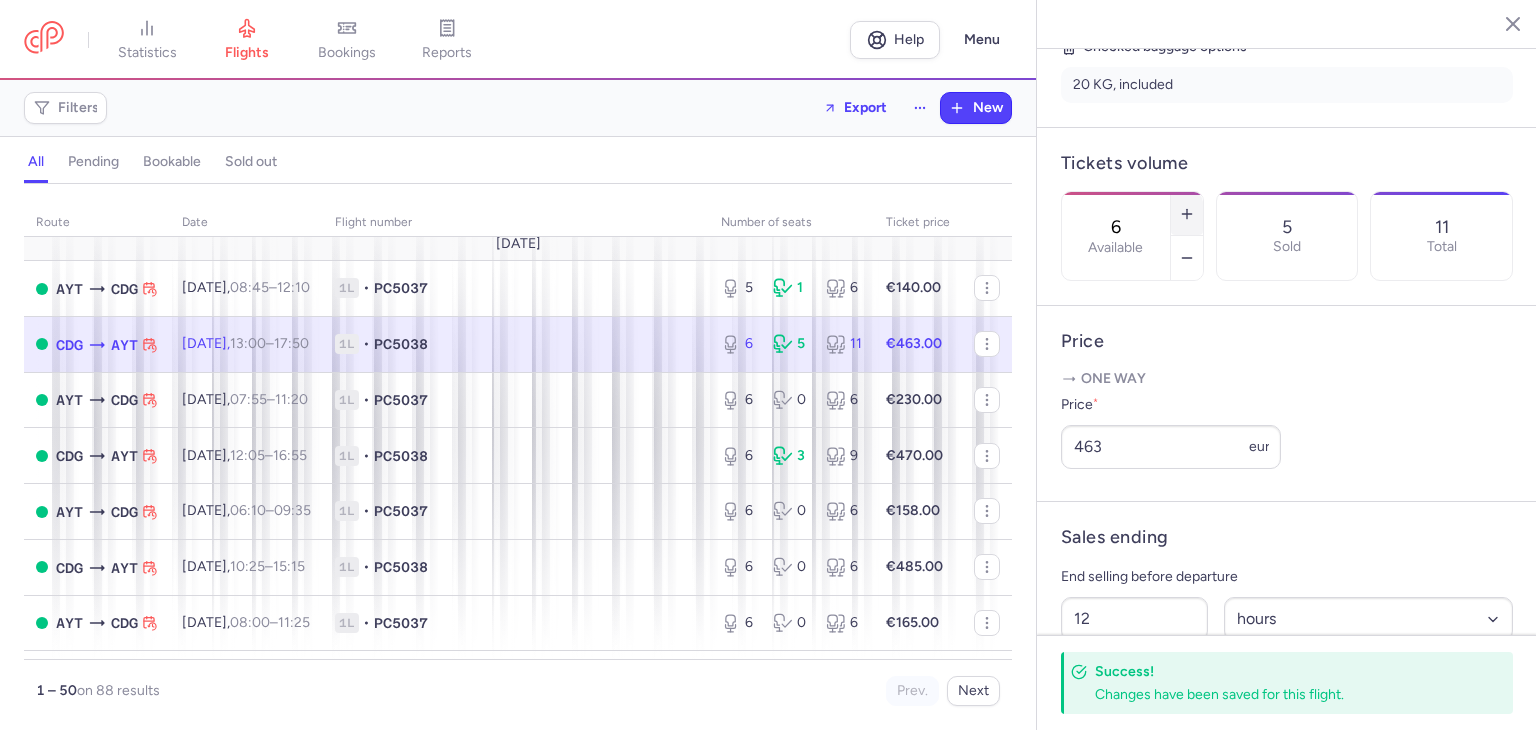 click 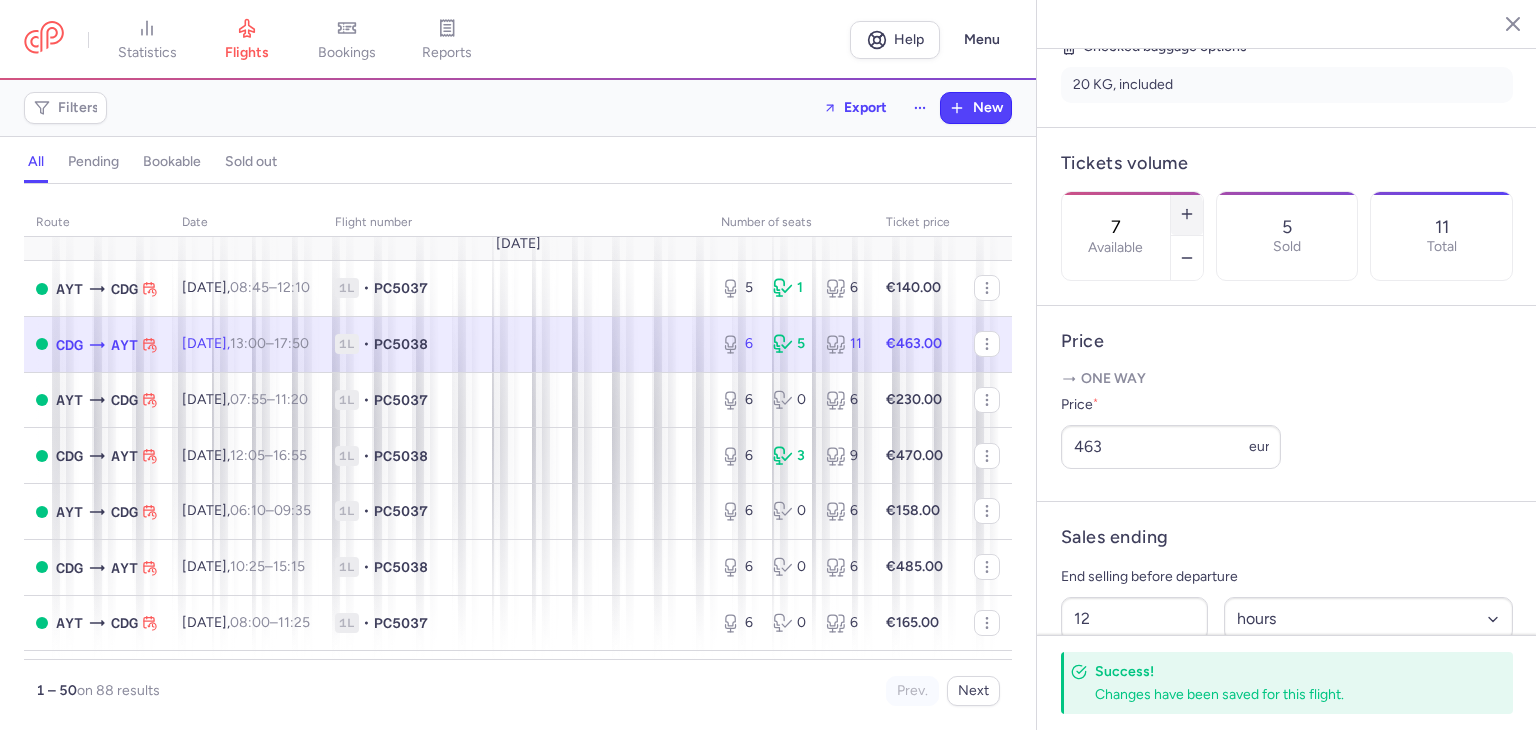 click 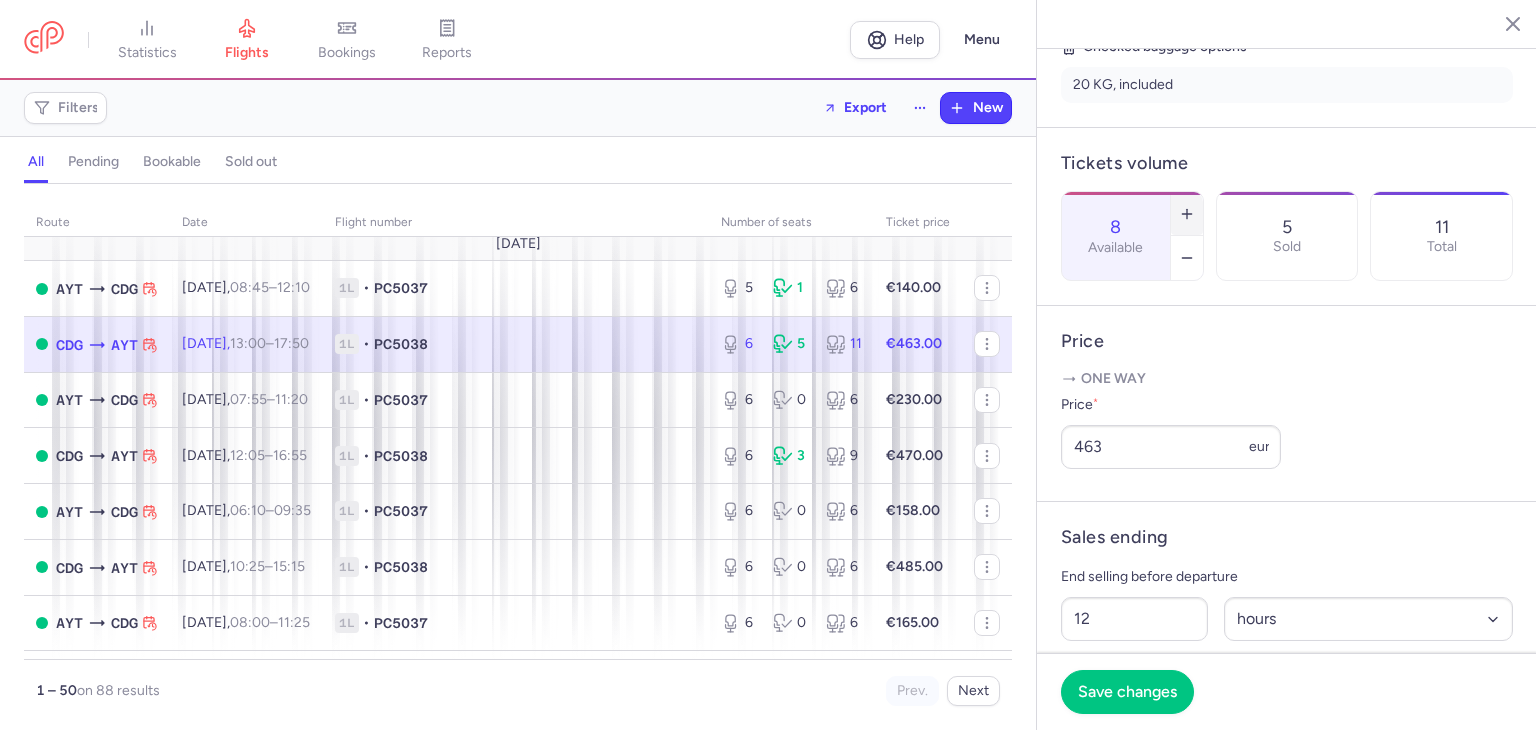 click 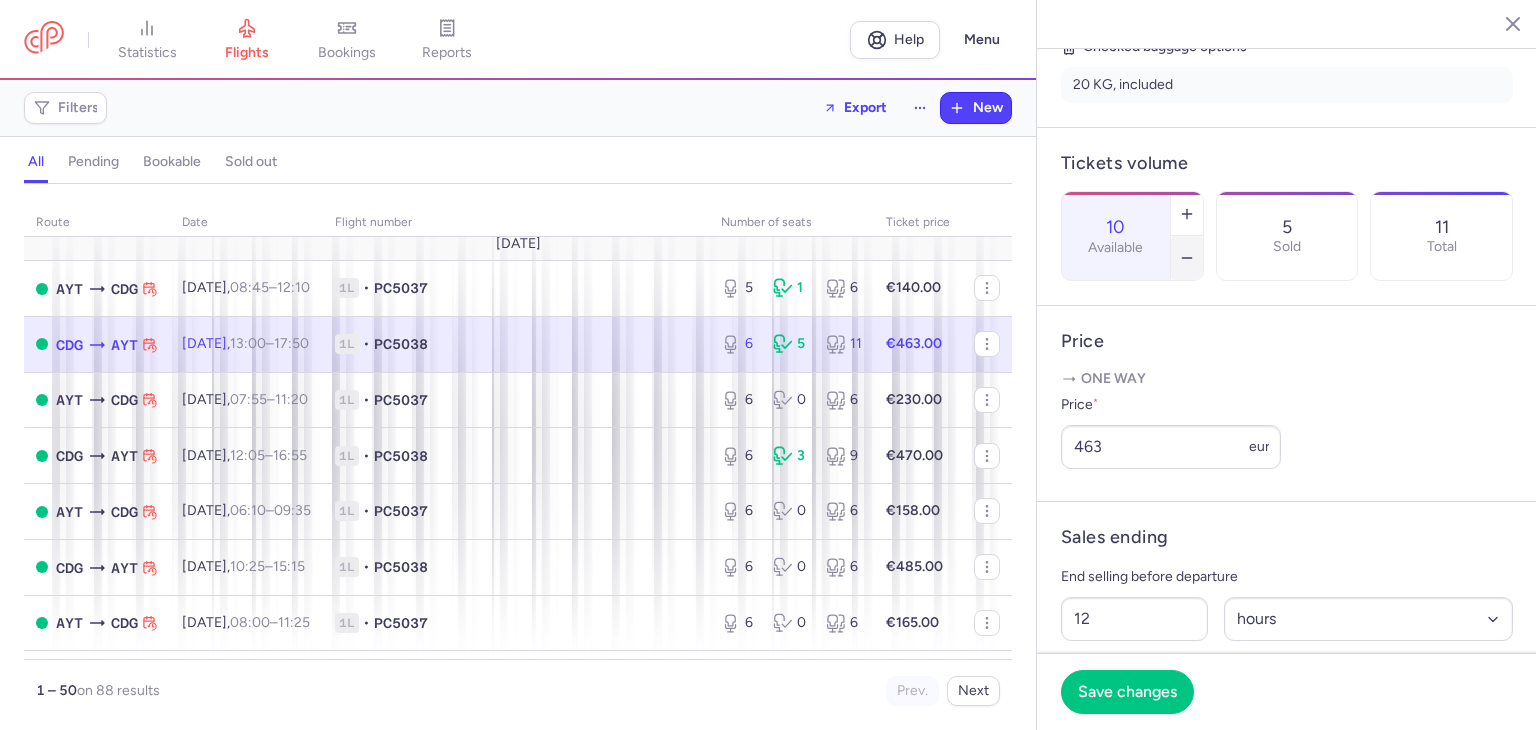 click 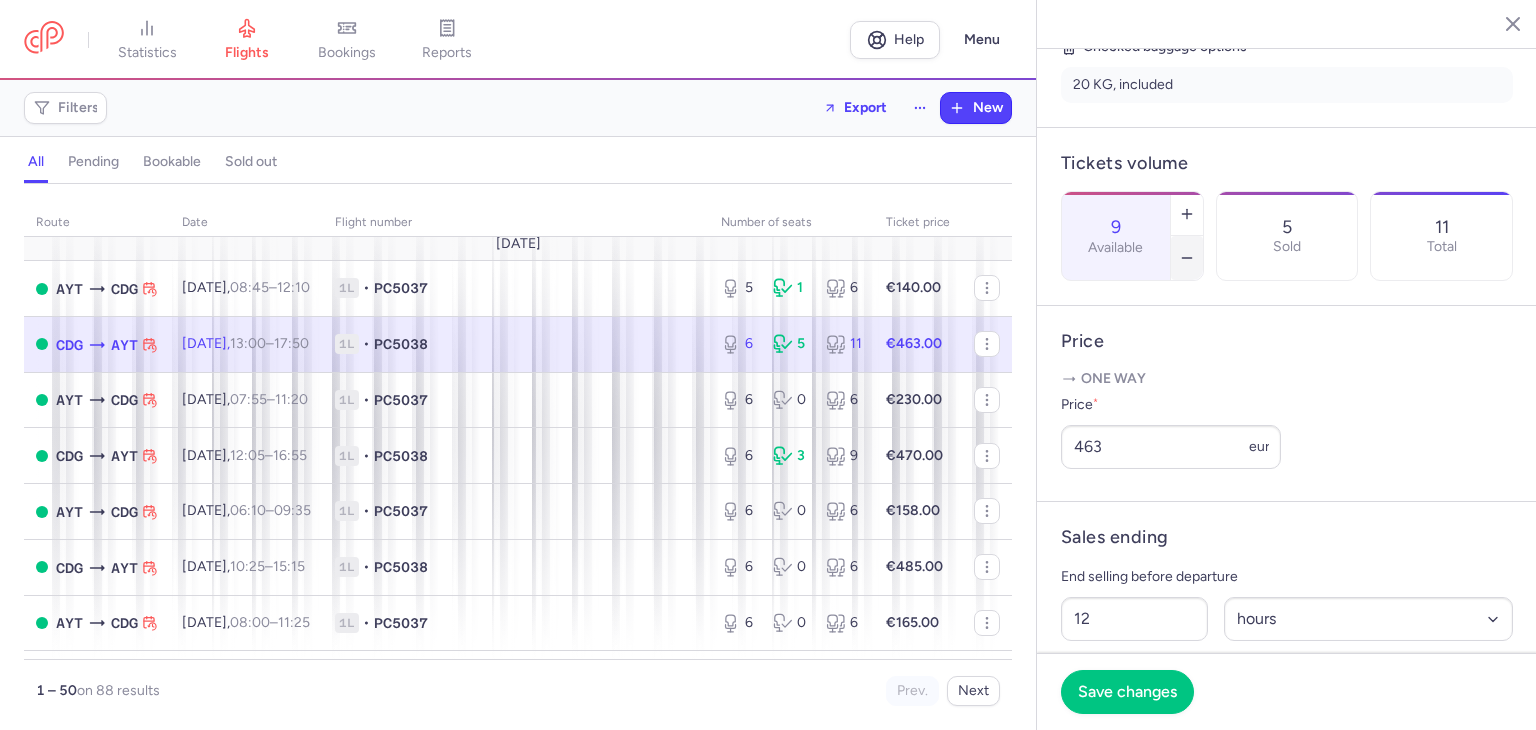 click 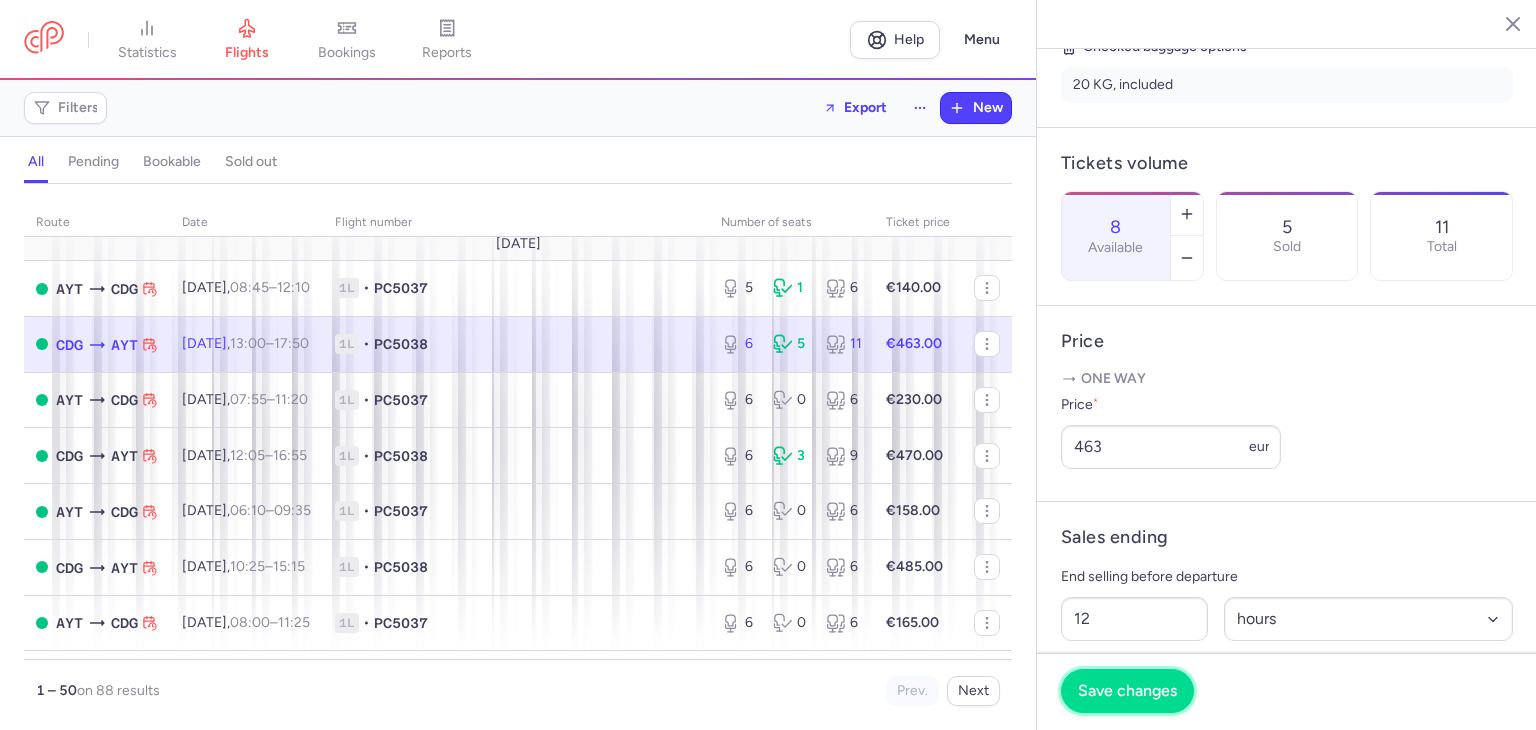 click on "Save changes" at bounding box center (1127, 691) 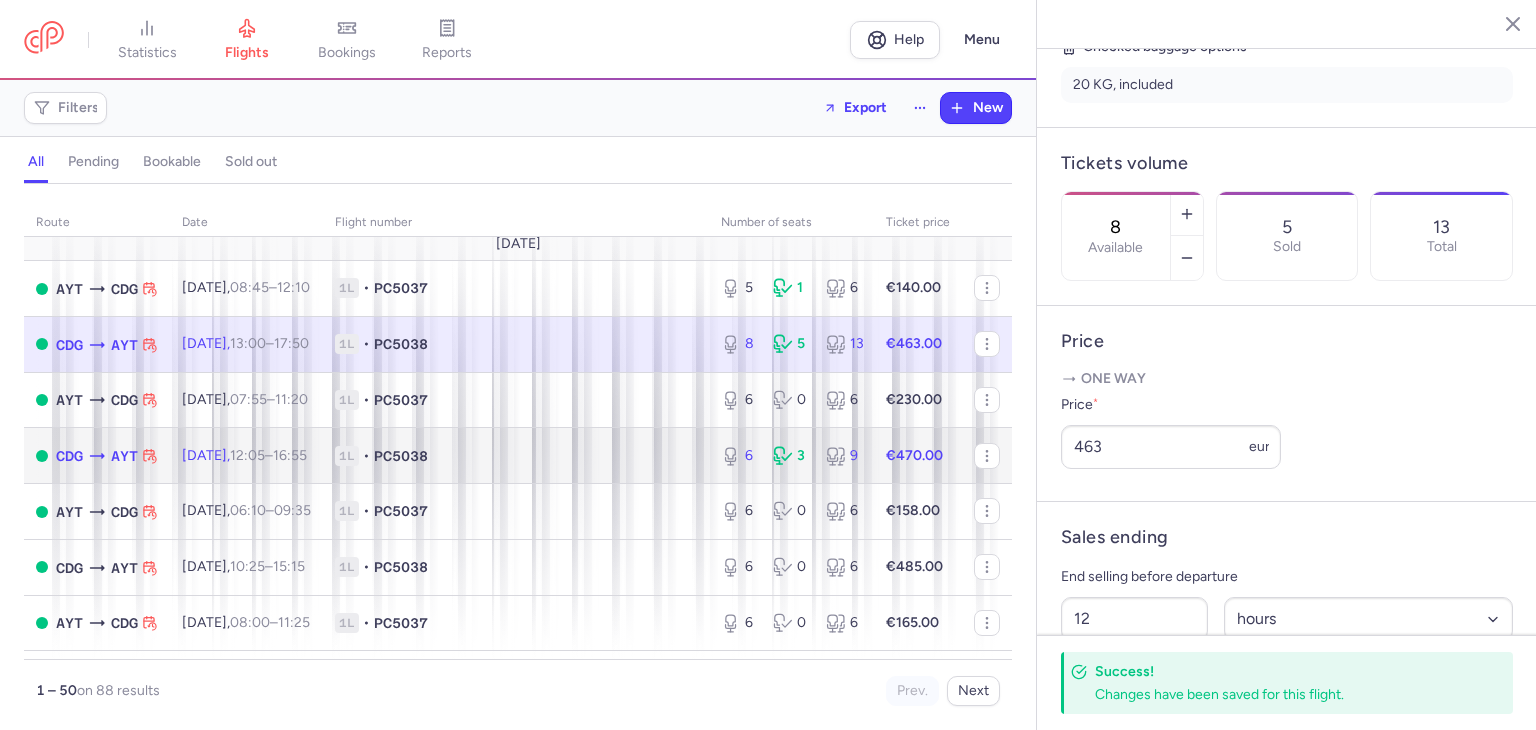 click on "1L • PC5038" at bounding box center [516, 456] 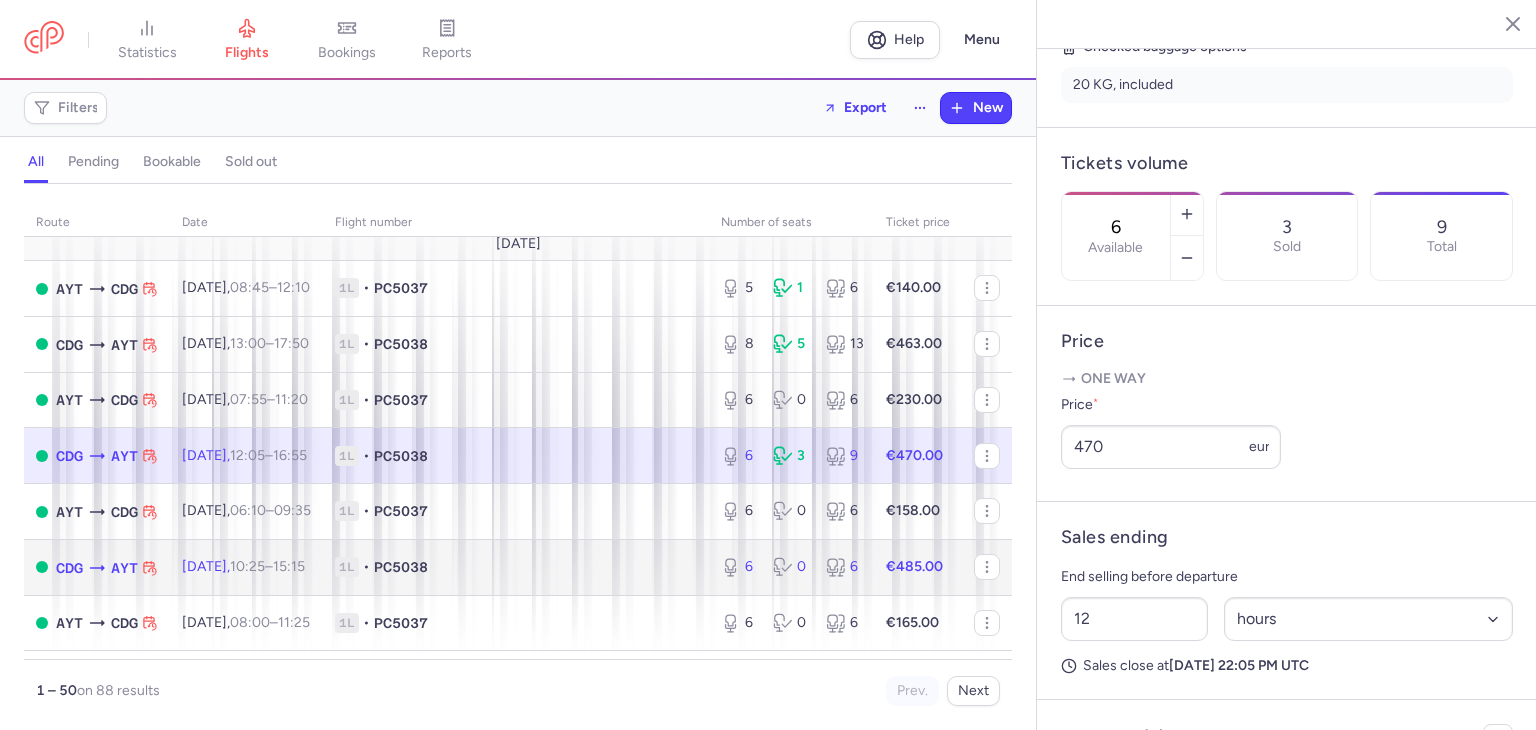 click on "1L • PC5038" at bounding box center [516, 567] 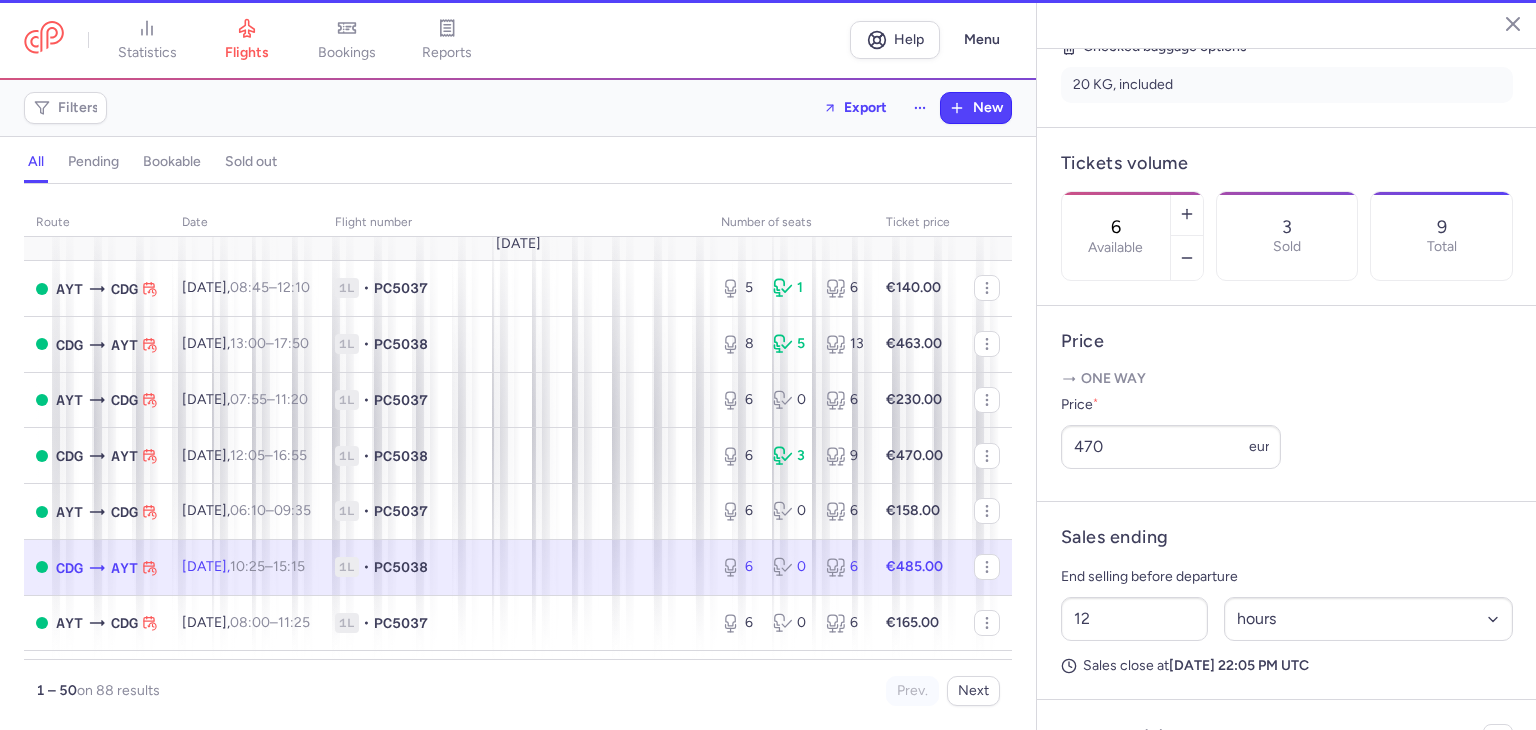 scroll, scrollTop: 515, scrollLeft: 0, axis: vertical 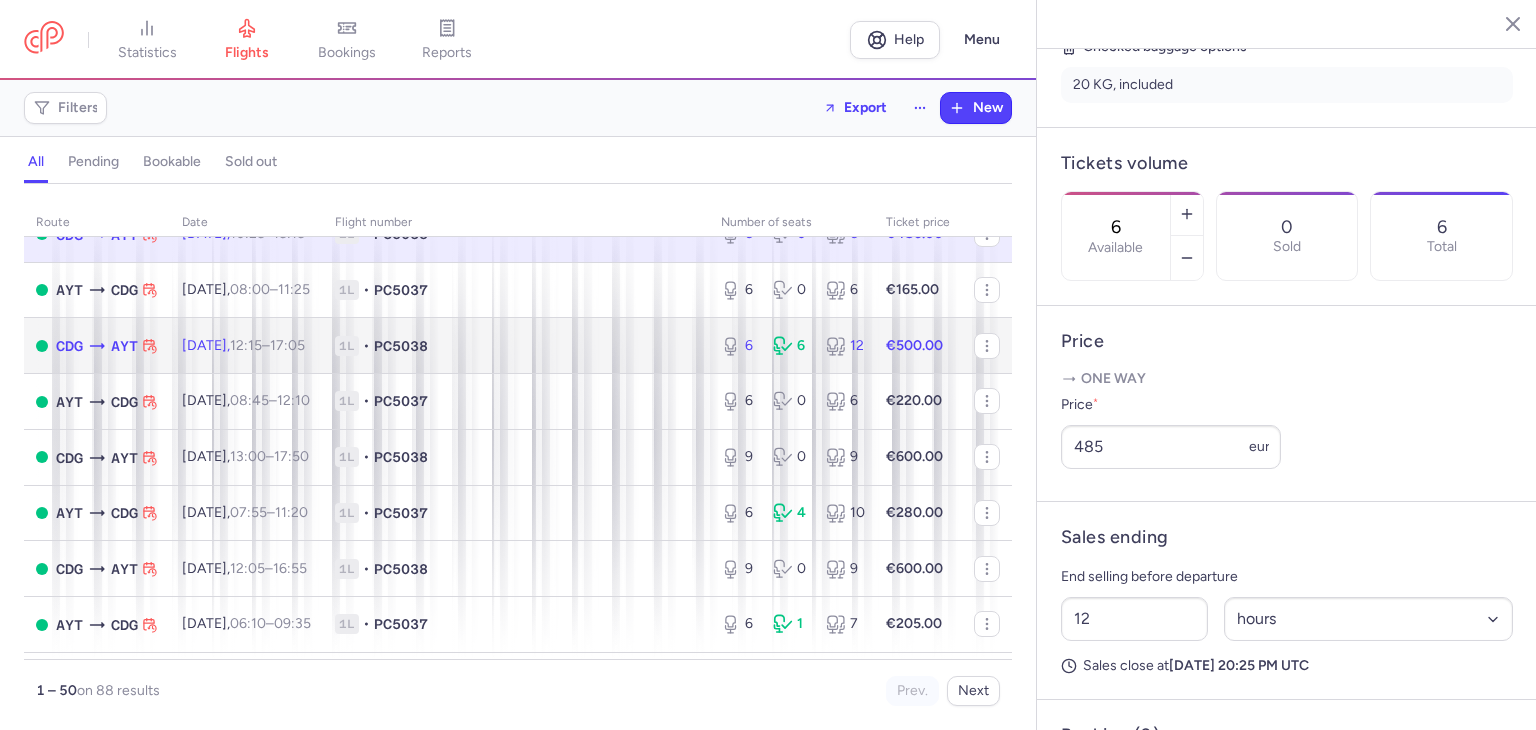 click on "1L • PC5038" at bounding box center (516, 346) 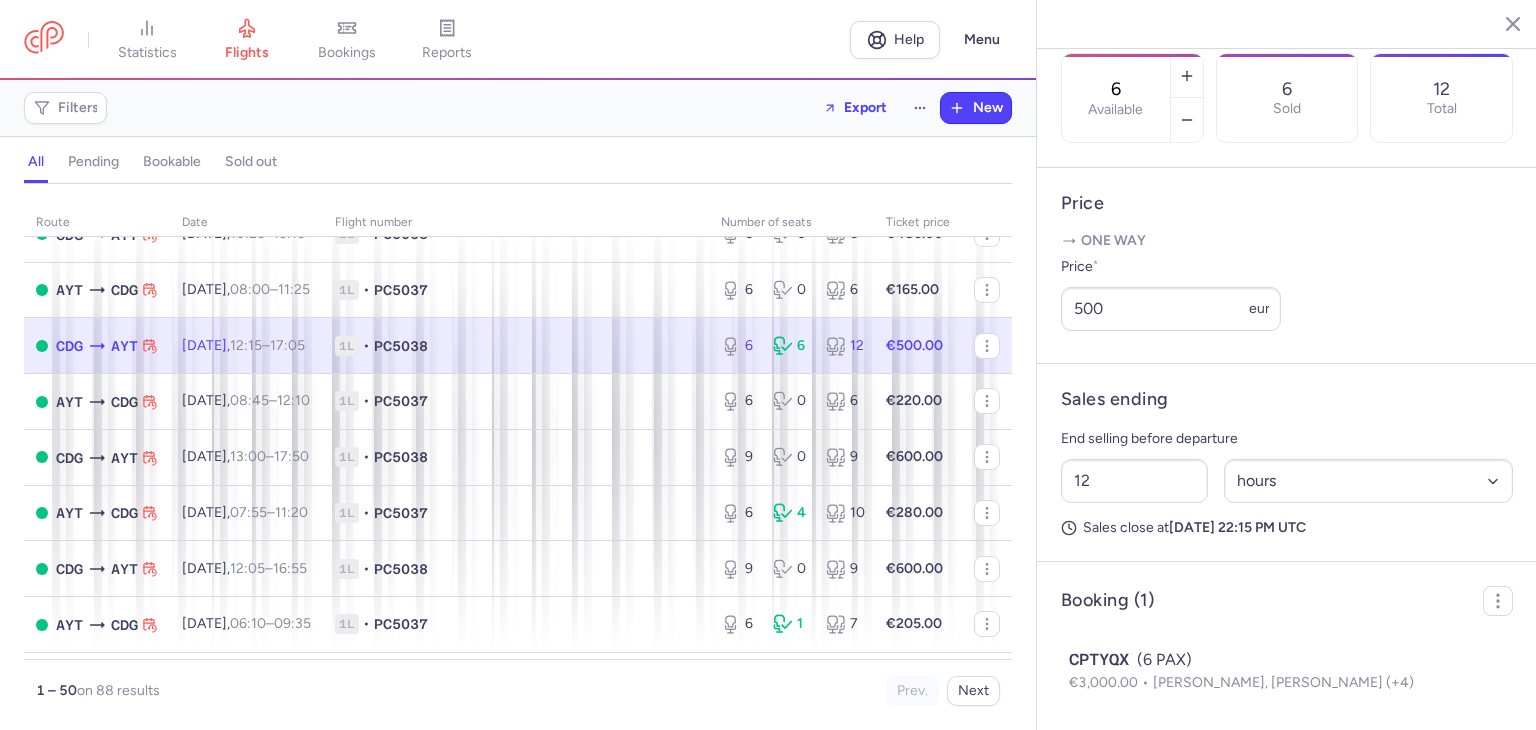 scroll, scrollTop: 700, scrollLeft: 0, axis: vertical 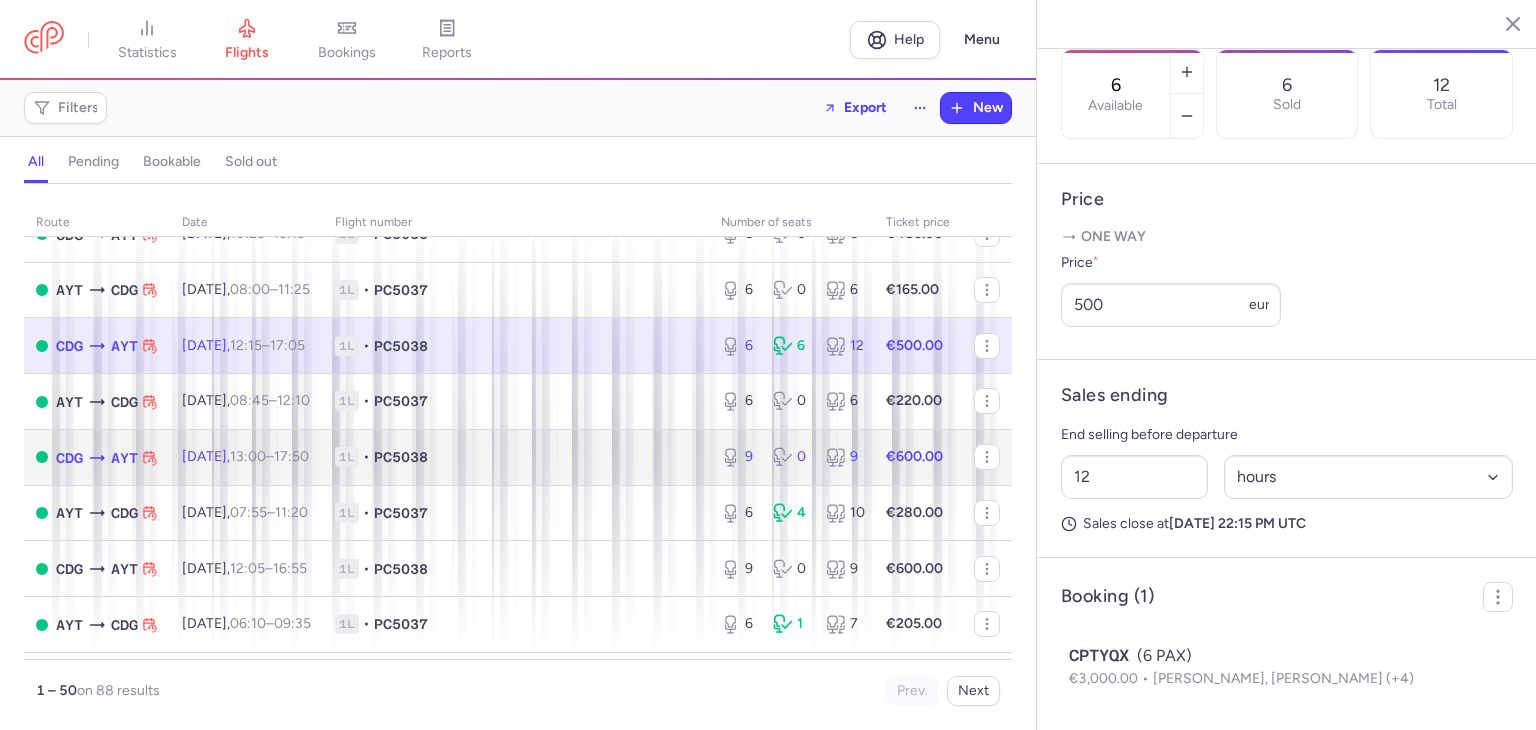 click on "1L • PC5038" at bounding box center [516, 457] 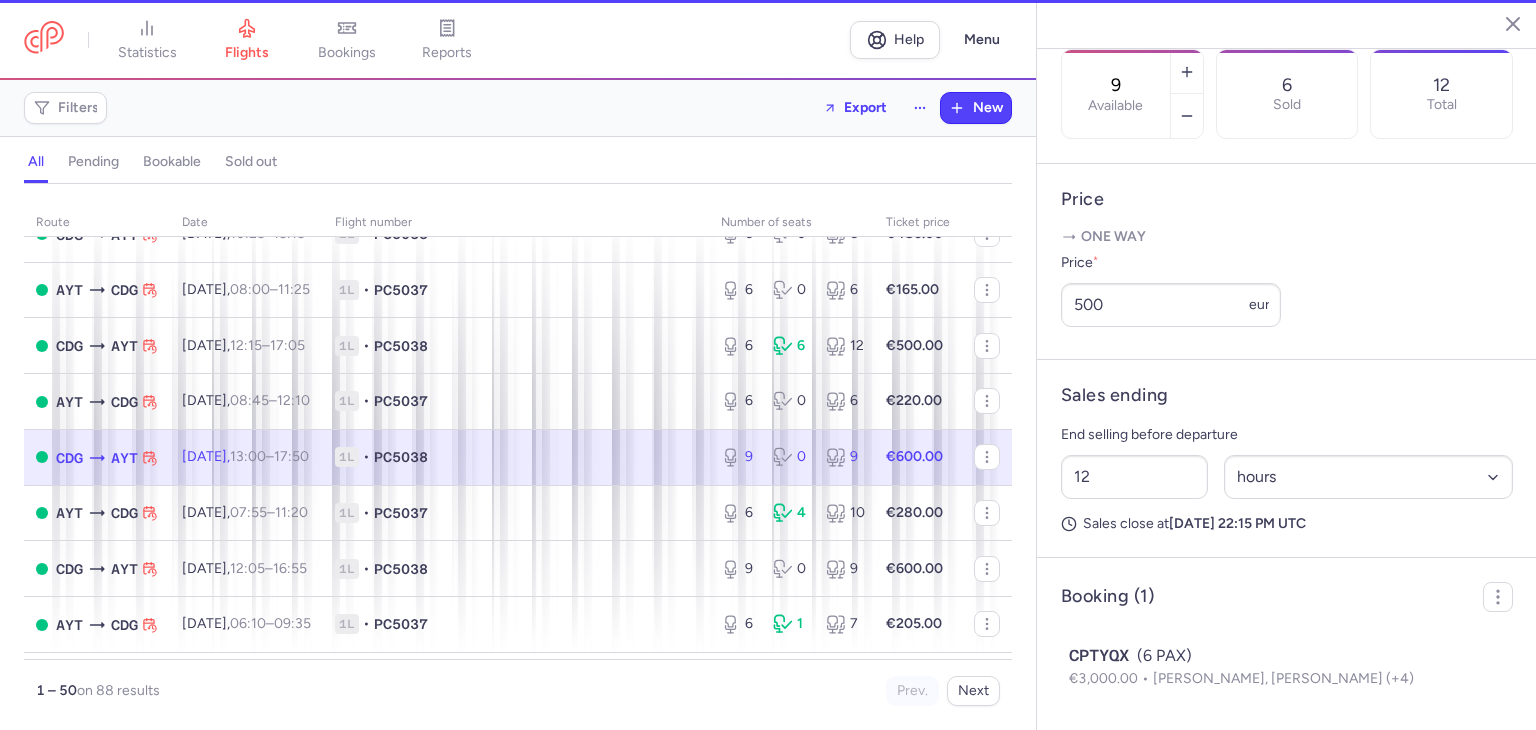 scroll, scrollTop: 648, scrollLeft: 0, axis: vertical 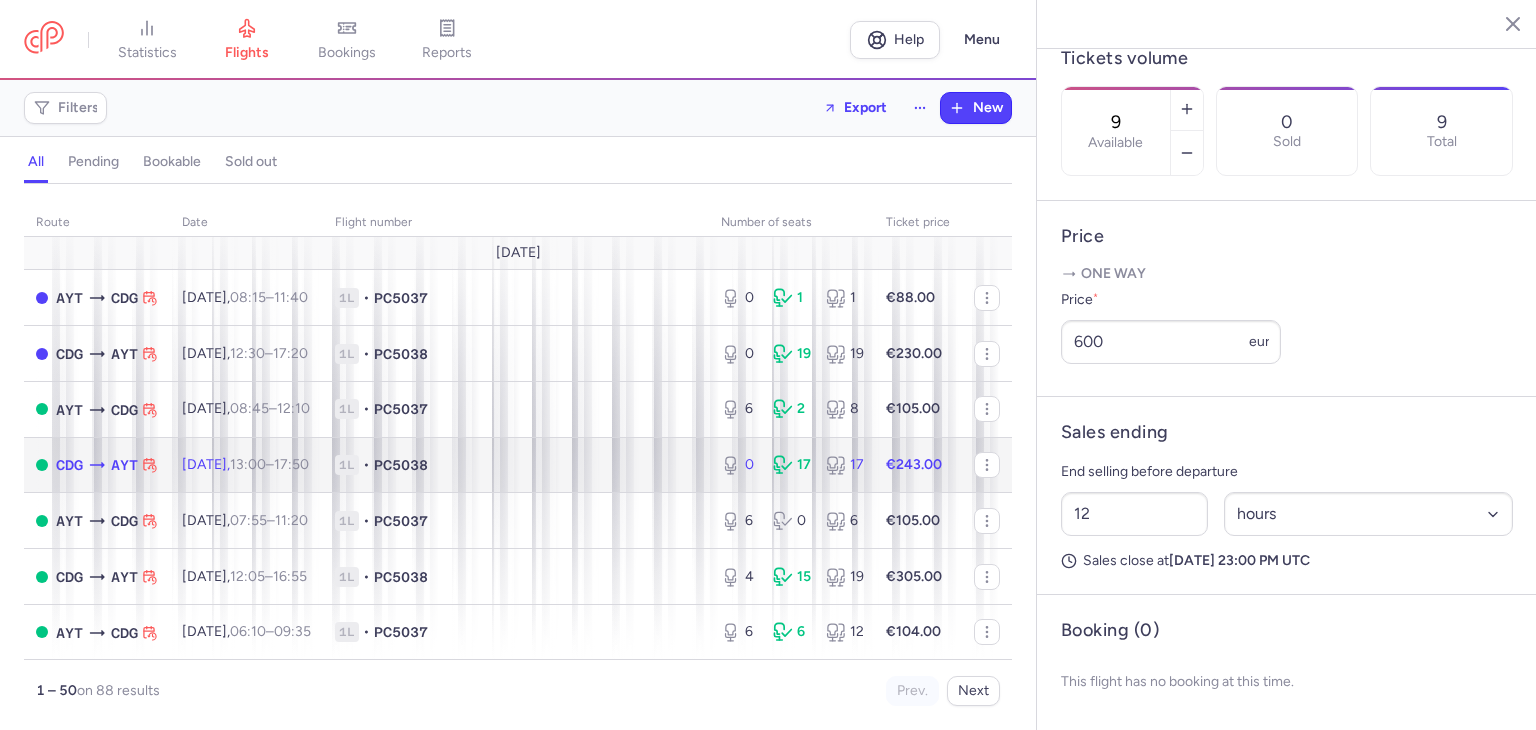 click on "1L • PC5038" at bounding box center [516, 465] 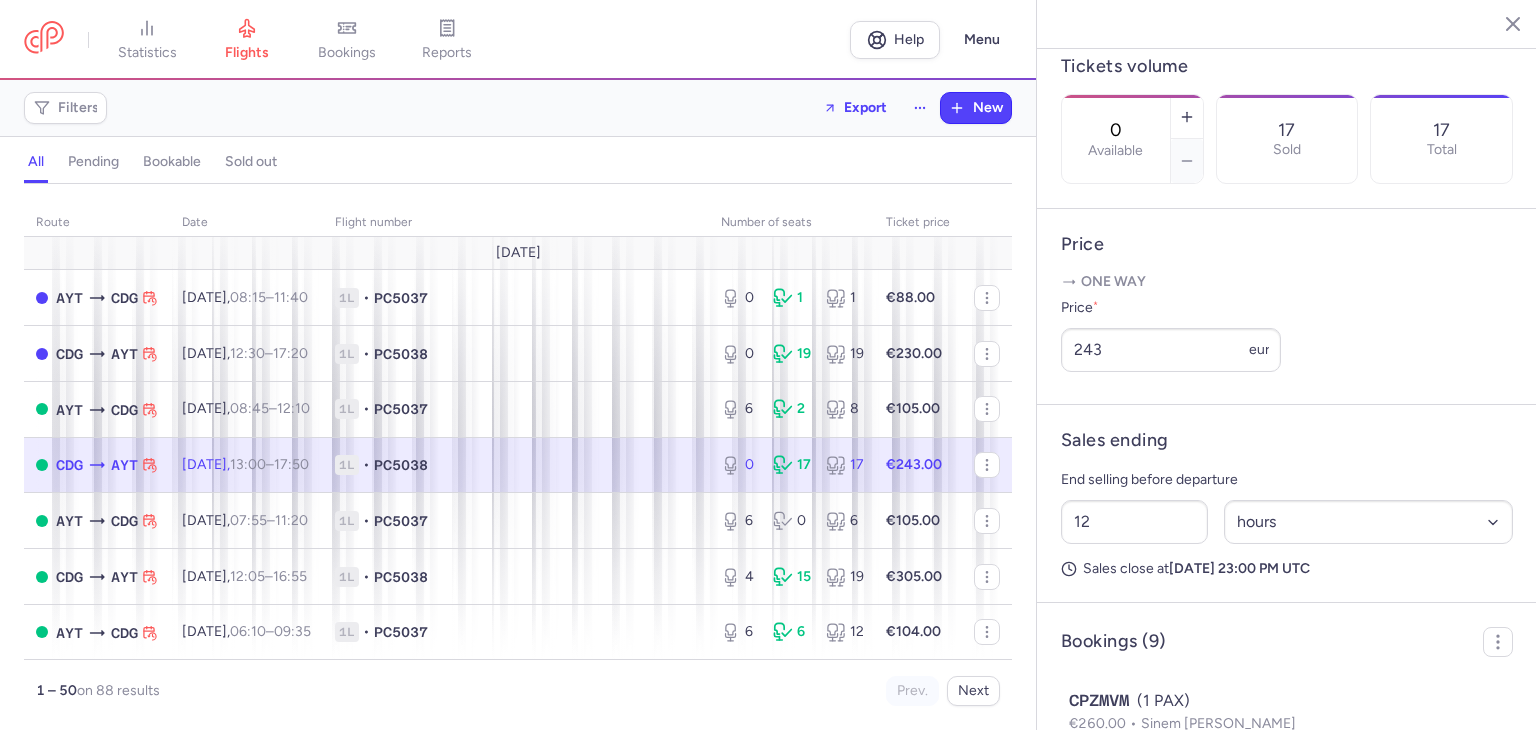 scroll, scrollTop: 567, scrollLeft: 0, axis: vertical 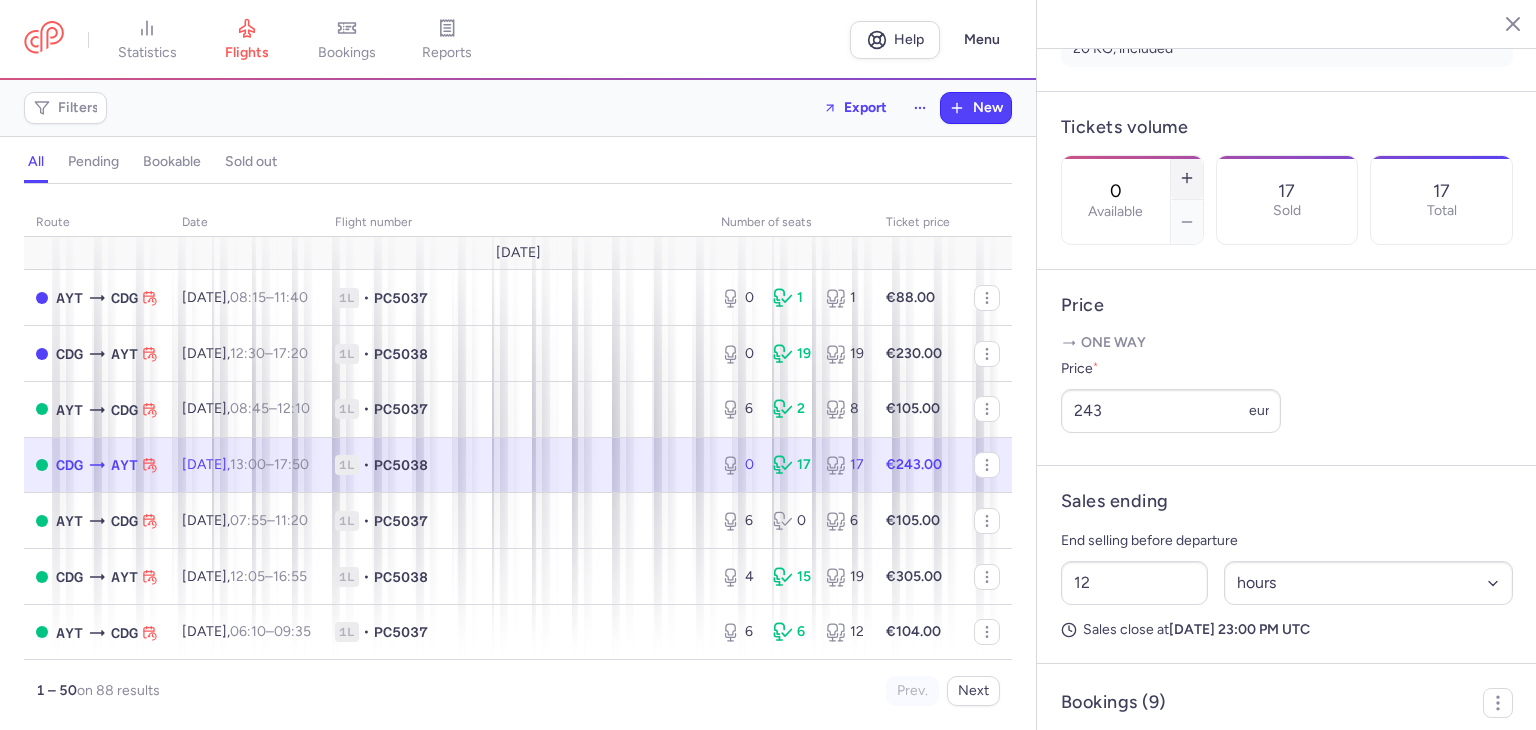 click 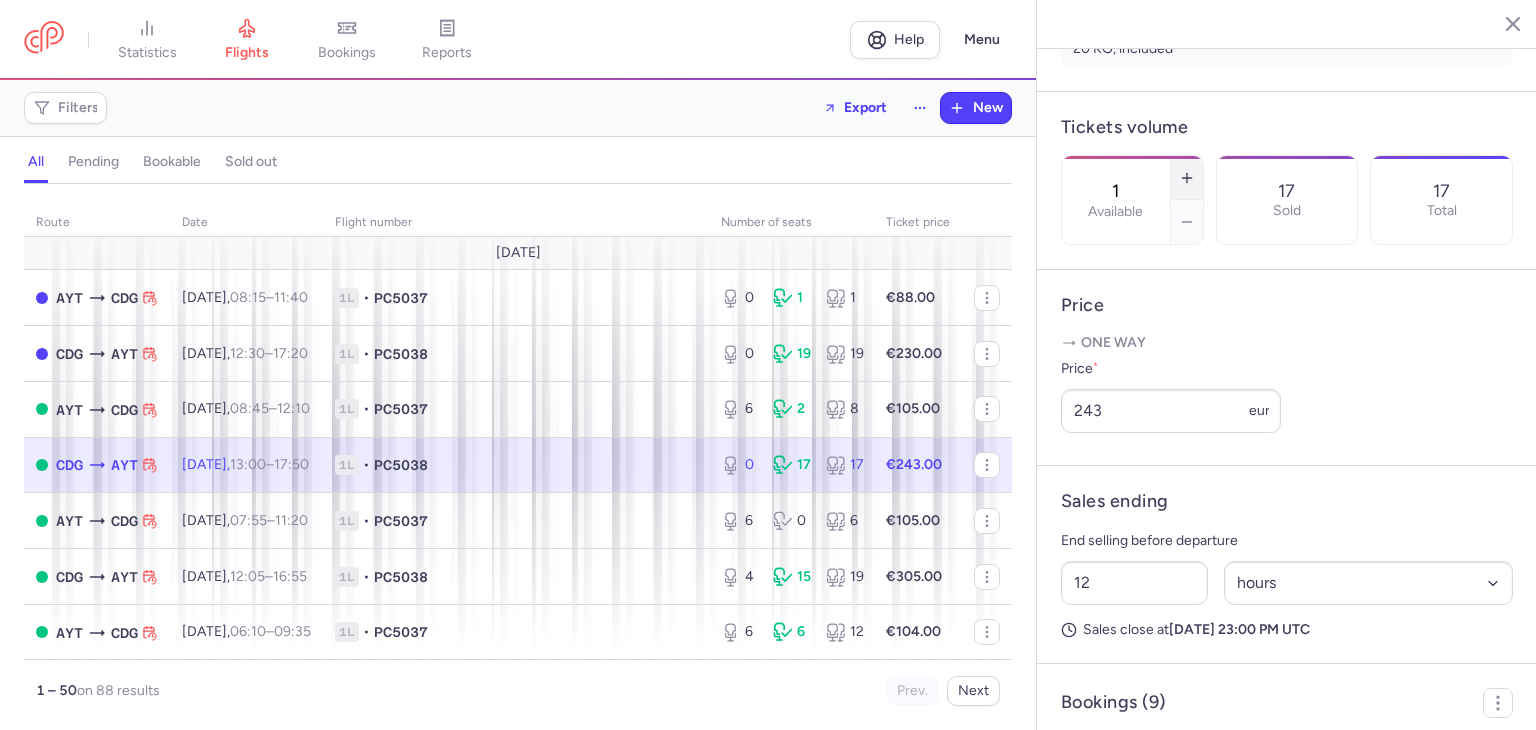 click 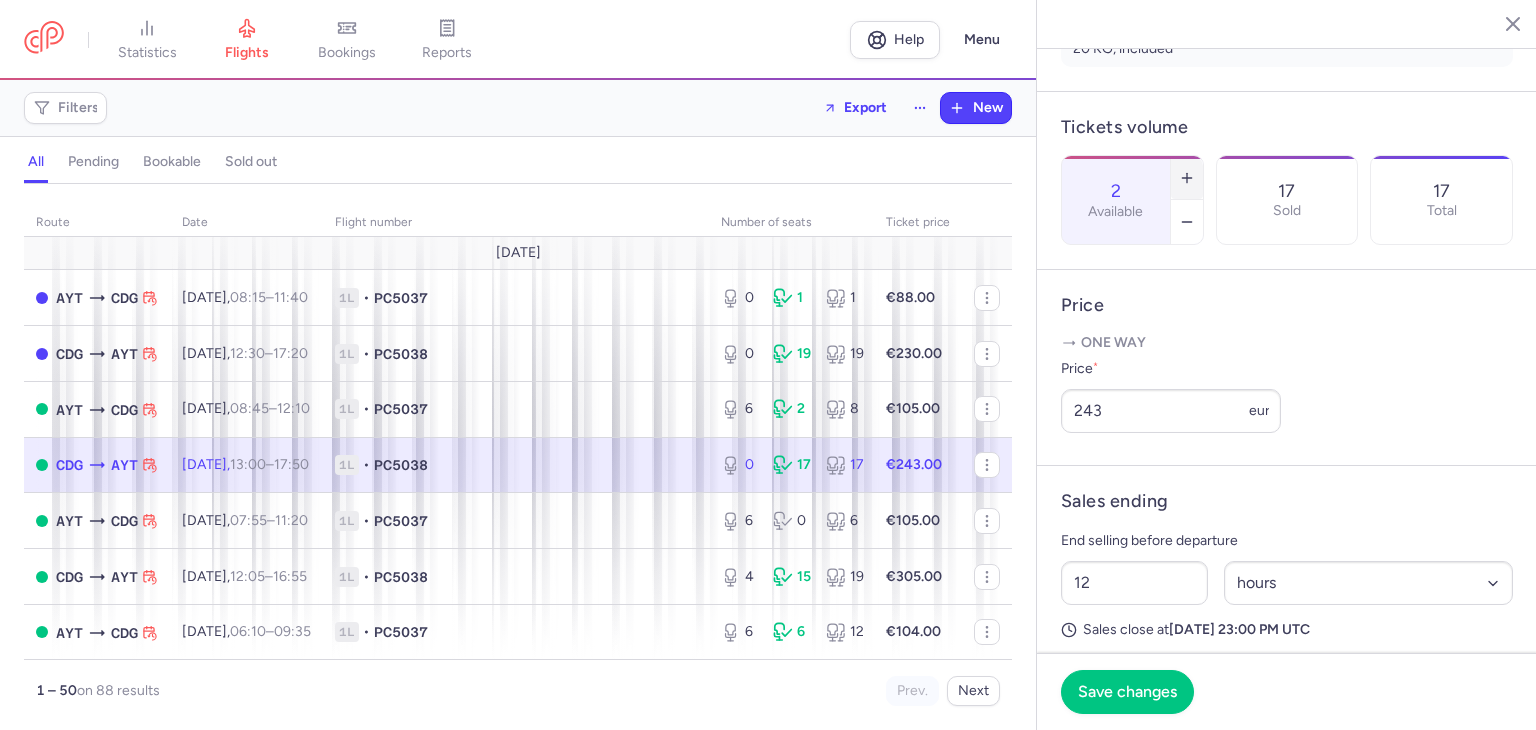 click 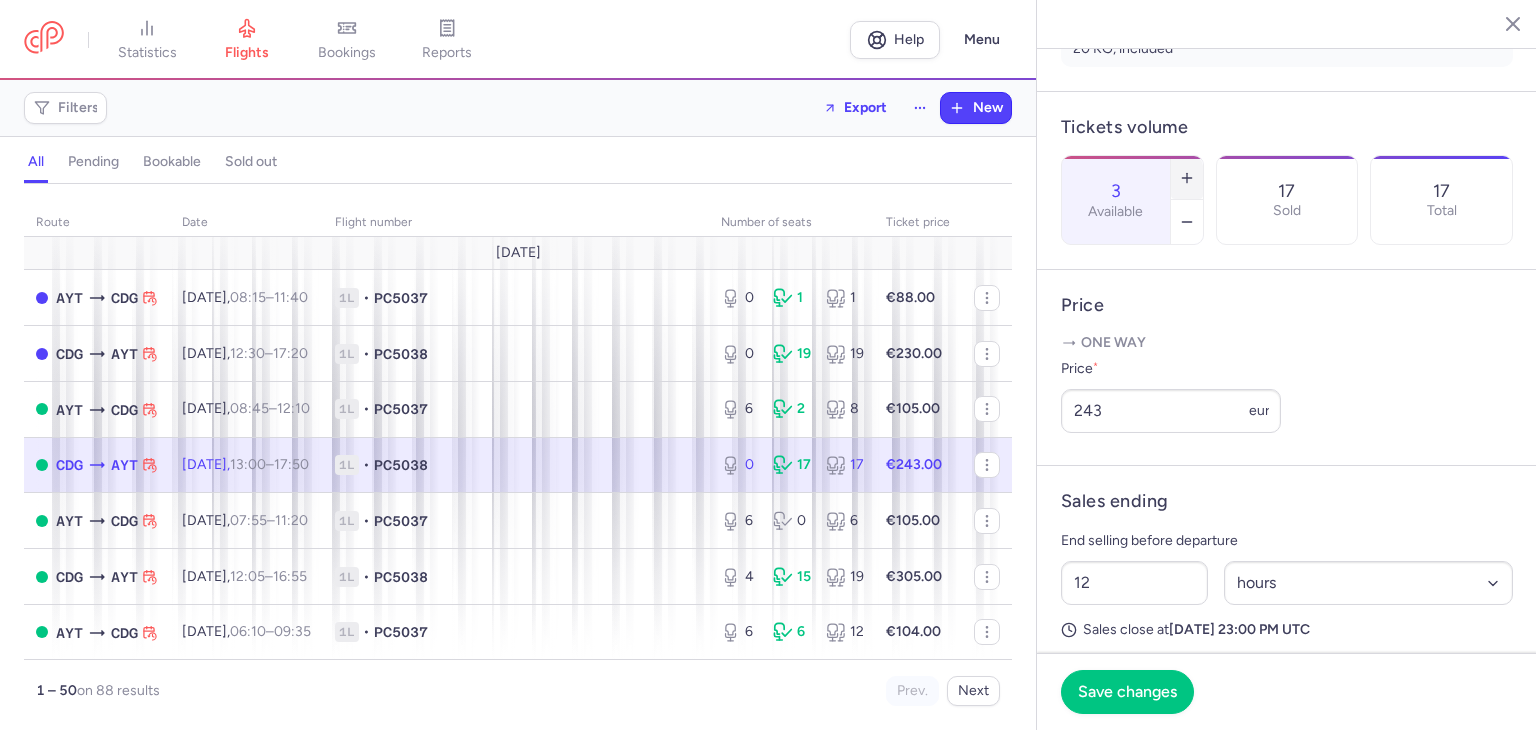 click 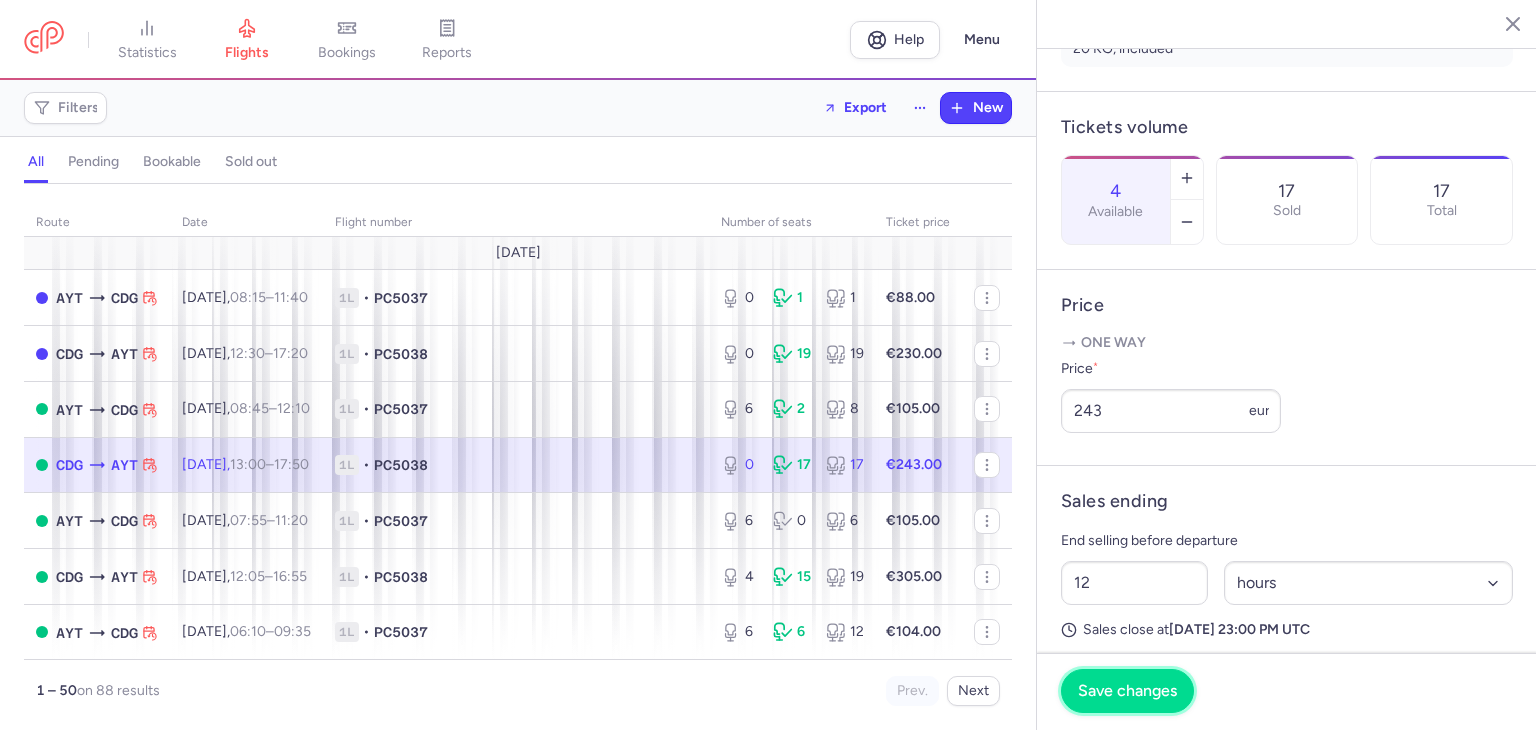 click on "Save changes" at bounding box center (1127, 691) 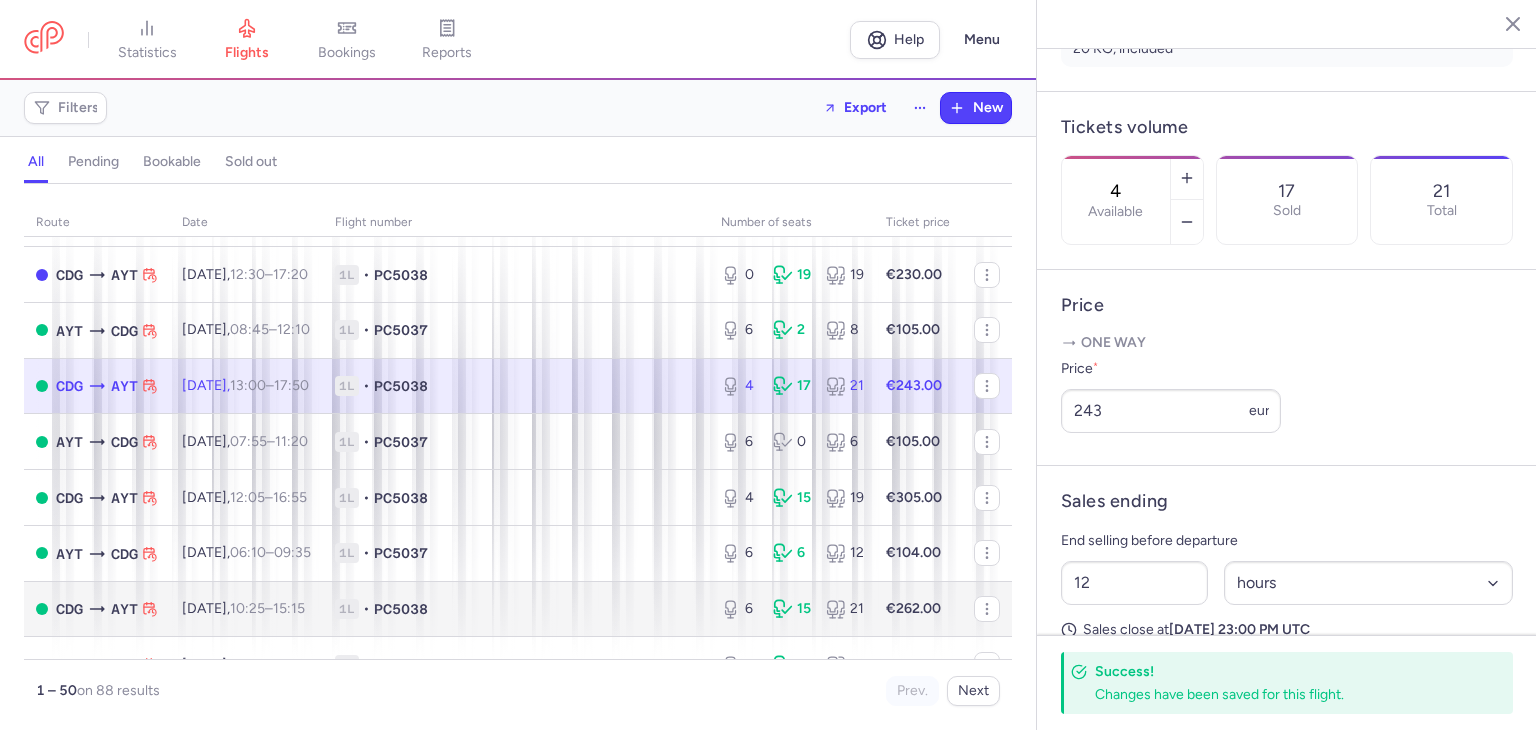 scroll, scrollTop: 0, scrollLeft: 0, axis: both 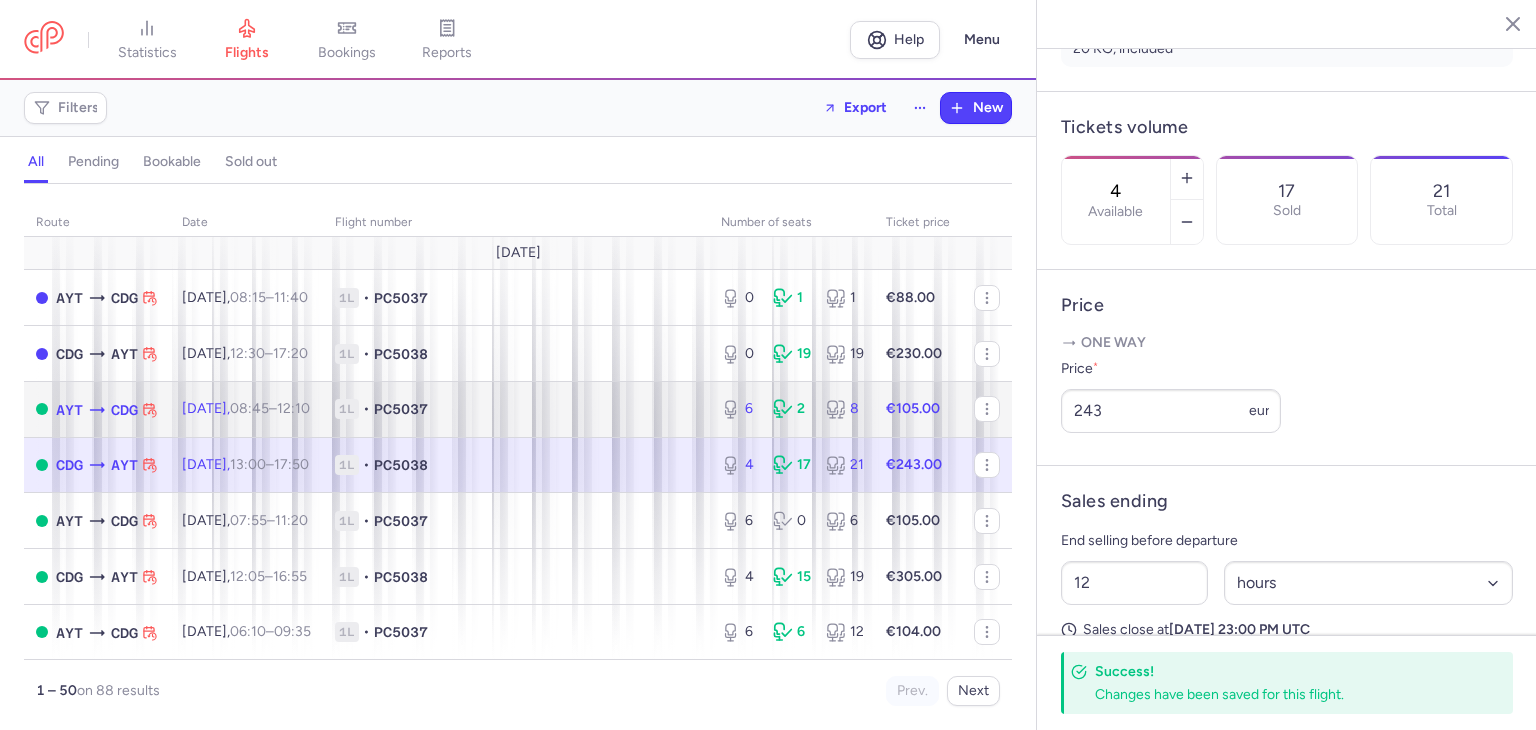click on "1L • PC5037" at bounding box center [516, 409] 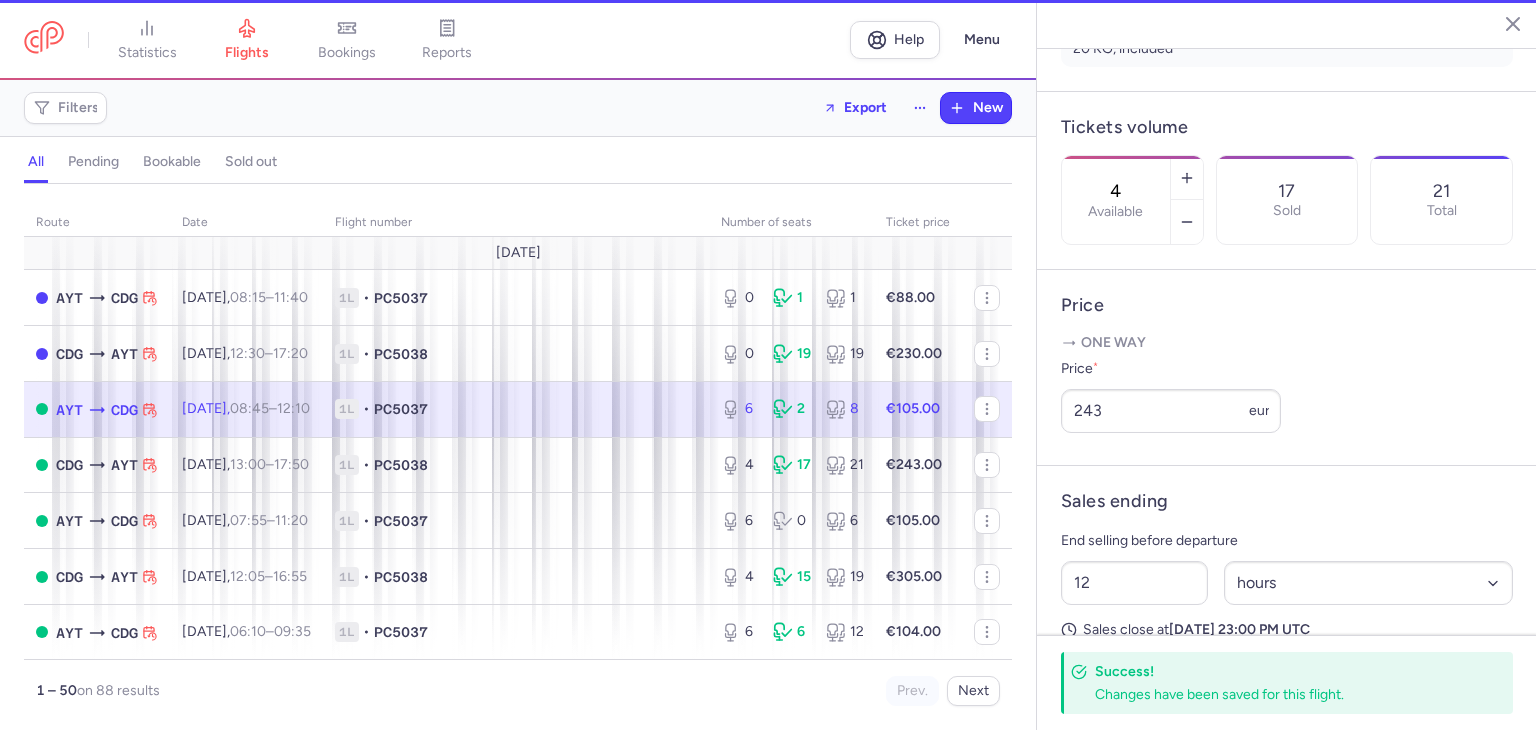 type on "6" 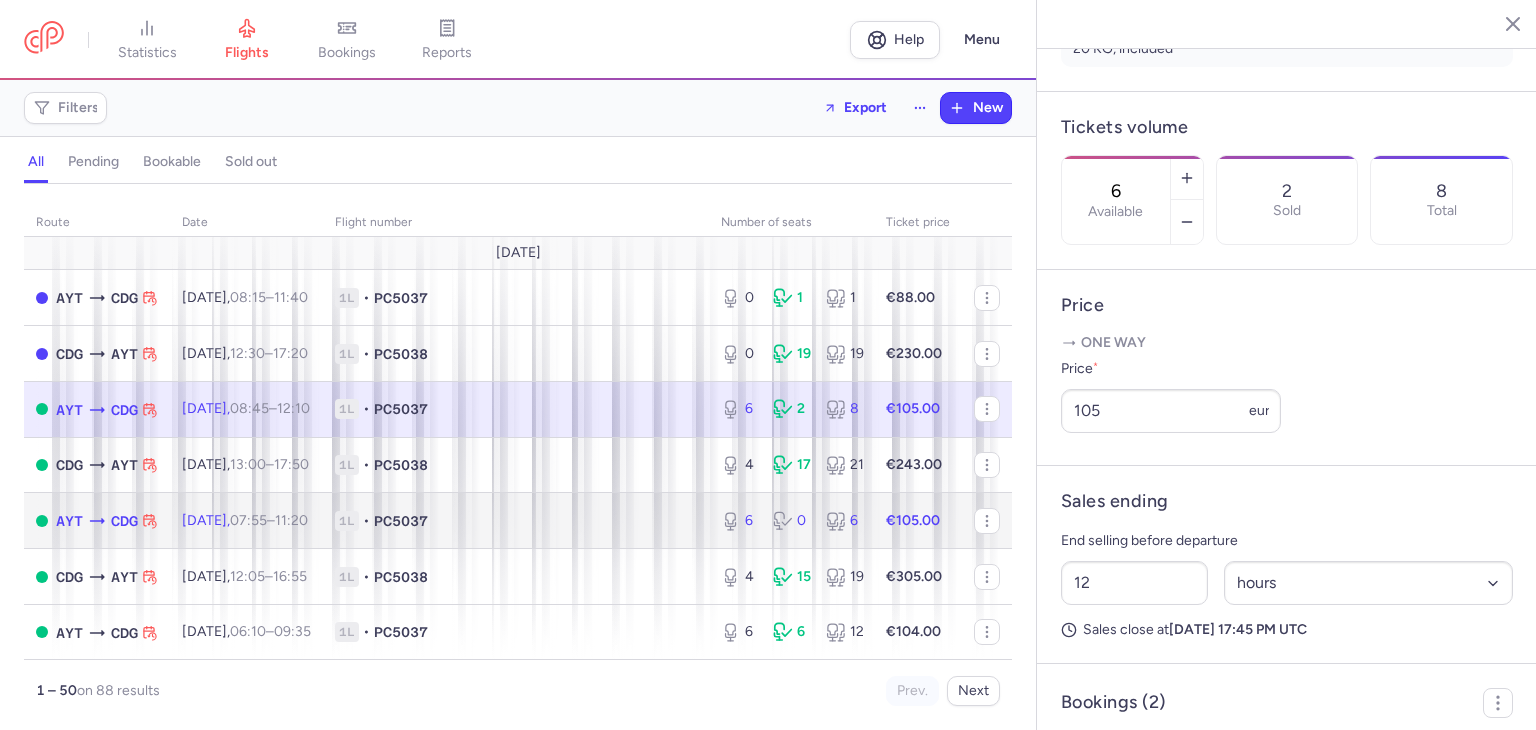 click on "[DATE]  07:55  –  11:20  +0" at bounding box center (246, 521) 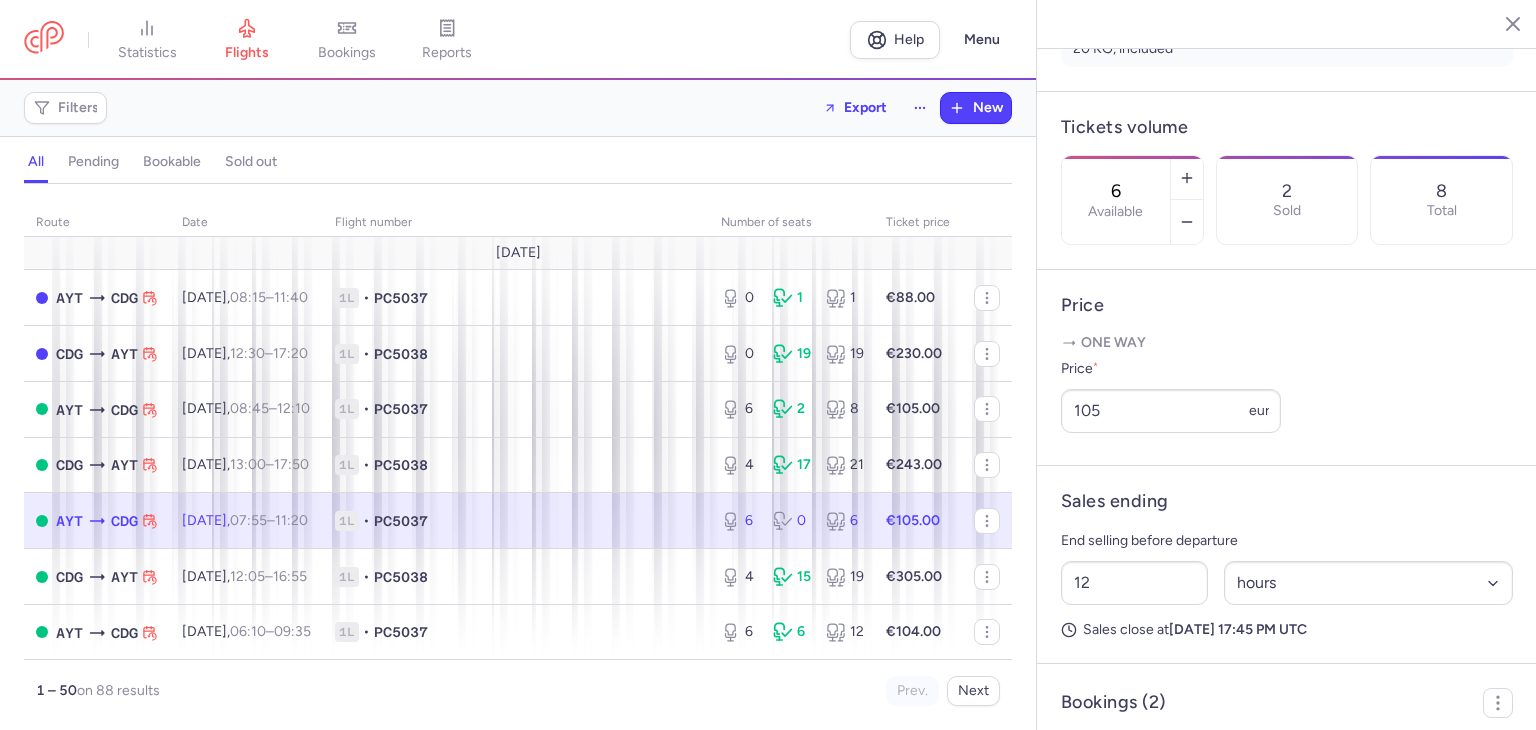 scroll, scrollTop: 551, scrollLeft: 0, axis: vertical 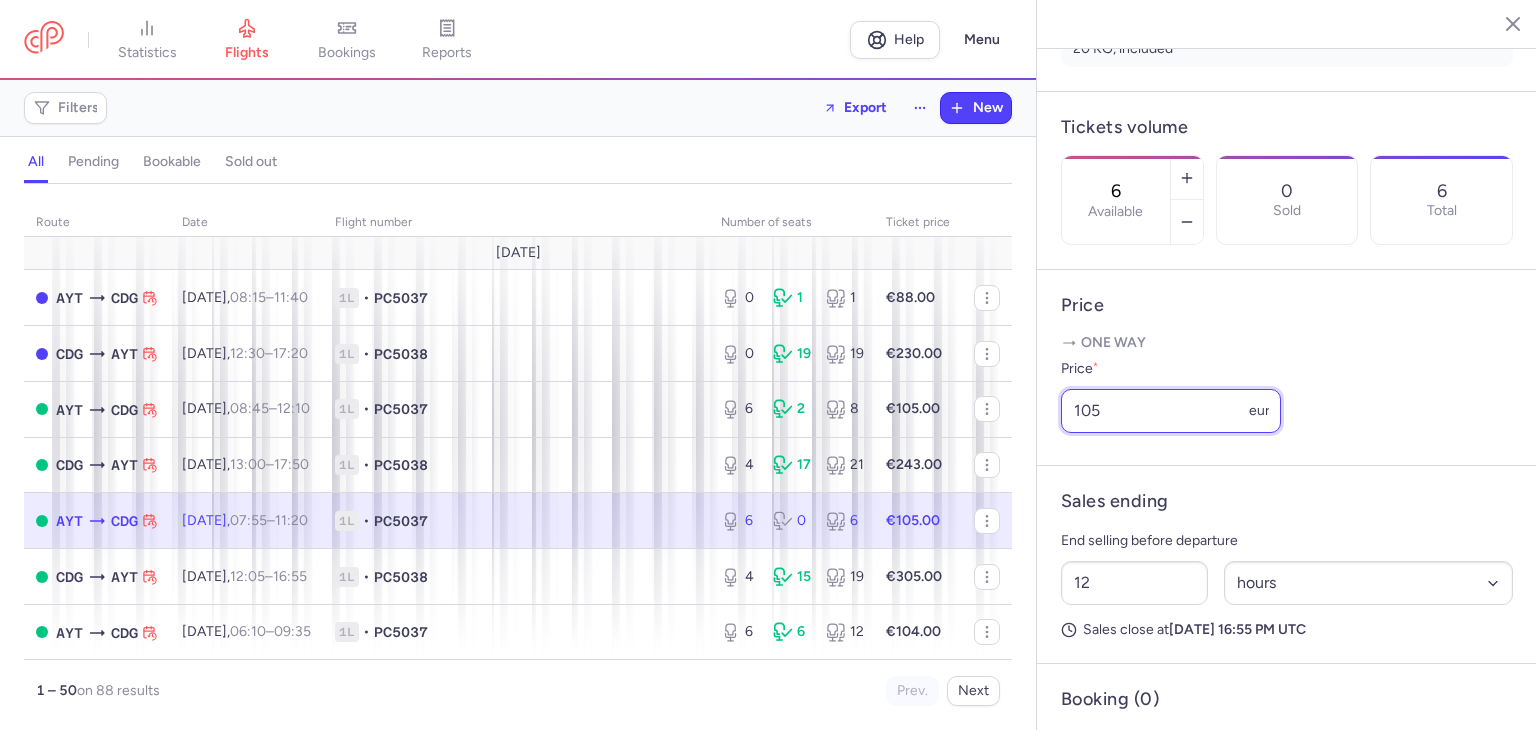 drag, startPoint x: 1120, startPoint y: 448, endPoint x: 1087, endPoint y: 448, distance: 33 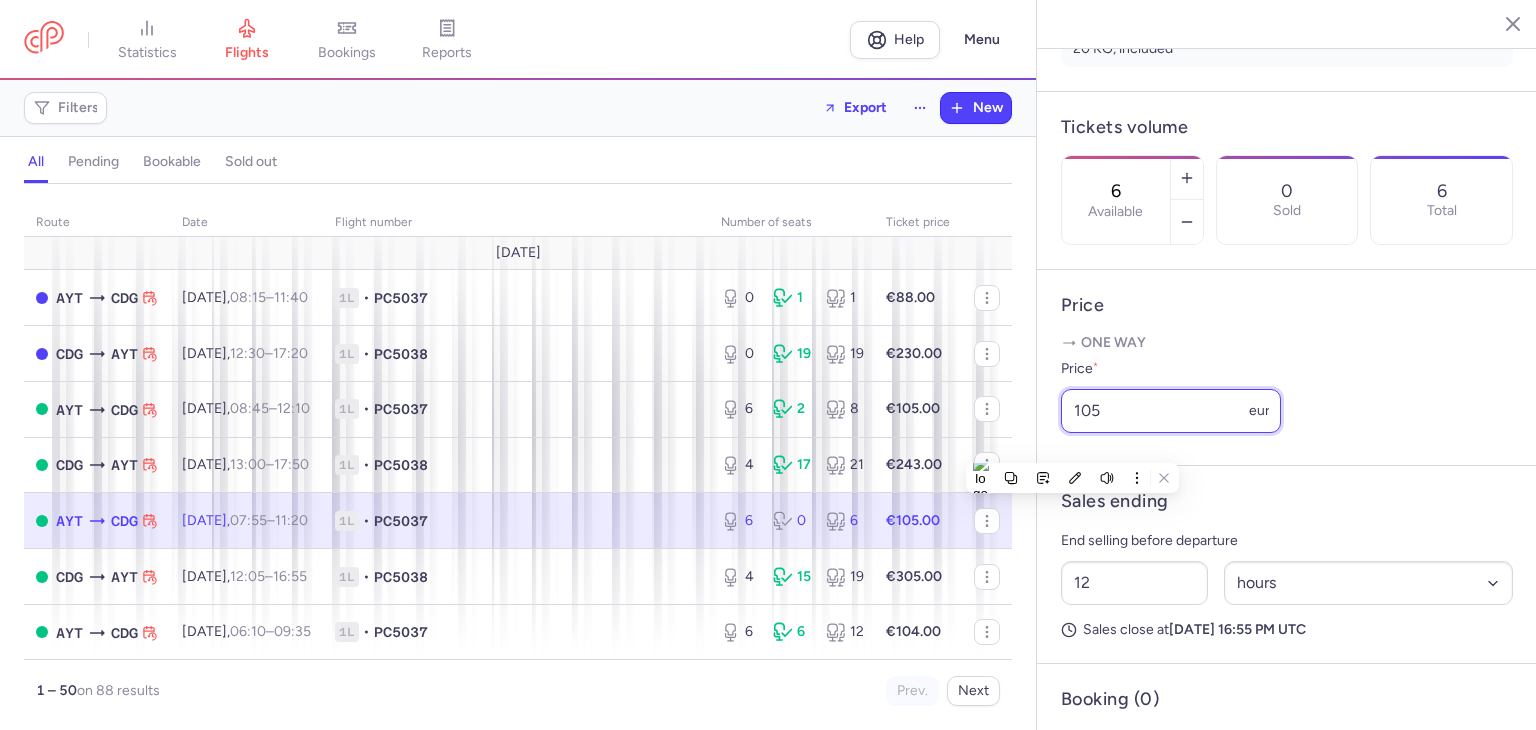 click on "105" at bounding box center (1171, 411) 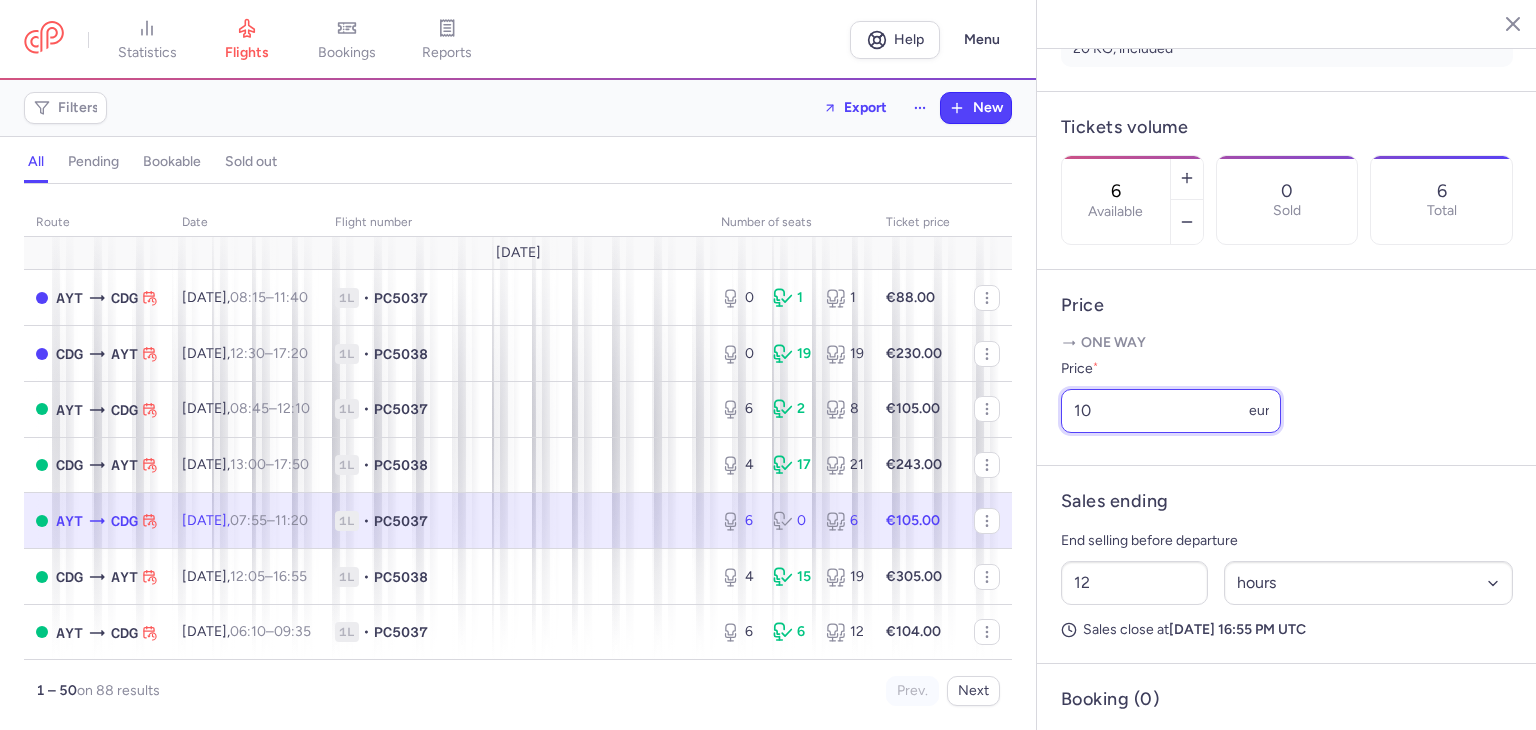 type on "1" 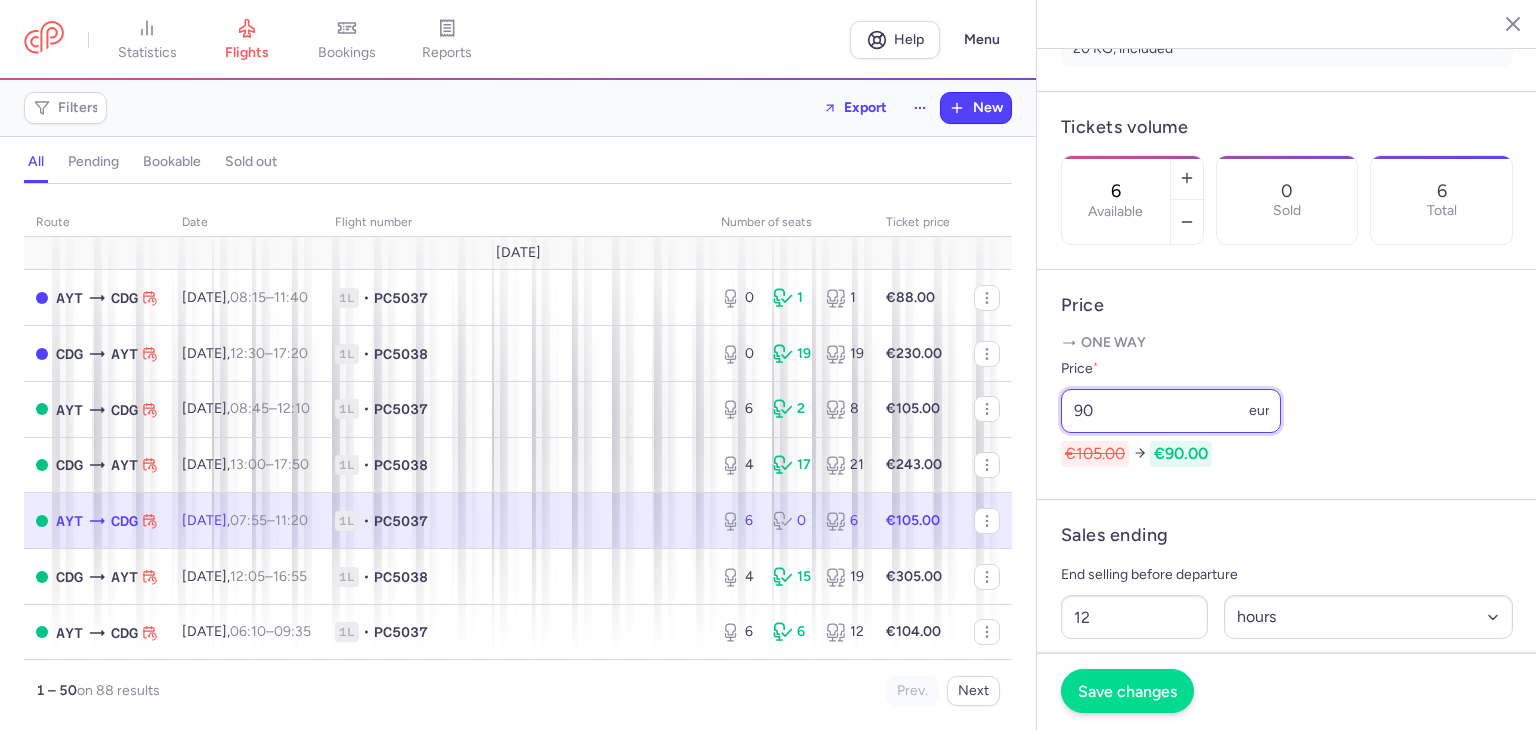 type on "90" 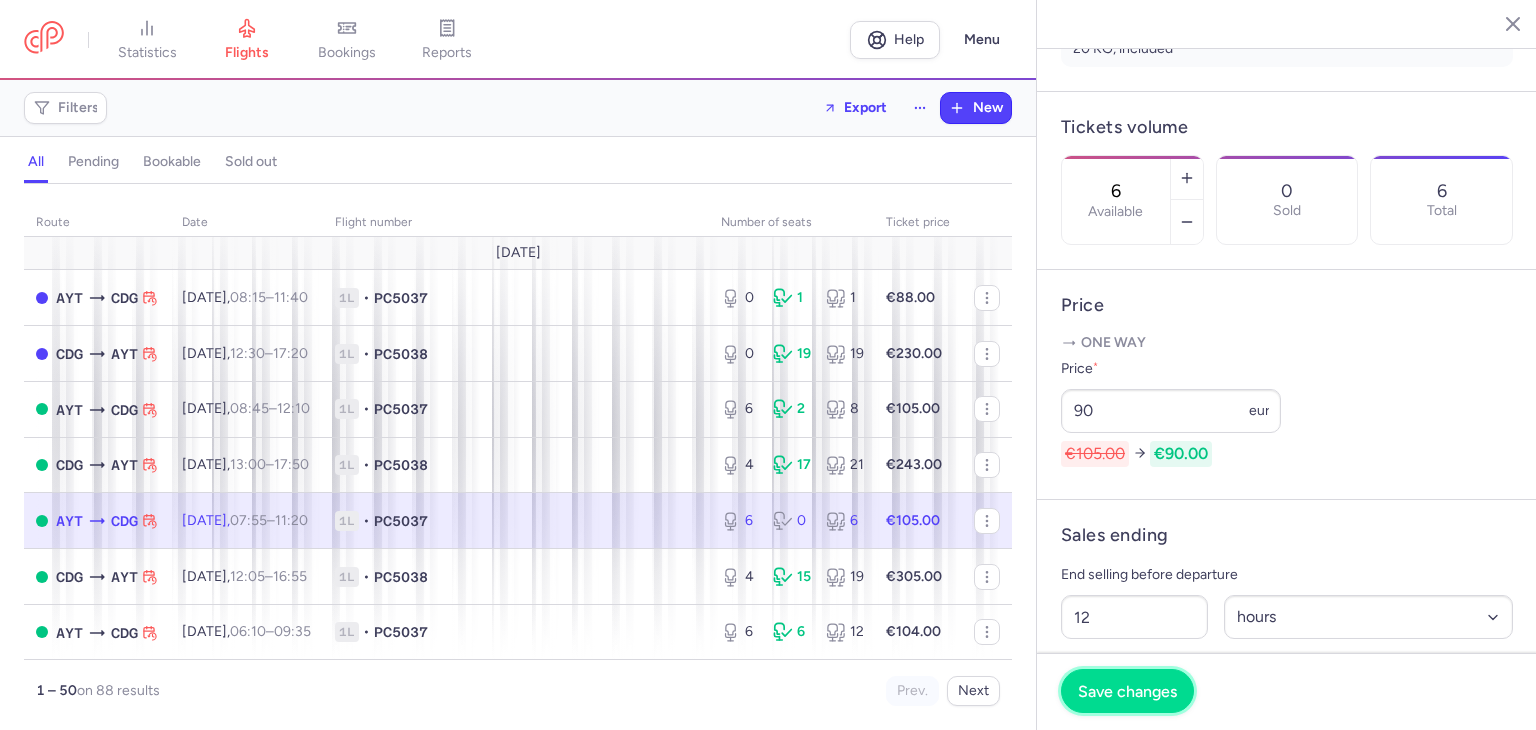 click on "Save changes" at bounding box center (1127, 691) 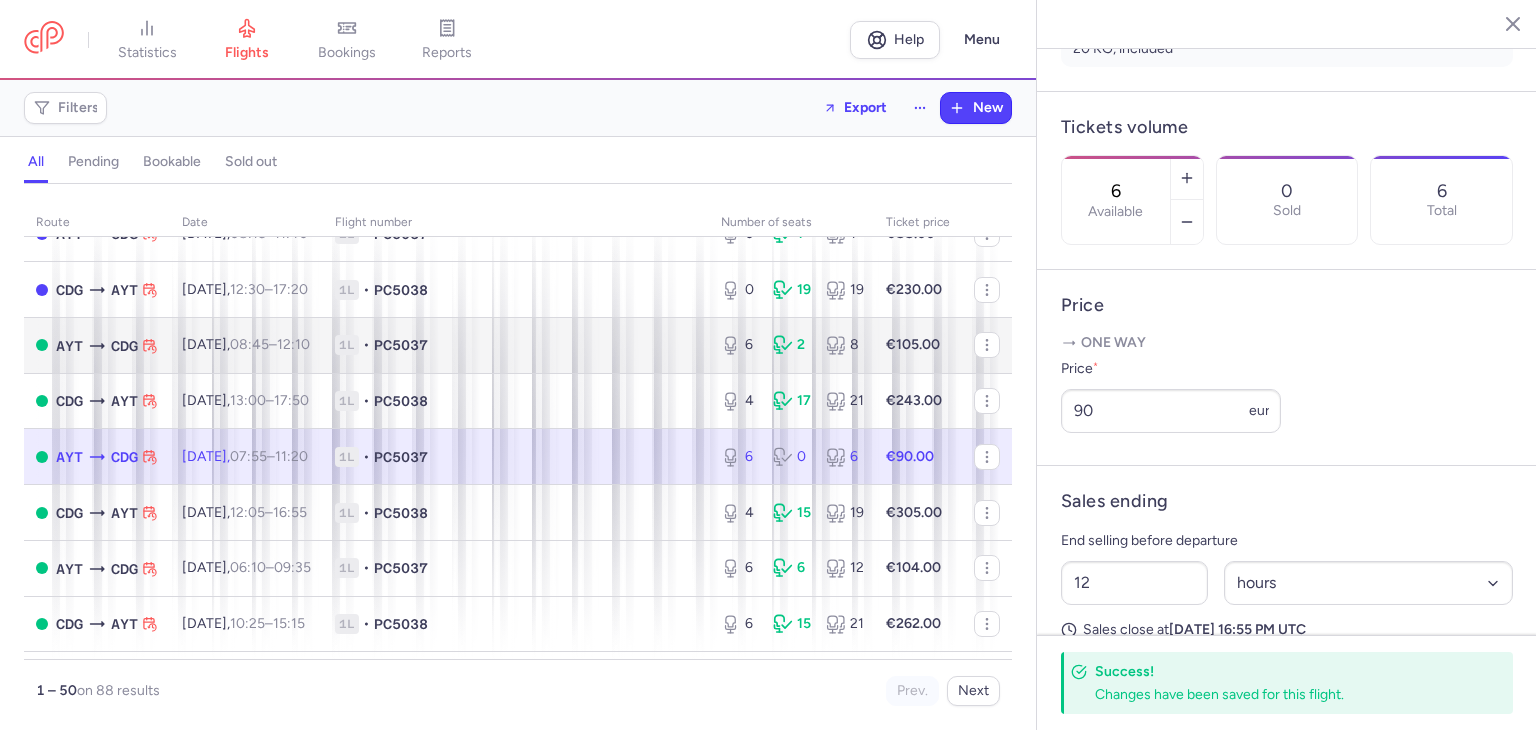 scroll, scrollTop: 200, scrollLeft: 0, axis: vertical 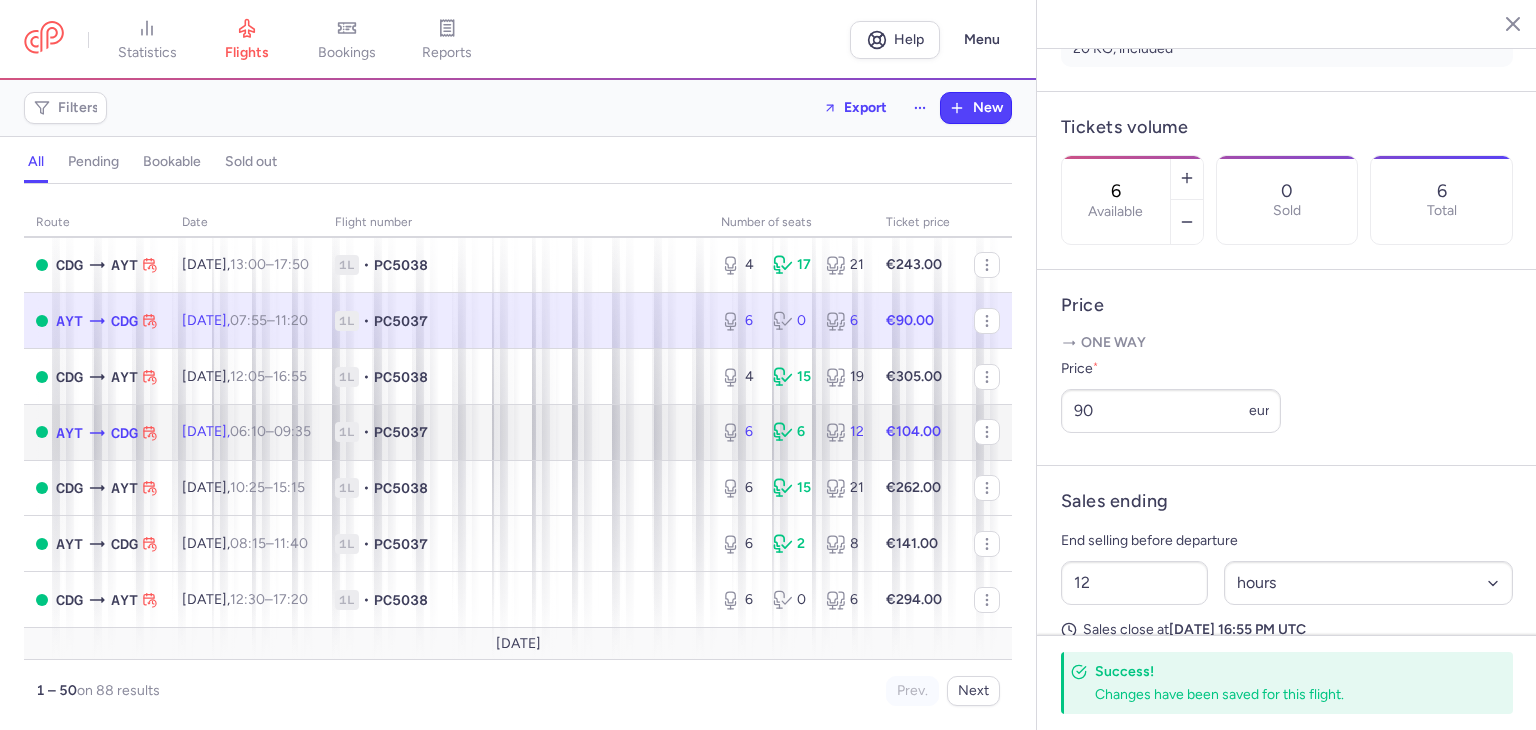 click on "1L • PC5037" at bounding box center [516, 432] 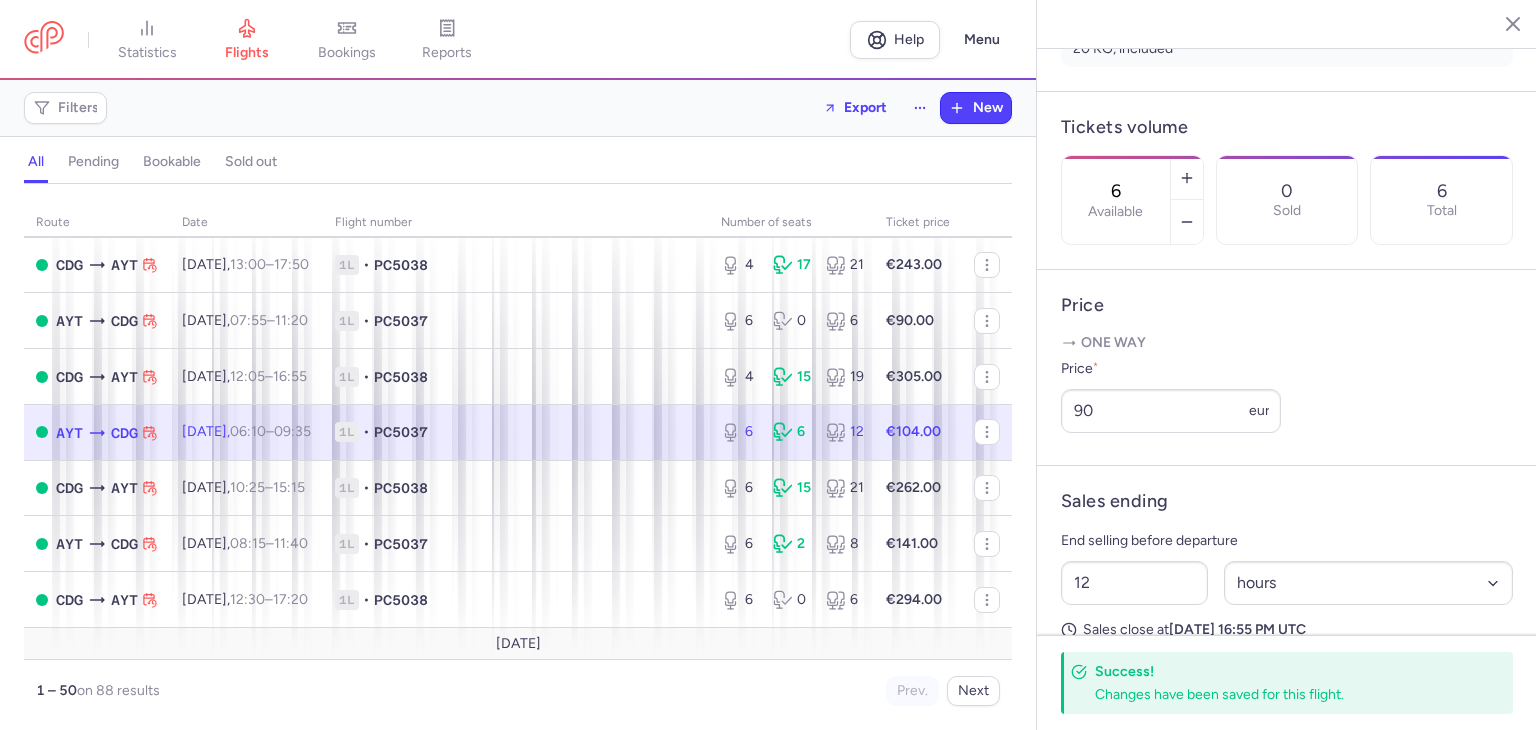 scroll, scrollTop: 567, scrollLeft: 0, axis: vertical 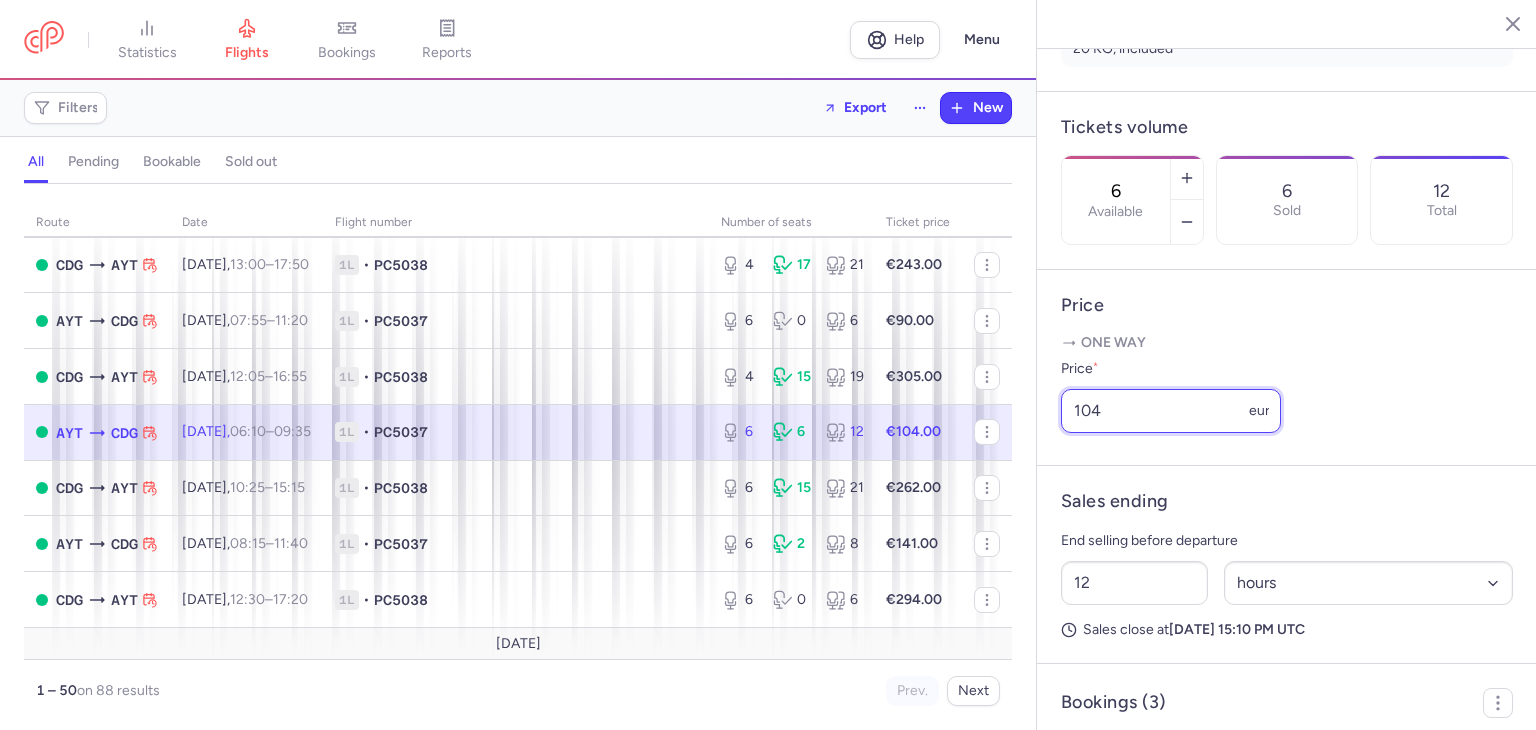 drag, startPoint x: 1133, startPoint y: 445, endPoint x: 976, endPoint y: 417, distance: 159.47726 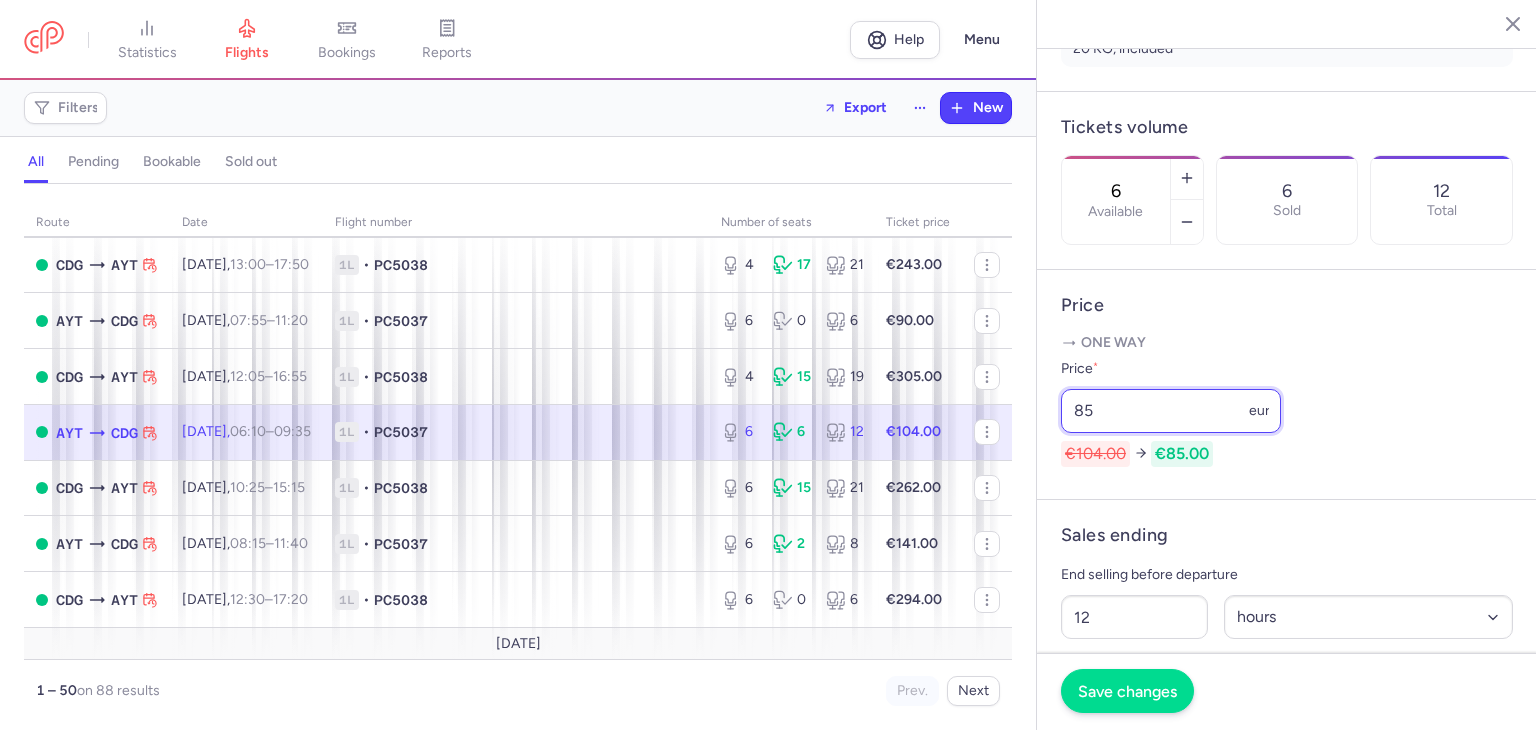 type on "85" 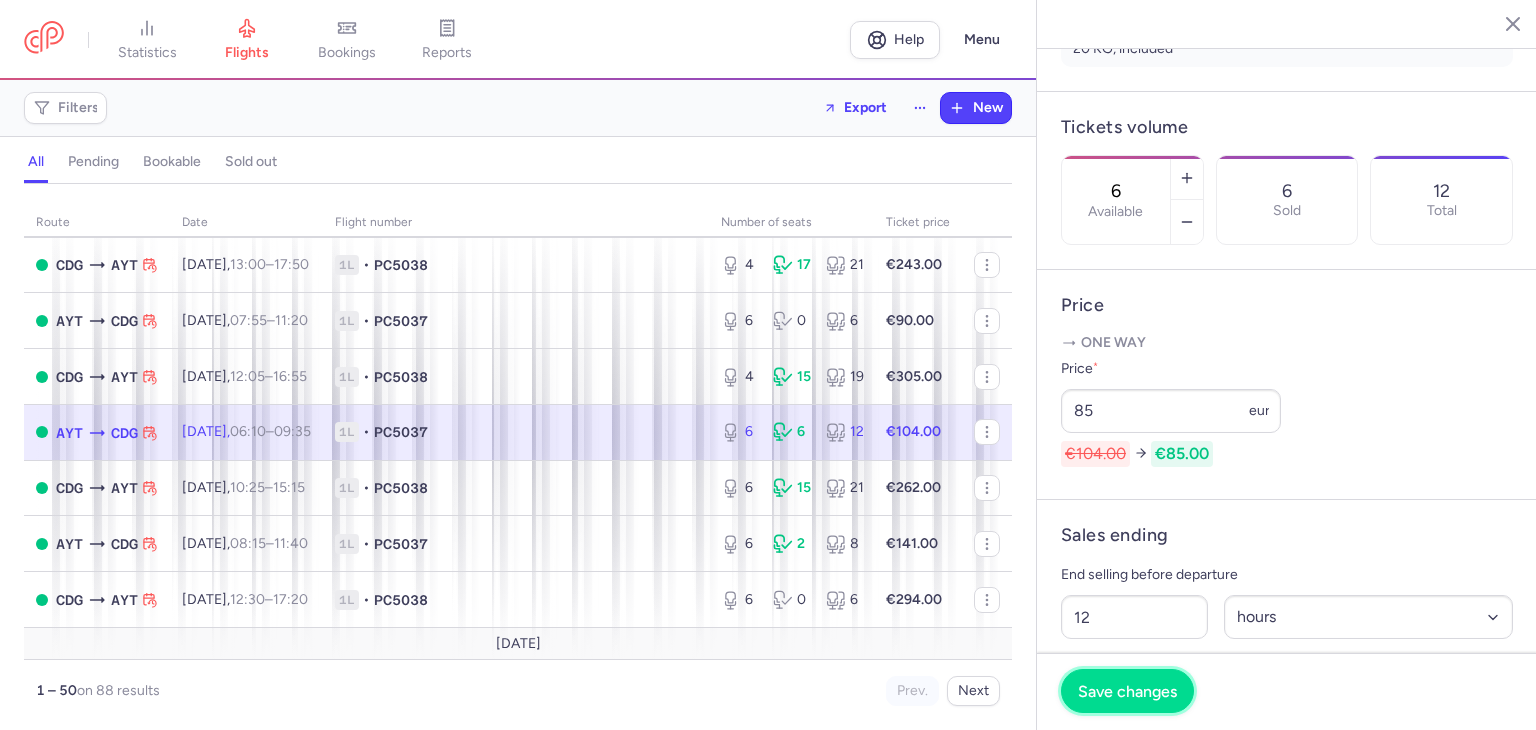 click on "Save changes" at bounding box center (1127, 691) 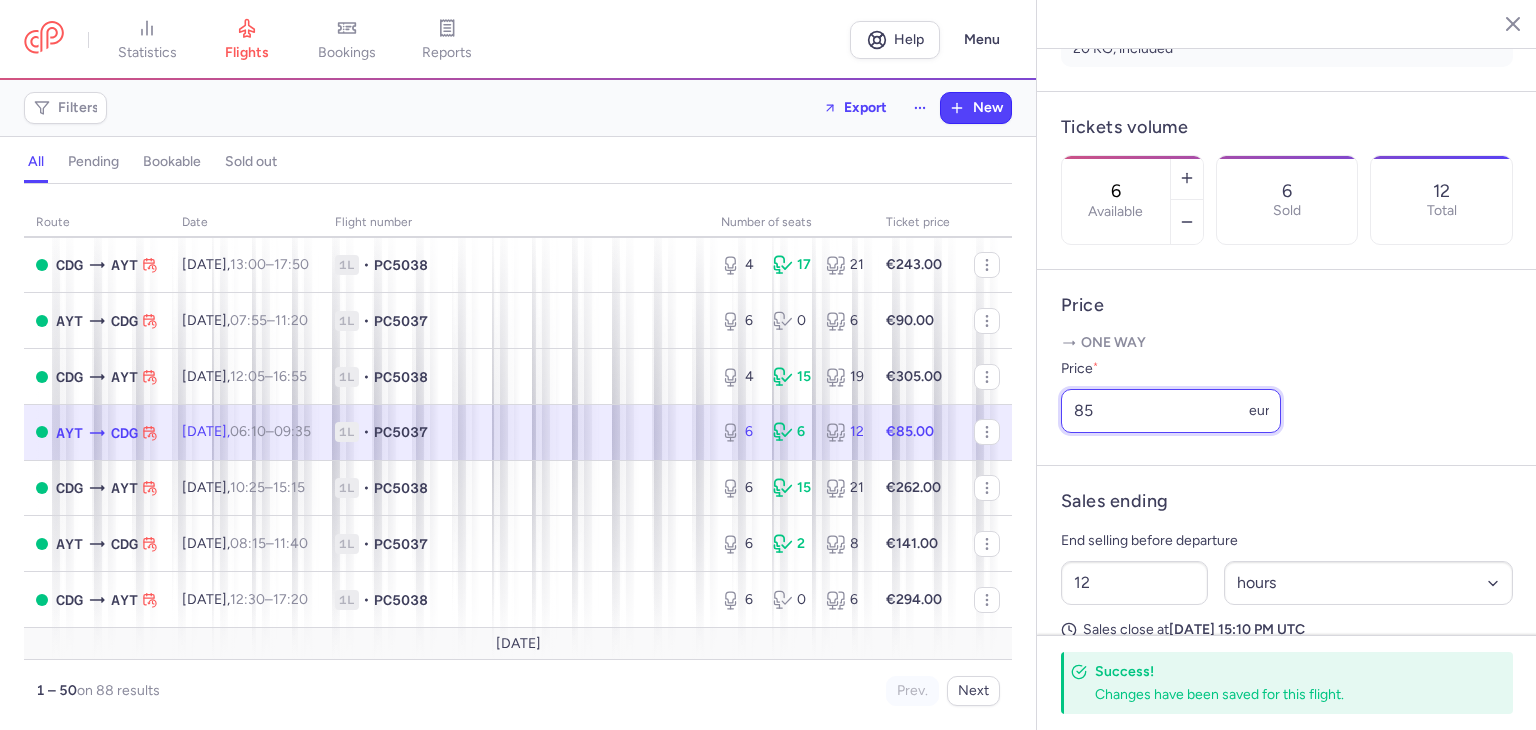 click on "85" at bounding box center (1171, 411) 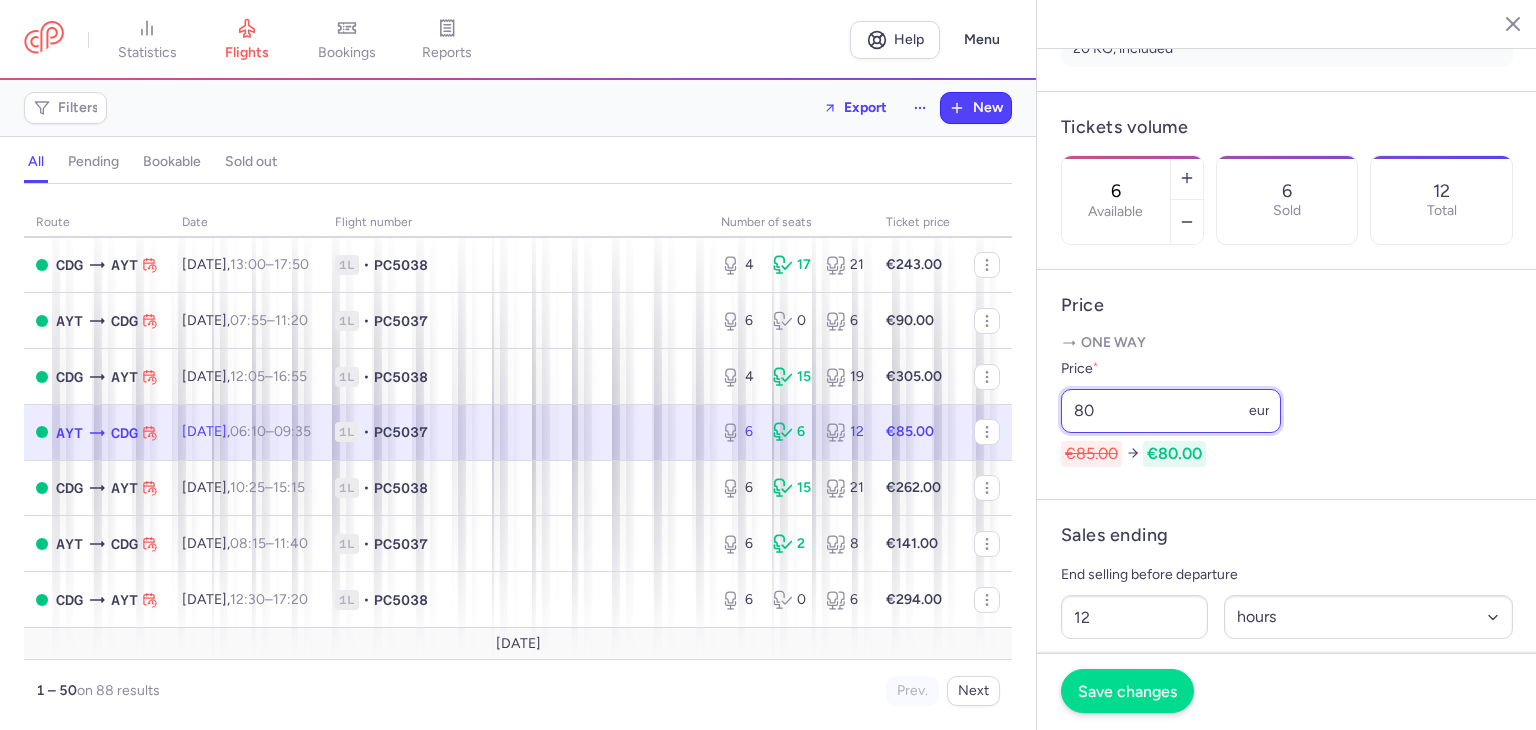 type on "80" 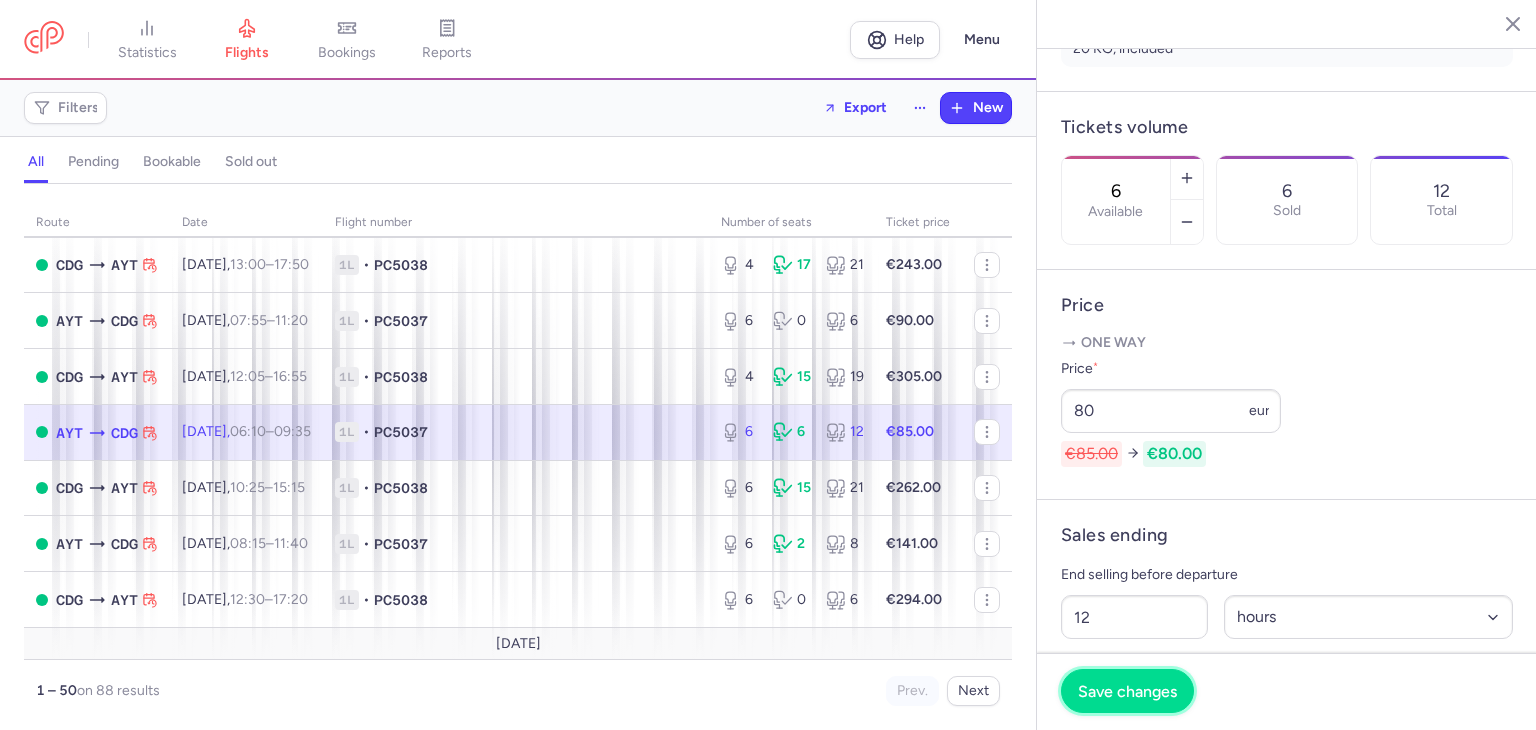 click on "Save changes" at bounding box center (1127, 691) 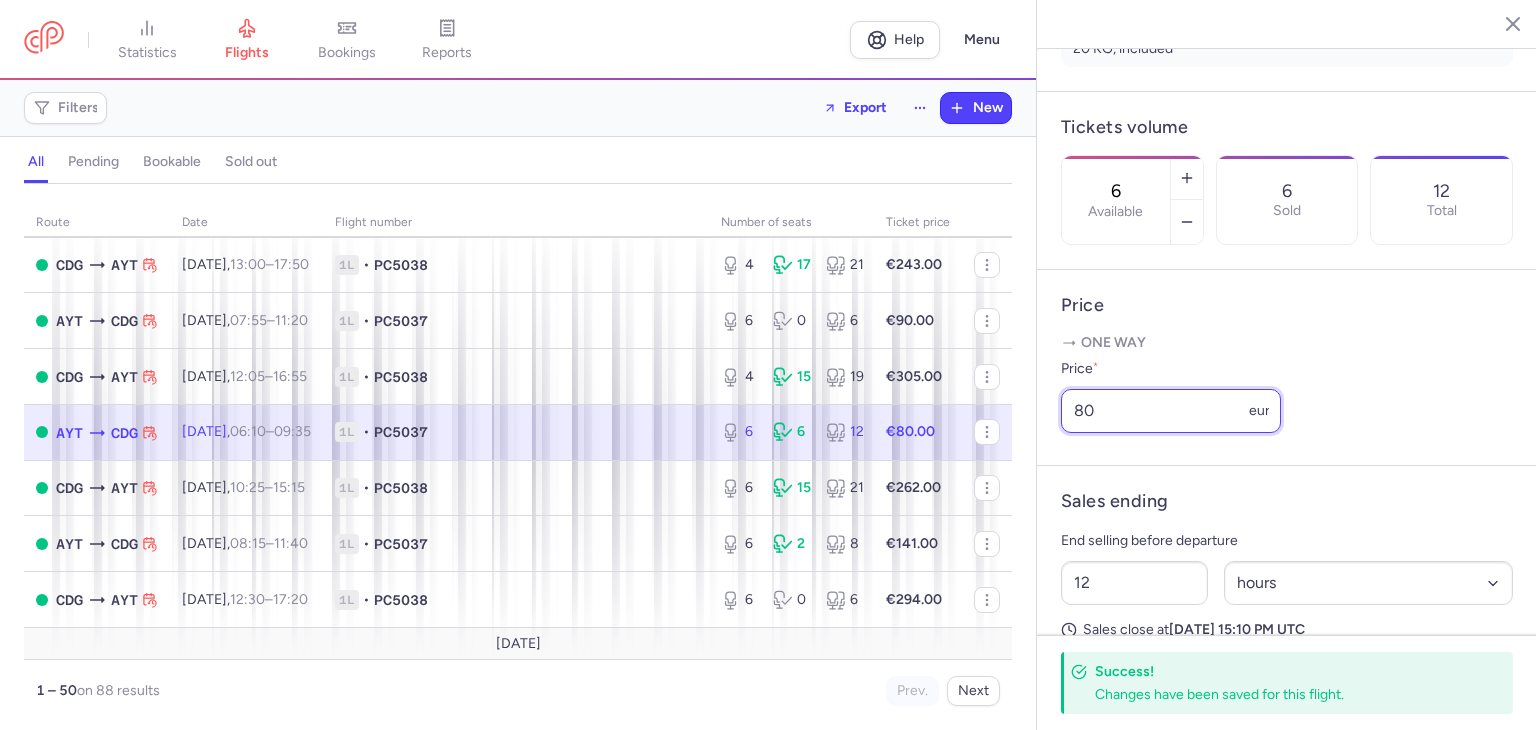 click on "80" at bounding box center [1171, 411] 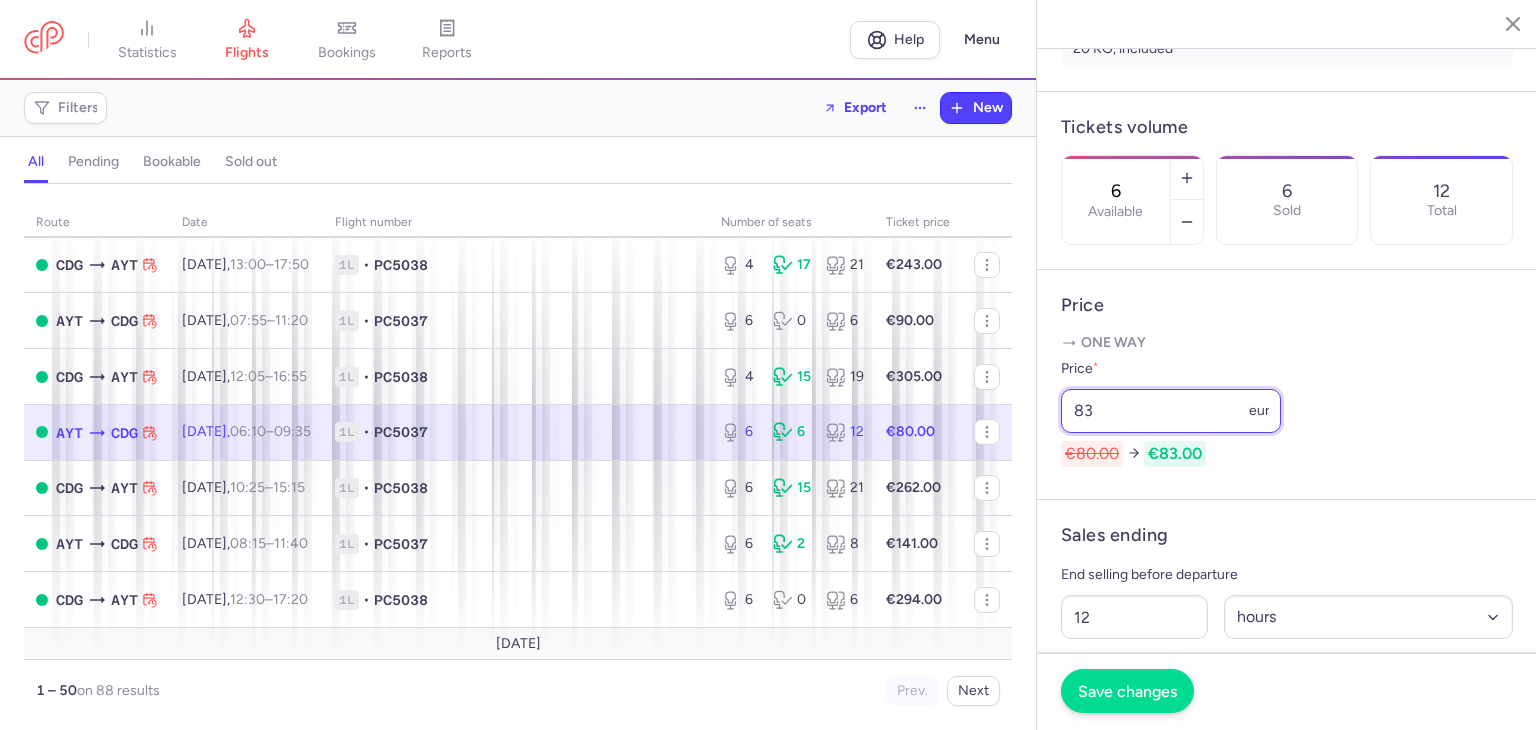 type on "83" 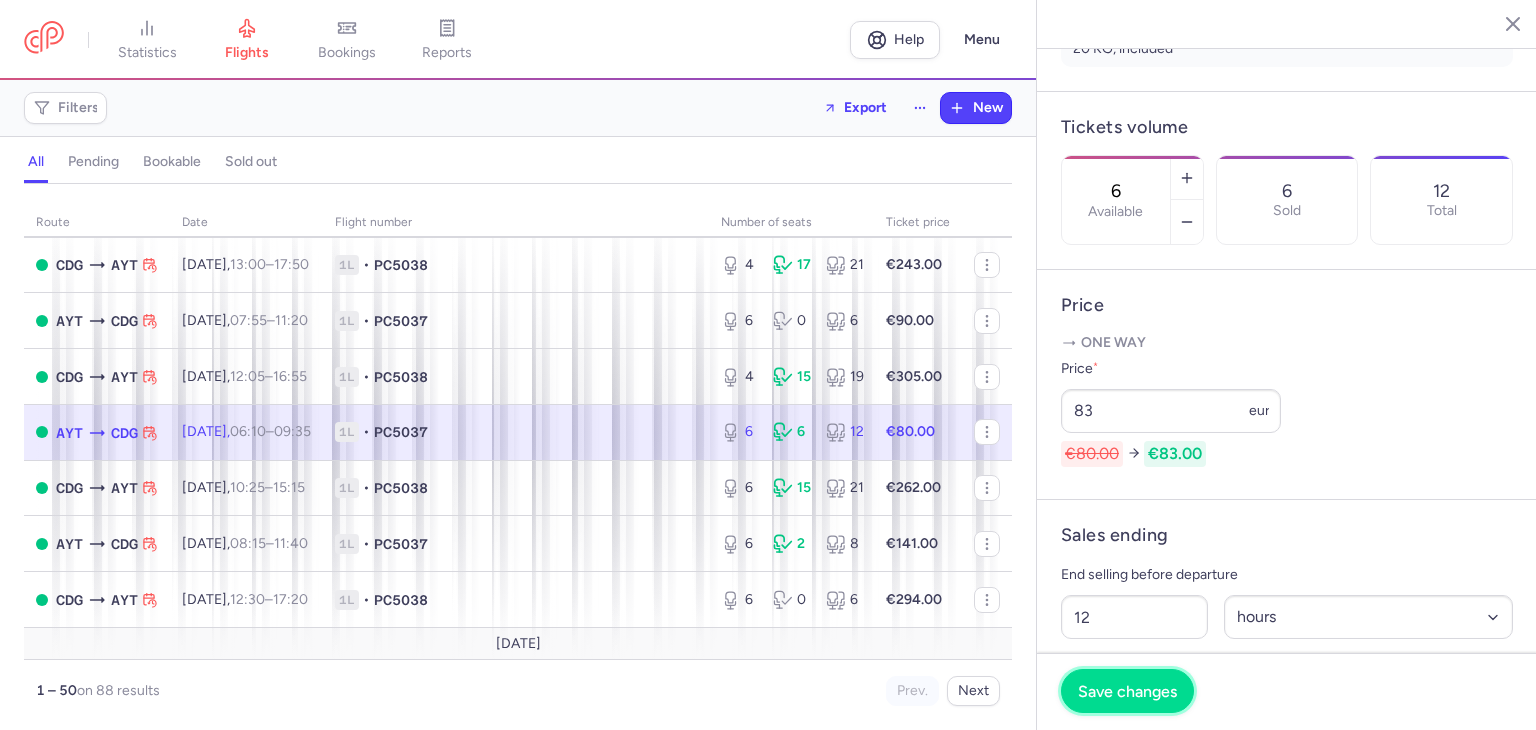 click on "Save changes" at bounding box center (1127, 691) 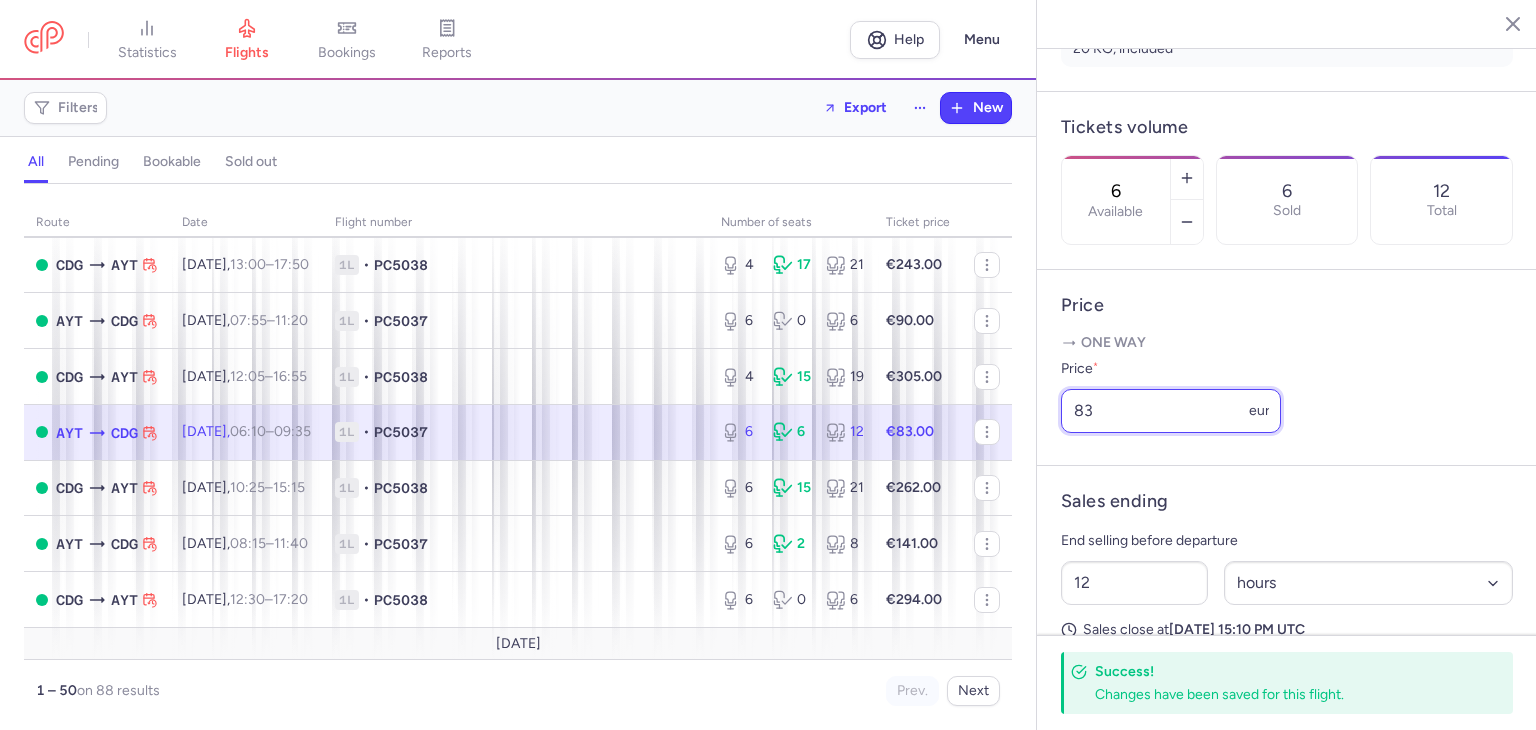 click on "83" at bounding box center (1171, 411) 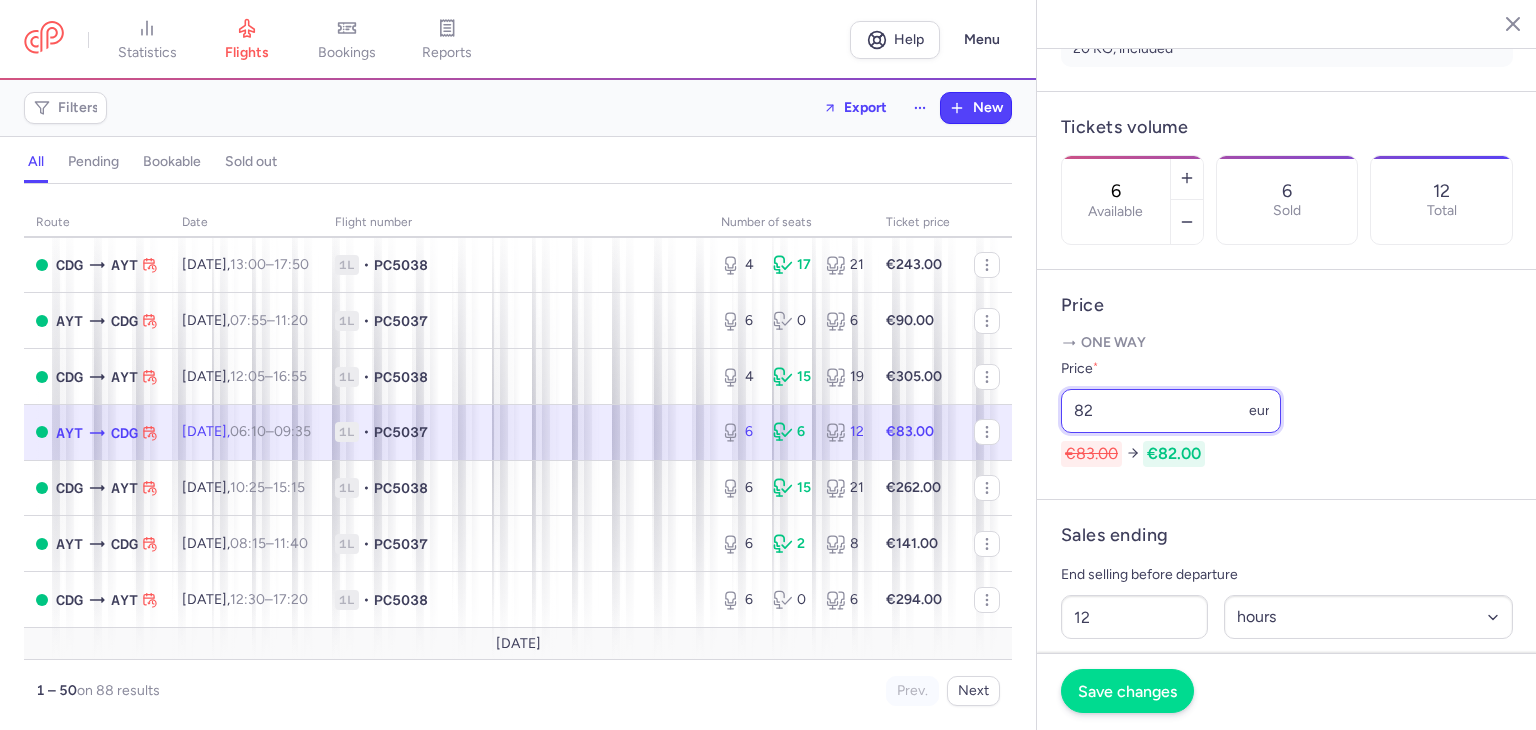 type on "82" 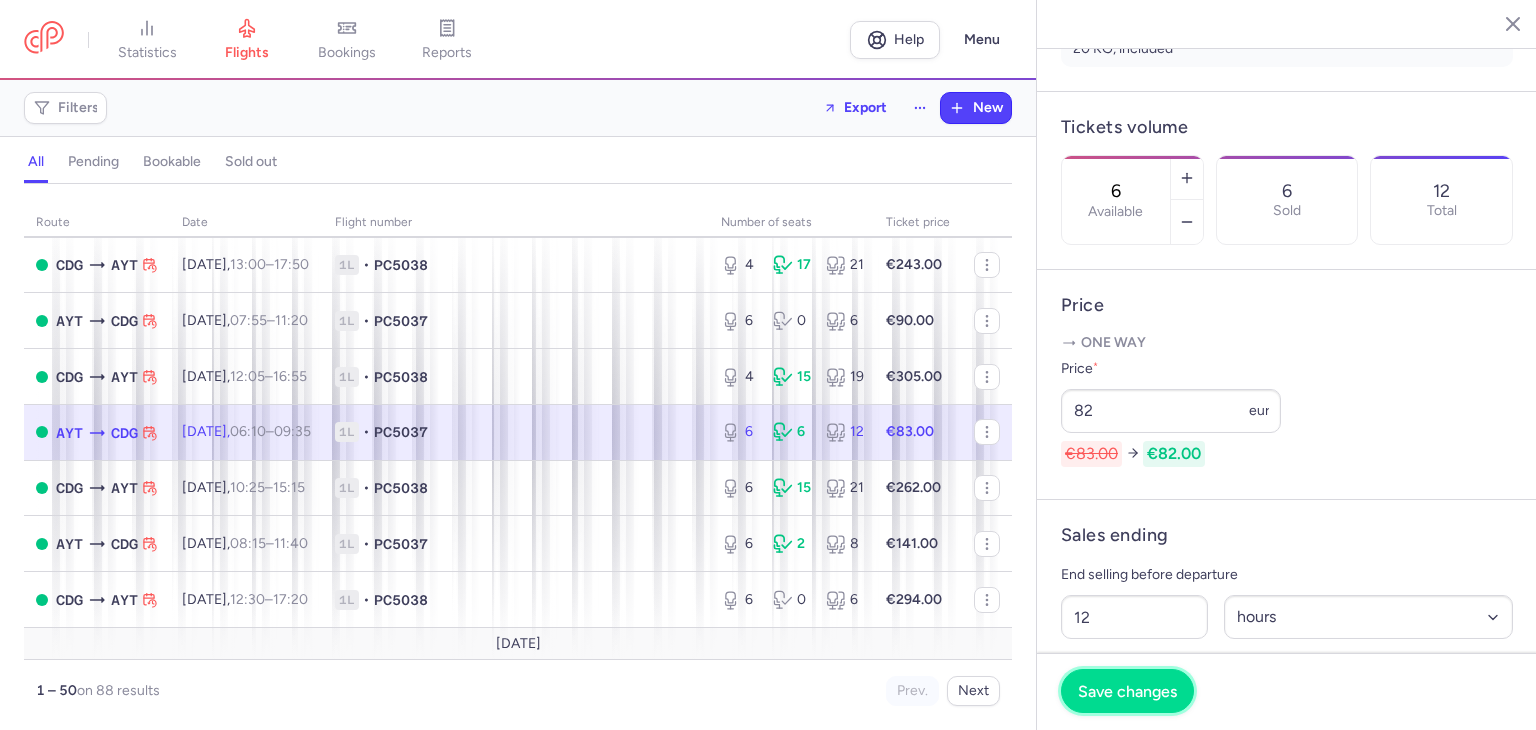 click on "Save changes" at bounding box center [1127, 691] 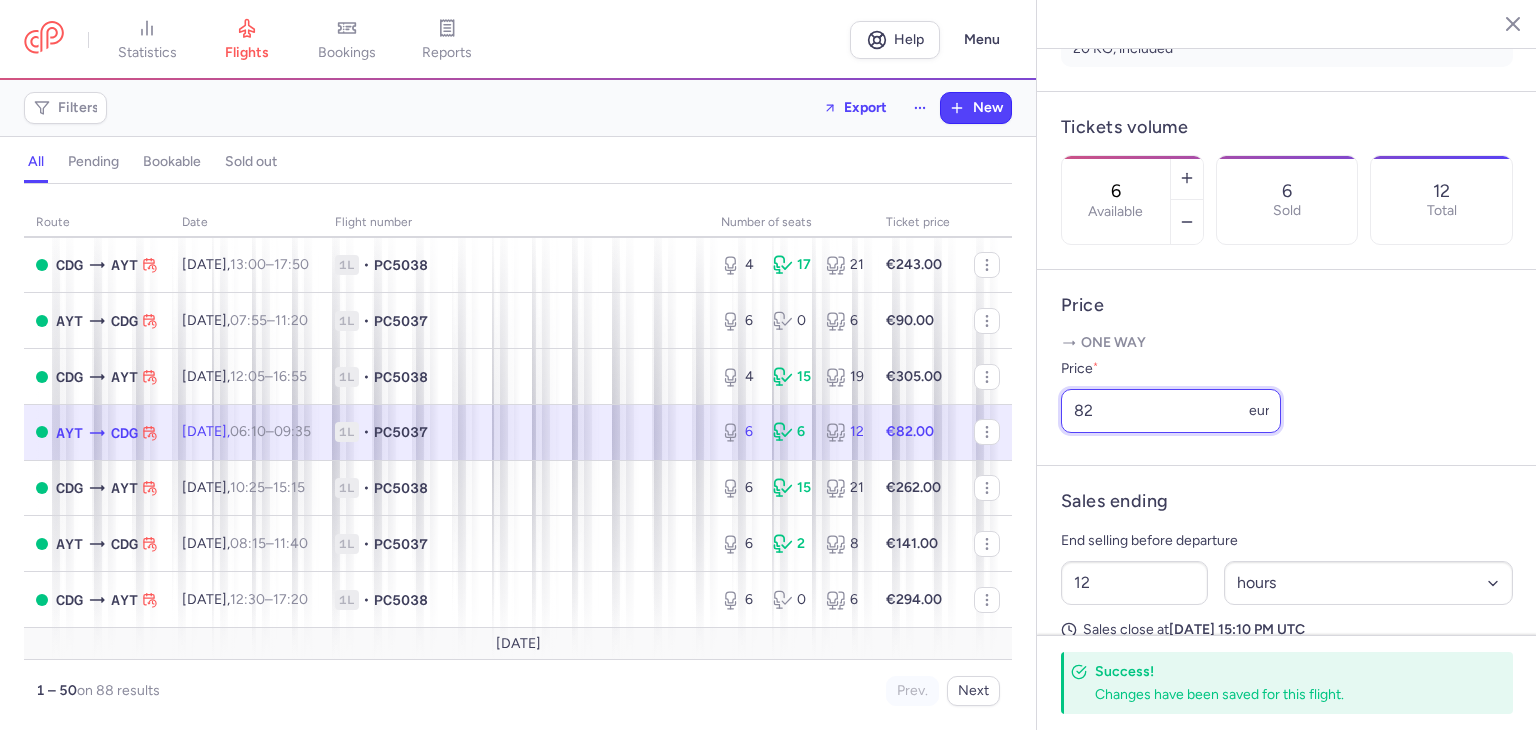 click on "82" at bounding box center [1171, 411] 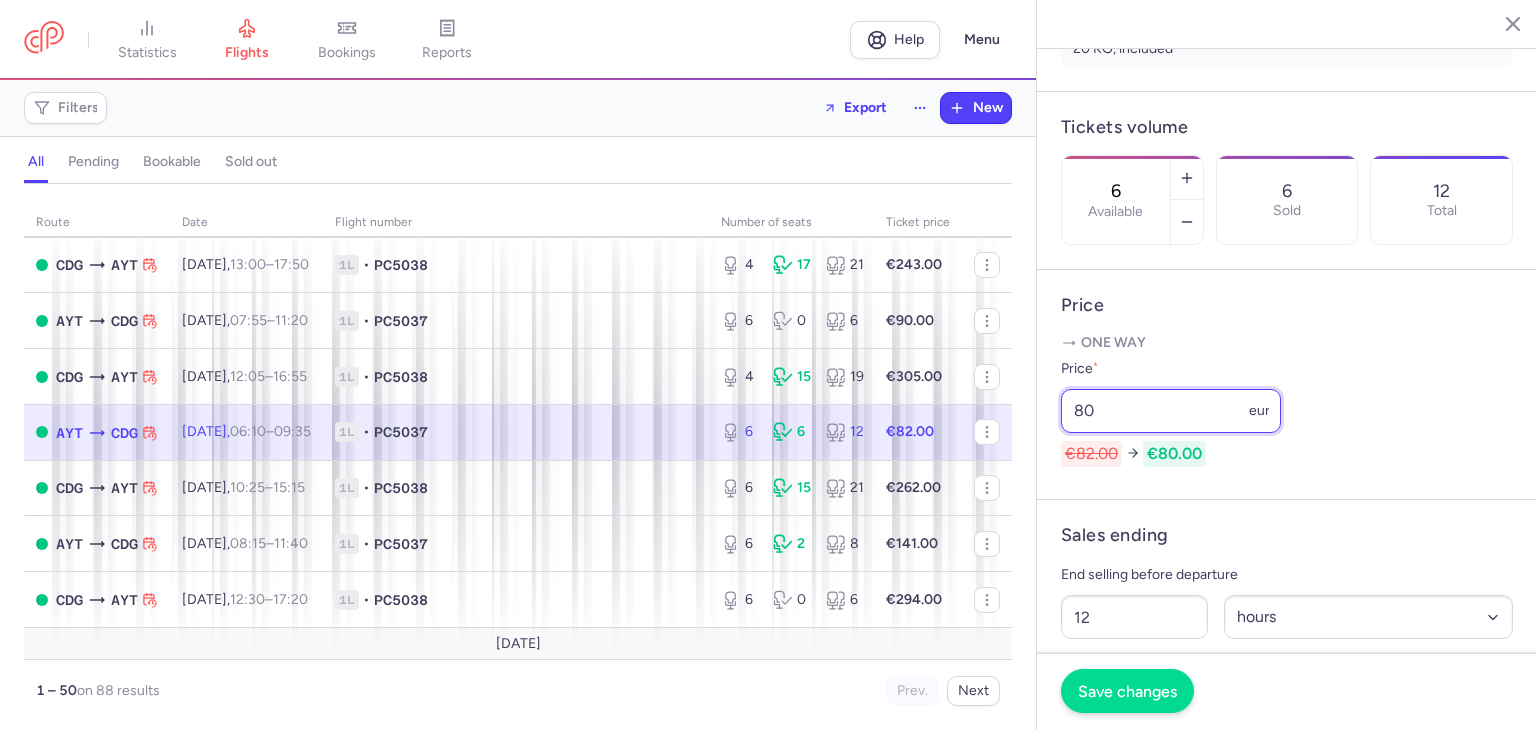 type on "80" 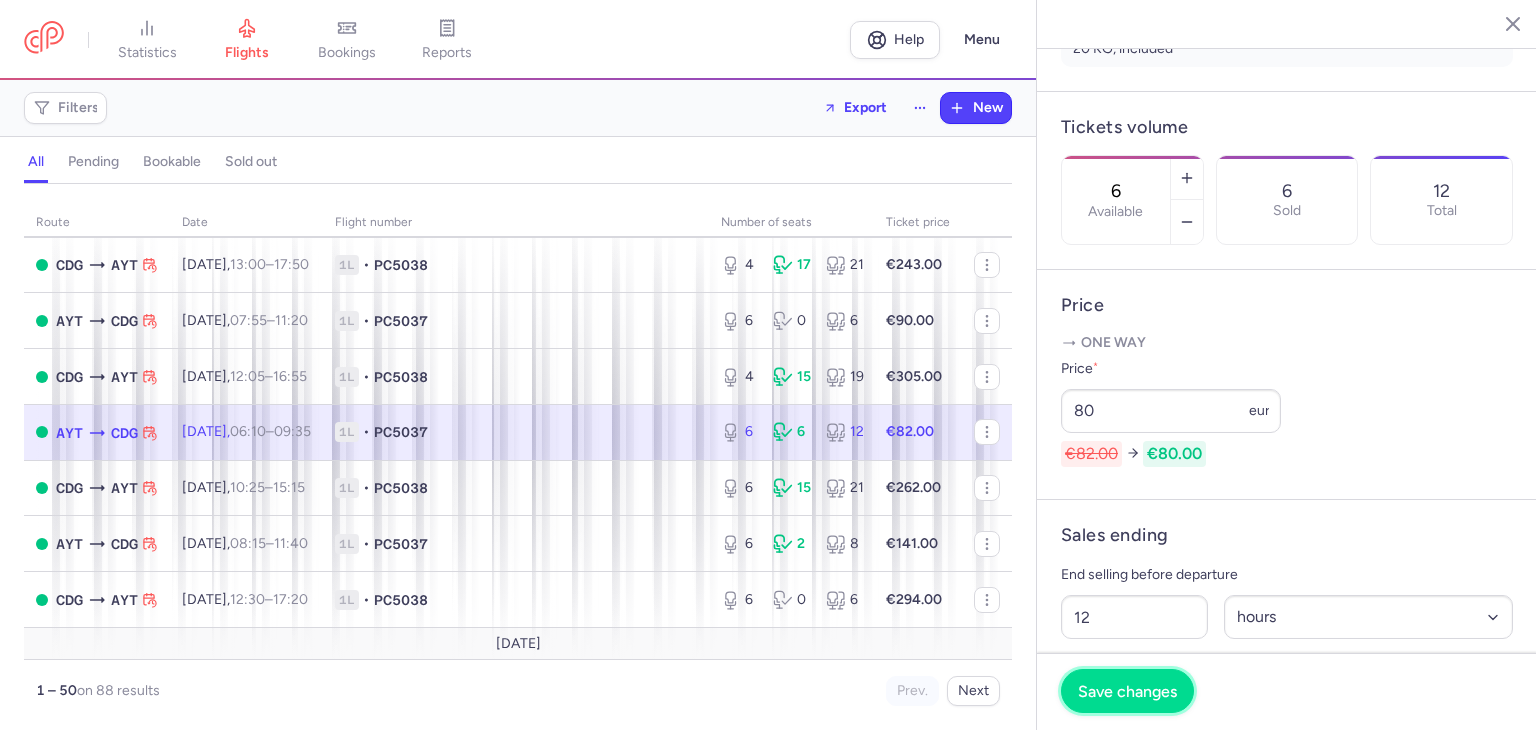 click on "Save changes" at bounding box center (1127, 691) 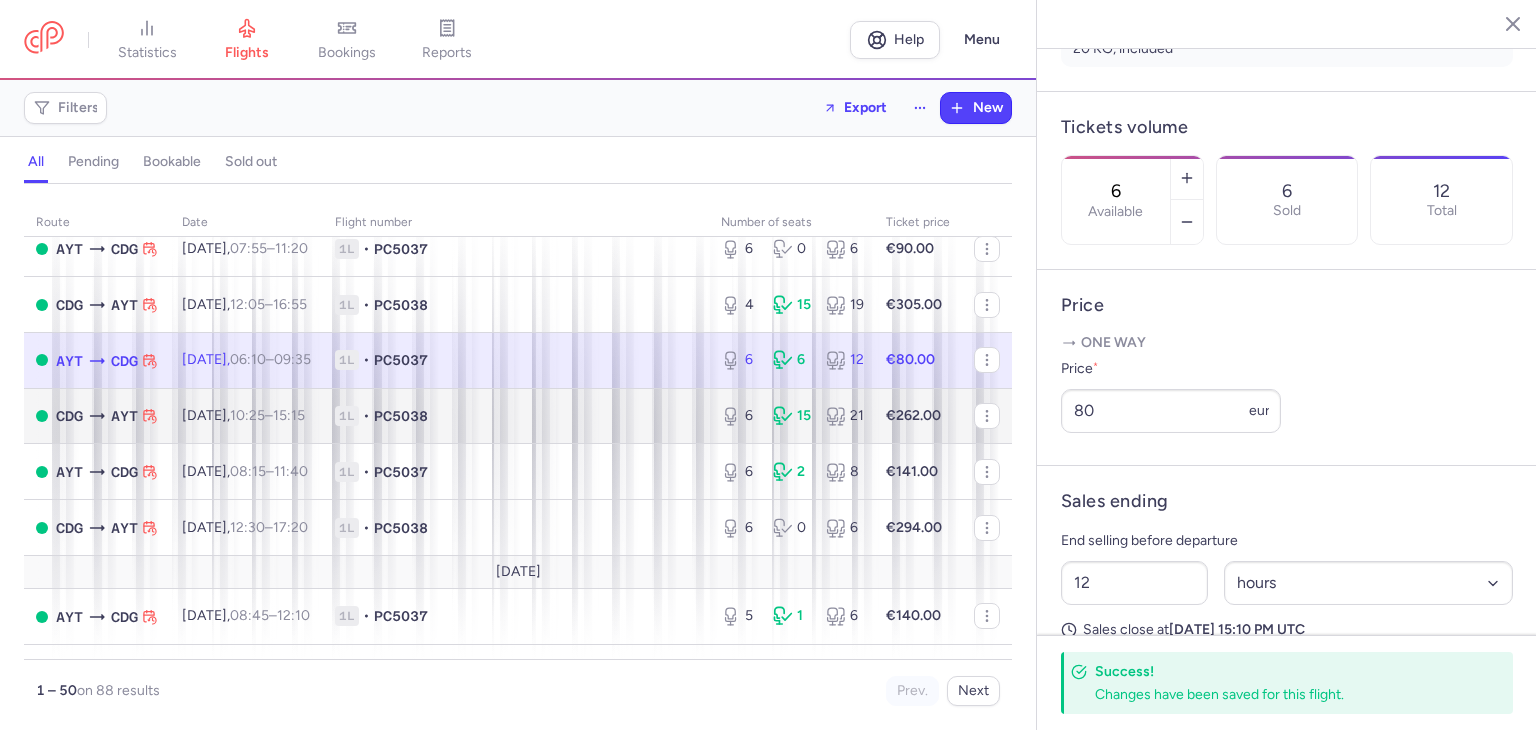 scroll, scrollTop: 333, scrollLeft: 0, axis: vertical 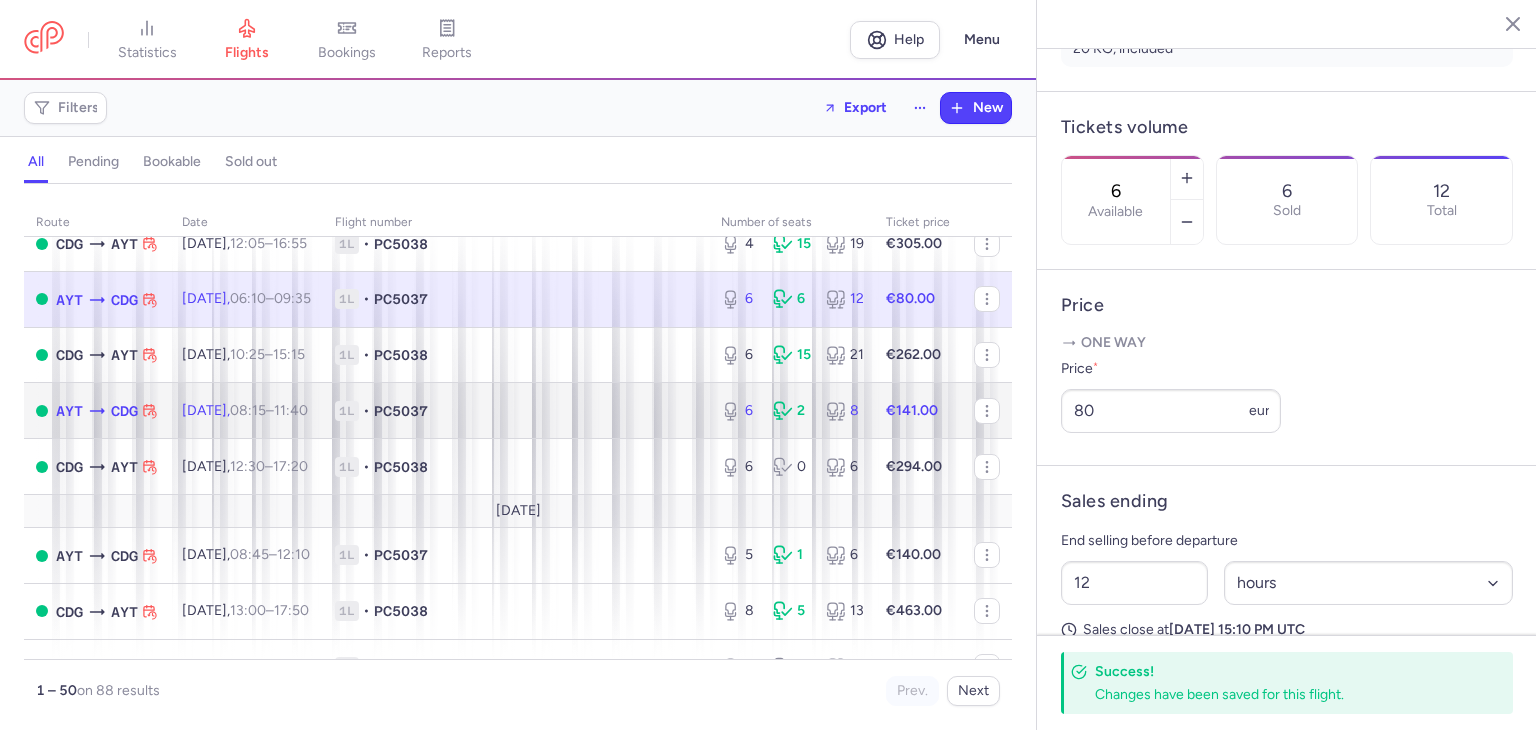 click on "1L • PC5037" at bounding box center (516, 411) 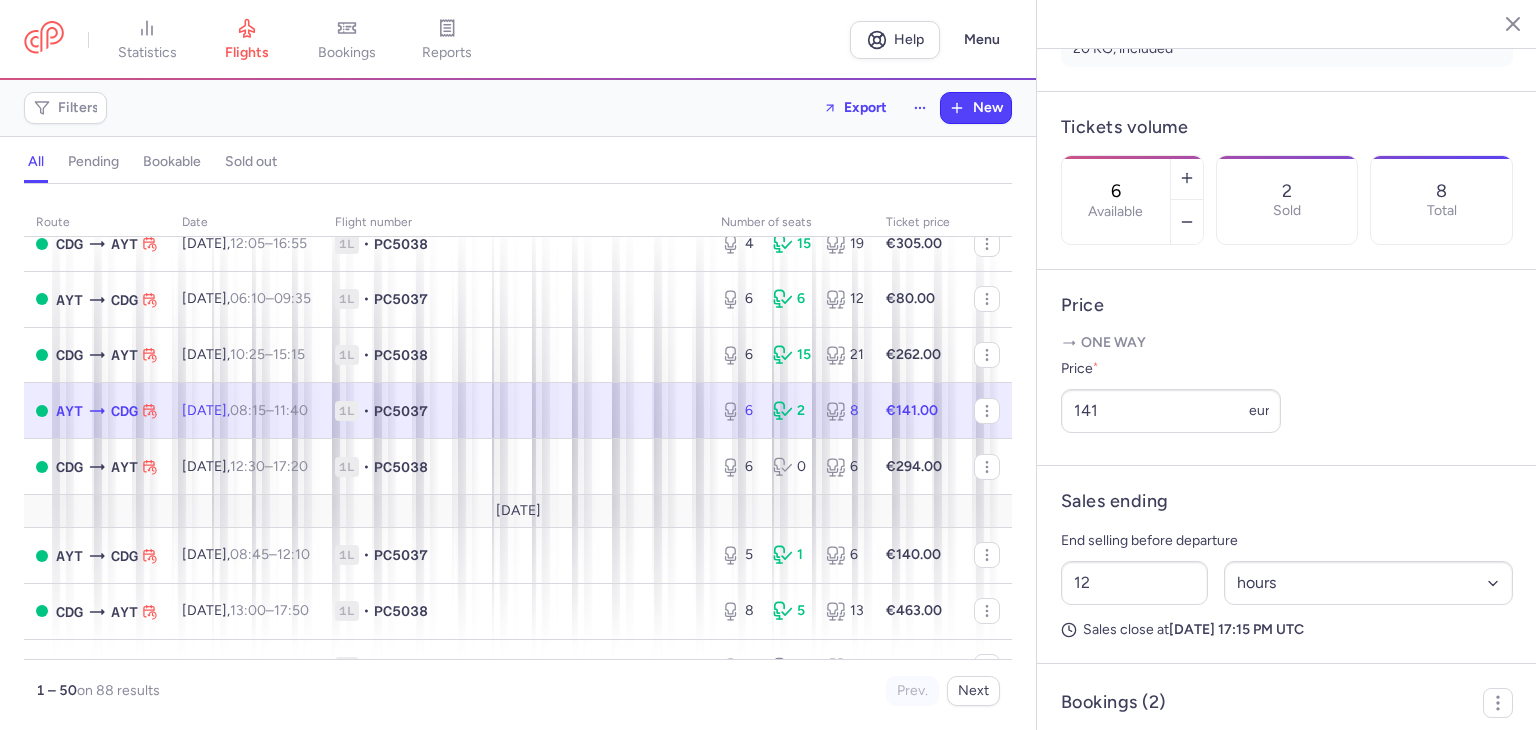 scroll, scrollTop: 779, scrollLeft: 0, axis: vertical 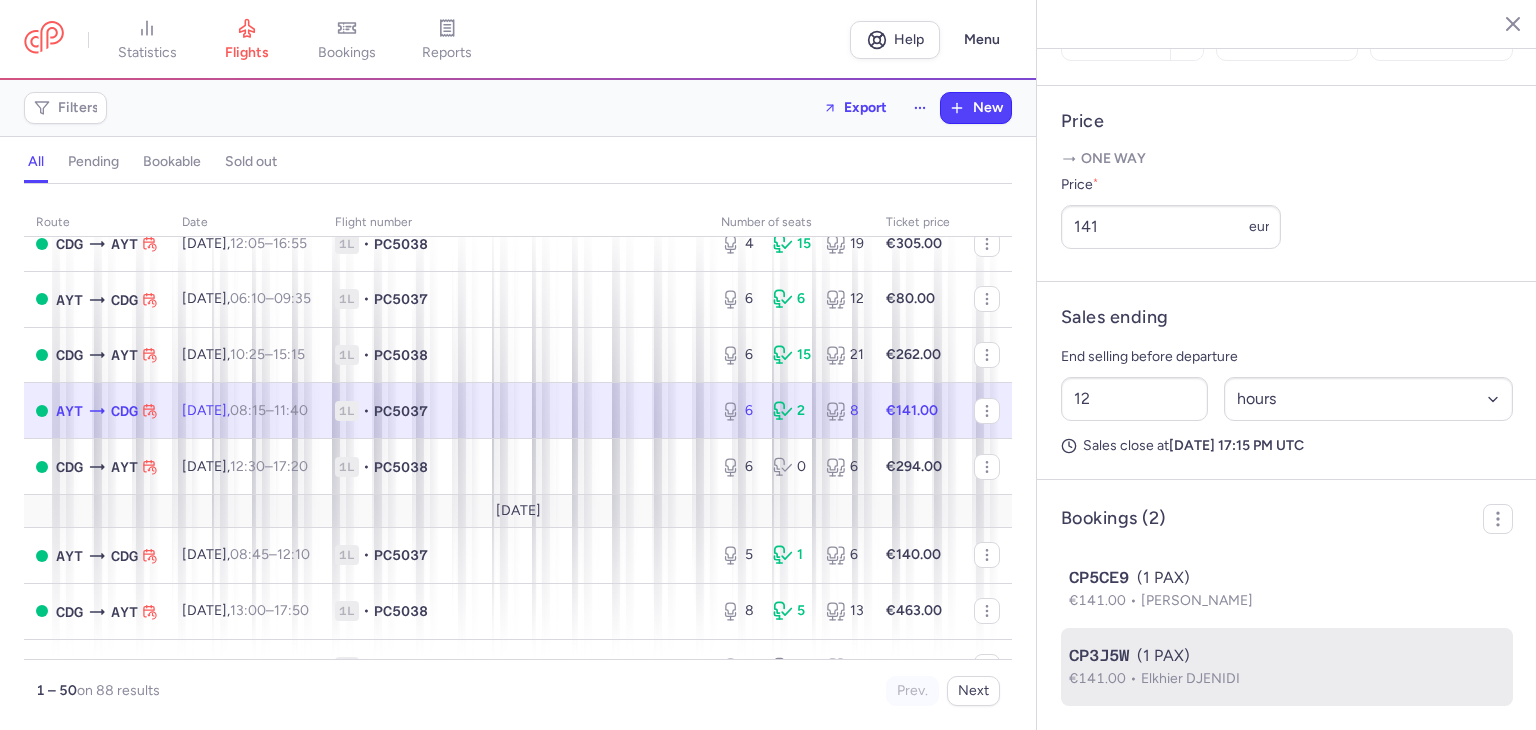 click on "Elkhier DJENIDI" at bounding box center [1190, 678] 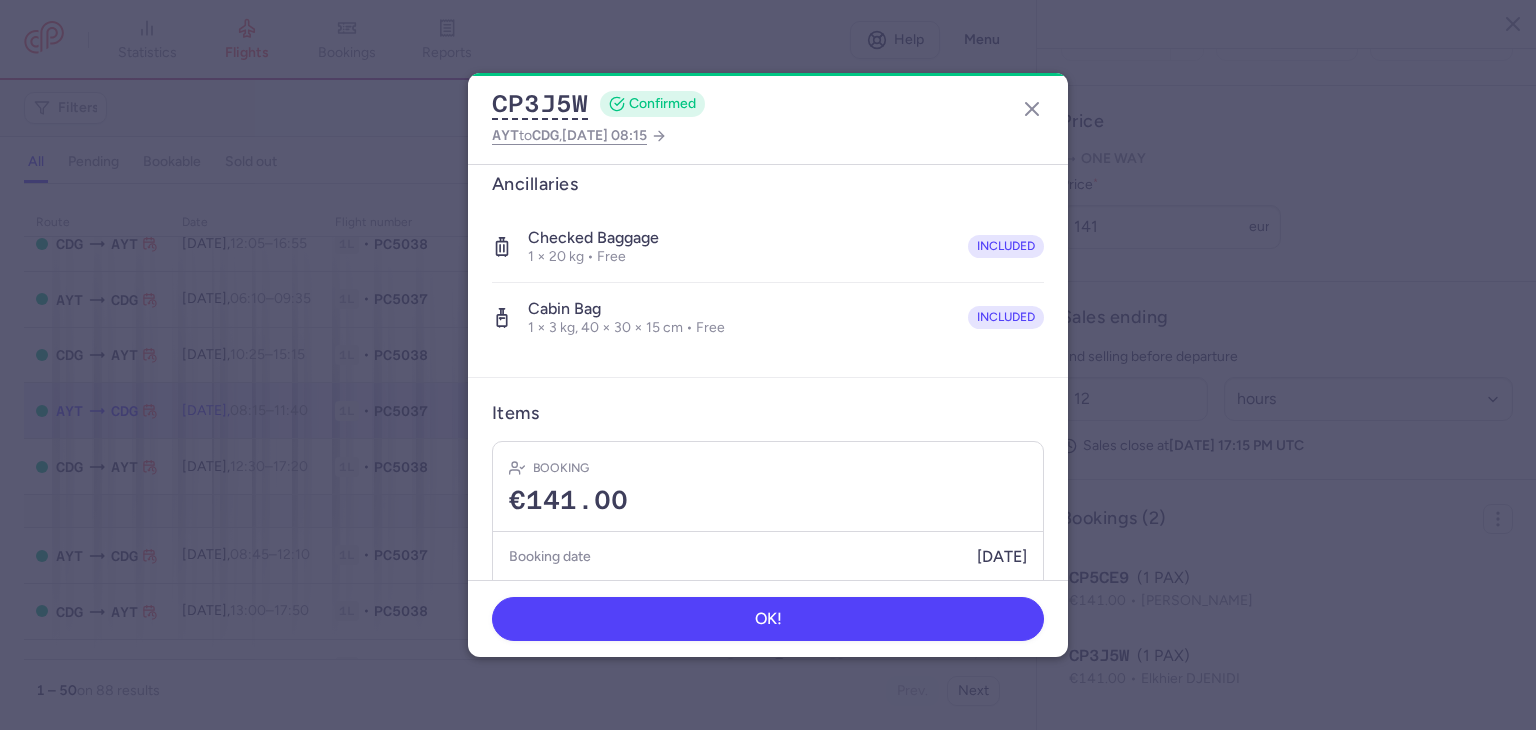 scroll, scrollTop: 333, scrollLeft: 0, axis: vertical 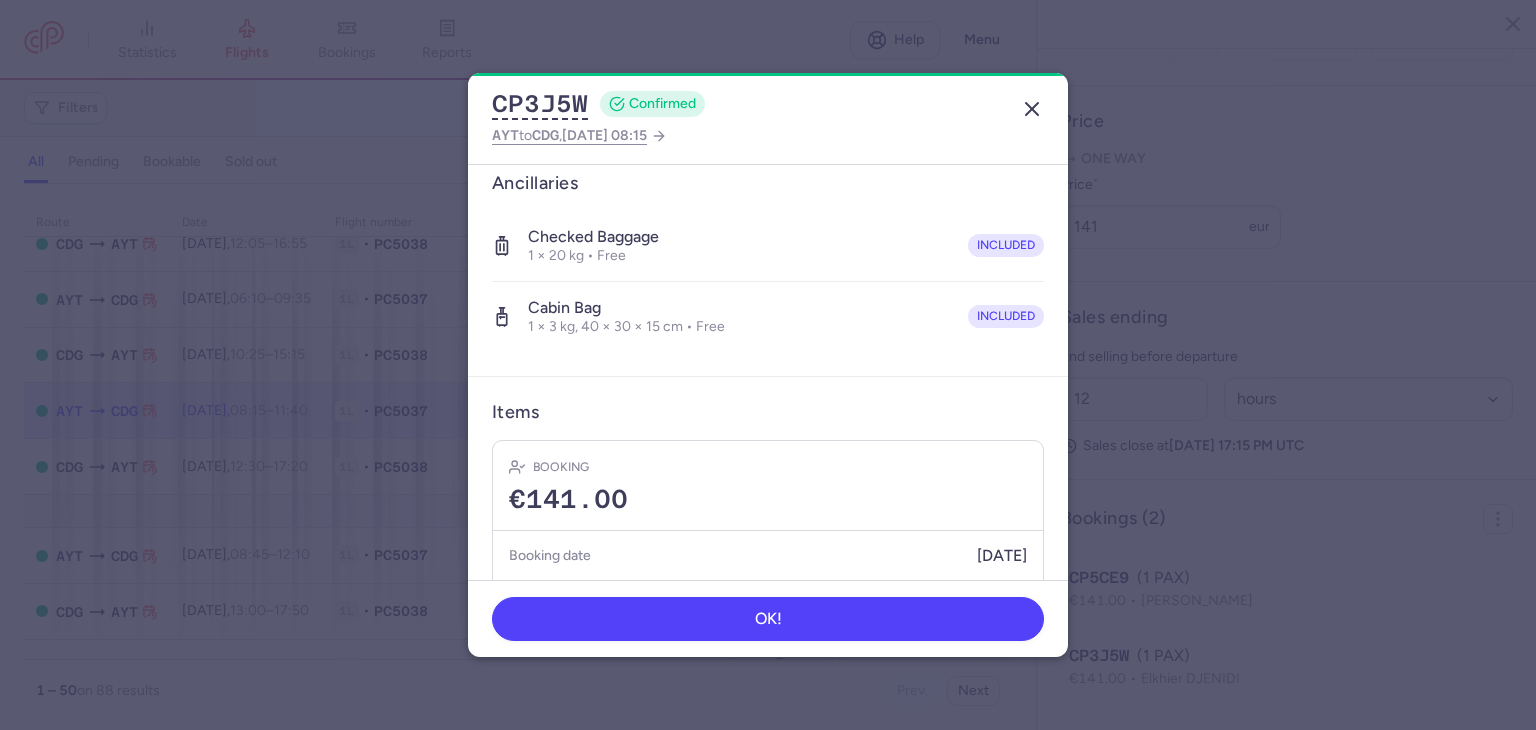 click 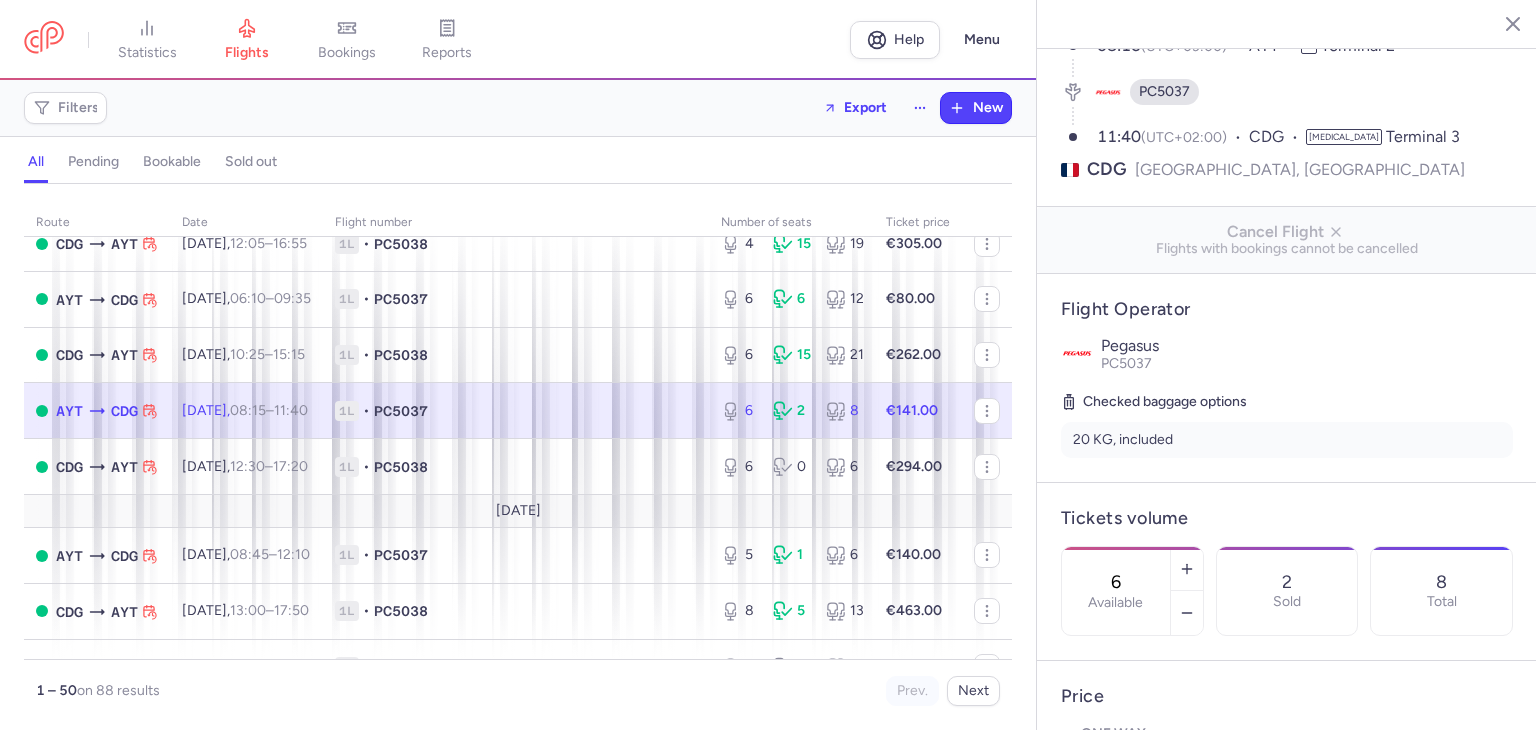 scroll, scrollTop: 45, scrollLeft: 0, axis: vertical 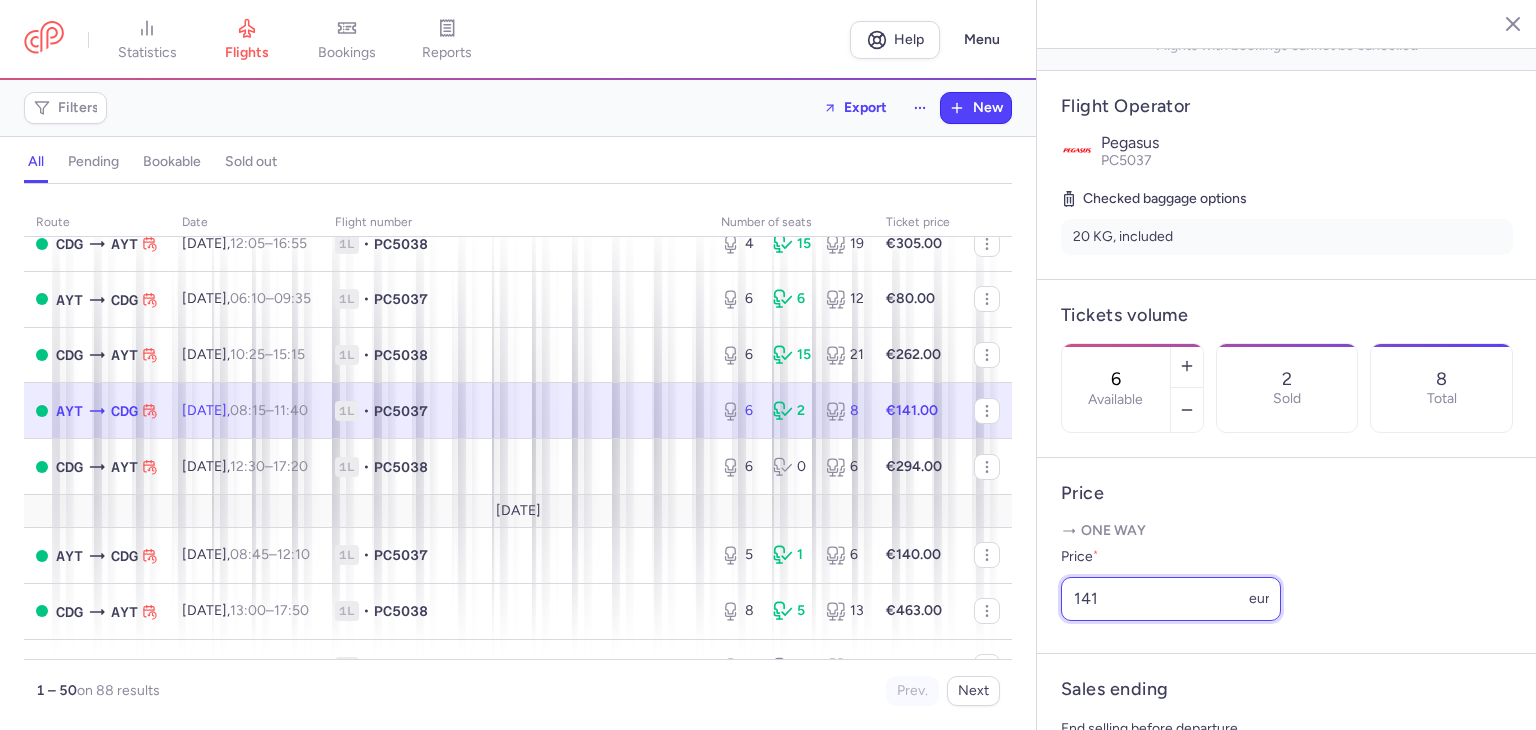 click on "141" at bounding box center (1171, 599) 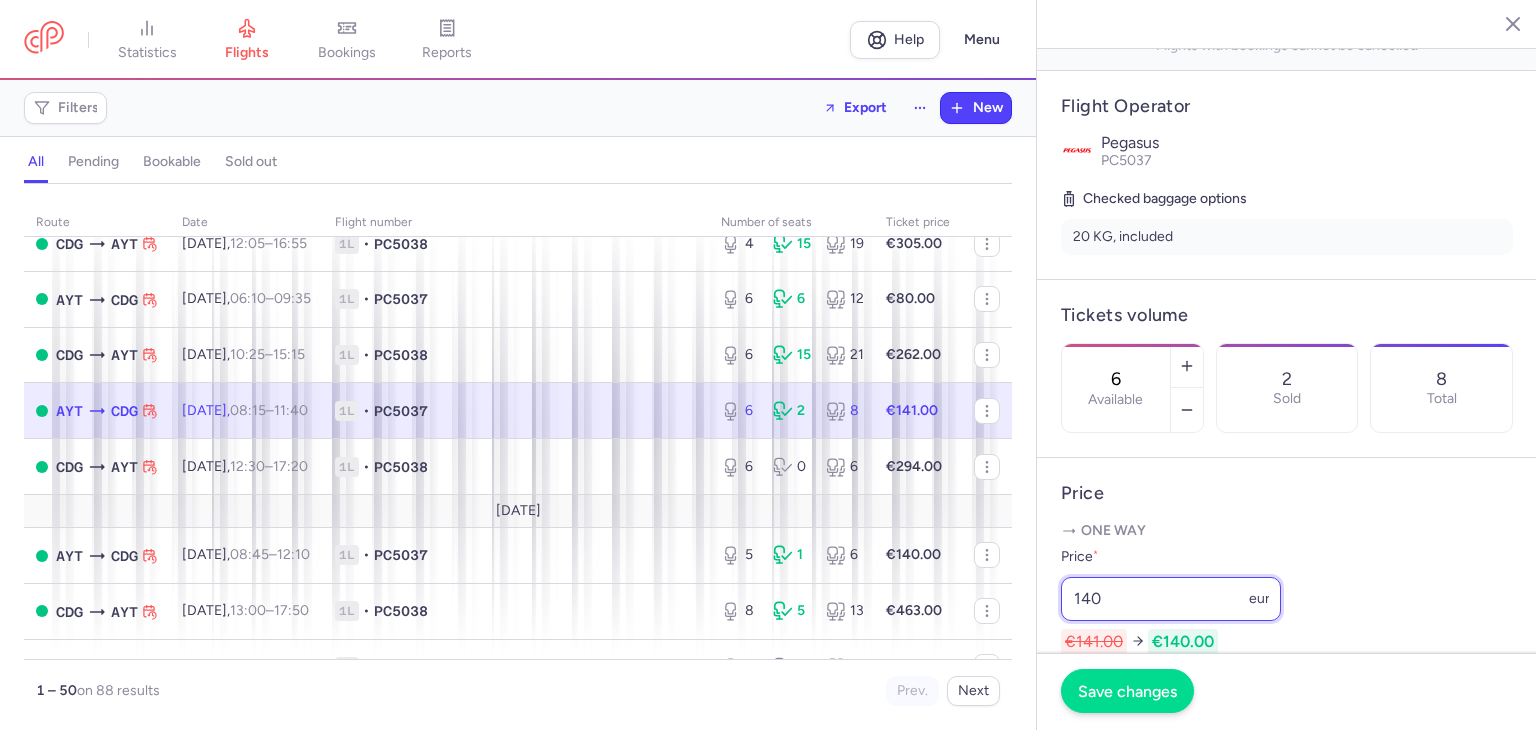 type on "140" 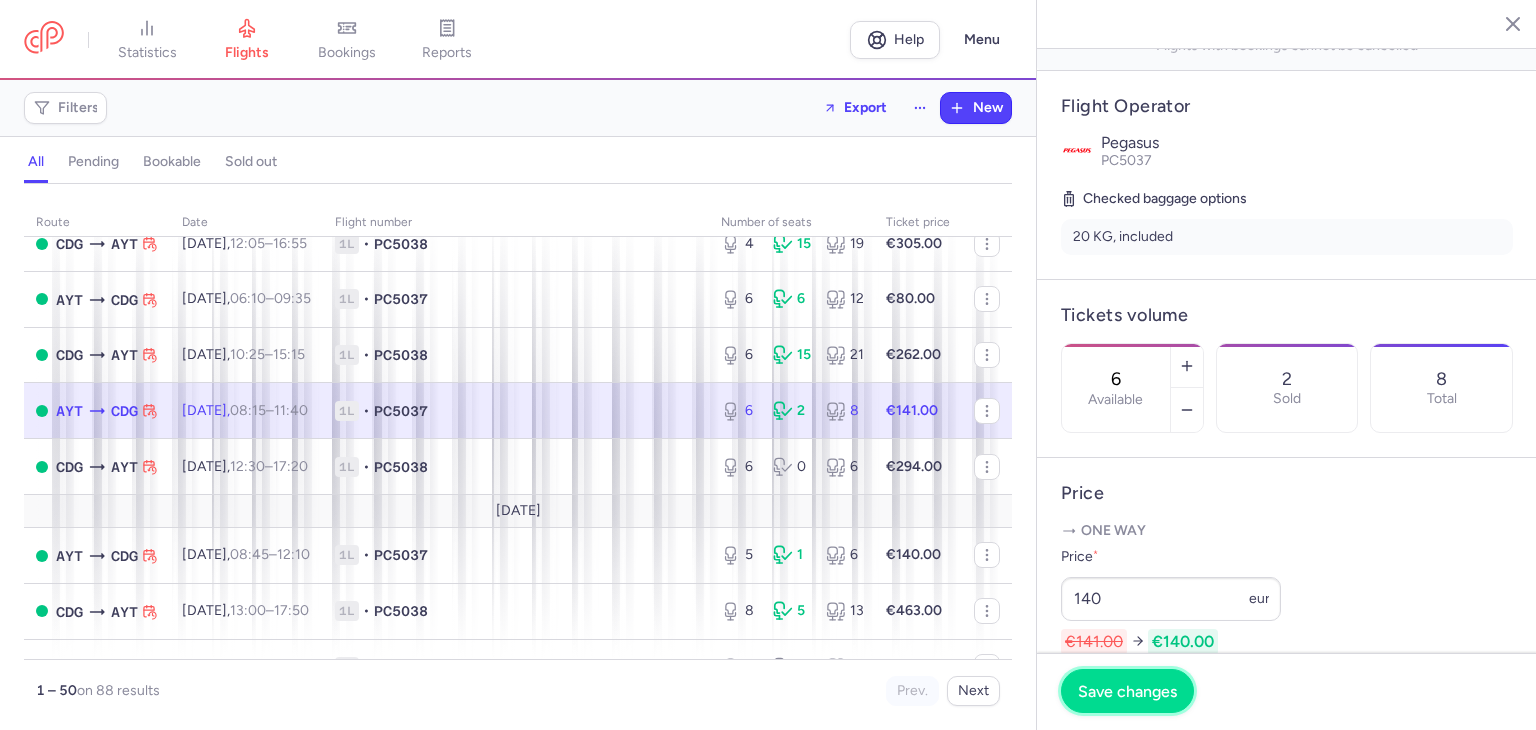 click on "Save changes" at bounding box center [1127, 691] 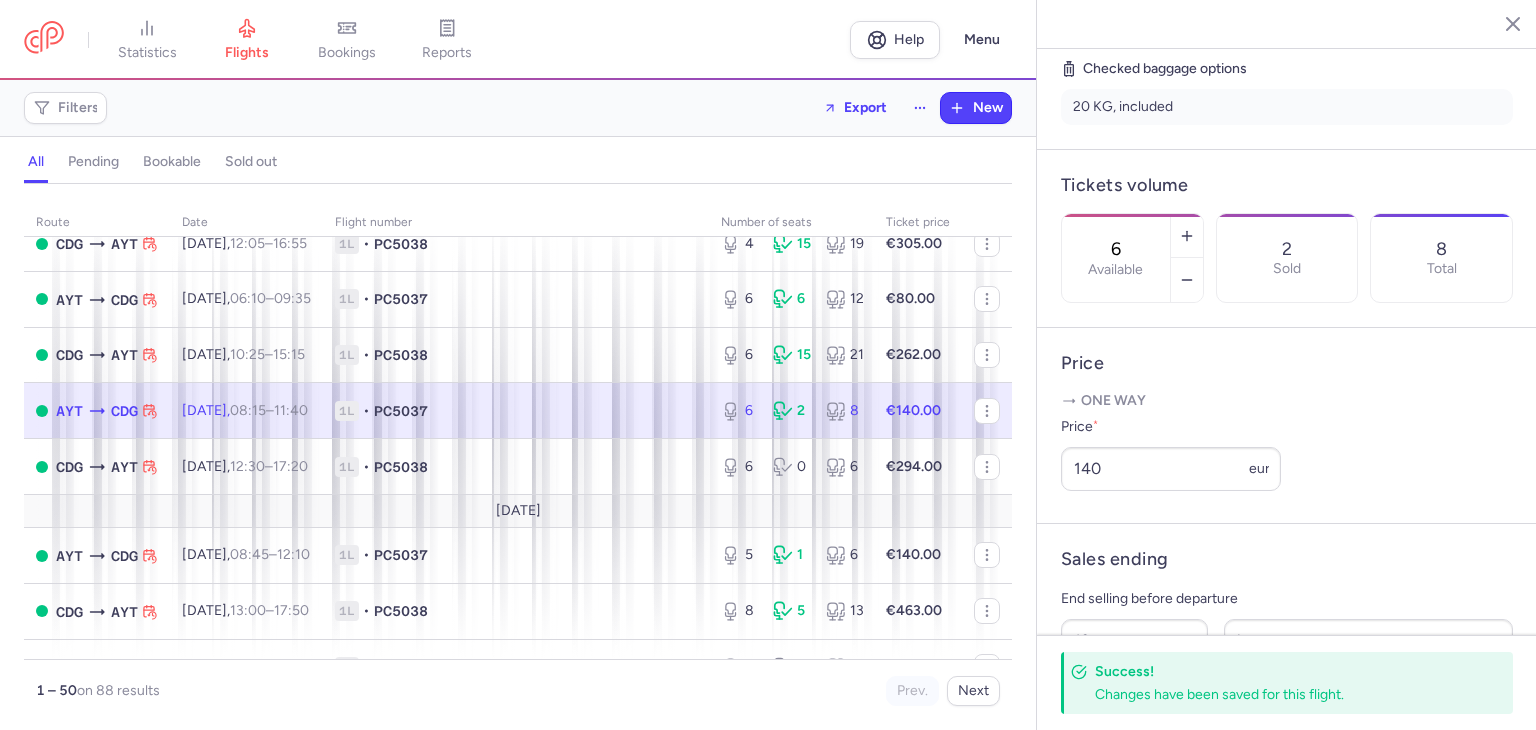 scroll, scrollTop: 512, scrollLeft: 0, axis: vertical 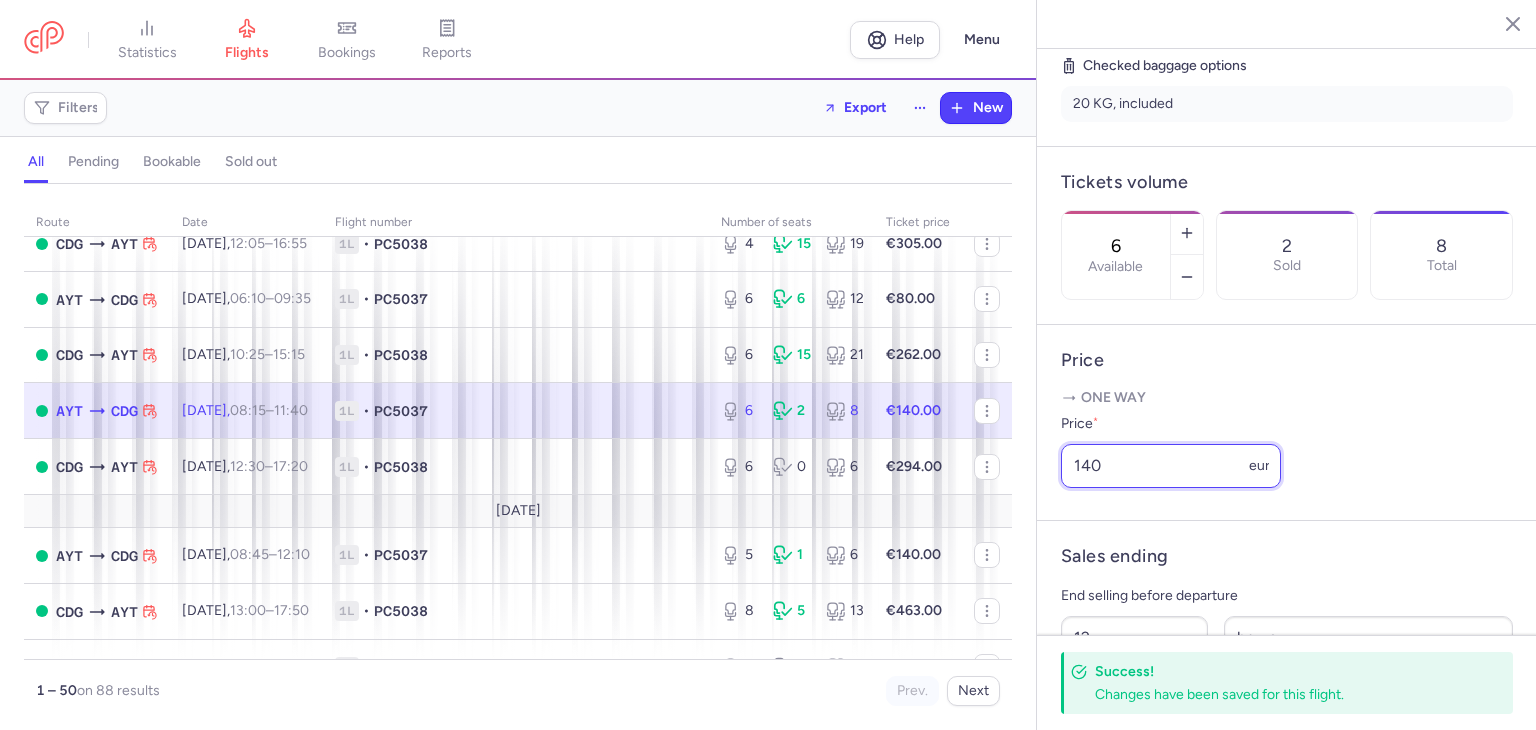 click on "140" at bounding box center [1171, 466] 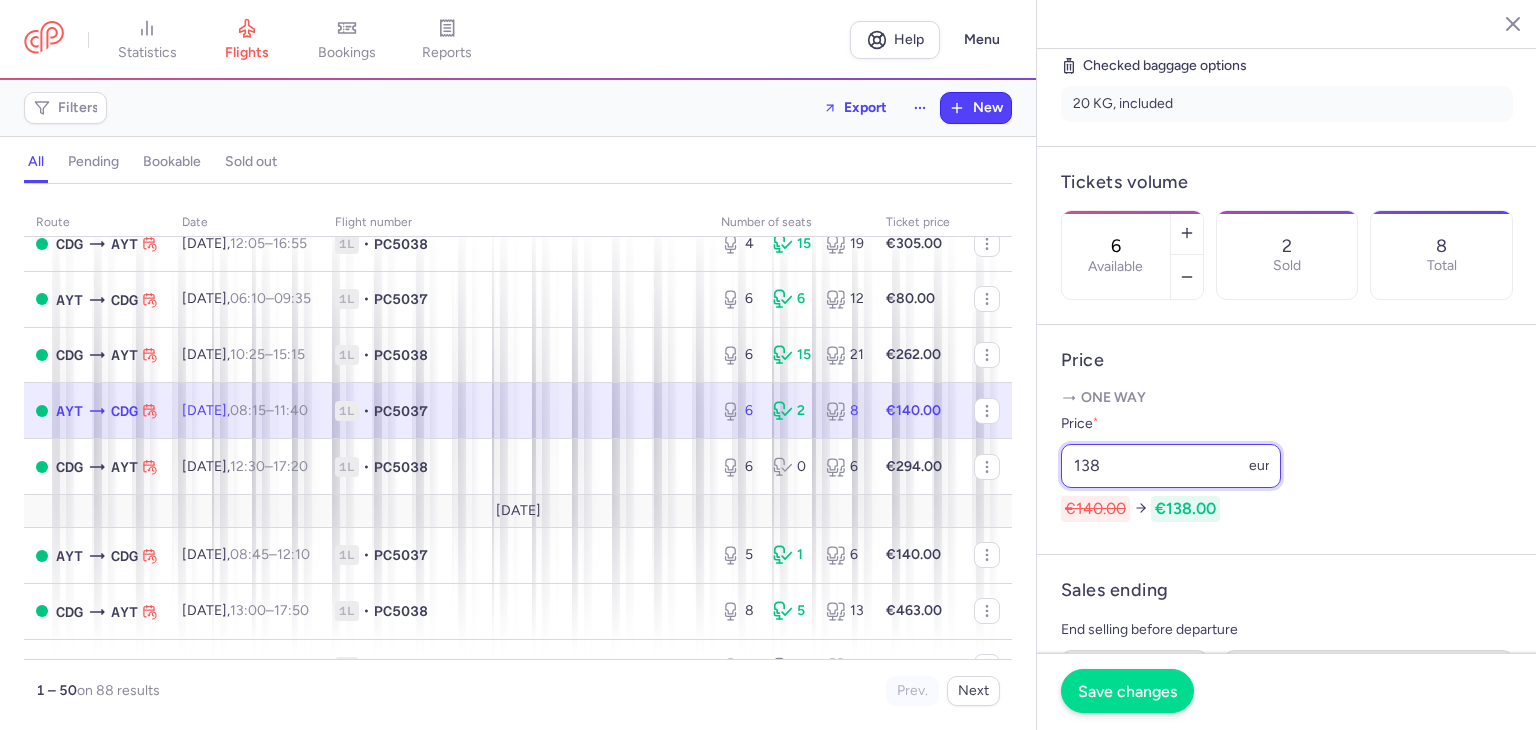 type on "138" 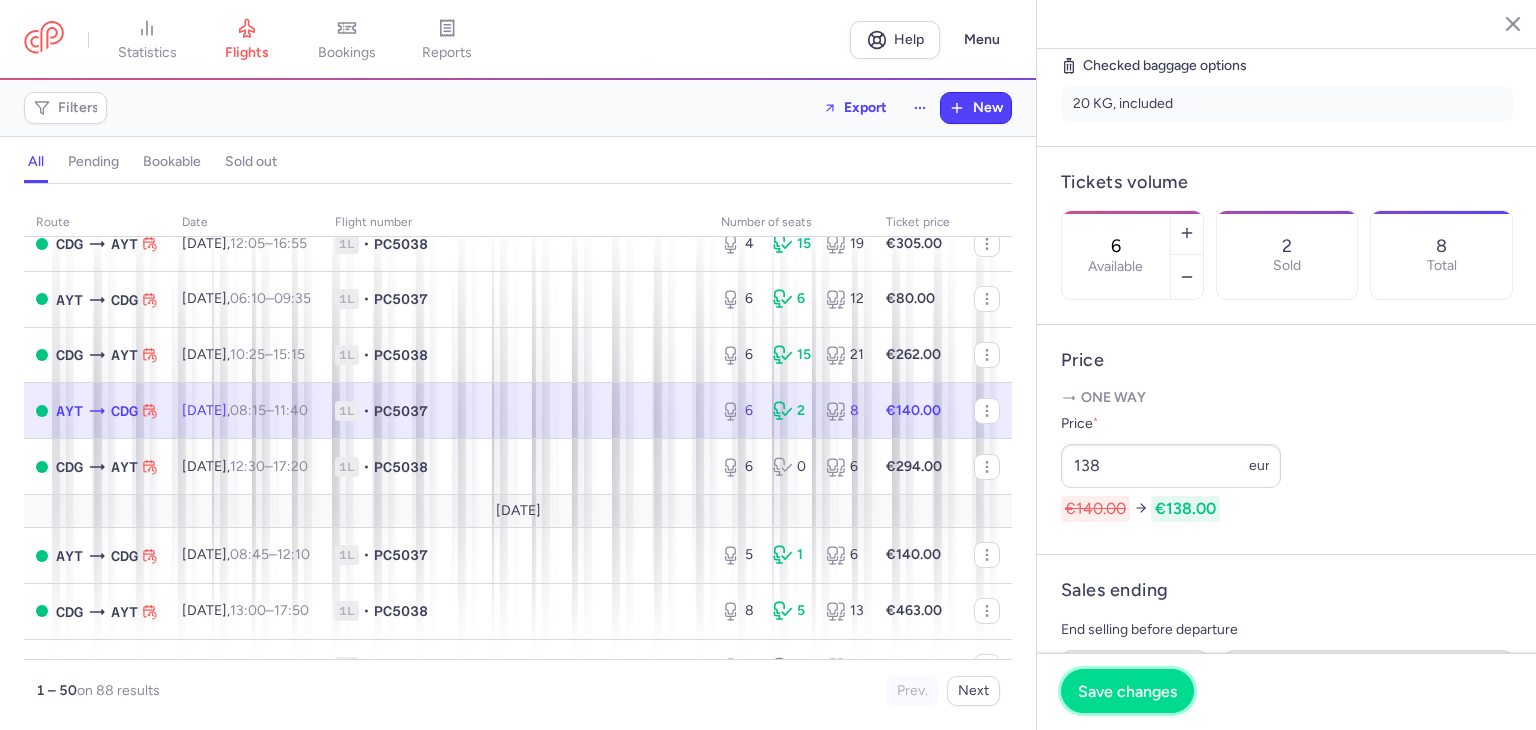 click on "Save changes" at bounding box center [1127, 691] 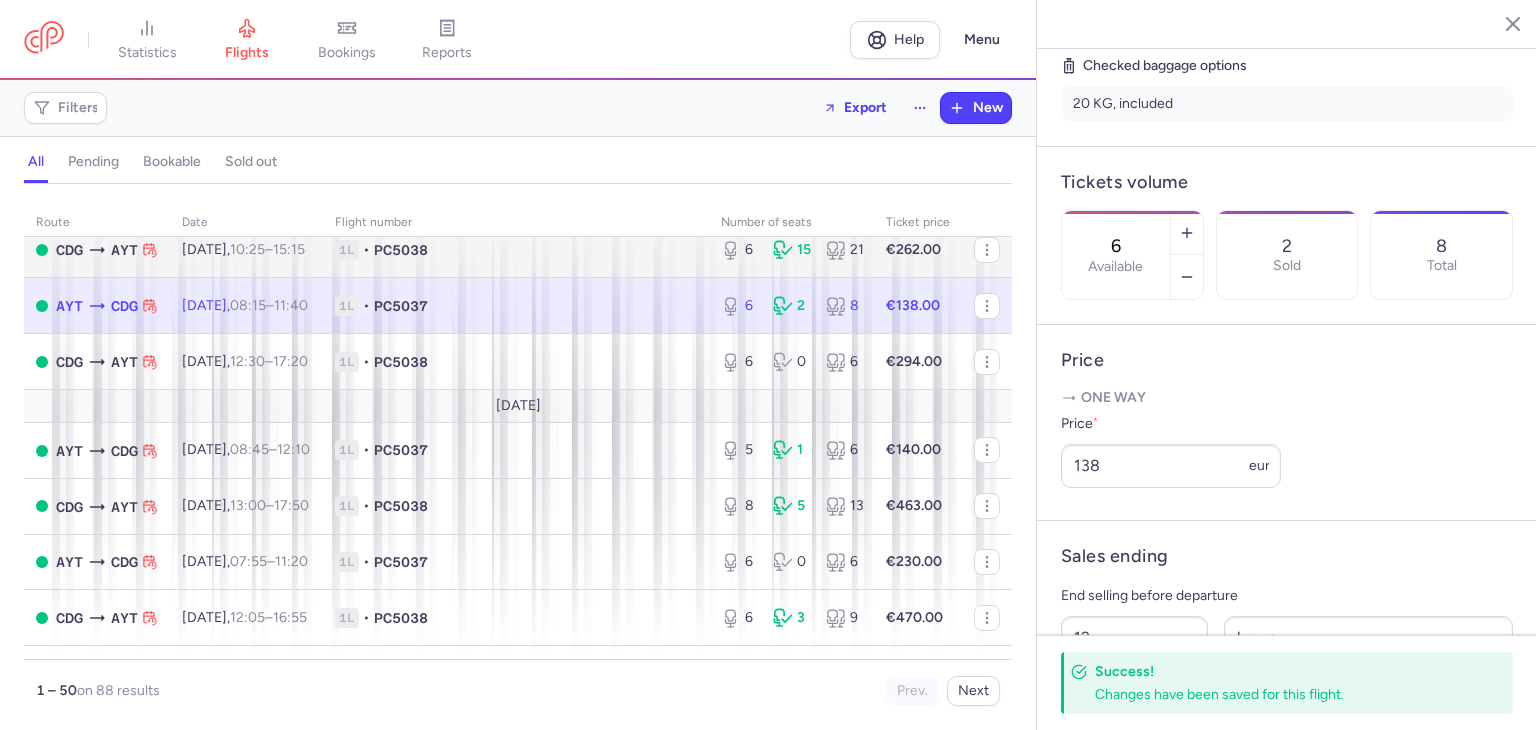 scroll, scrollTop: 666, scrollLeft: 0, axis: vertical 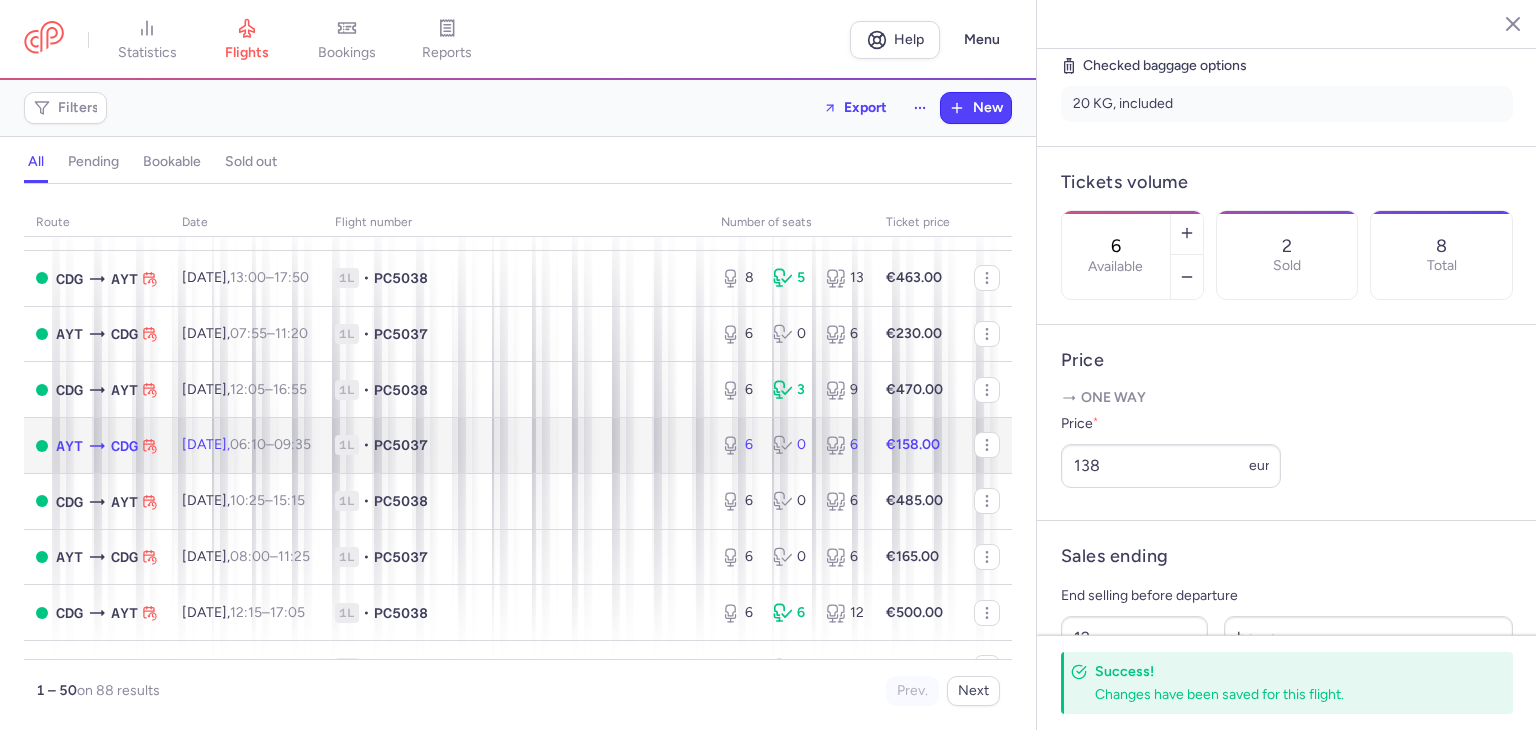click on "1L • PC5037" at bounding box center [516, 445] 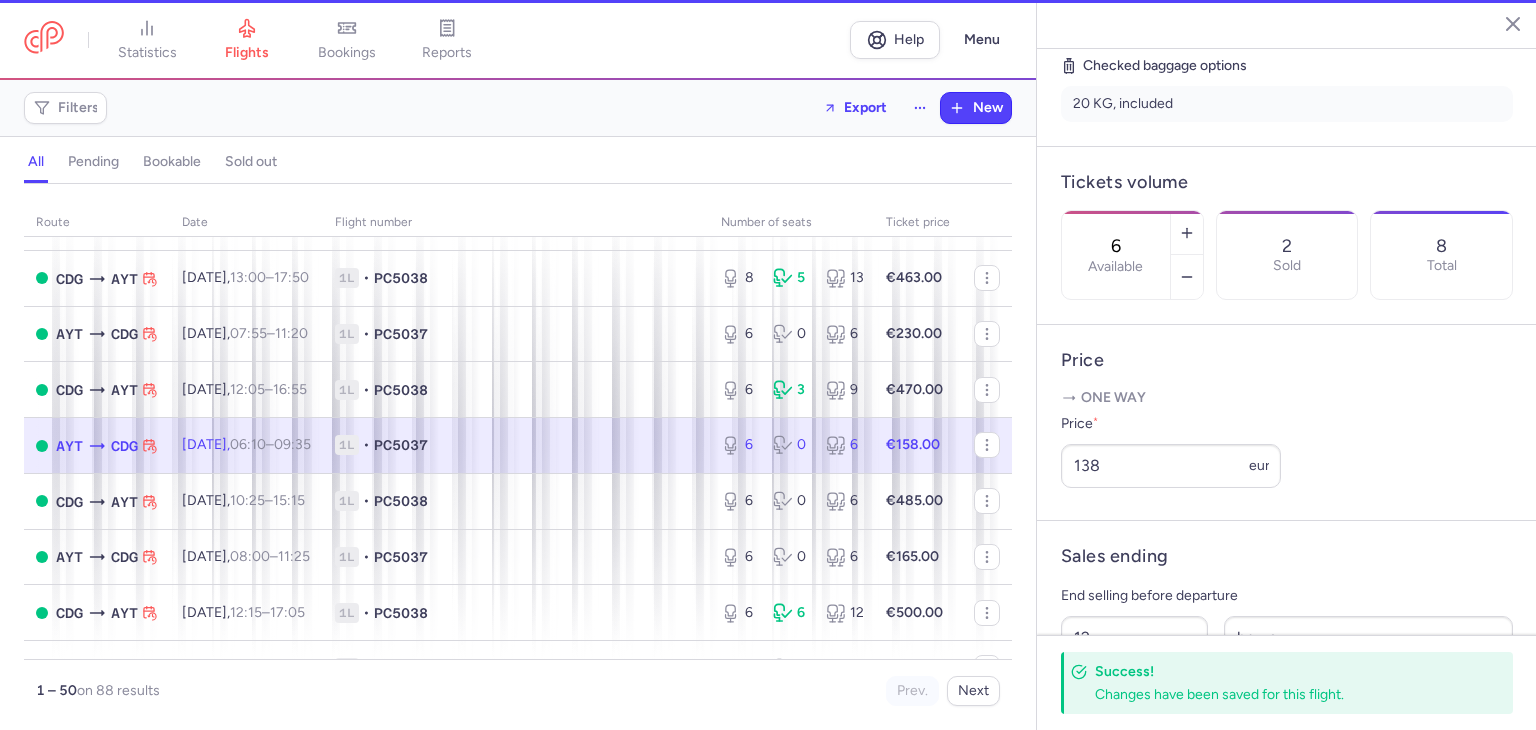 scroll, scrollTop: 496, scrollLeft: 0, axis: vertical 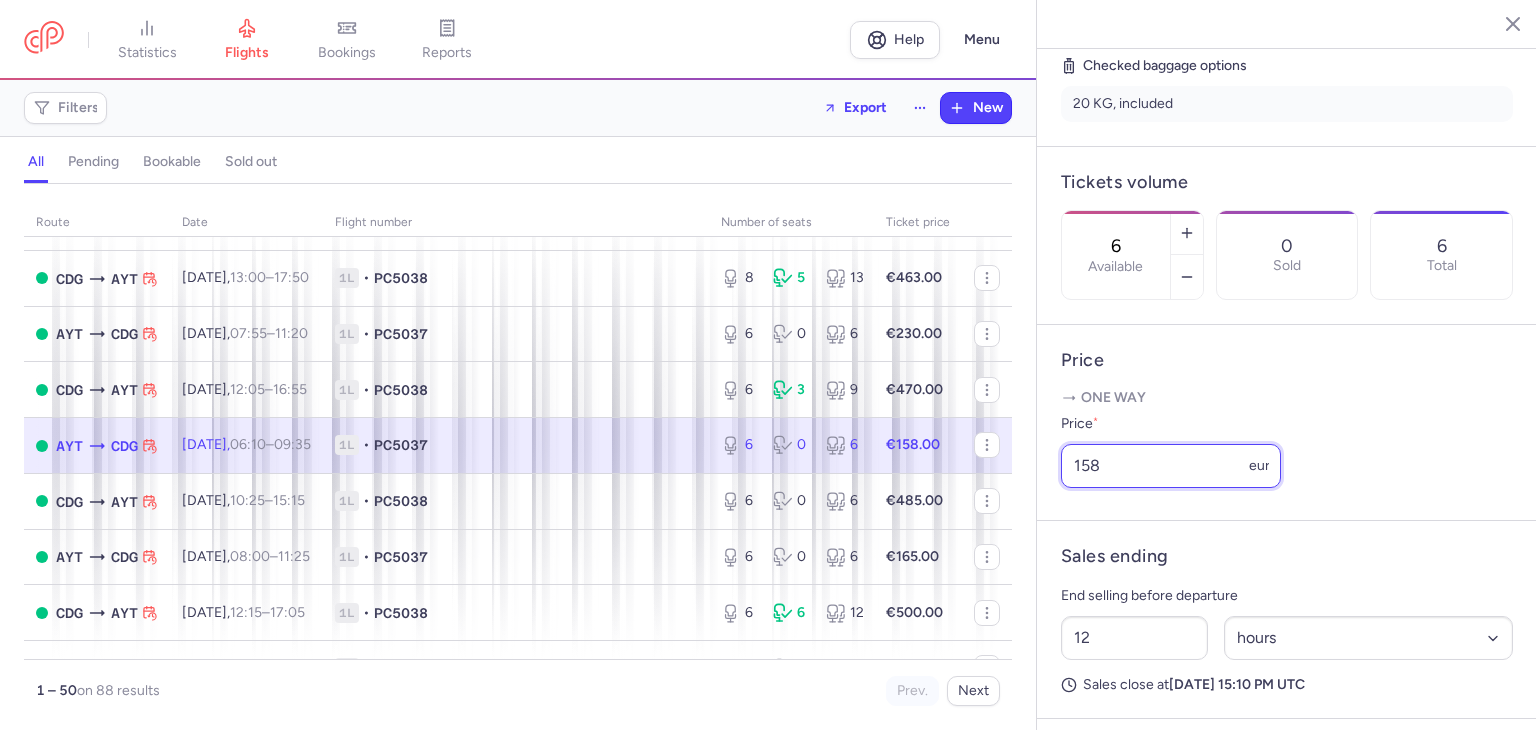 drag, startPoint x: 1116, startPoint y: 497, endPoint x: 978, endPoint y: 484, distance: 138.61096 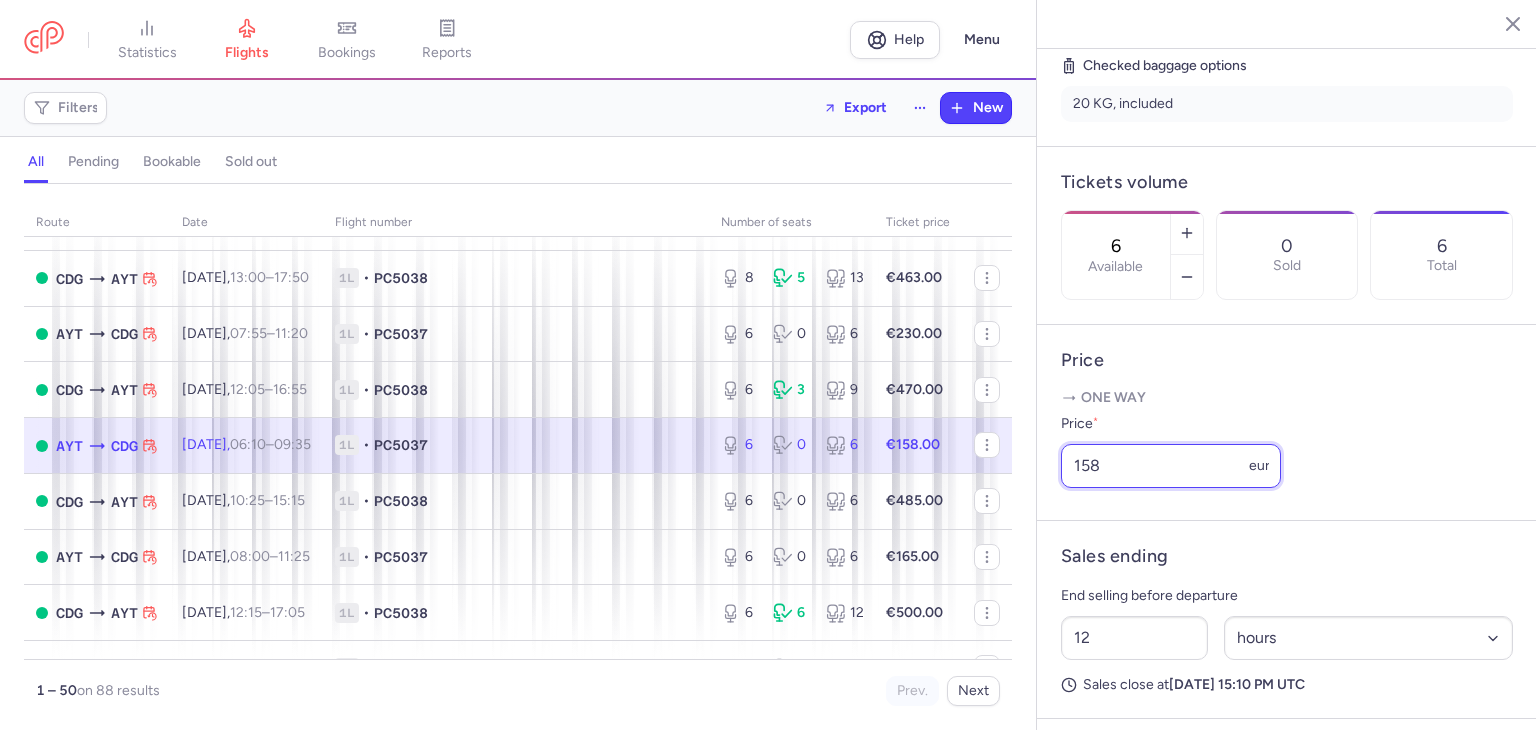 click on "statistics flights bookings reports  Help  Menu Filters  Export  New all pending bookable sold out route date Flight number number of seats Ticket price [DATE]  AYT  CDG [DATE]  08:15  –  11:40  +0 1L • PC5037 0 1 1 €88.00  CDG  AYT [DATE]  12:30  –  17:20  +0 1L • PC5038 0 19 19 €230.00  AYT  CDG [DATE]  08:45  –  12:10  +0 1L • PC5037 6 2 8 €105.00  CDG  AYT [DATE]  13:00  –  17:50  +0 1L • PC5038 4 17 21 €243.00  AYT  CDG [DATE]  07:55  –  11:20  +0 1L • PC5037 6 0 6 €90.00  CDG  AYT [DATE]  12:05  –  16:55  +0 1L • PC5038 4 15 19 €305.00  AYT  CDG [DATE]  06:10  –  09:35  +0 1L • PC5037 6 6 12 €80.00  CDG  AYT [DATE]  10:25  –  15:15  +0 1L • PC5038 6 15 21 €262.00  AYT  CDG [DATE]  08:15  –  11:40  +0 1L • PC5037 6 2 8 €138.00  CDG  AYT [DATE]  12:30  –  17:20  +0 1L • PC5038 6 0 6 €294.00 [DATE]  AYT  CDG [DATE]  08:45  –  12:10  +0 1L • PC5037 5 1 6 €140.00  CDG  AYT +0" 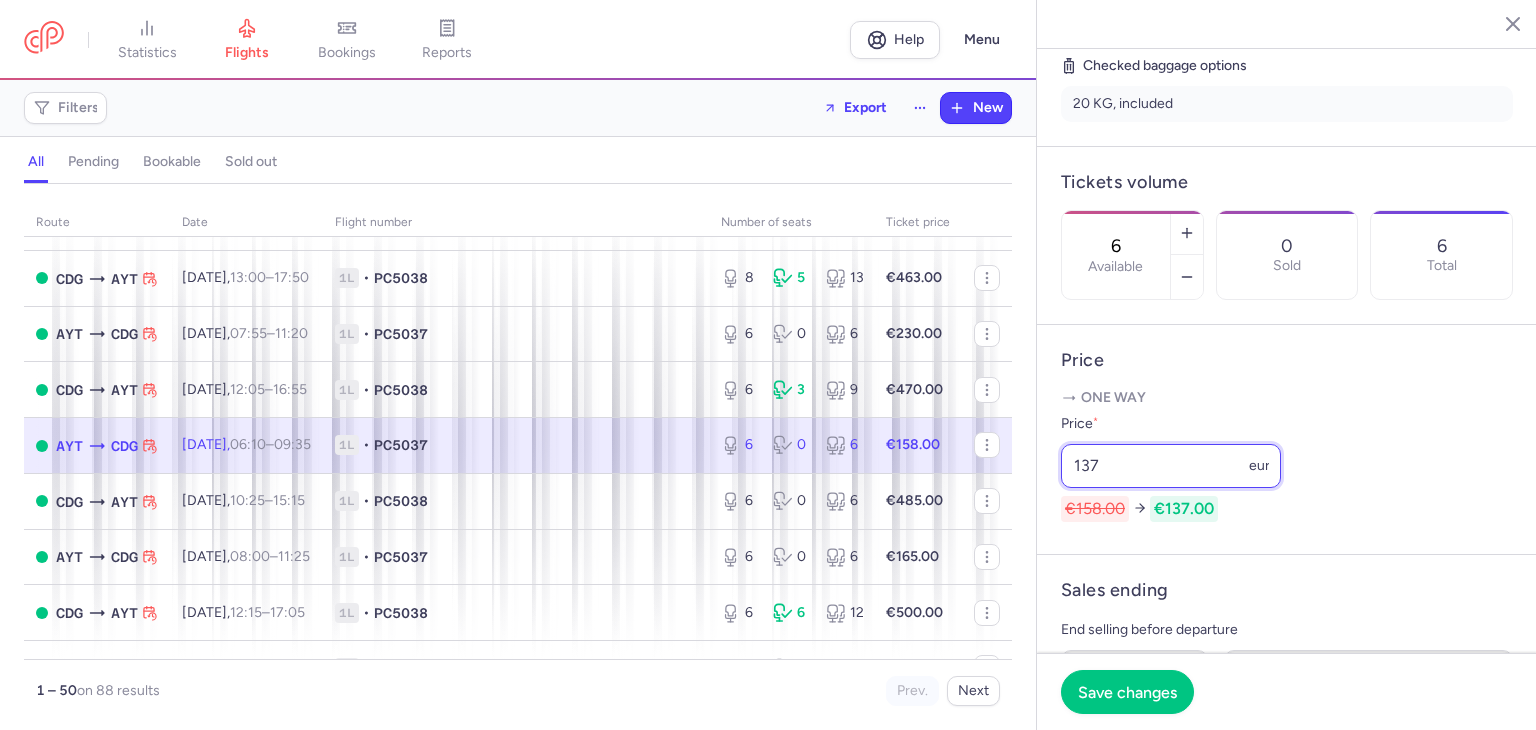 drag, startPoint x: 1119, startPoint y: 487, endPoint x: 1065, endPoint y: 491, distance: 54.147945 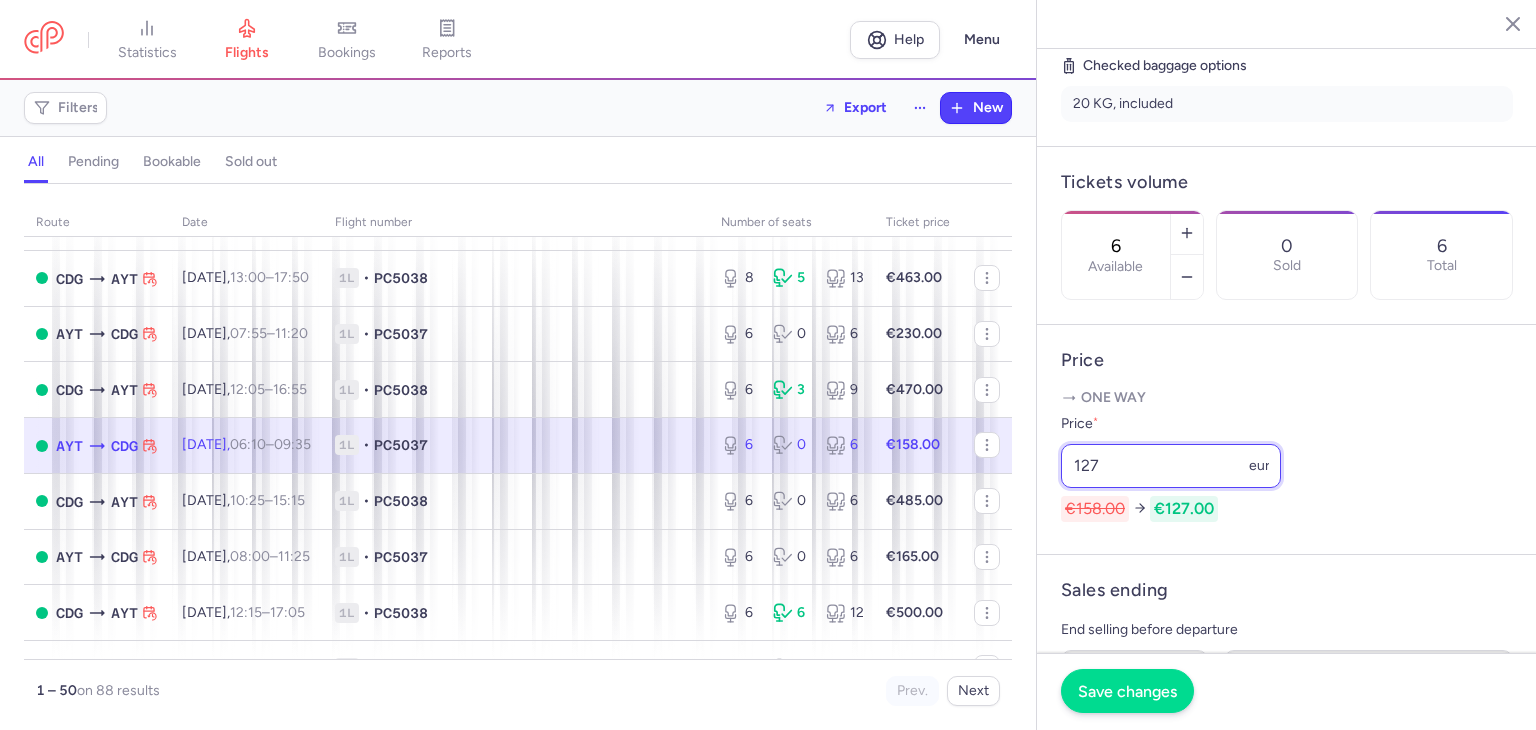 type on "127" 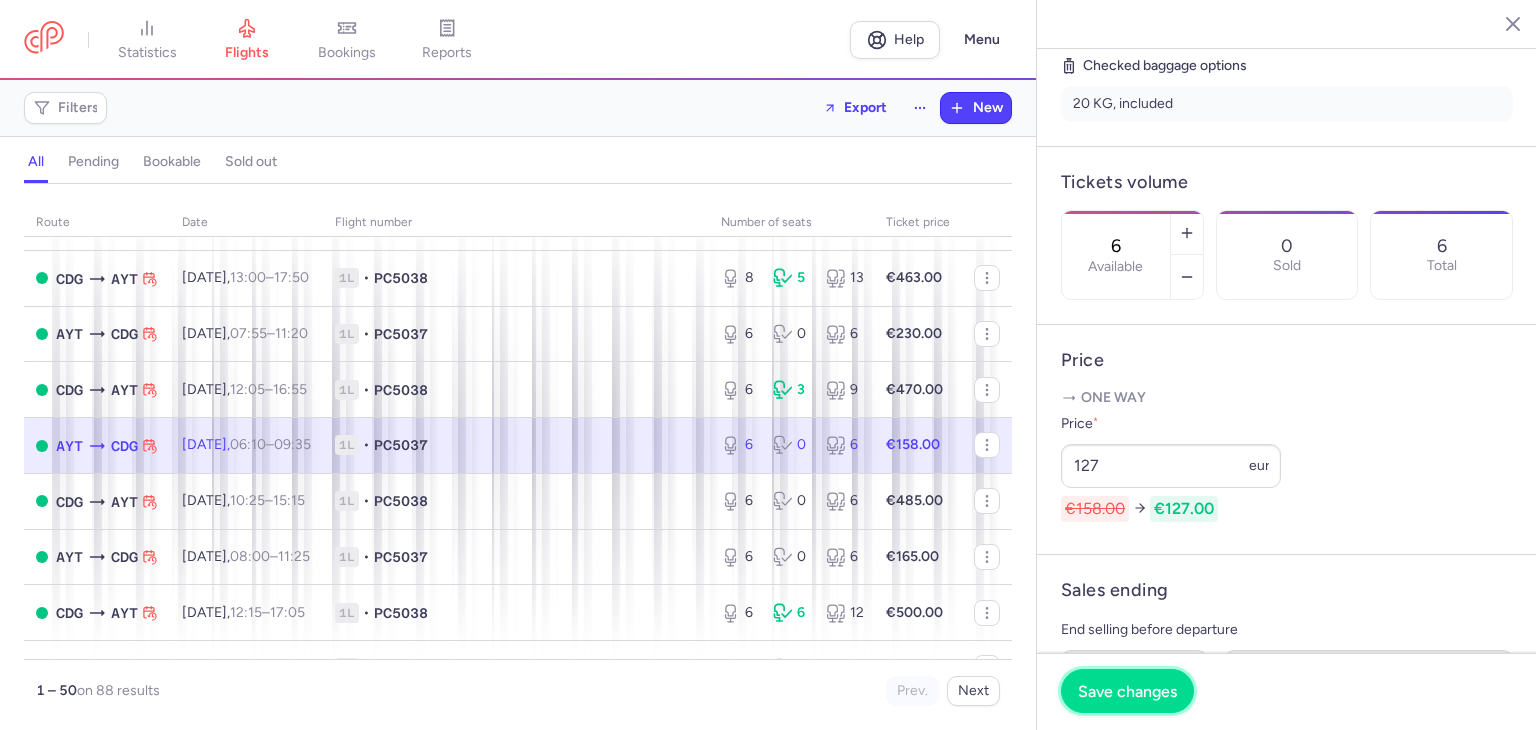 click on "Save changes" at bounding box center [1127, 691] 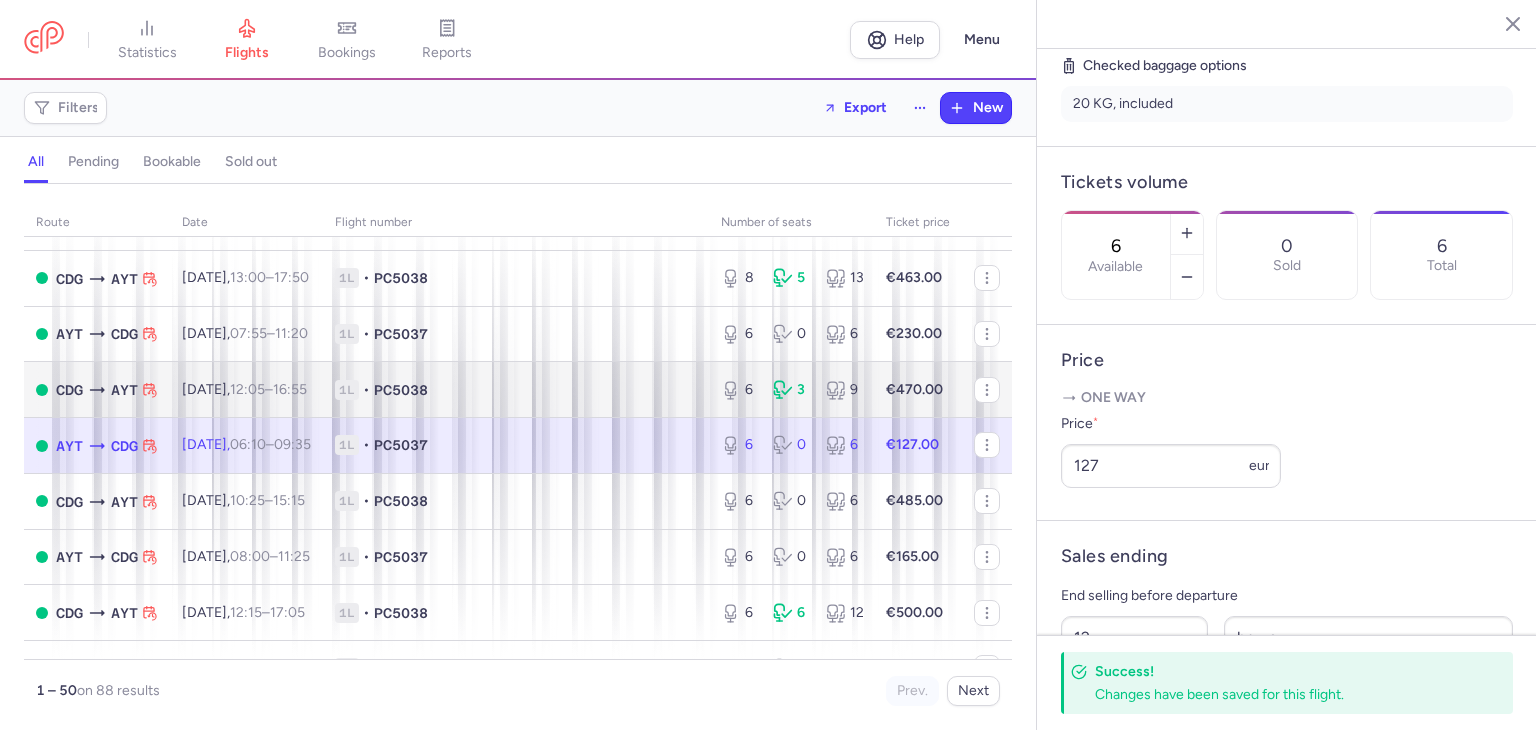 scroll, scrollTop: 733, scrollLeft: 0, axis: vertical 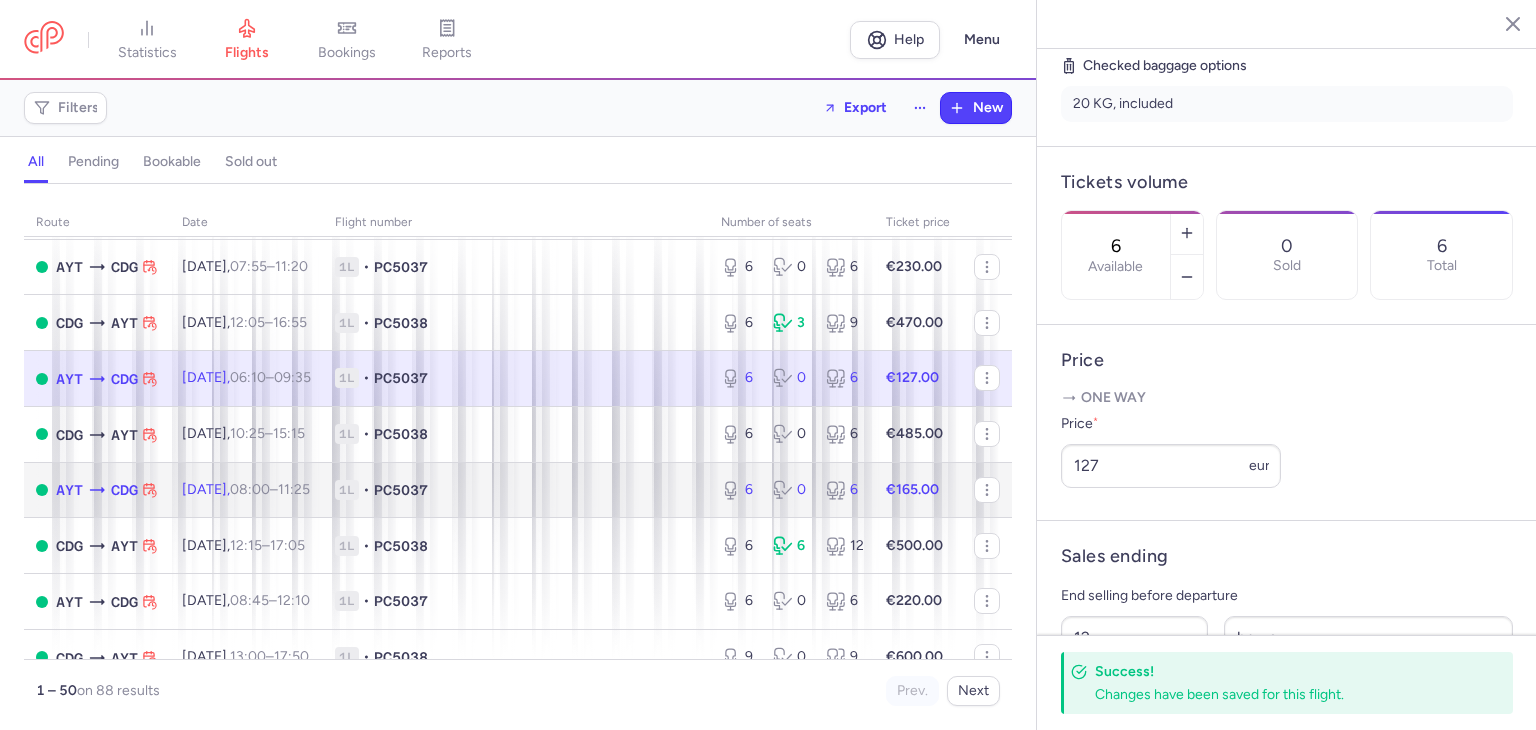 click on "1L • PC5037" at bounding box center [516, 490] 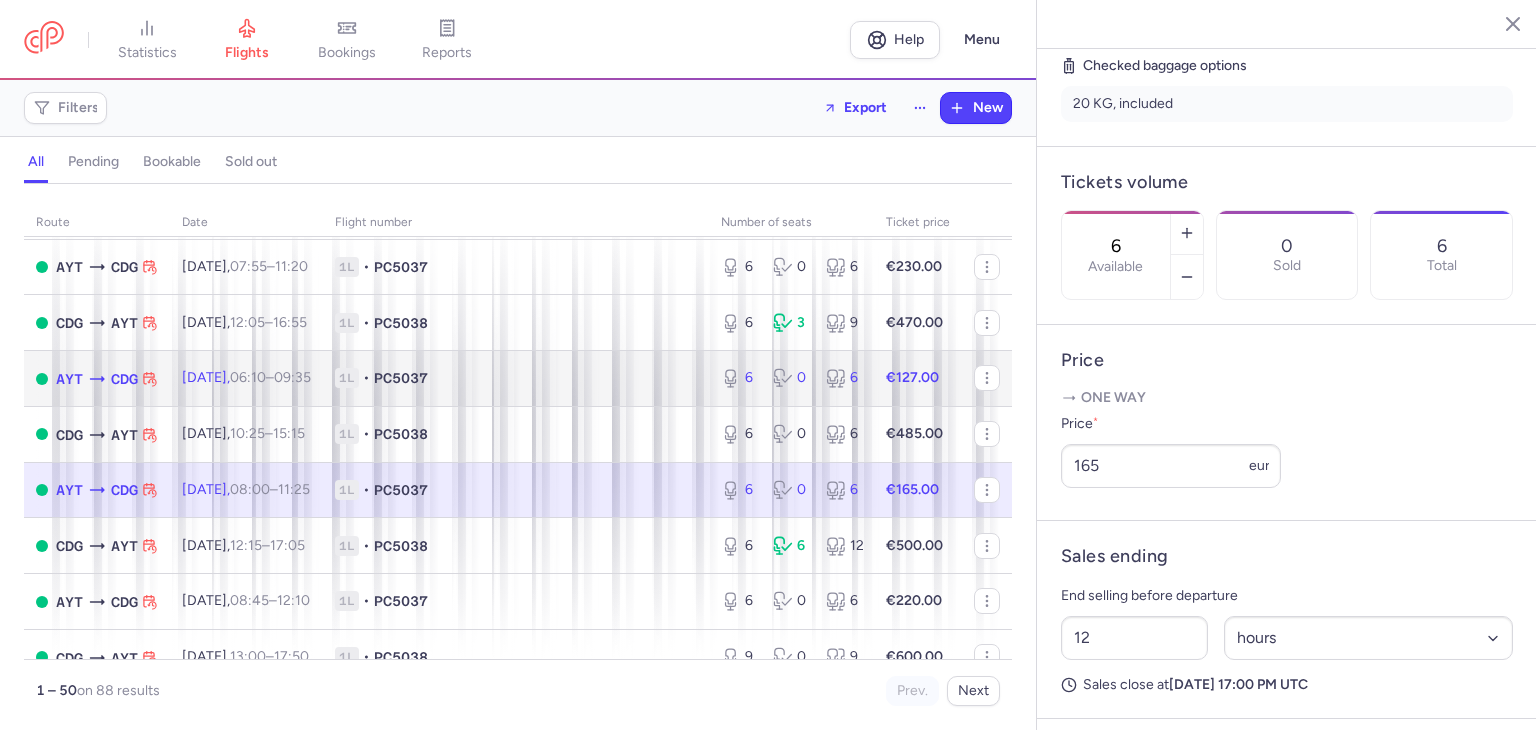 click on "1L • PC5037" at bounding box center (516, 379) 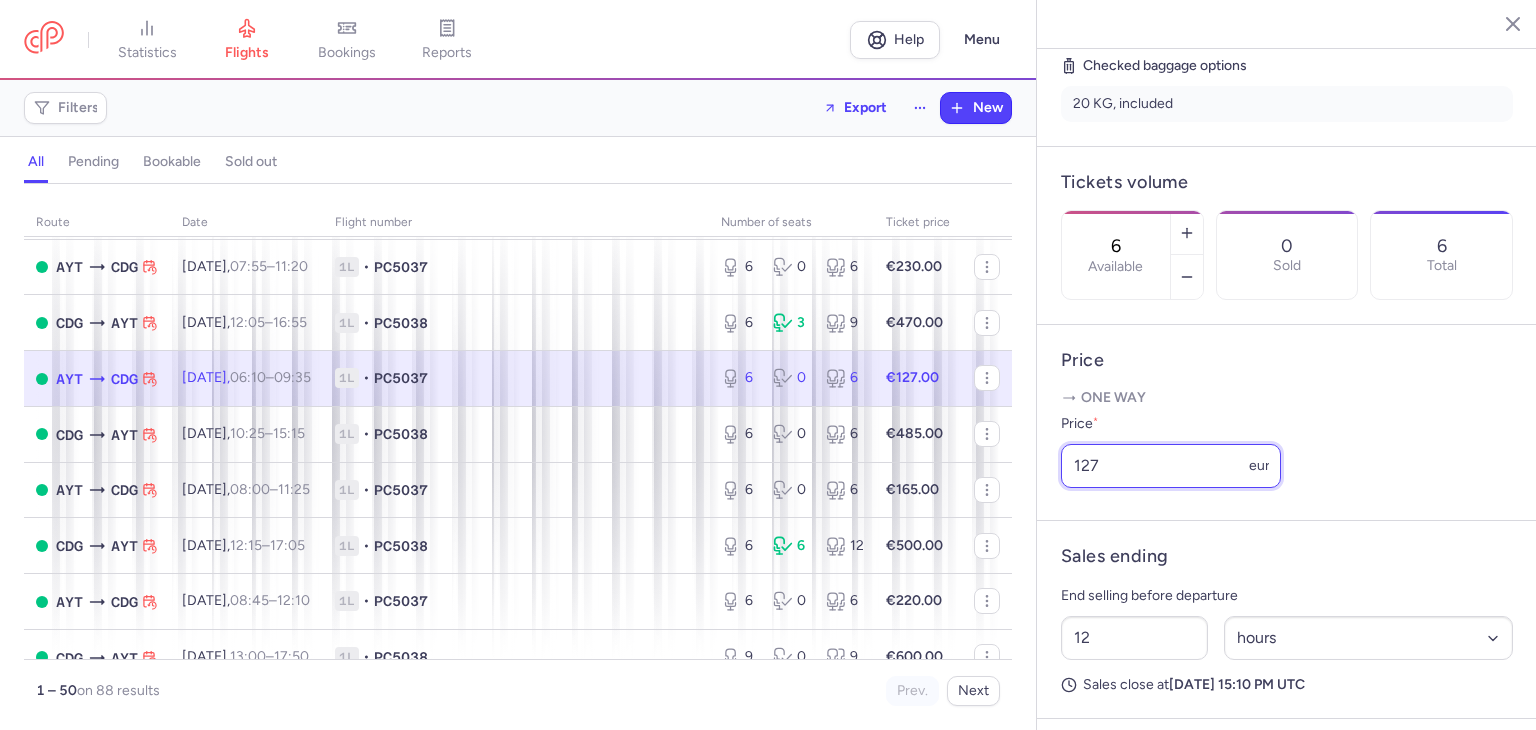 click on "127" at bounding box center [1171, 466] 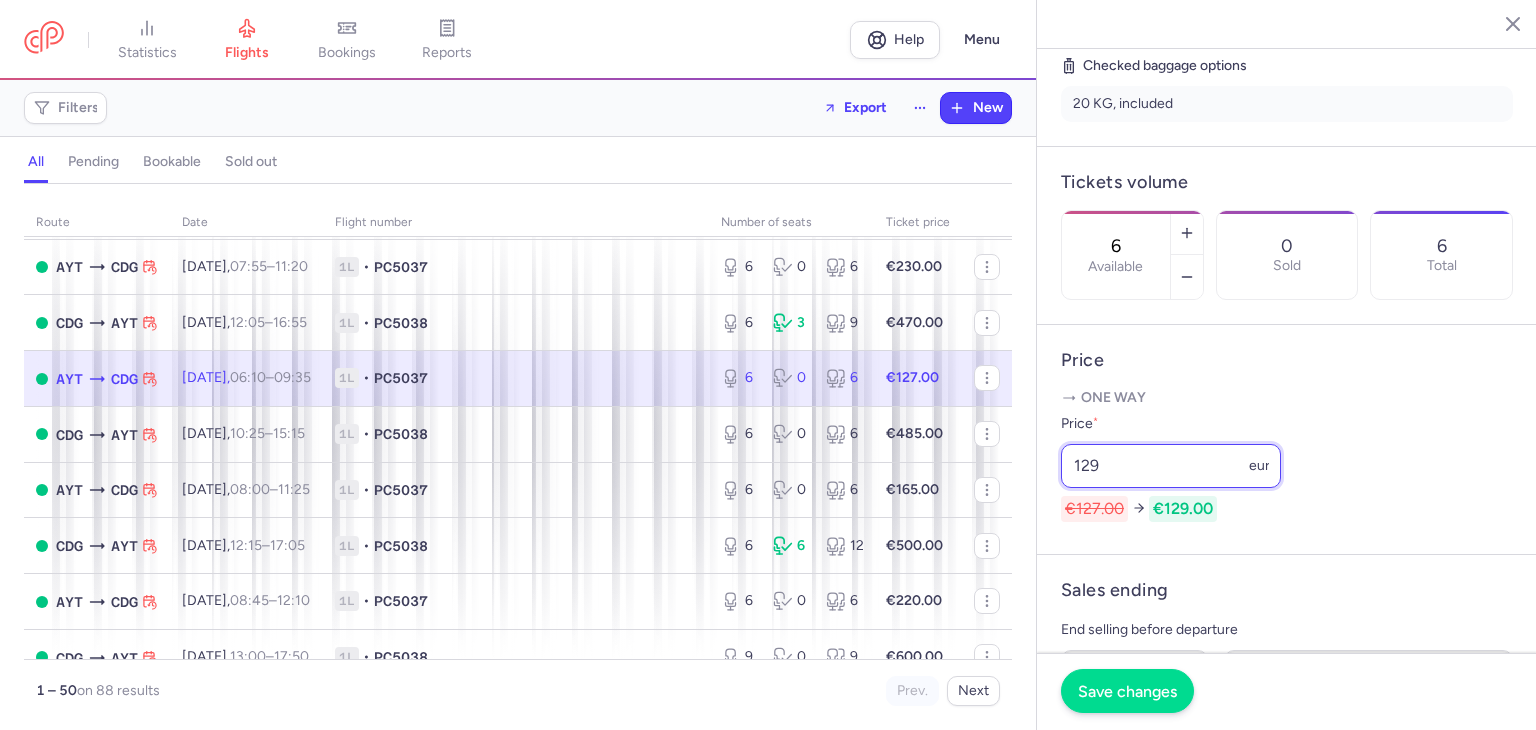 type on "129" 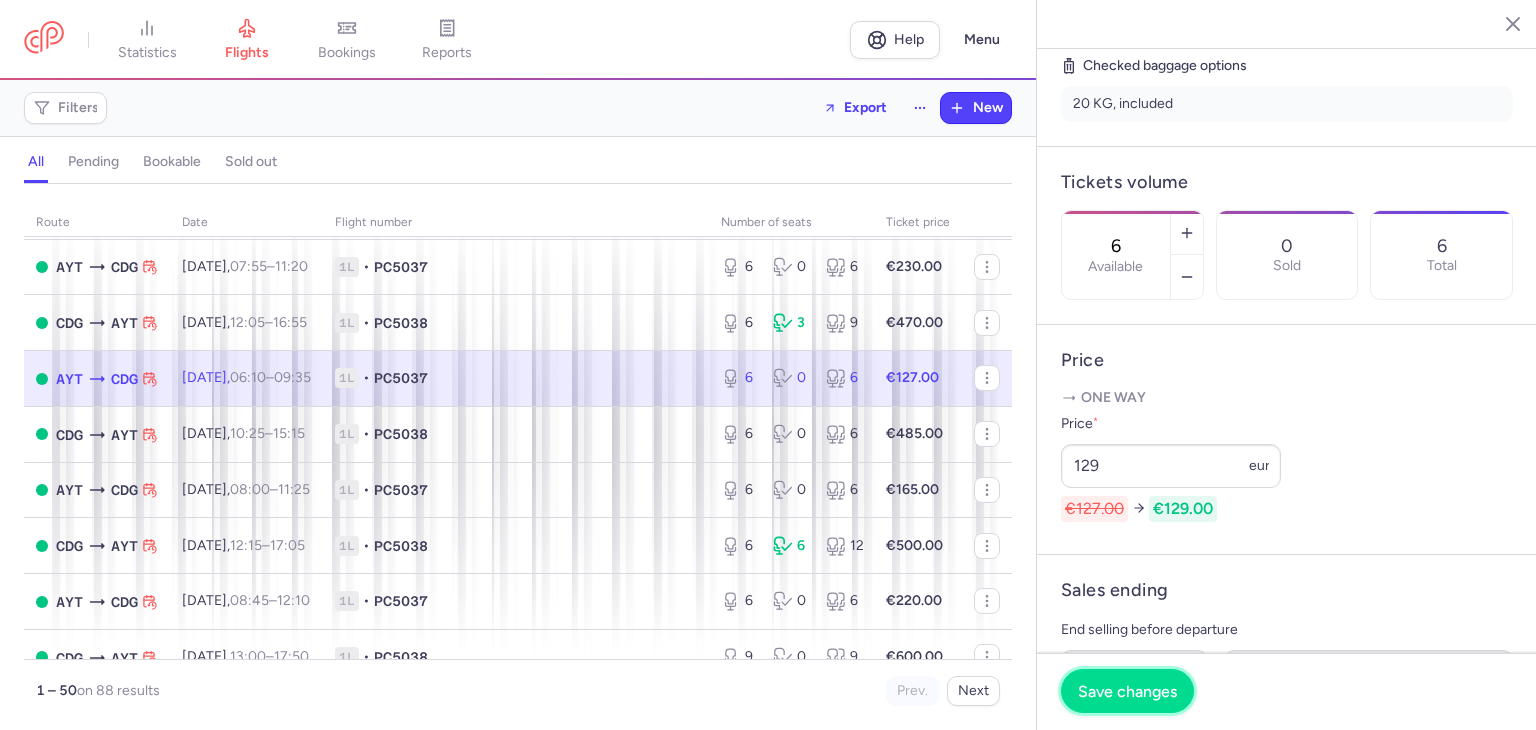 click on "Save changes" at bounding box center (1127, 691) 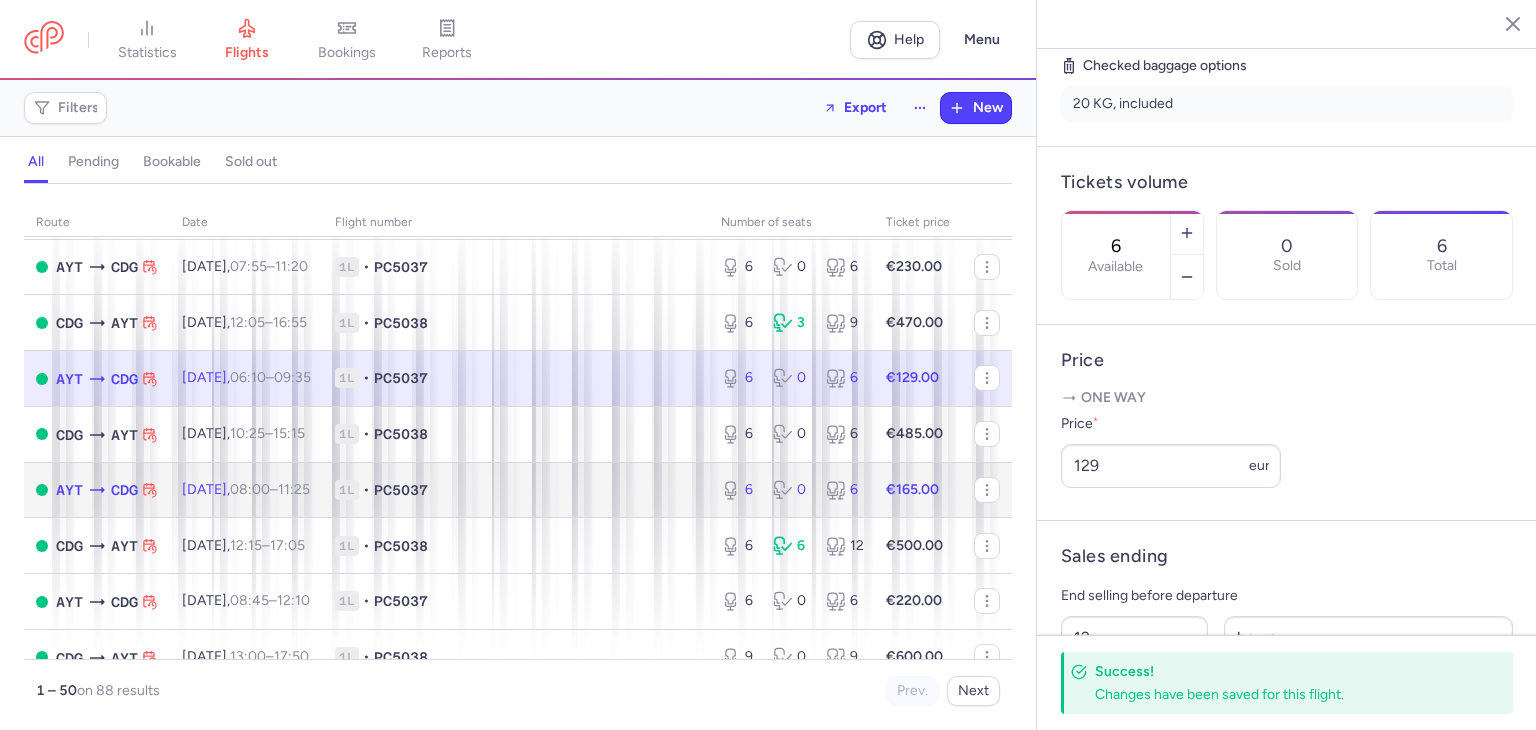 click on "1L • PC5037" at bounding box center (516, 490) 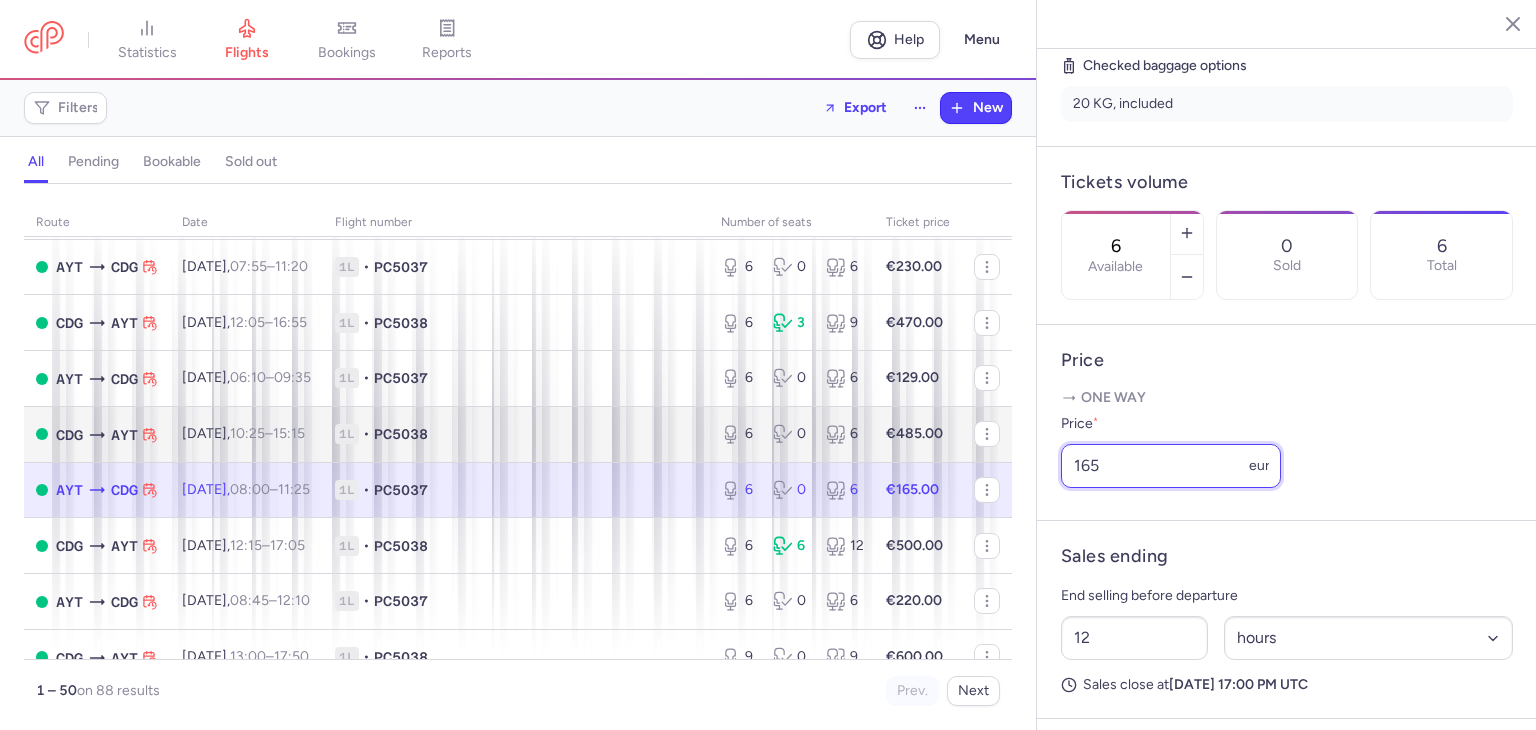 click on "statistics flights bookings reports  Help  Menu Filters  Export  New all pending bookable sold out route date Flight number number of seats Ticket price [DATE]  AYT  CDG [DATE]  08:15  –  11:40  +0 1L • PC5037 0 1 1 €88.00  CDG  AYT [DATE]  12:30  –  17:20  +0 1L • PC5038 0 19 19 €230.00  AYT  CDG [DATE]  08:45  –  12:10  +0 1L • PC5037 6 2 8 €105.00  CDG  AYT [DATE]  13:00  –  17:50  +0 1L • PC5038 4 17 21 €243.00  AYT  CDG [DATE]  07:55  –  11:20  +0 1L • PC5037 6 0 6 €90.00  CDG  AYT [DATE]  12:05  –  16:55  +0 1L • PC5038 4 15 19 €305.00  AYT  CDG [DATE]  06:10  –  09:35  +0 1L • PC5037 6 6 12 €80.00  CDG  AYT [DATE]  10:25  –  15:15  +0 1L • PC5038 6 15 21 €262.00  AYT  CDG [DATE]  08:15  –  11:40  +0 1L • PC5037 6 2 8 €138.00  CDG  AYT [DATE]  12:30  –  17:20  +0 1L • PC5038 6 0 6 €294.00 [DATE]  AYT  CDG [DATE]  08:45  –  12:10  +0 1L • PC5037 5 1 6 €140.00  CDG  AYT +0" 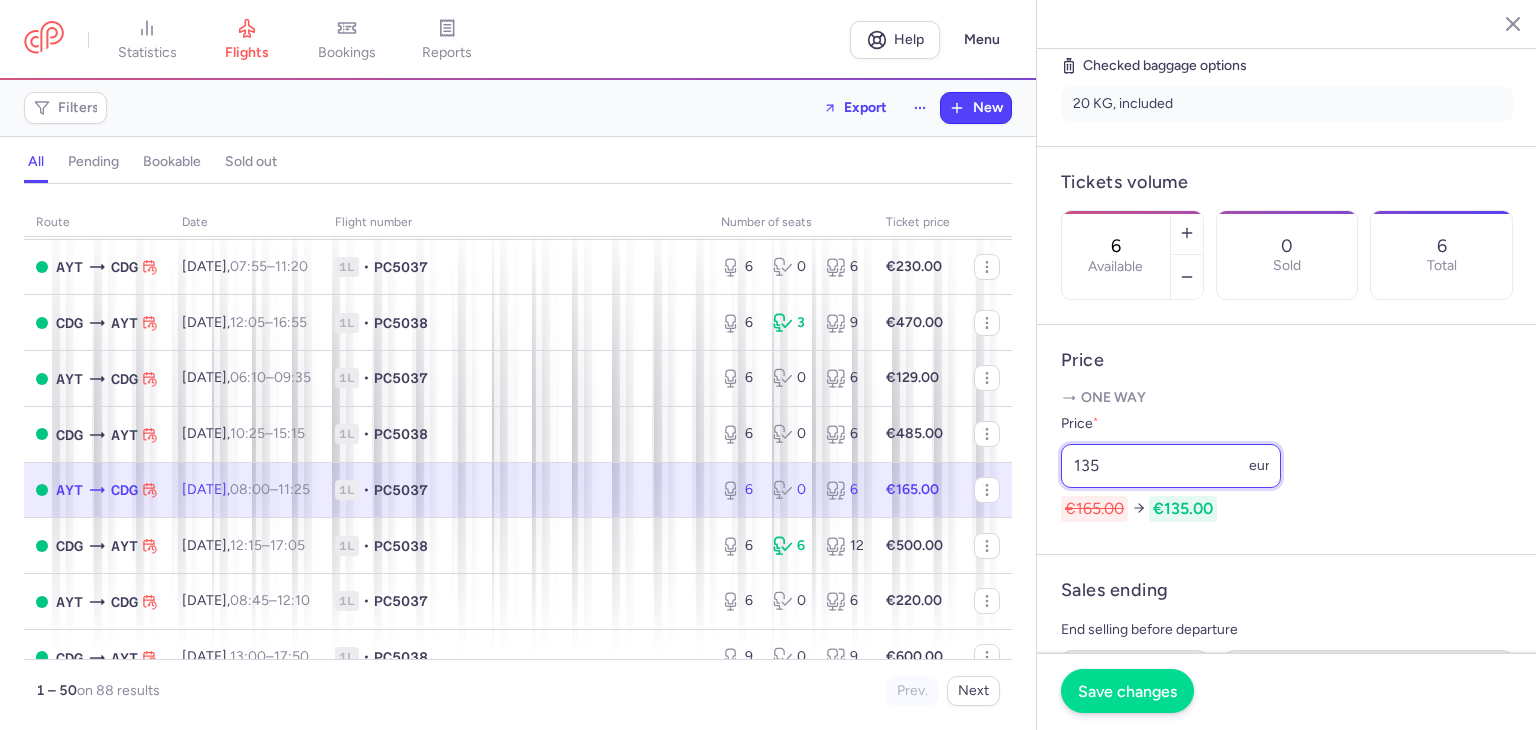 type on "135" 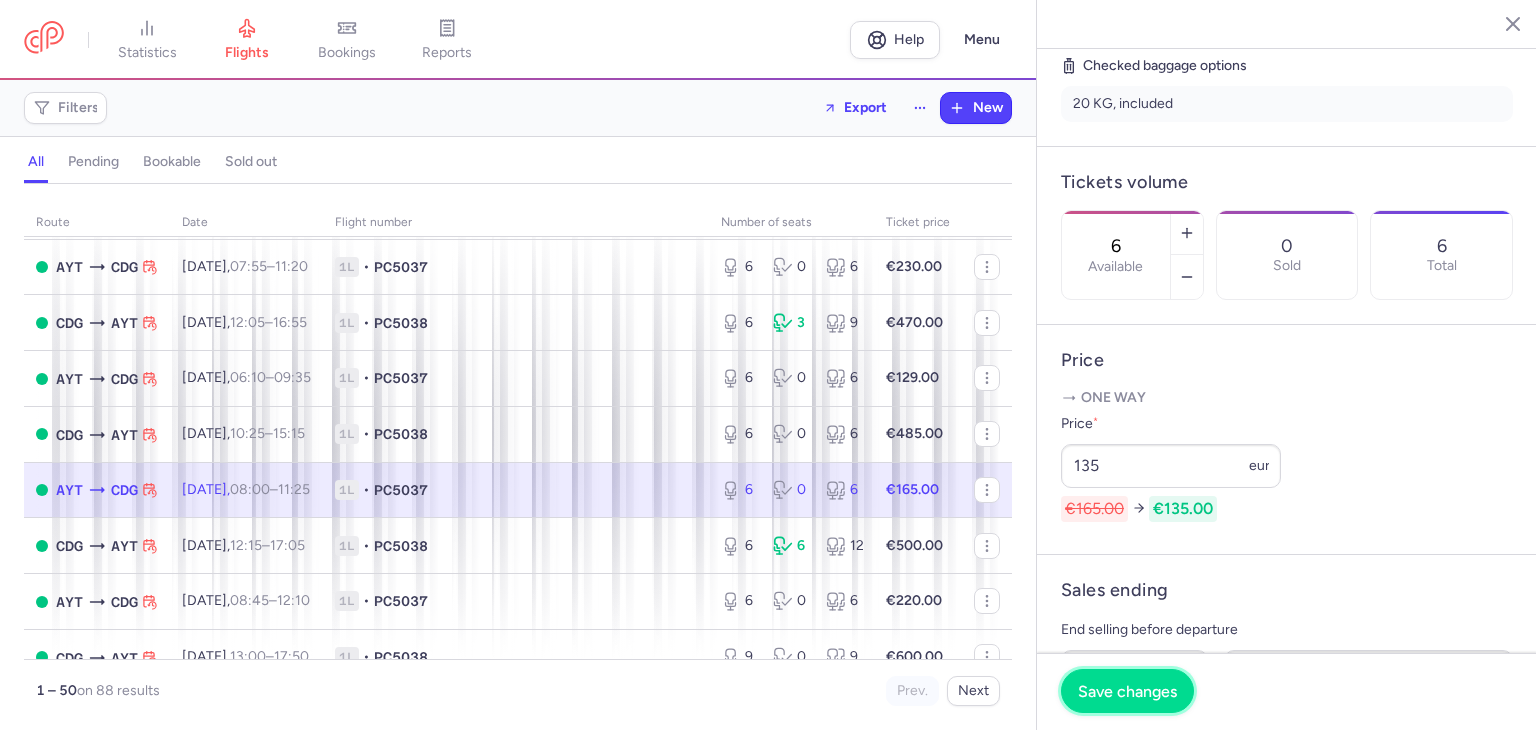 click on "Save changes" at bounding box center (1127, 691) 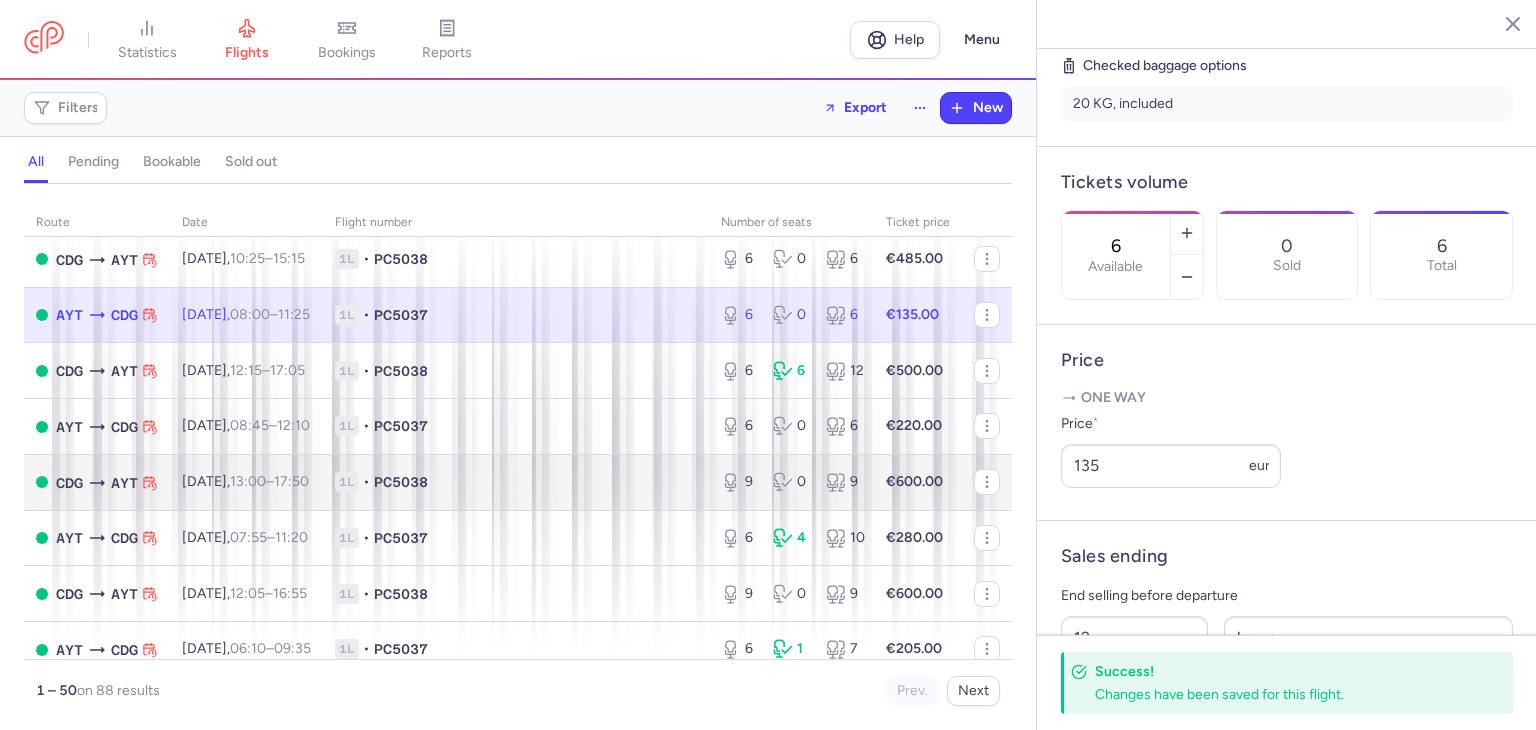 scroll, scrollTop: 933, scrollLeft: 0, axis: vertical 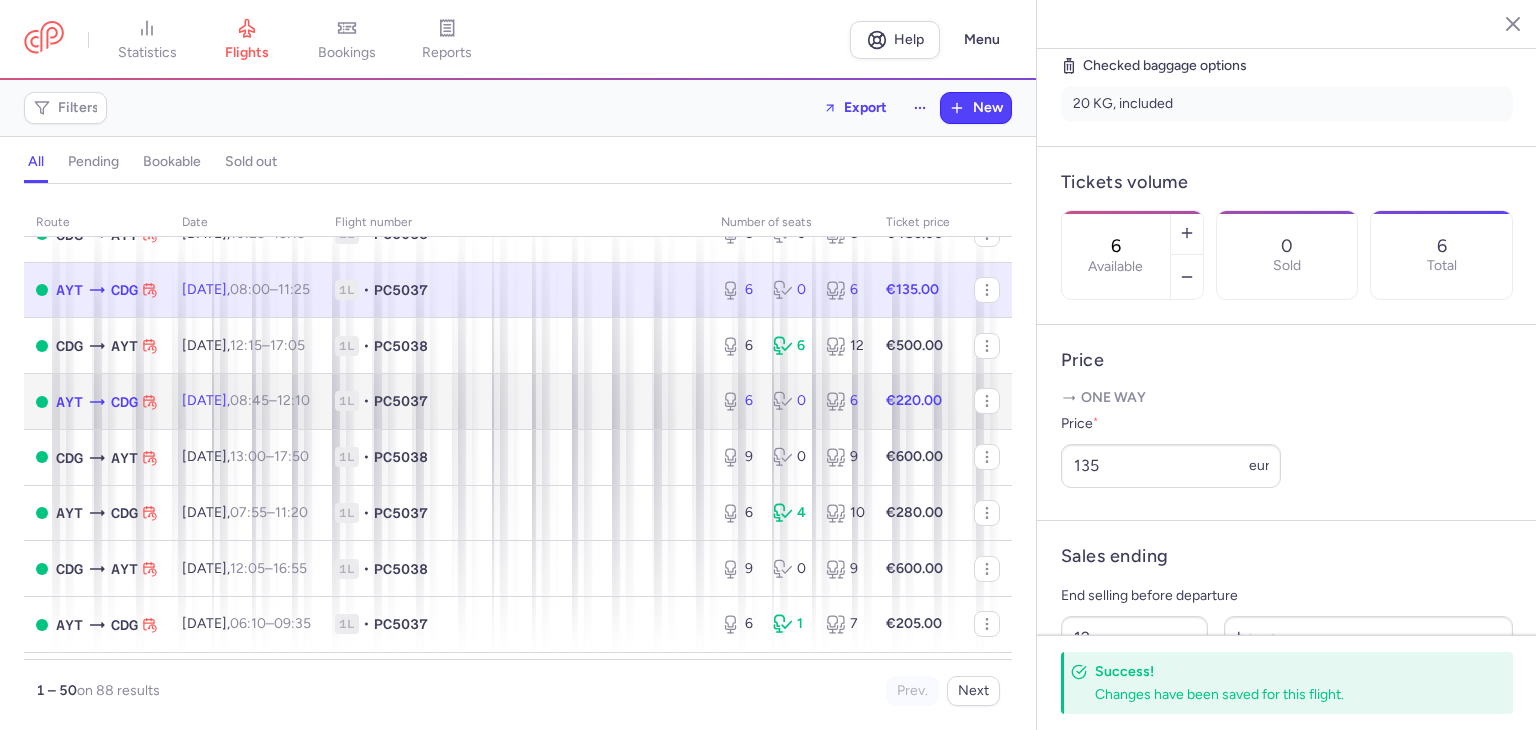 click on "[DATE]  08:45  –  12:10  +0" at bounding box center (246, 402) 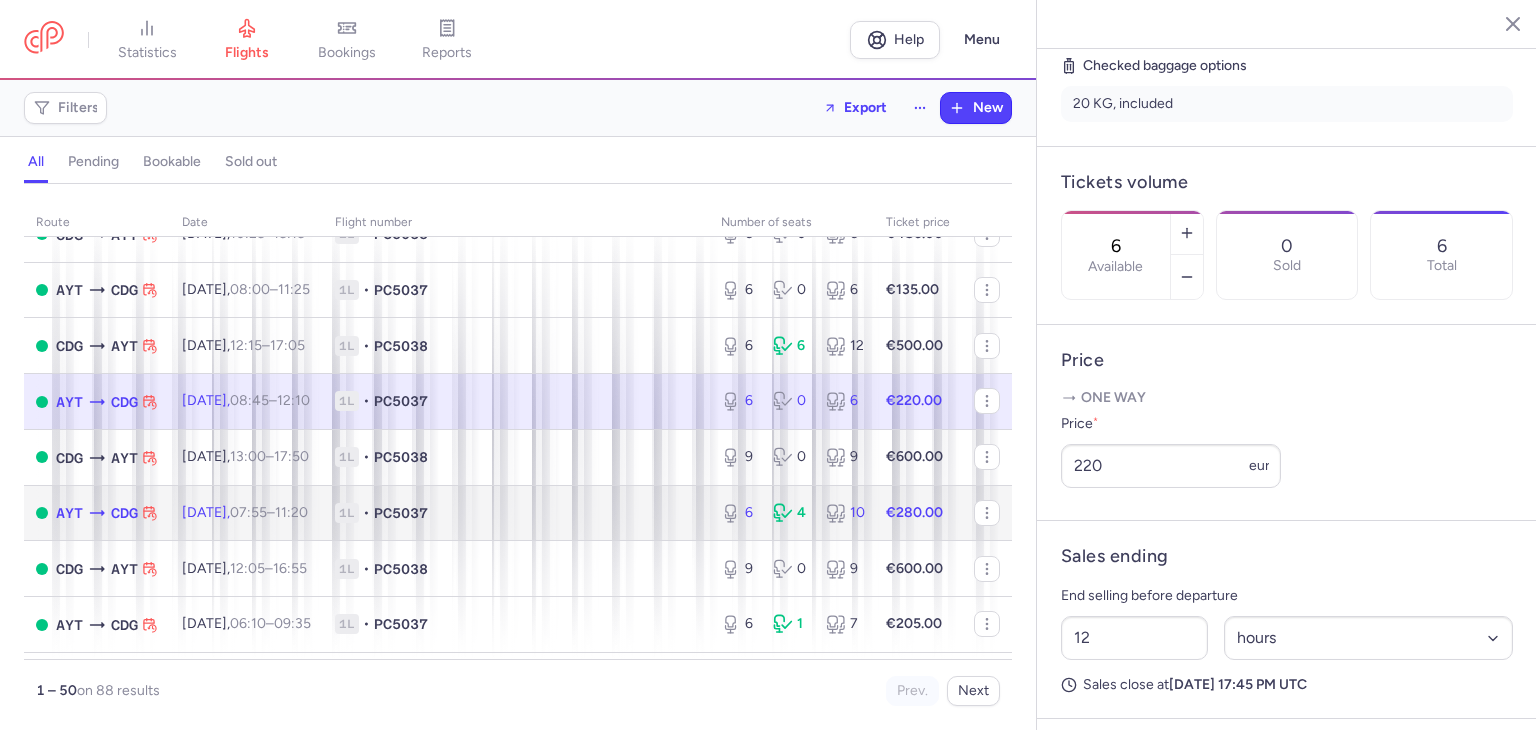 click on "1L • PC5037" at bounding box center [516, 513] 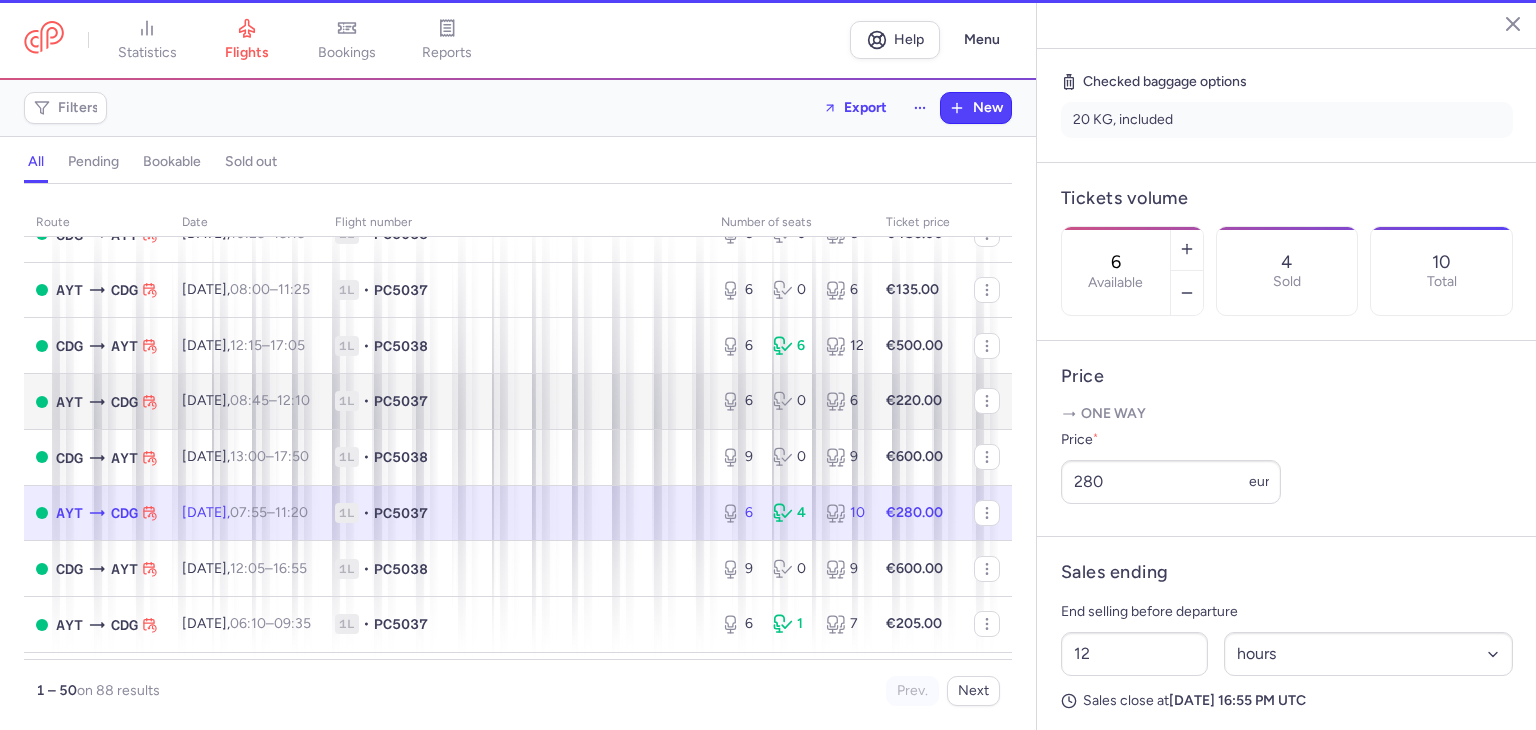 scroll, scrollTop: 512, scrollLeft: 0, axis: vertical 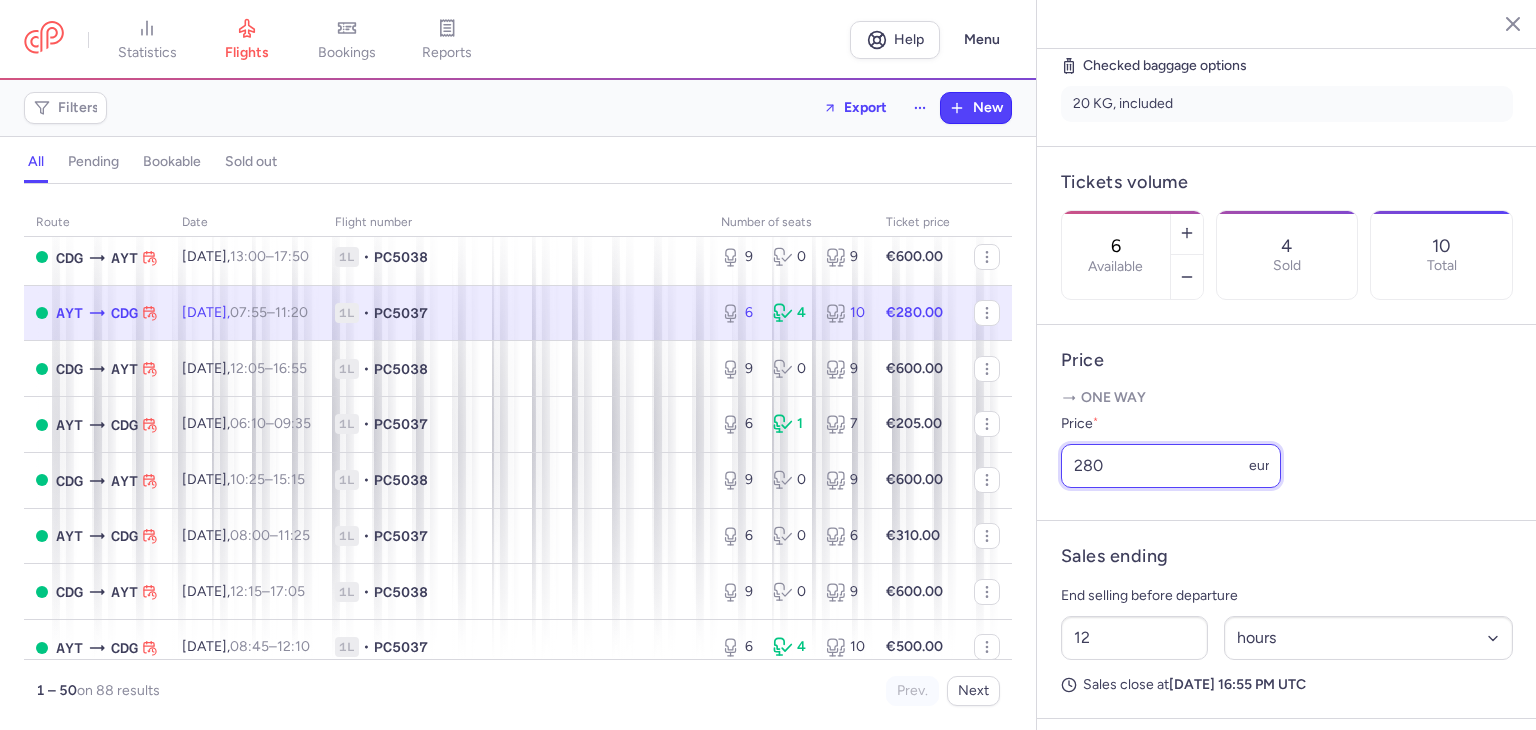 drag, startPoint x: 1146, startPoint y: 481, endPoint x: 1044, endPoint y: 476, distance: 102.122475 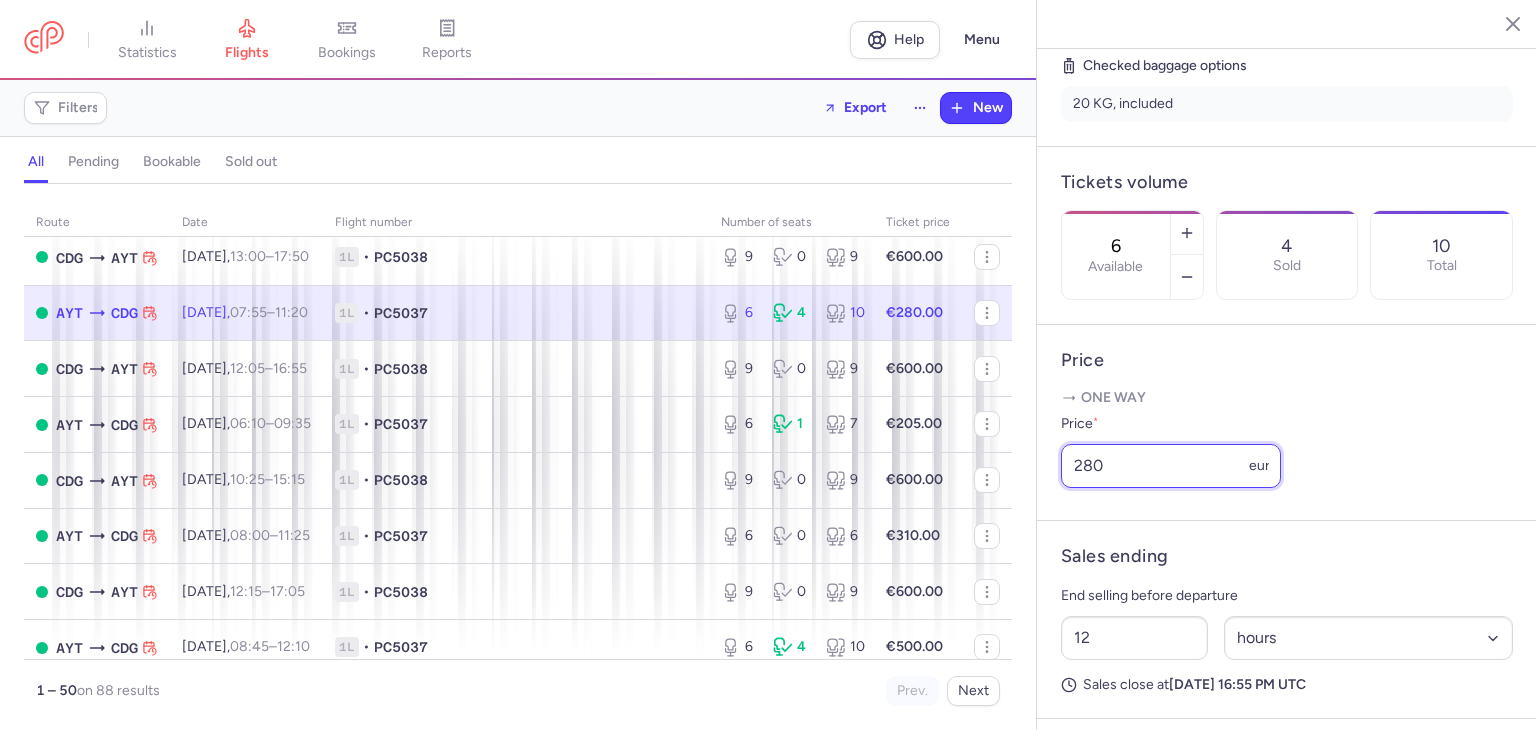 click on "Price  One way  Price  * 280 eur" at bounding box center [1287, 423] 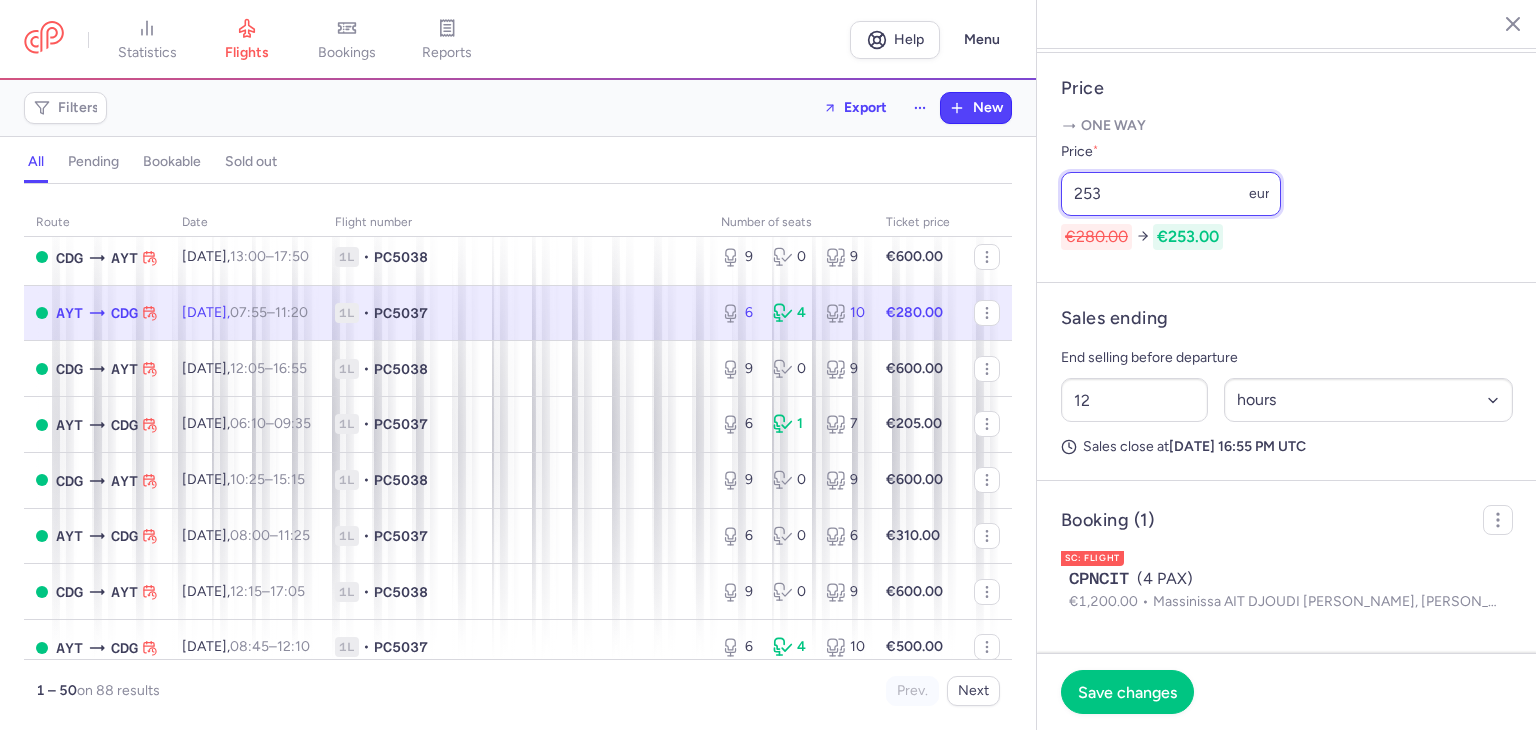 scroll, scrollTop: 812, scrollLeft: 0, axis: vertical 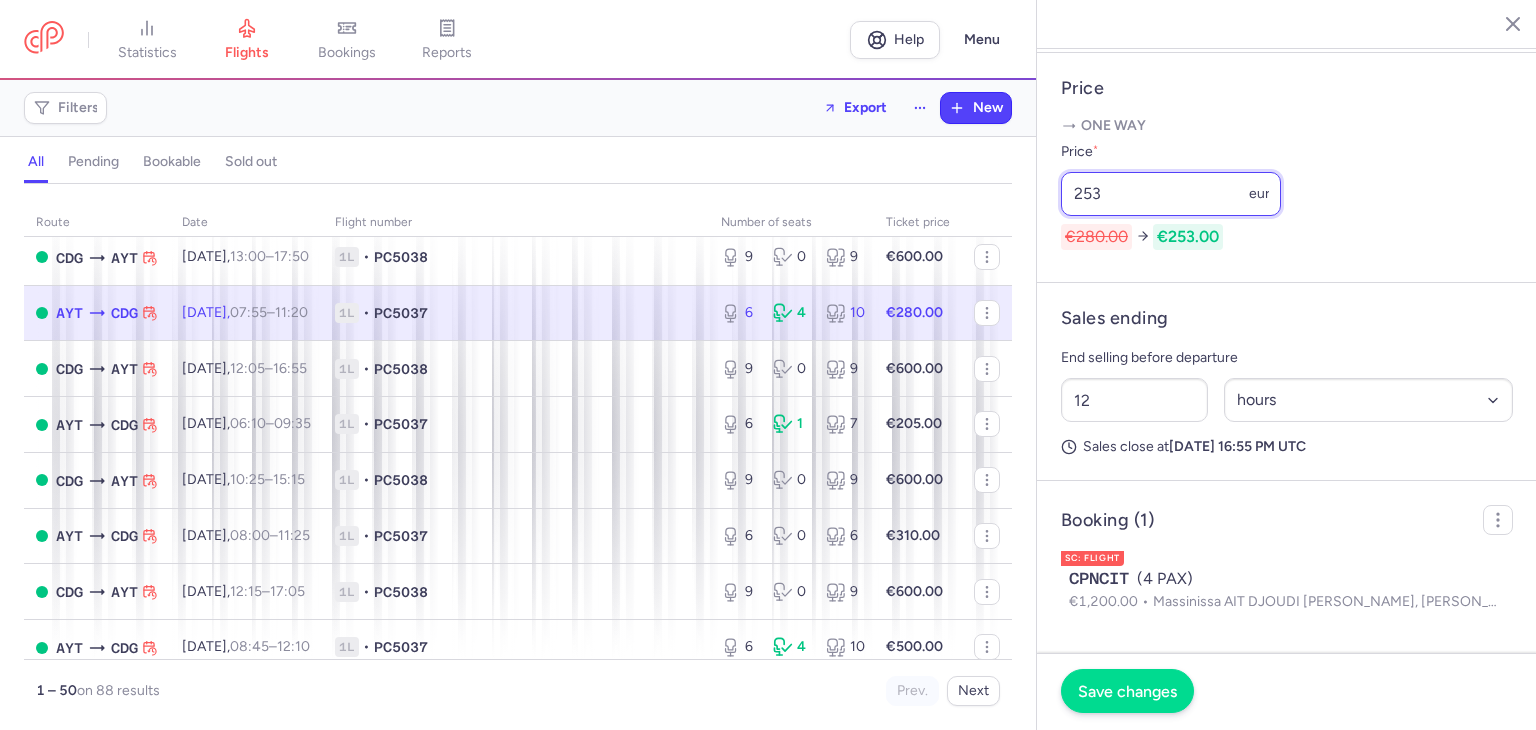 type on "253" 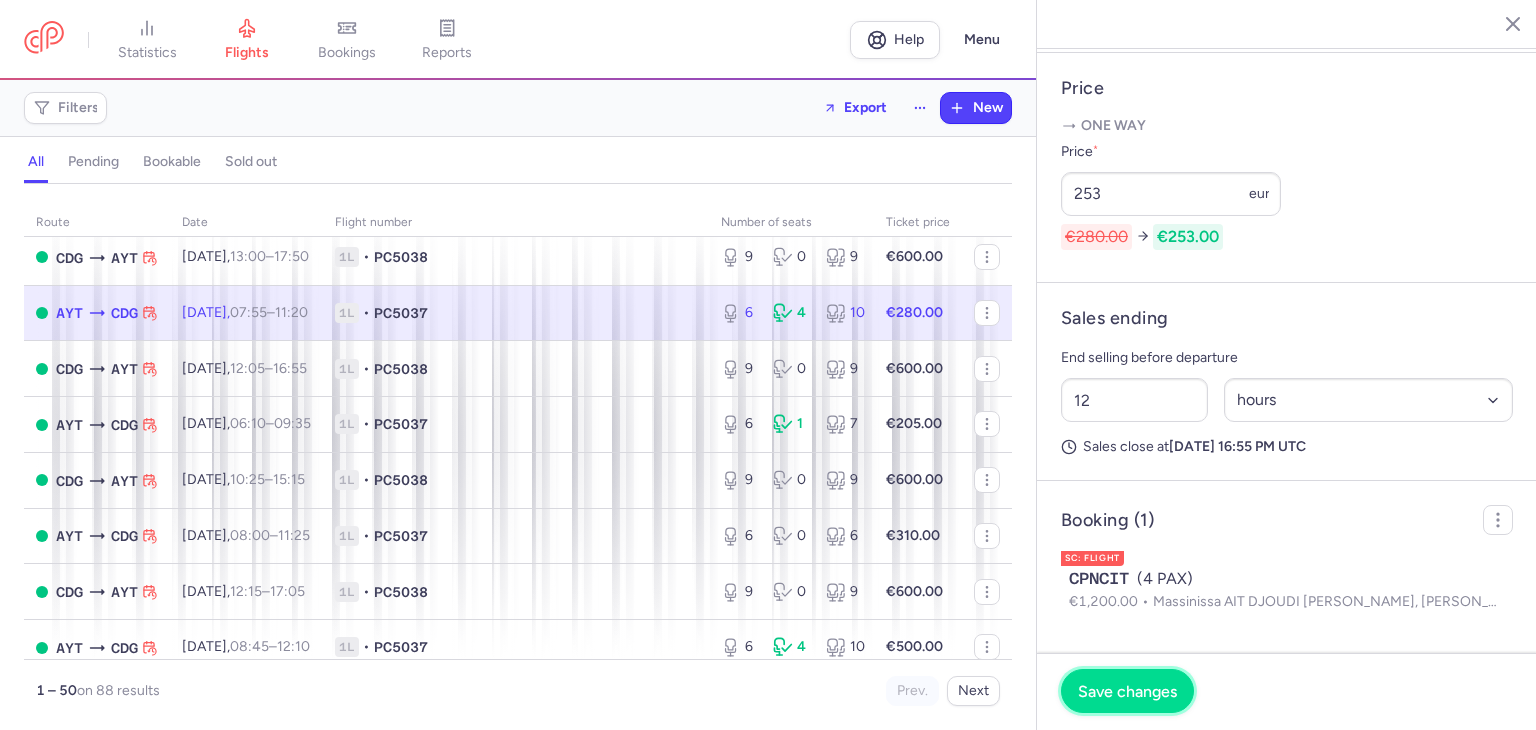 click on "Save changes" at bounding box center (1127, 691) 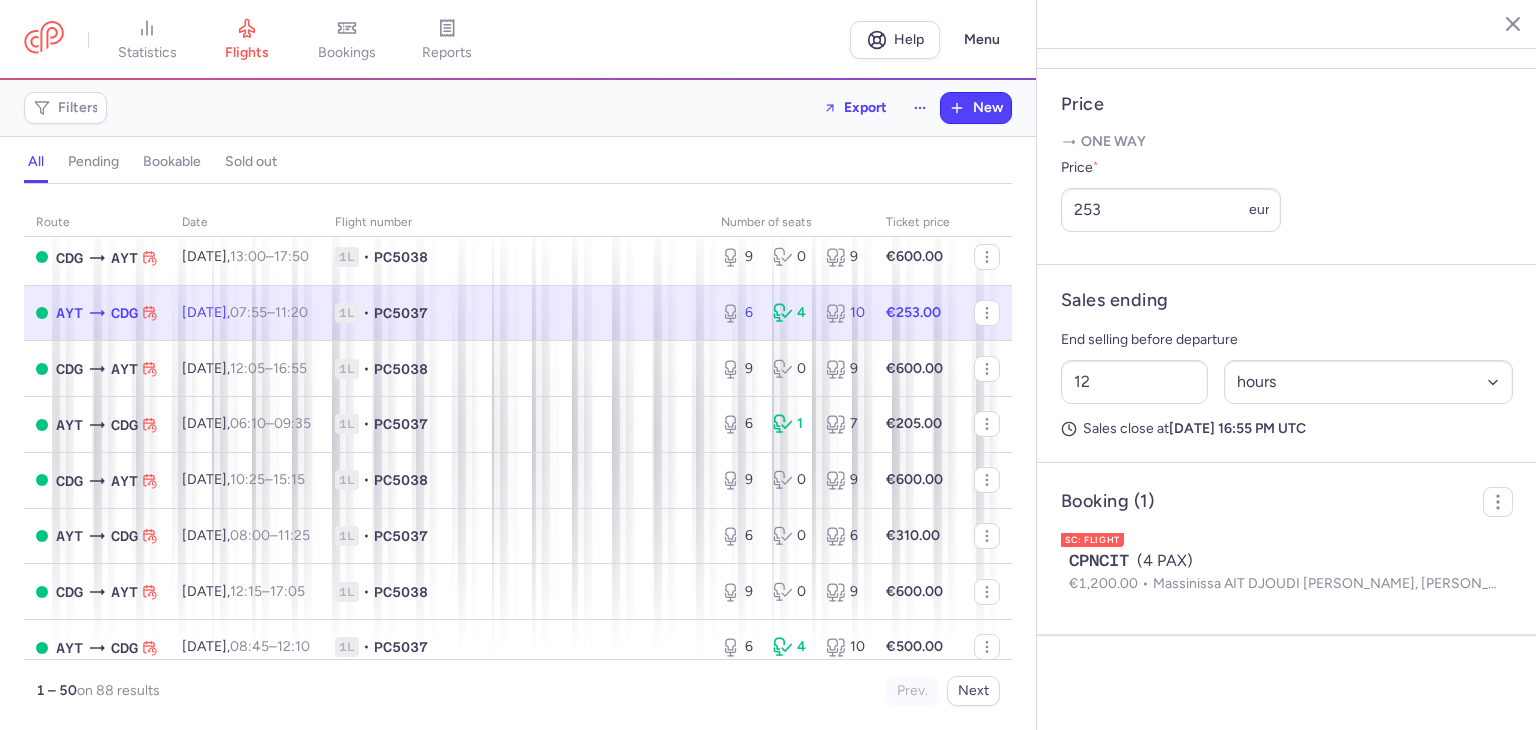 scroll, scrollTop: 753, scrollLeft: 0, axis: vertical 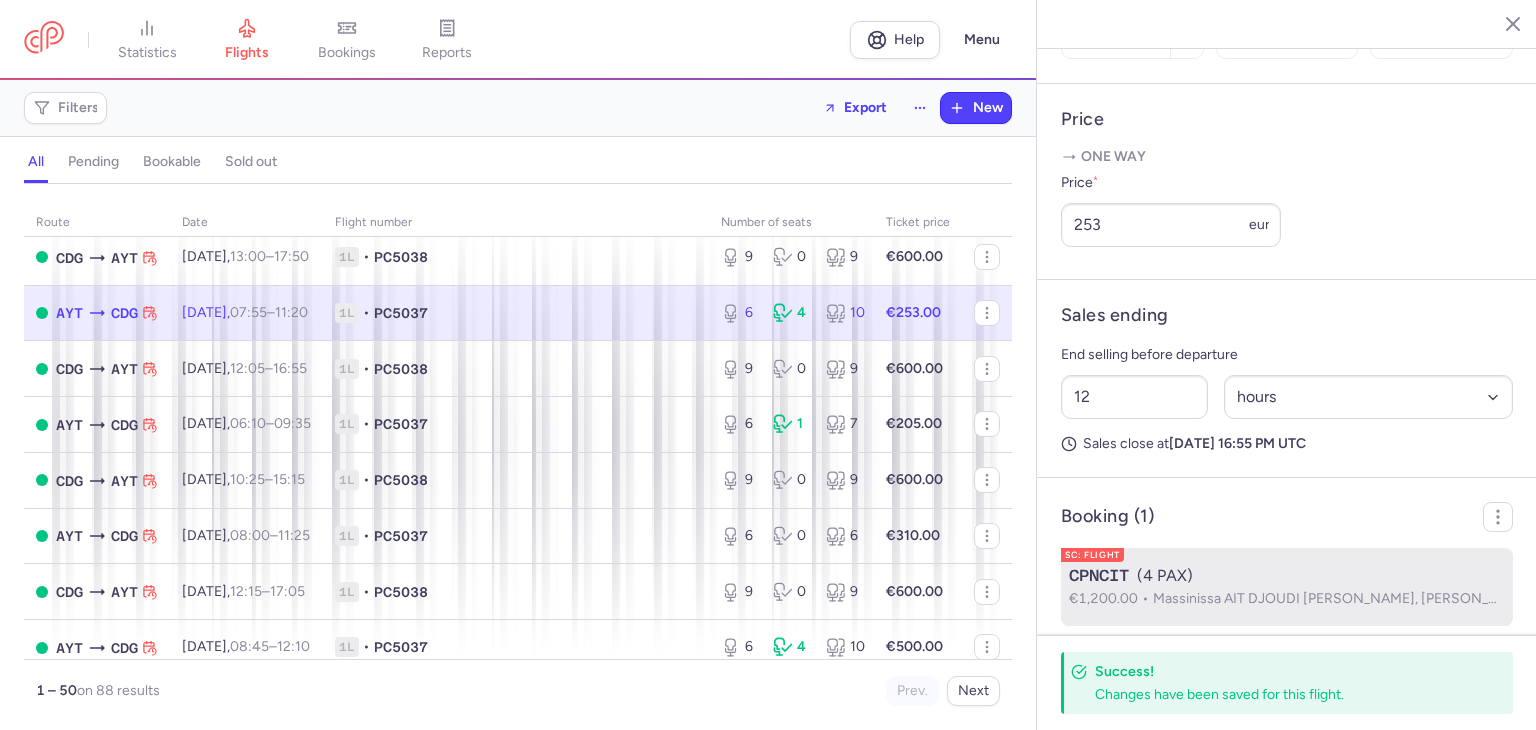 click on "CPNCIT  (4 PAX)" at bounding box center [1287, 576] 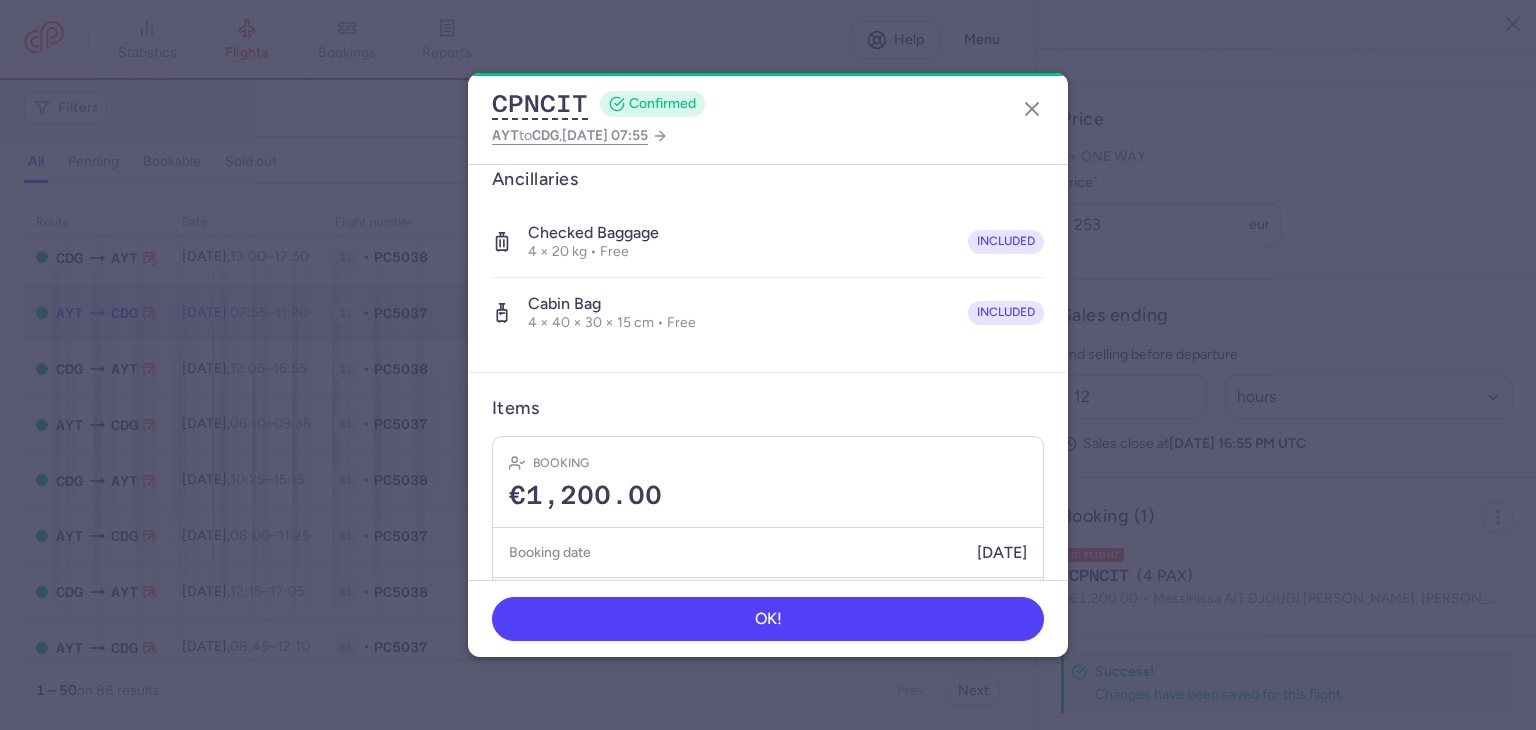 scroll, scrollTop: 415, scrollLeft: 0, axis: vertical 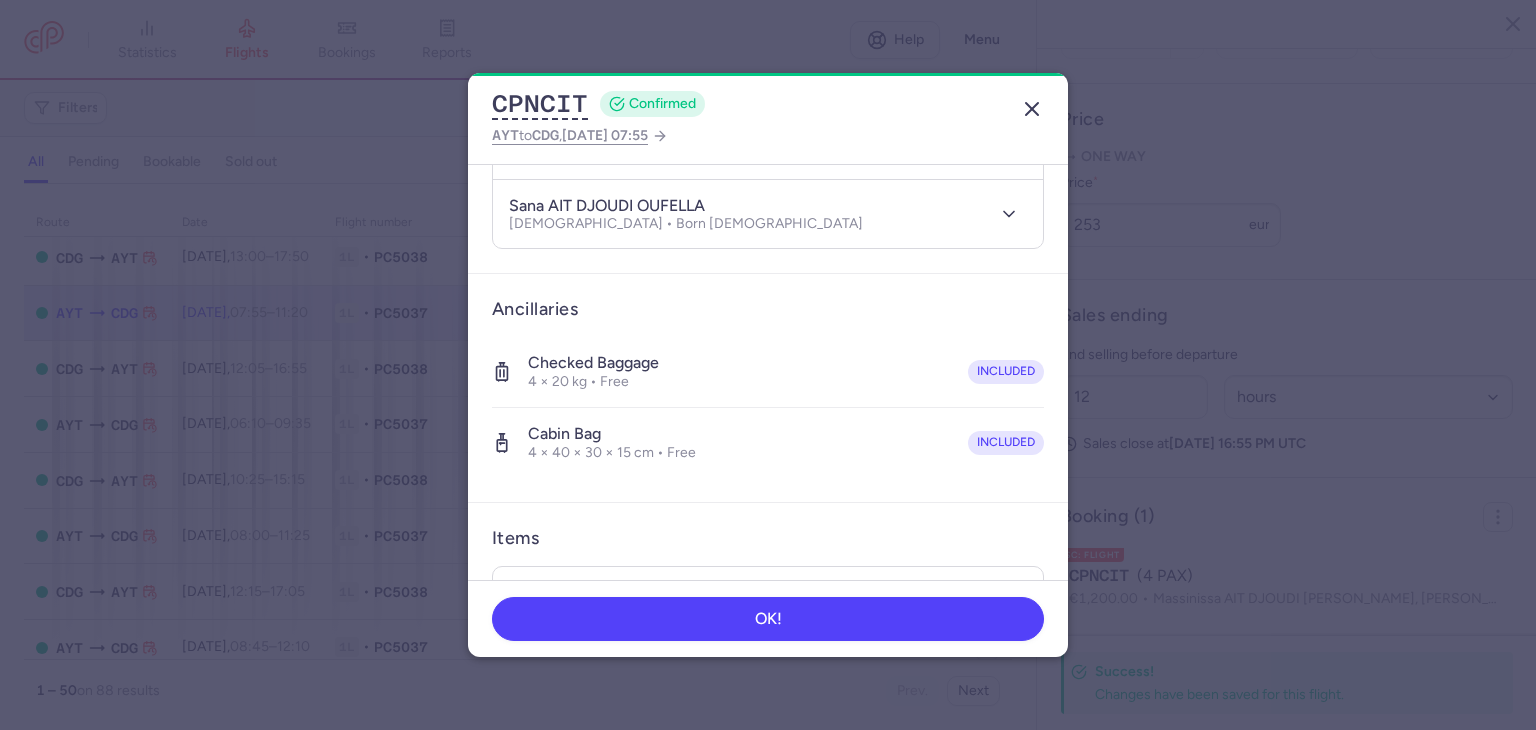click 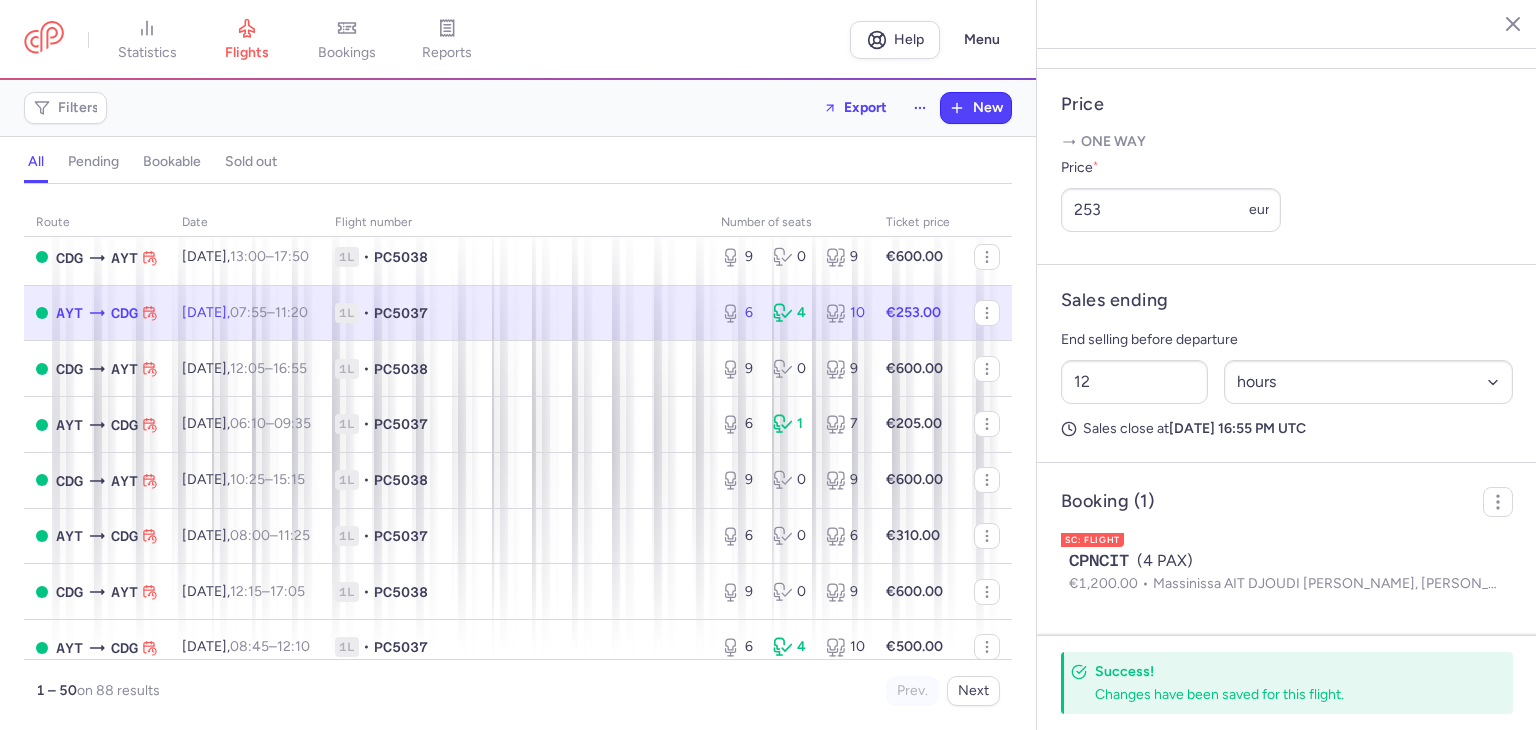scroll, scrollTop: 462, scrollLeft: 0, axis: vertical 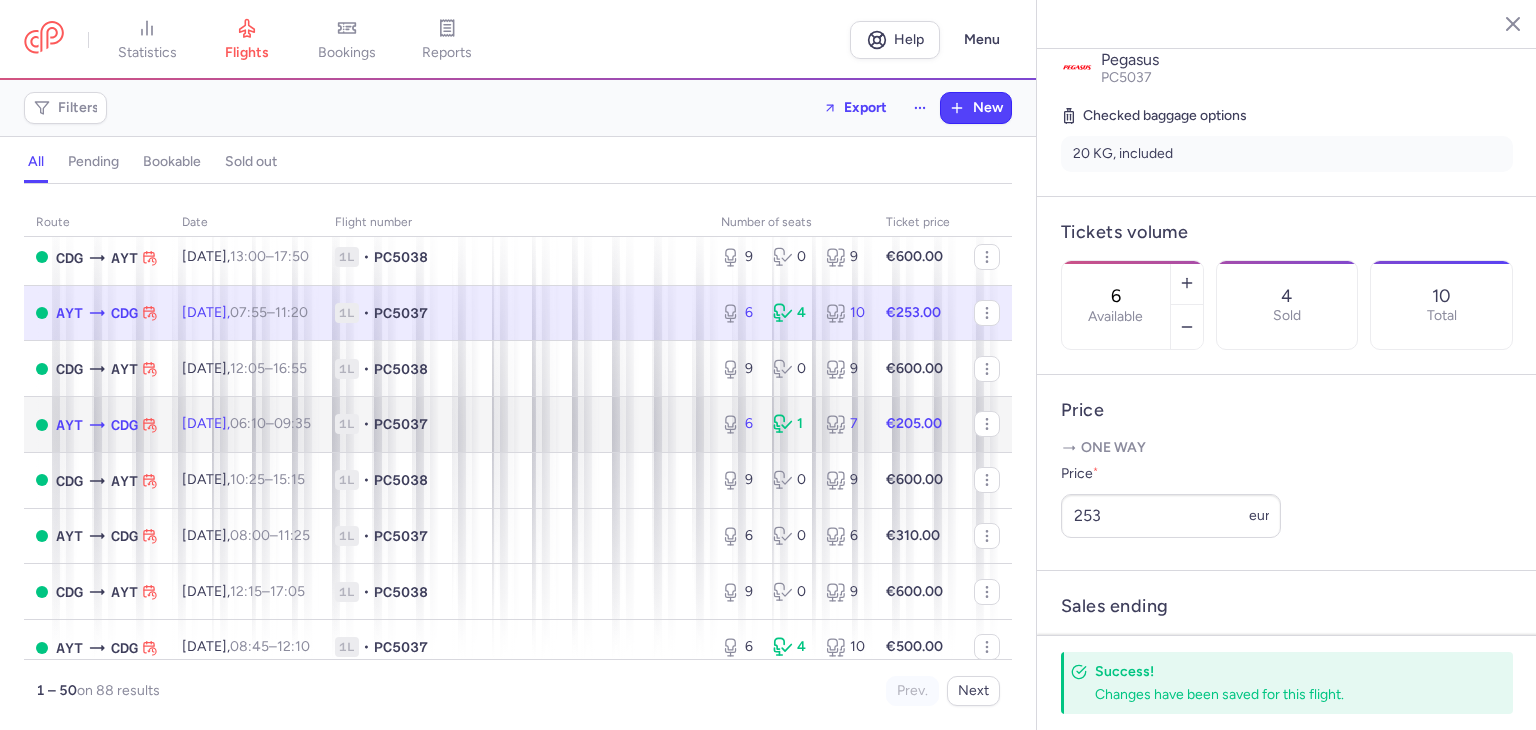 click on "09:35  +0" at bounding box center [292, 423] 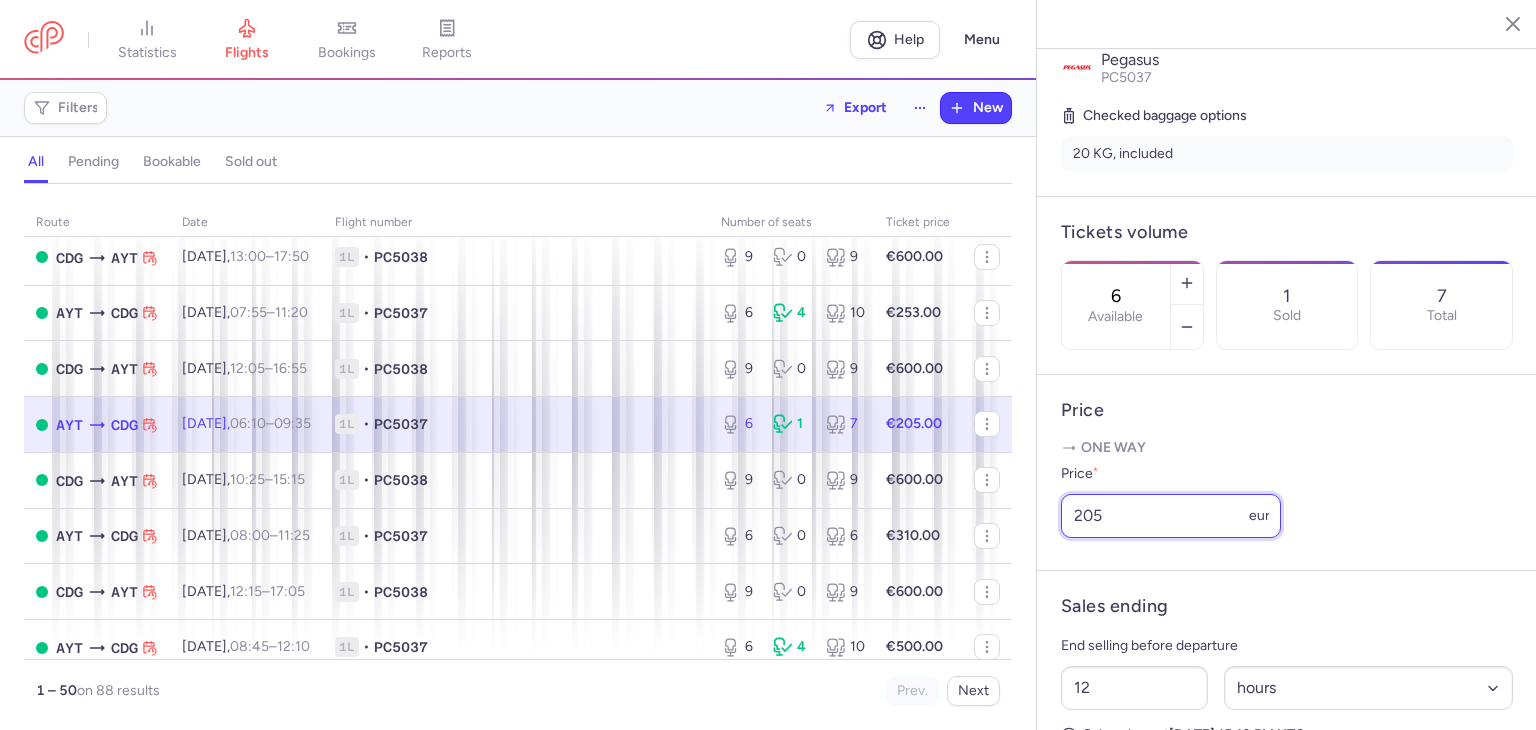 drag, startPoint x: 1074, startPoint y: 542, endPoint x: 1028, endPoint y: 537, distance: 46.270943 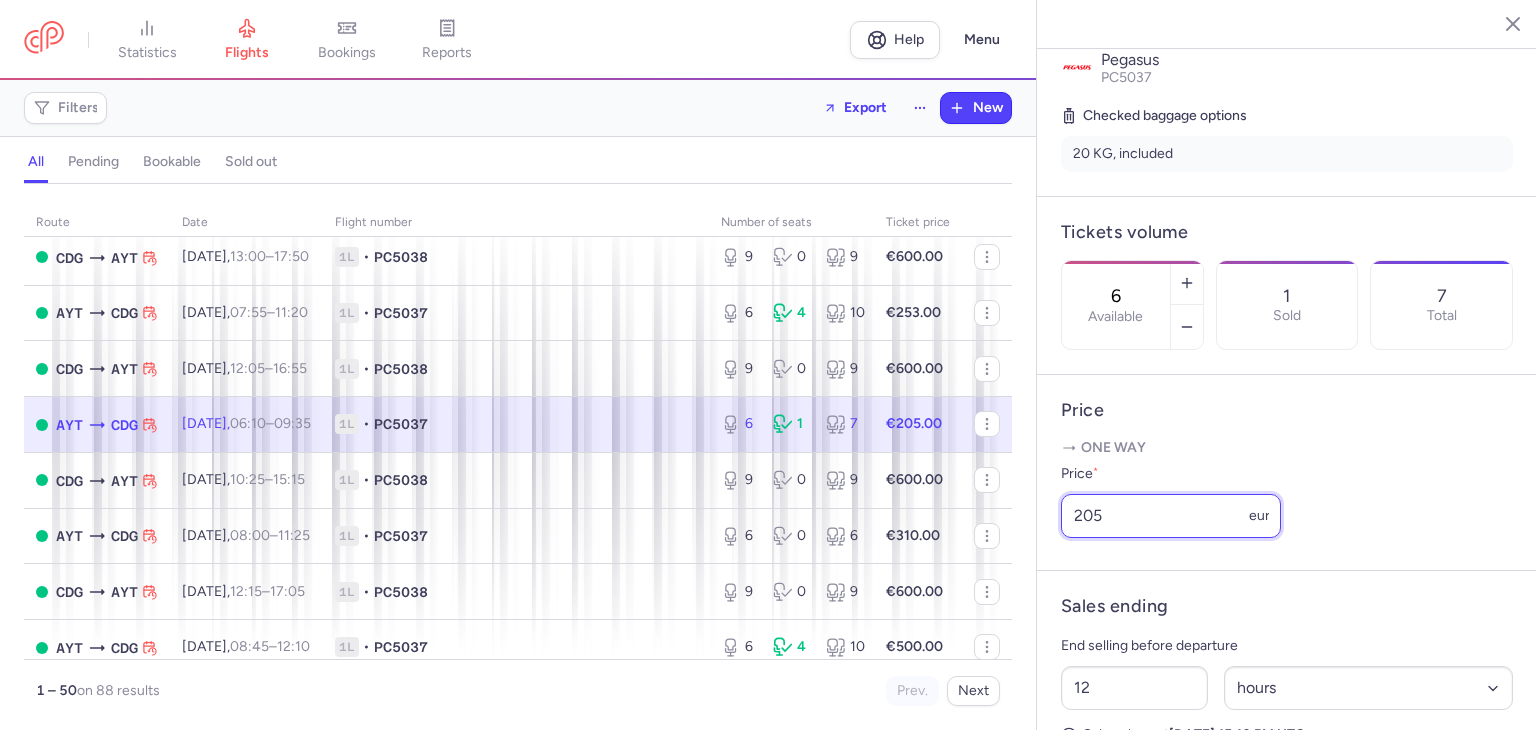click on "[GEOGRAPHIC_DATA]   [GEOGRAPHIC_DATA] [DATE] Open AYT [GEOGRAPHIC_DATA], [GEOGRAPHIC_DATA] 06:10  (UTC+03:00) AYT T2 Terminal 2 PC5037 09:35  (UTC+02:00) CDG [MEDICAL_DATA] Terminal 3 CDG [GEOGRAPHIC_DATA], [GEOGRAPHIC_DATA] Cancel Flight  Flights with bookings cannot be cancelled Flight Operator Pegasus PC5037  Checked baggage options  20 KG, included Tickets volume 6  Available  1 Sold 7 Total Price  One way  Price  * 205 eur Sales ending End selling before departure 12 Select an option hours days Sales close at  [DATE]	15:10 PM UTC  Booking (1) CPAGEK  (1 PAX)  €205.00  Zambak URAS" at bounding box center [1286, 365] 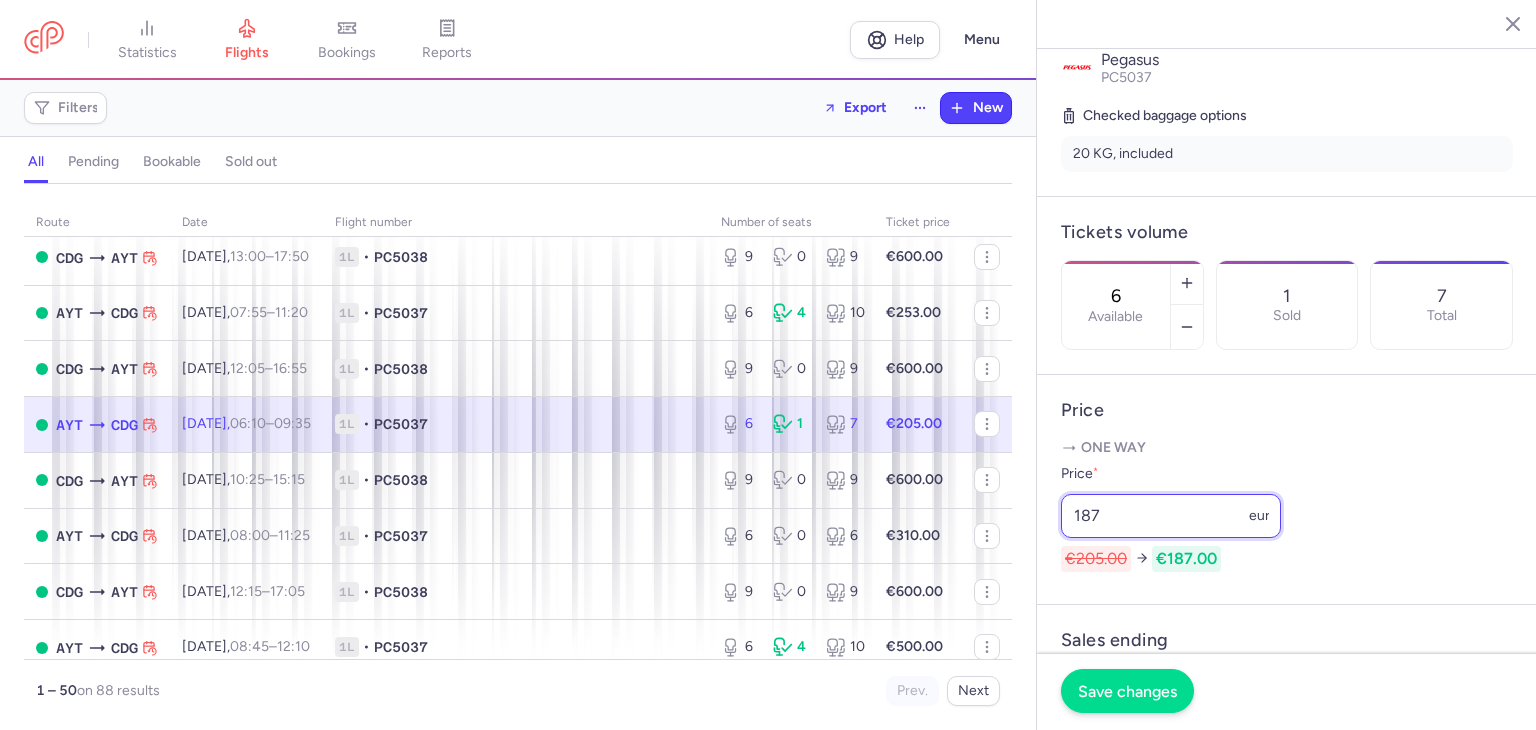 type on "187" 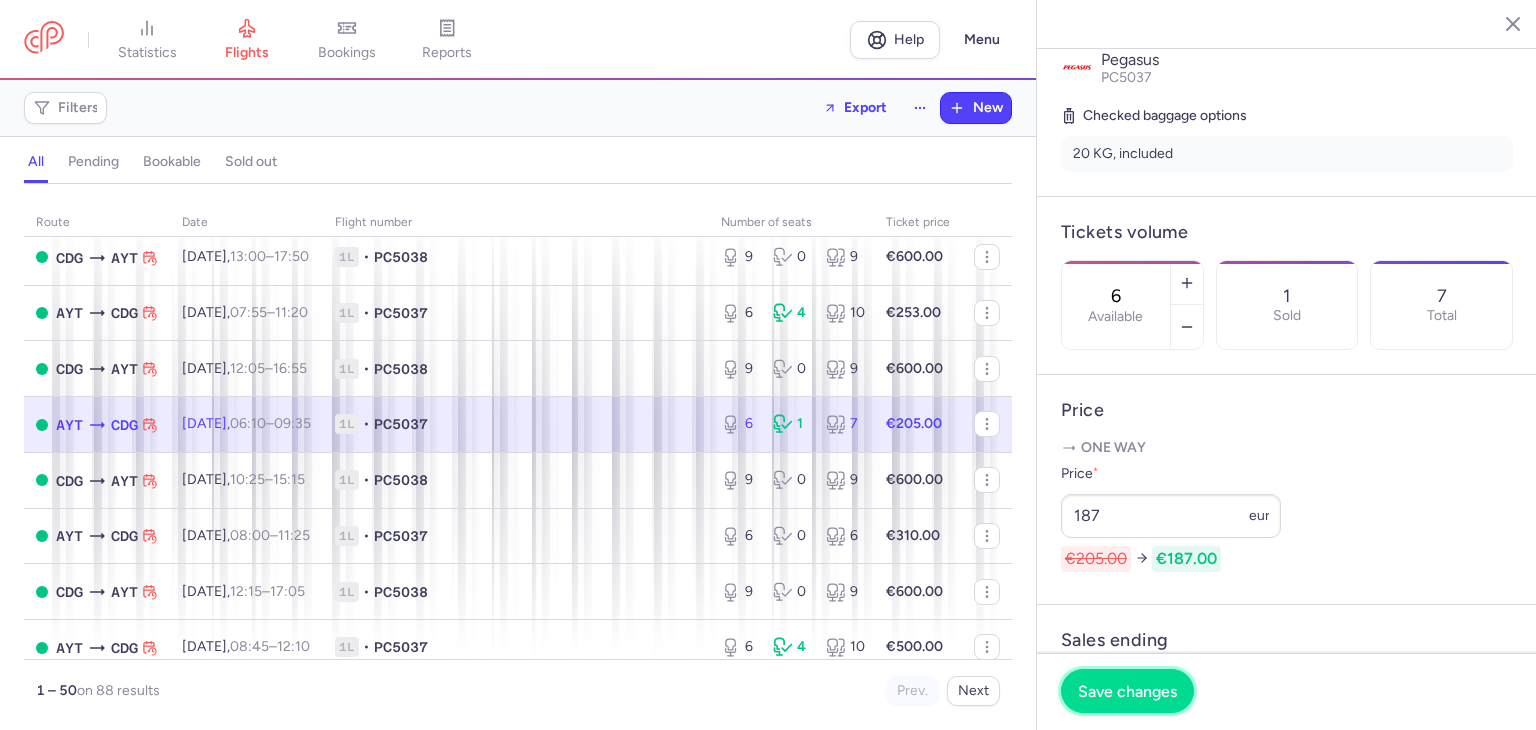 click on "Save changes" at bounding box center (1127, 691) 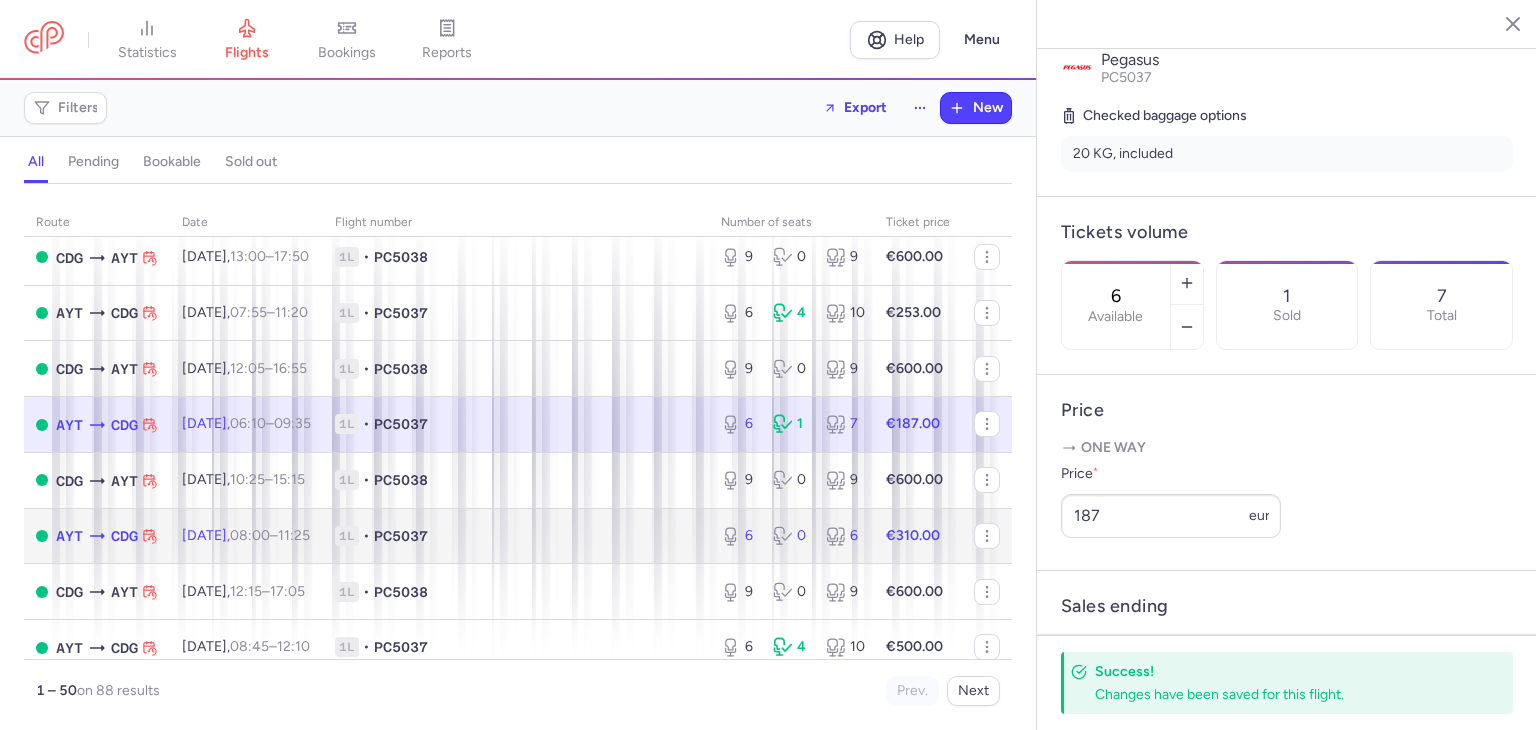 click on "PC5037" at bounding box center (401, 536) 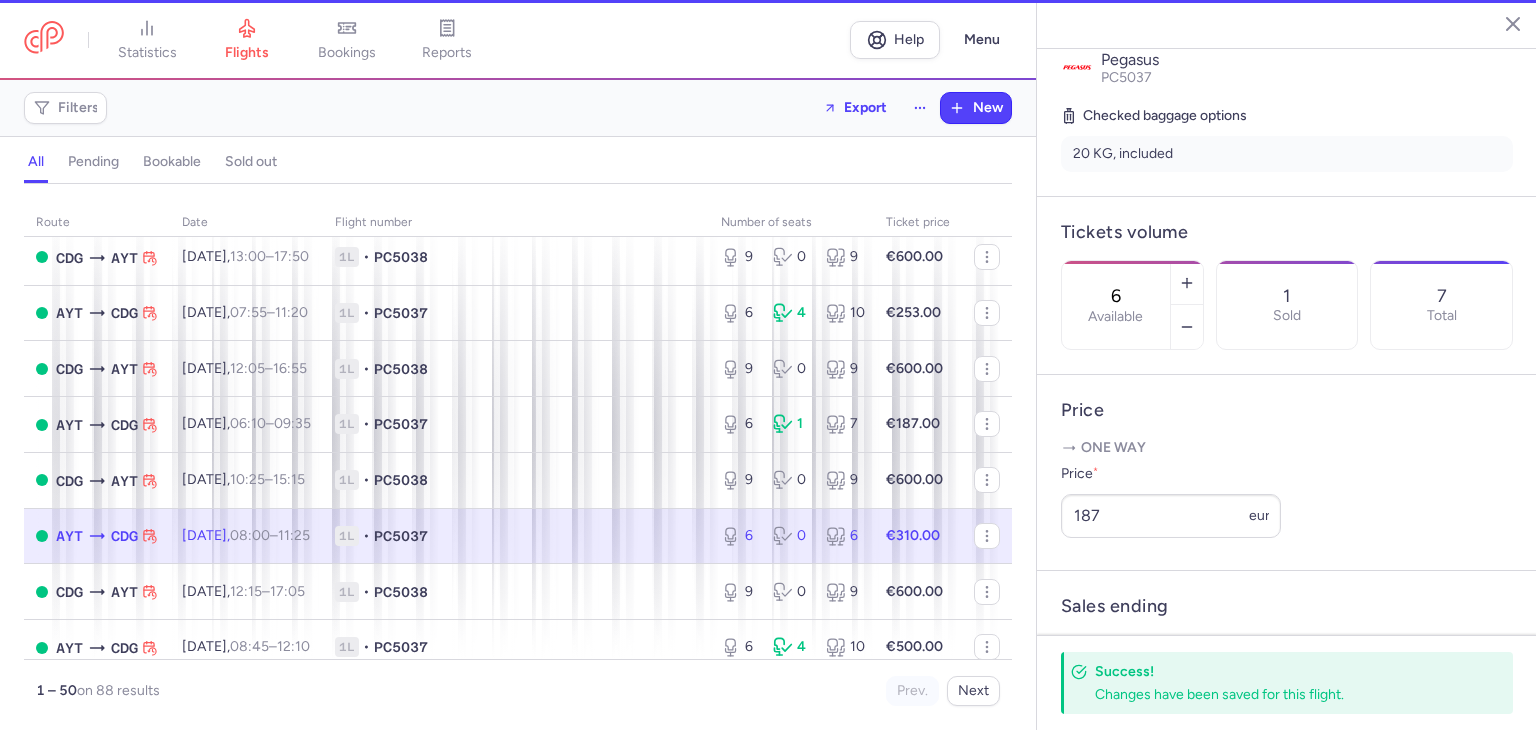 scroll, scrollTop: 446, scrollLeft: 0, axis: vertical 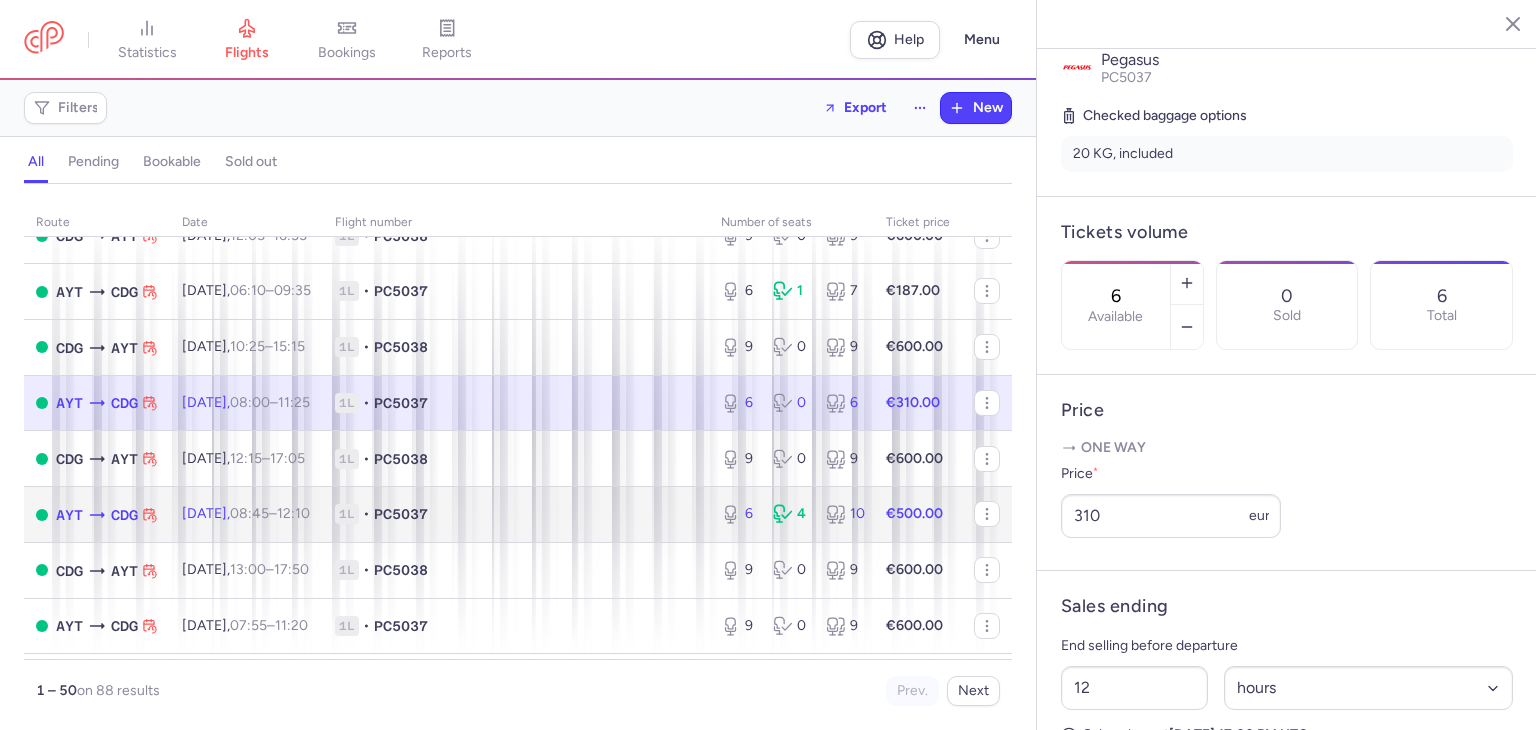 click on "1L • PC5037" at bounding box center (516, 514) 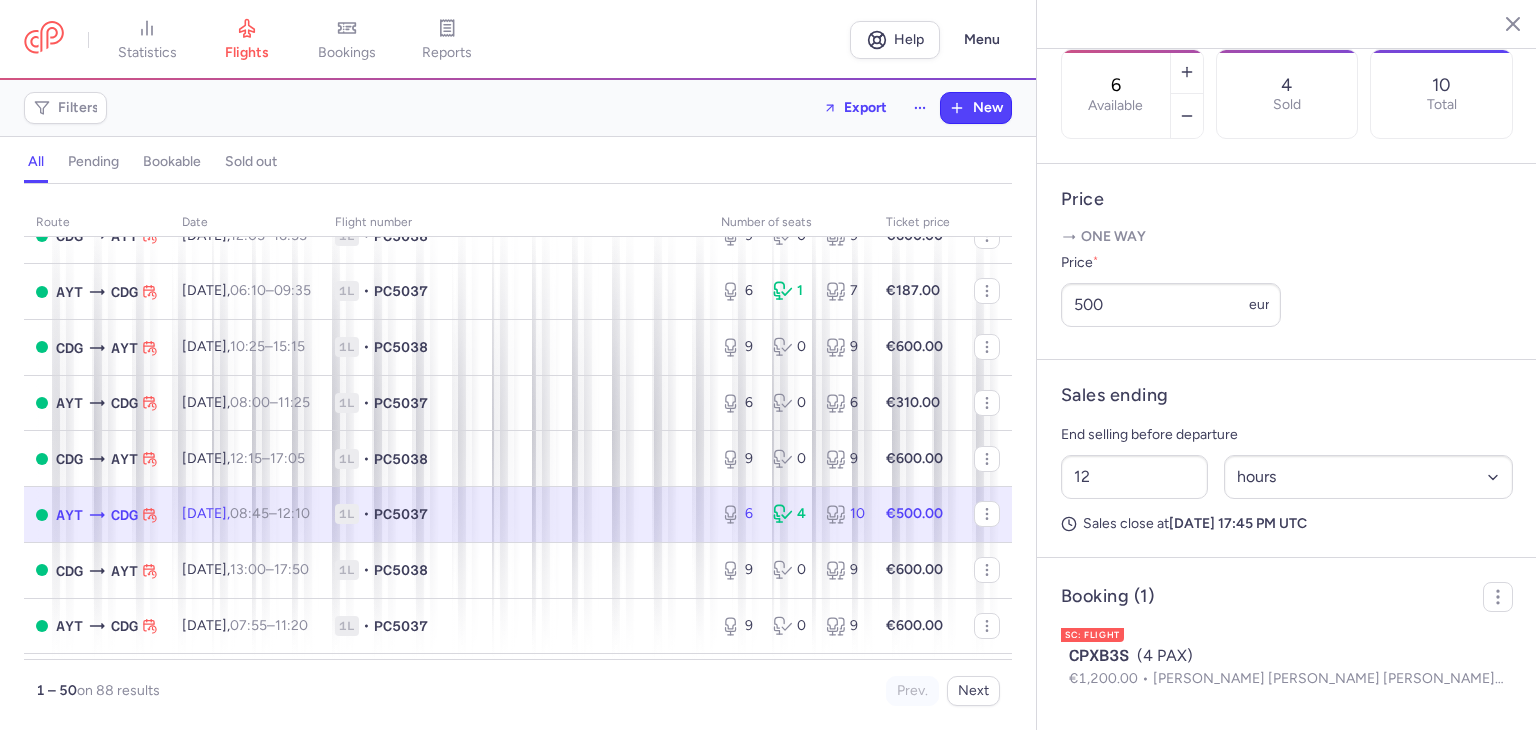 scroll, scrollTop: 367, scrollLeft: 0, axis: vertical 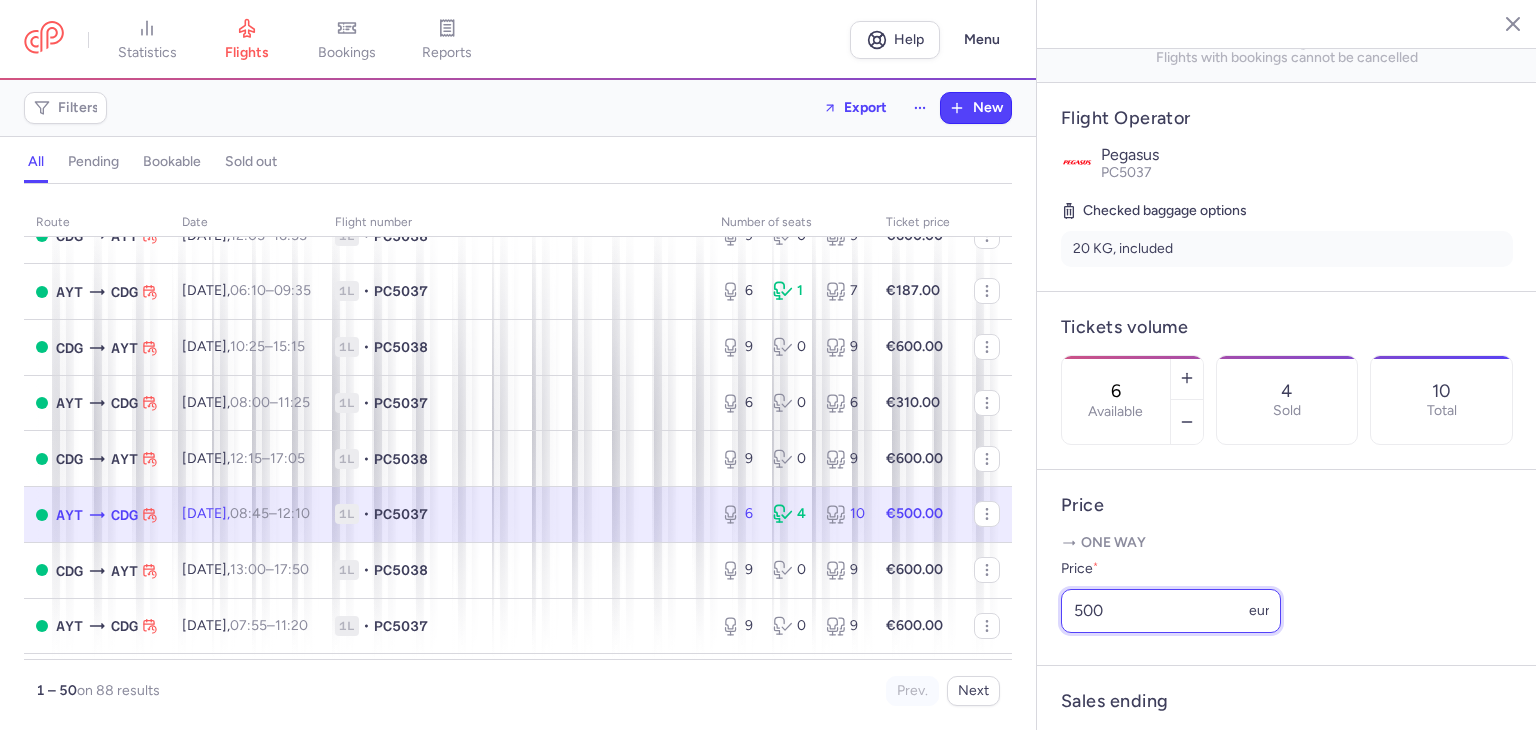 drag, startPoint x: 1132, startPoint y: 644, endPoint x: 1053, endPoint y: 644, distance: 79 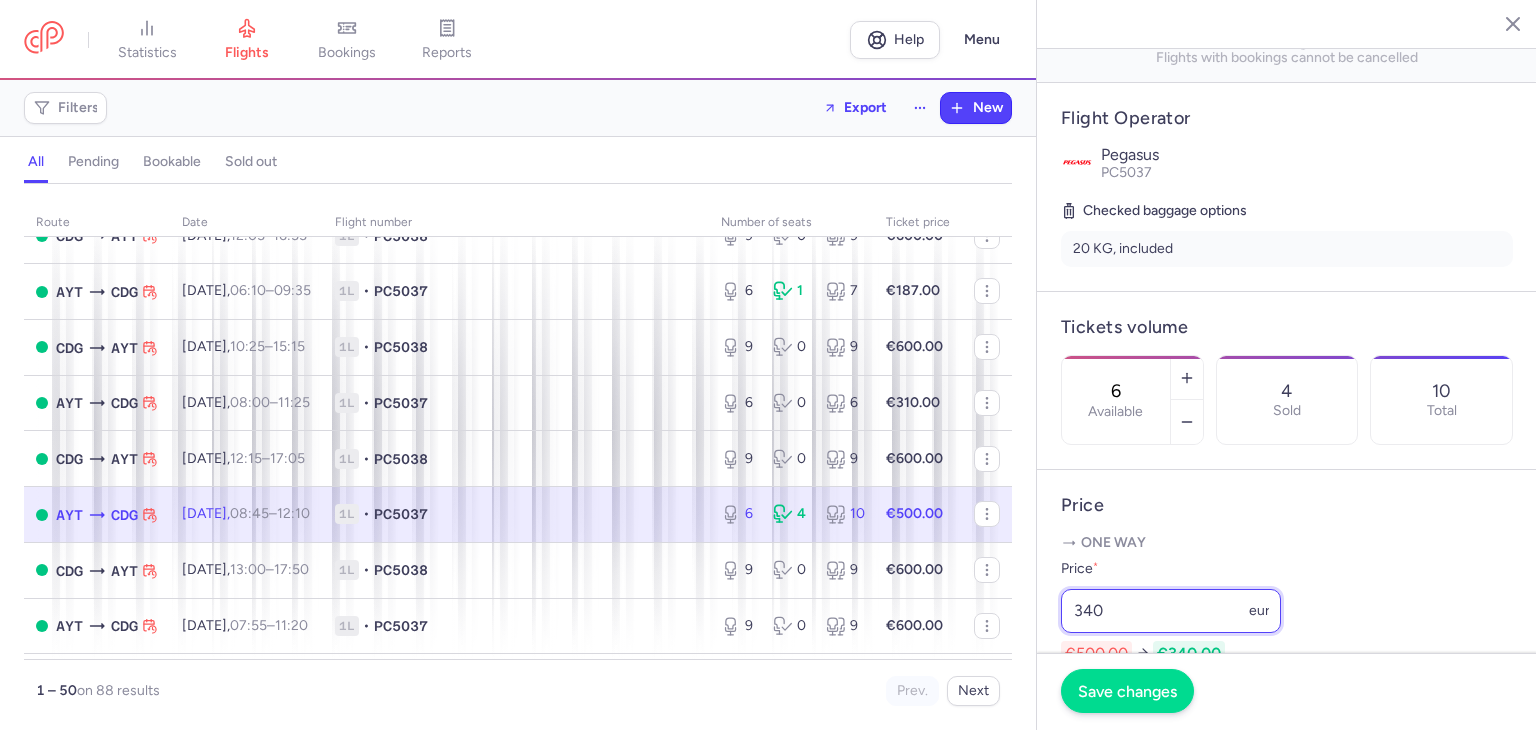 type on "340" 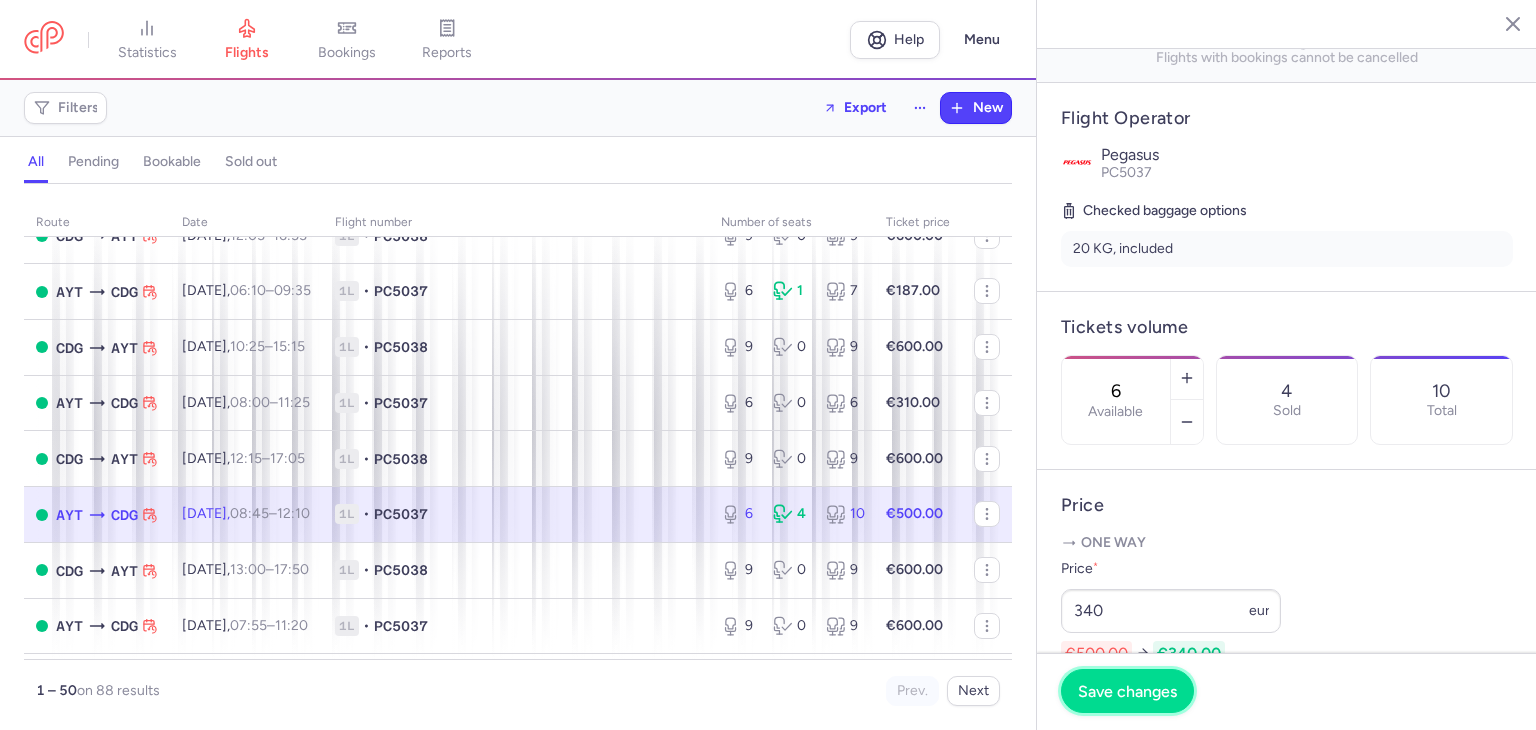 click on "Save changes" at bounding box center [1127, 691] 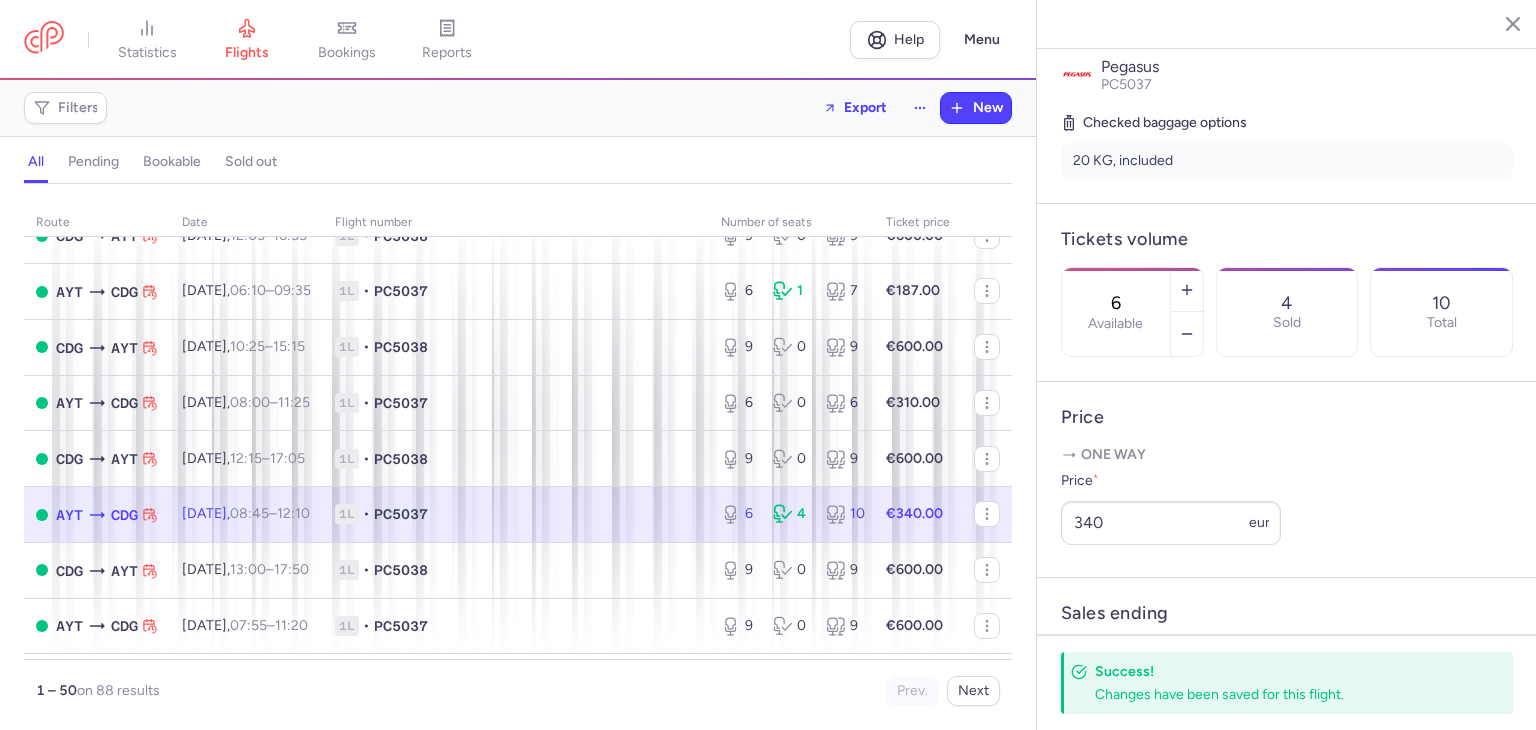 scroll, scrollTop: 500, scrollLeft: 0, axis: vertical 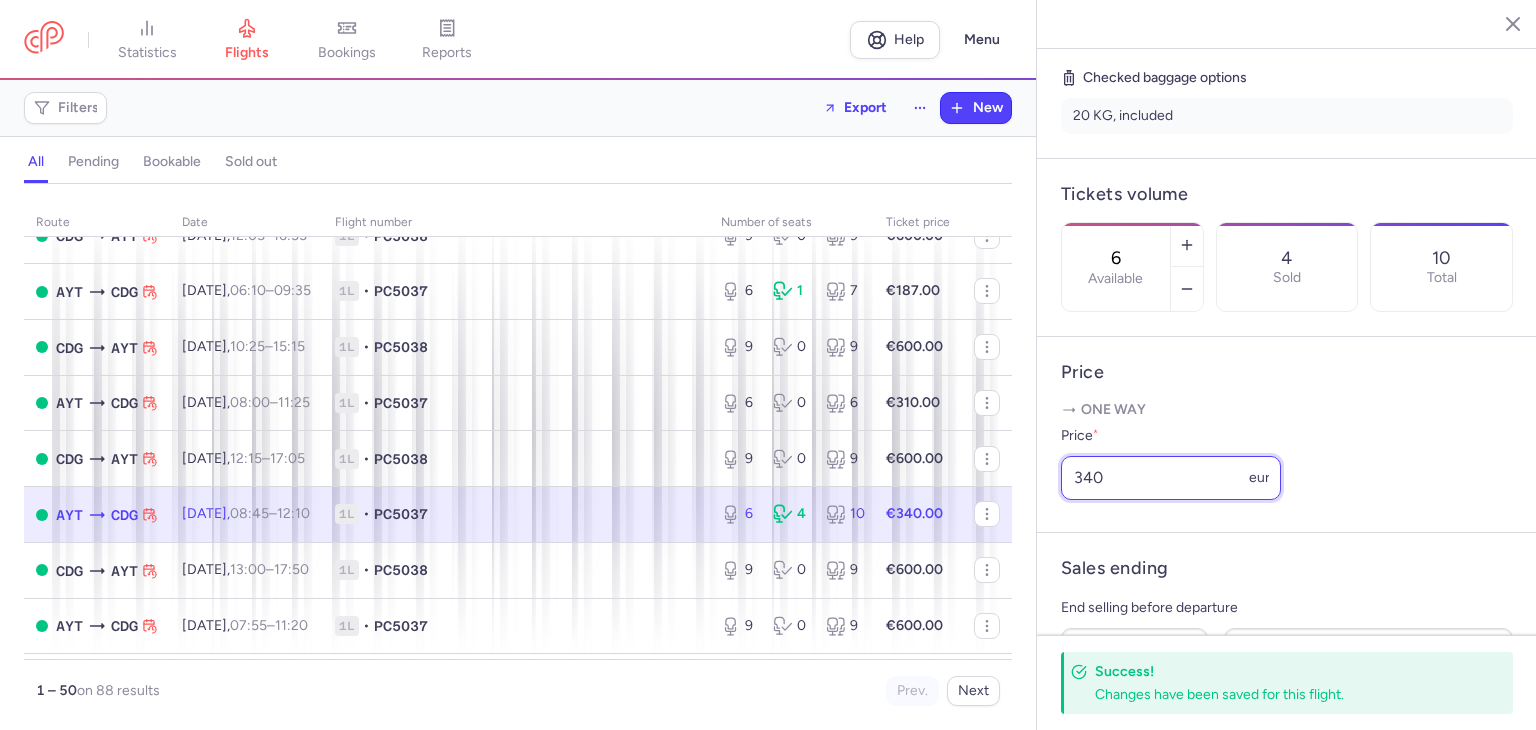 click on "340" at bounding box center (1171, 478) 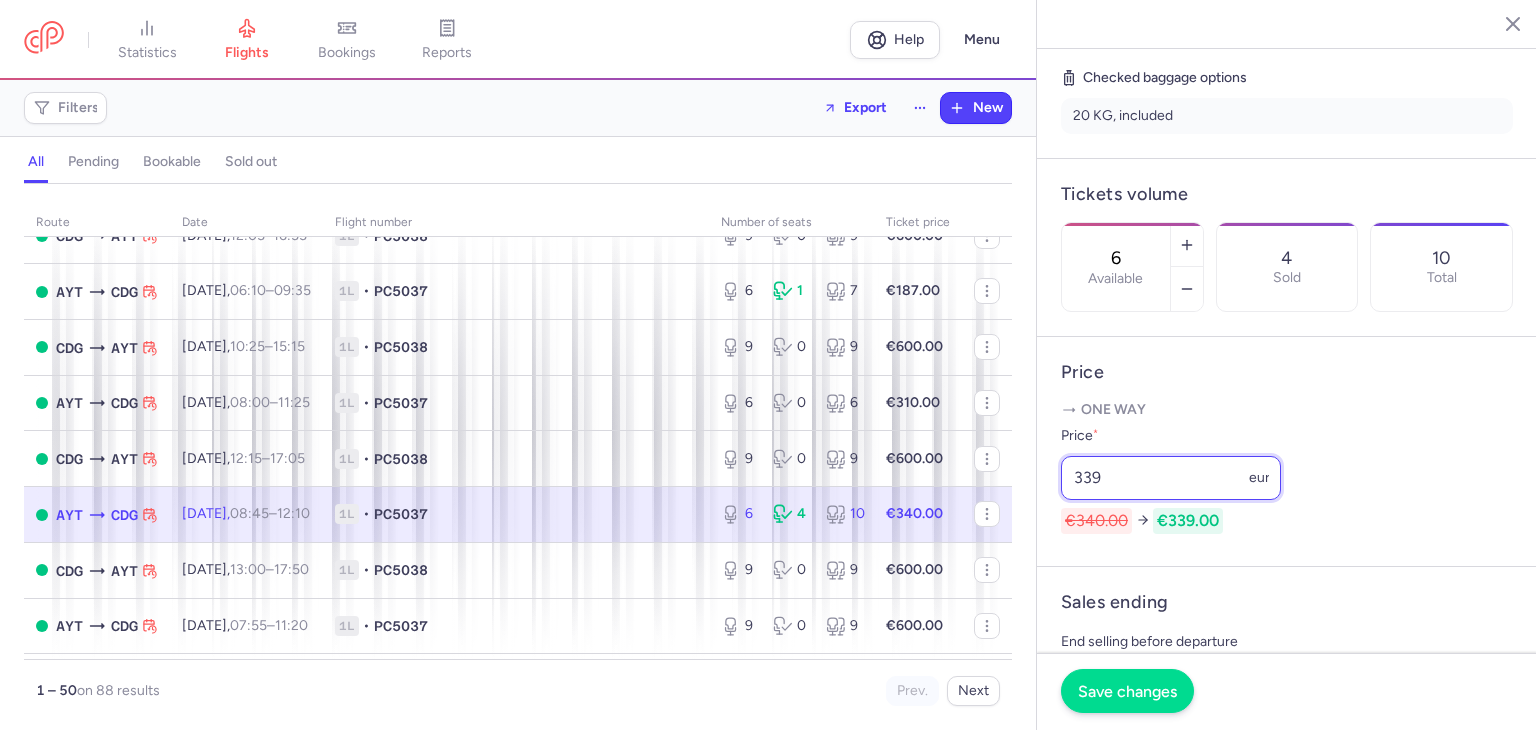 type on "339" 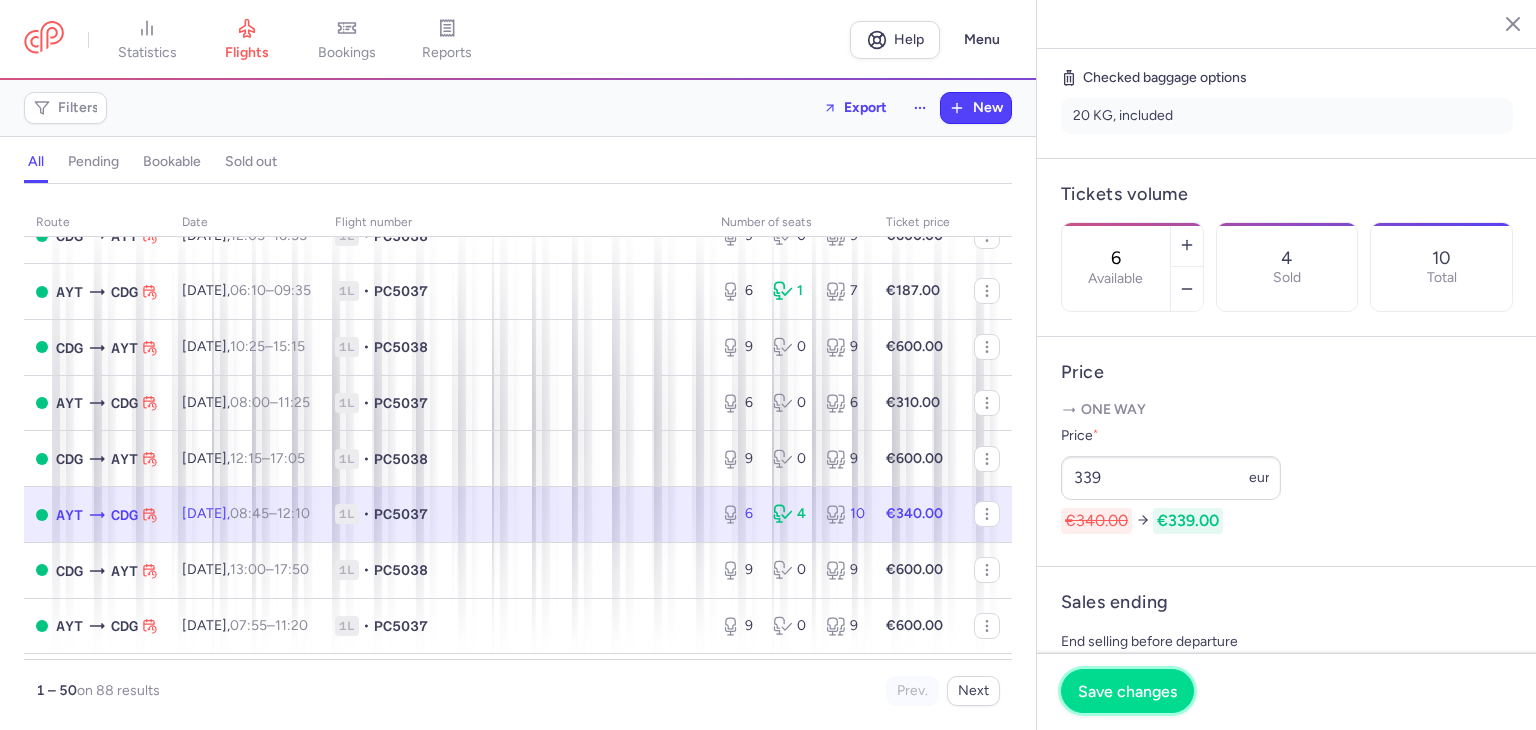 click on "Save changes" at bounding box center (1127, 691) 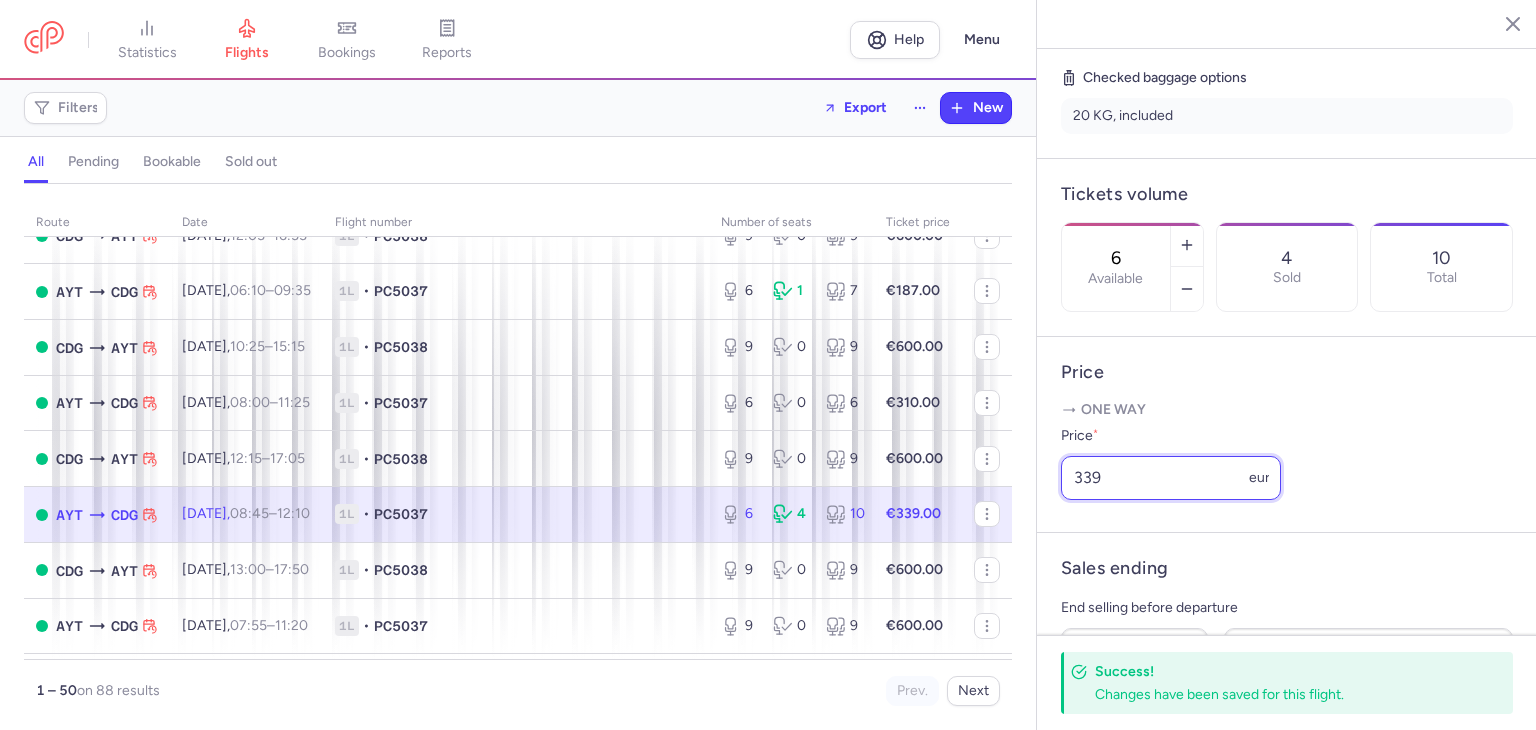 click on "339" at bounding box center (1171, 478) 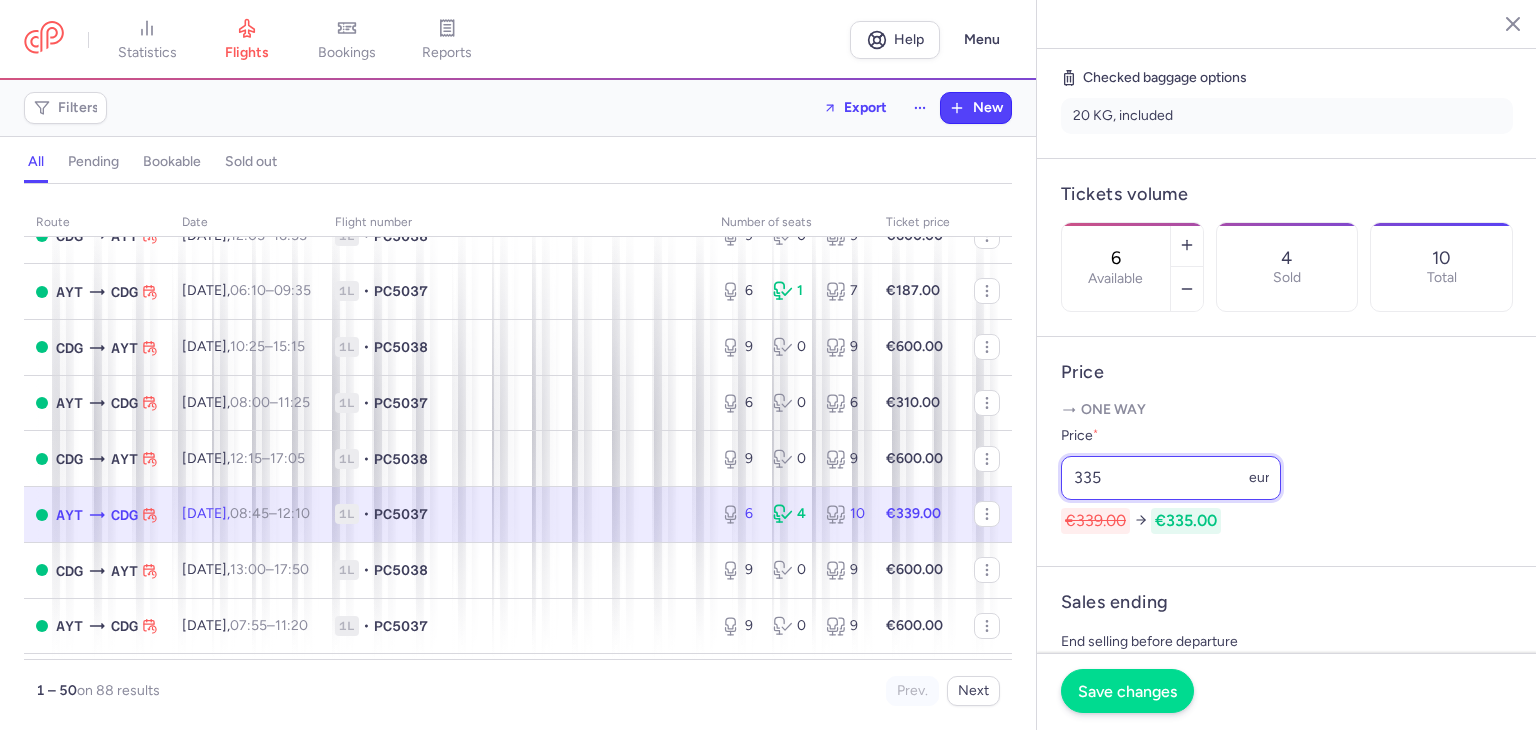type on "335" 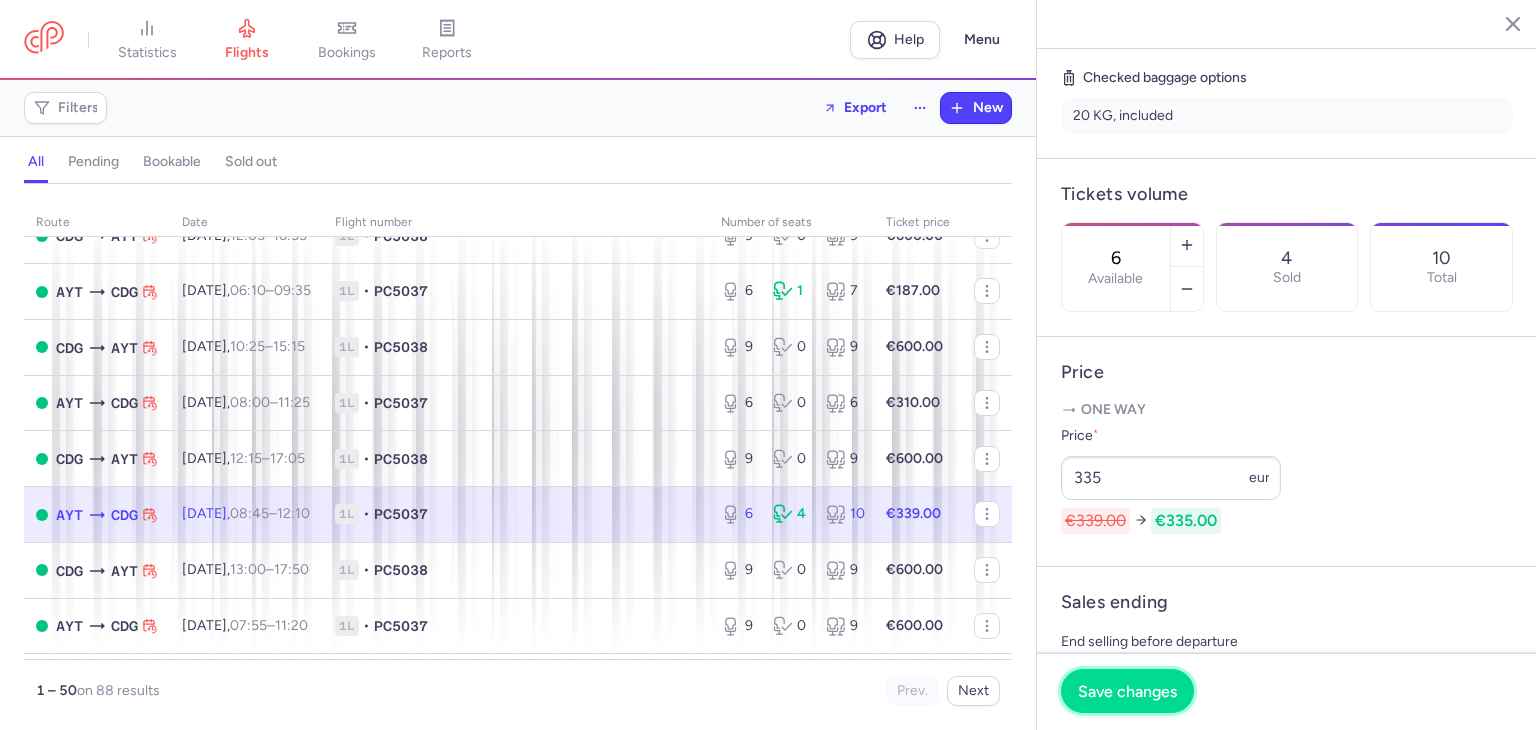 click on "Save changes" at bounding box center [1127, 691] 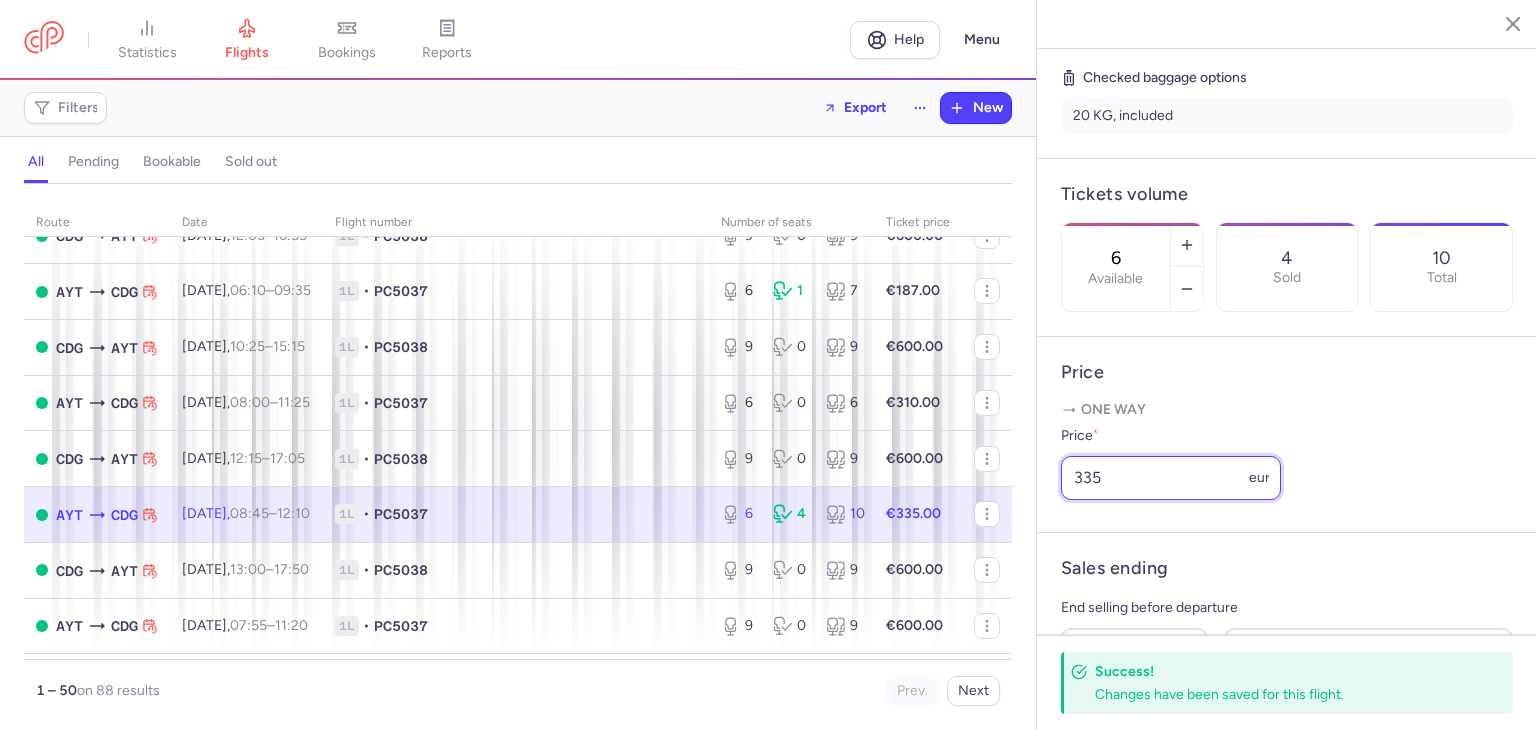 click on "335" at bounding box center (1171, 478) 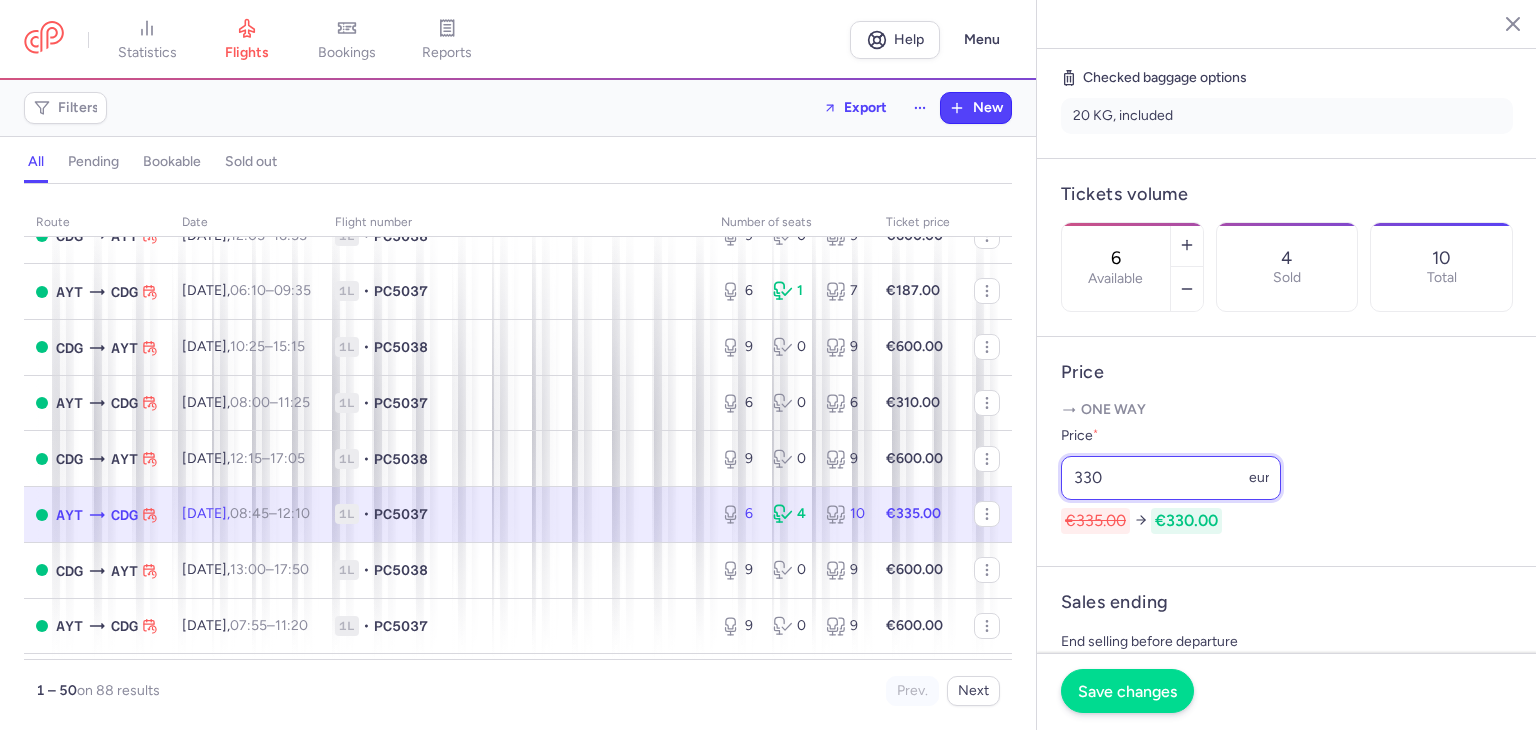 type on "330" 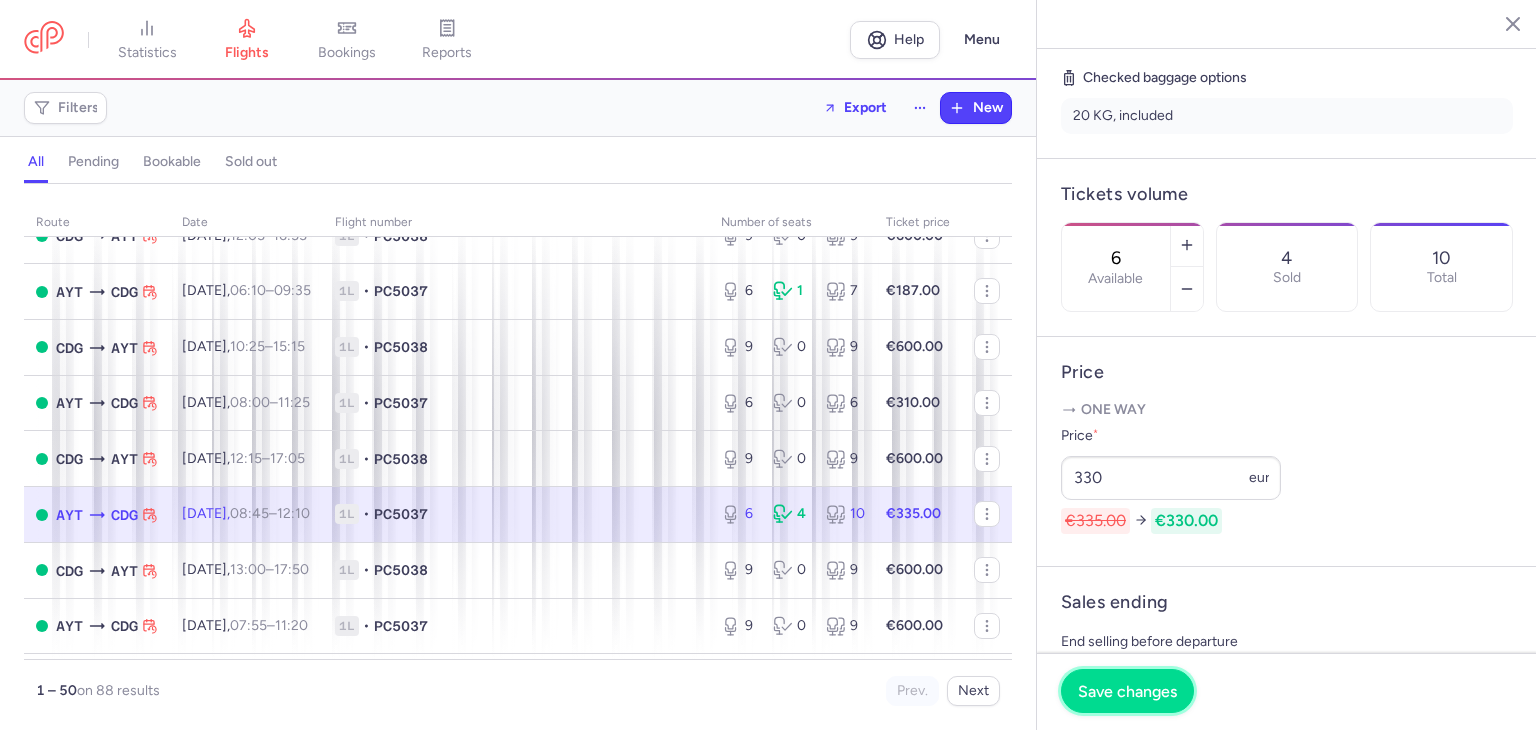 click on "Save changes" at bounding box center (1127, 691) 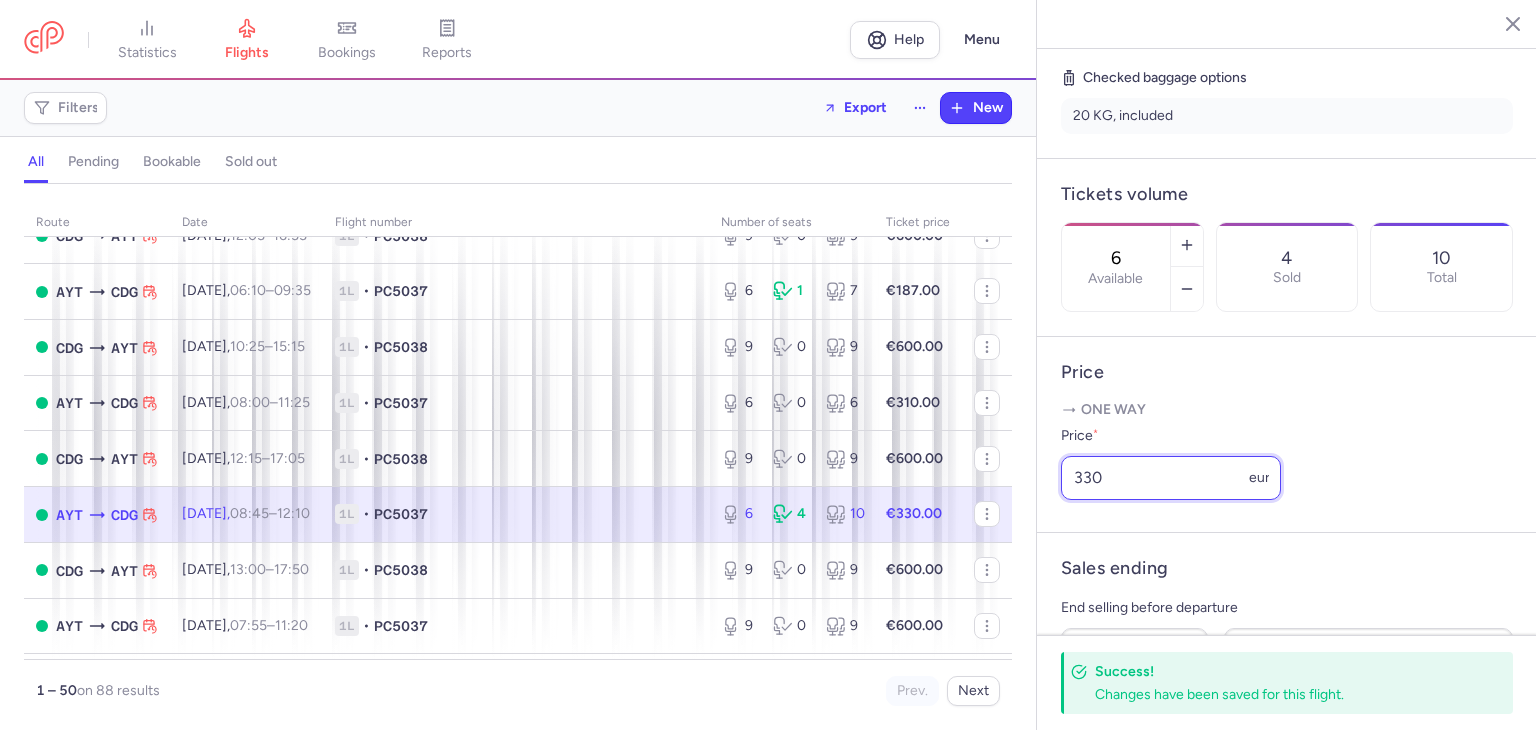 click on "330" at bounding box center [1171, 478] 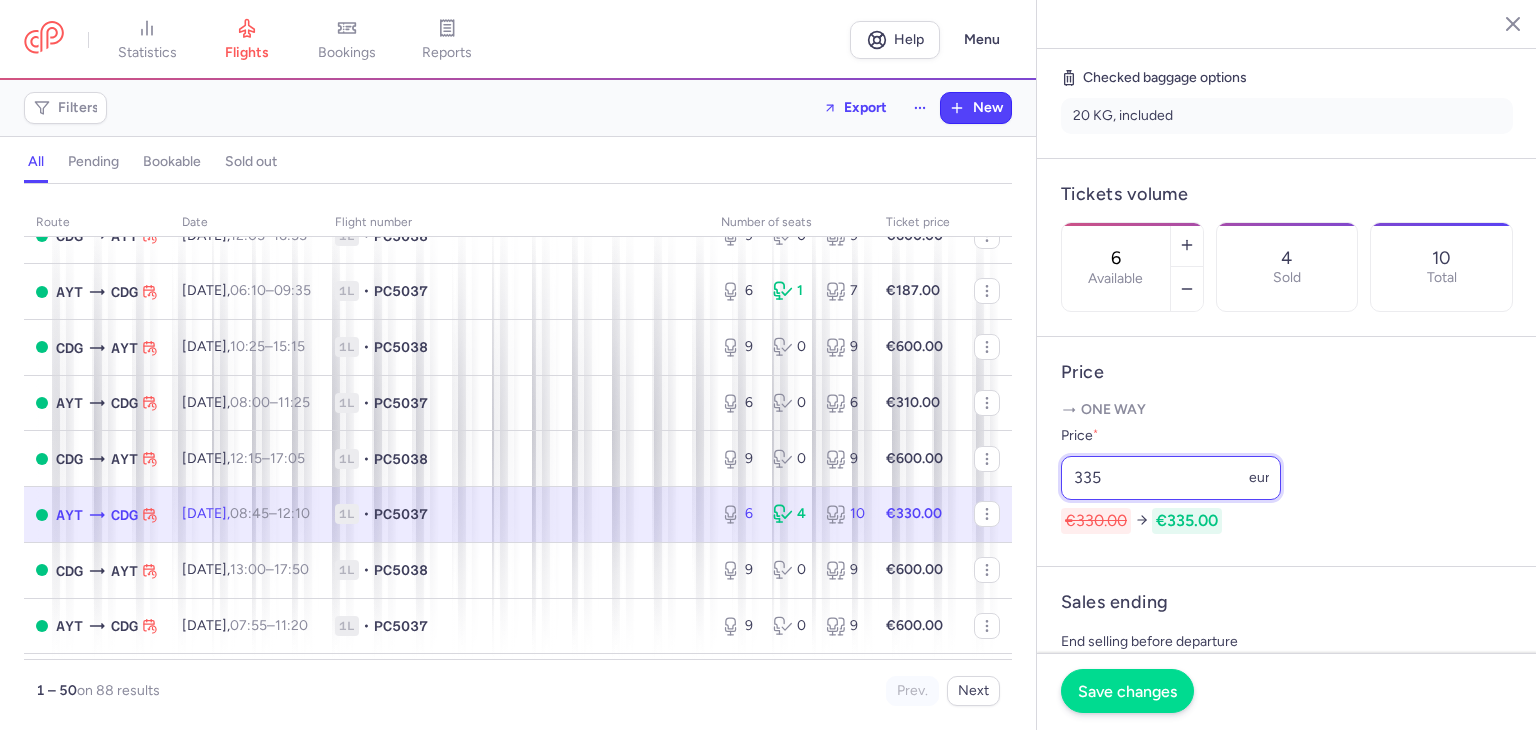 type on "335" 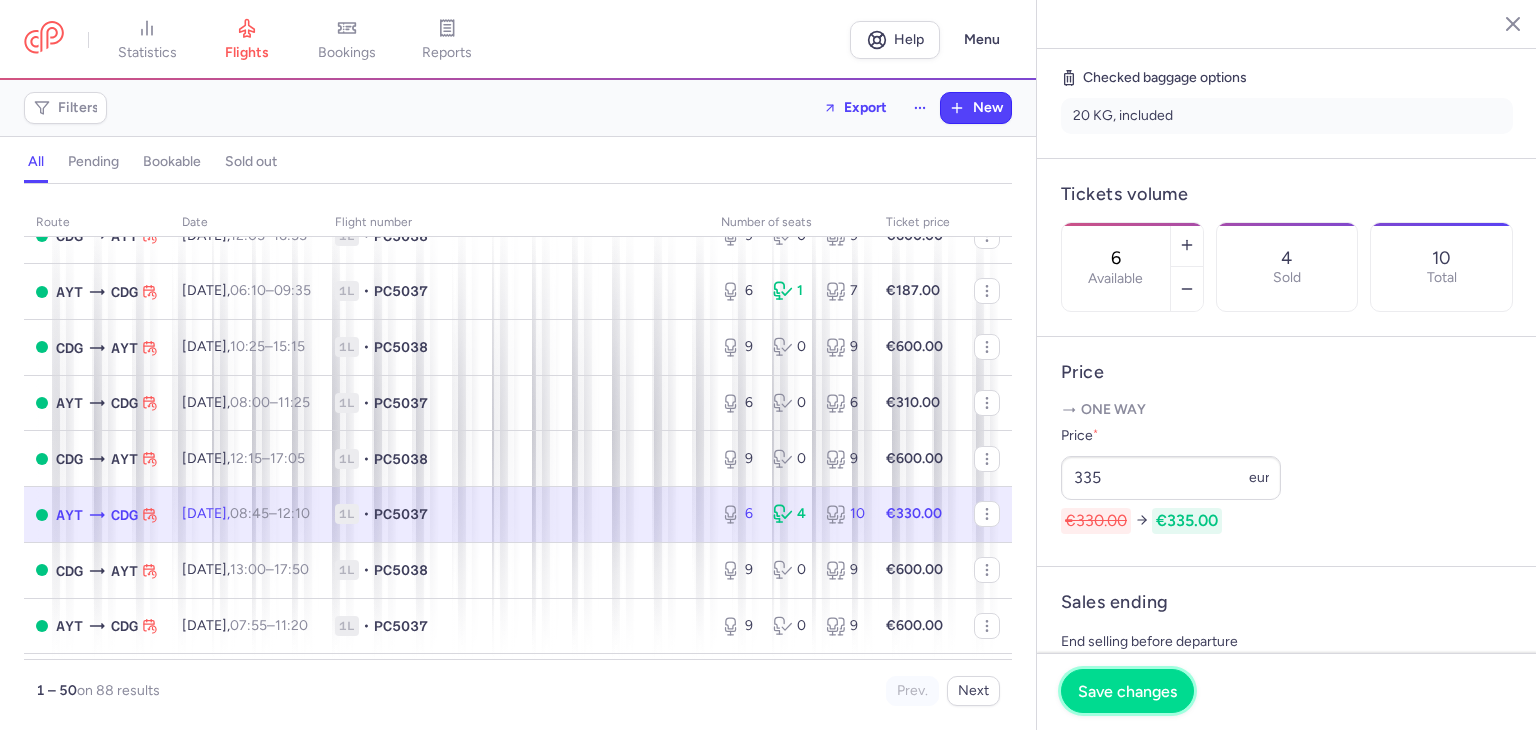 click on "Save changes" at bounding box center (1127, 691) 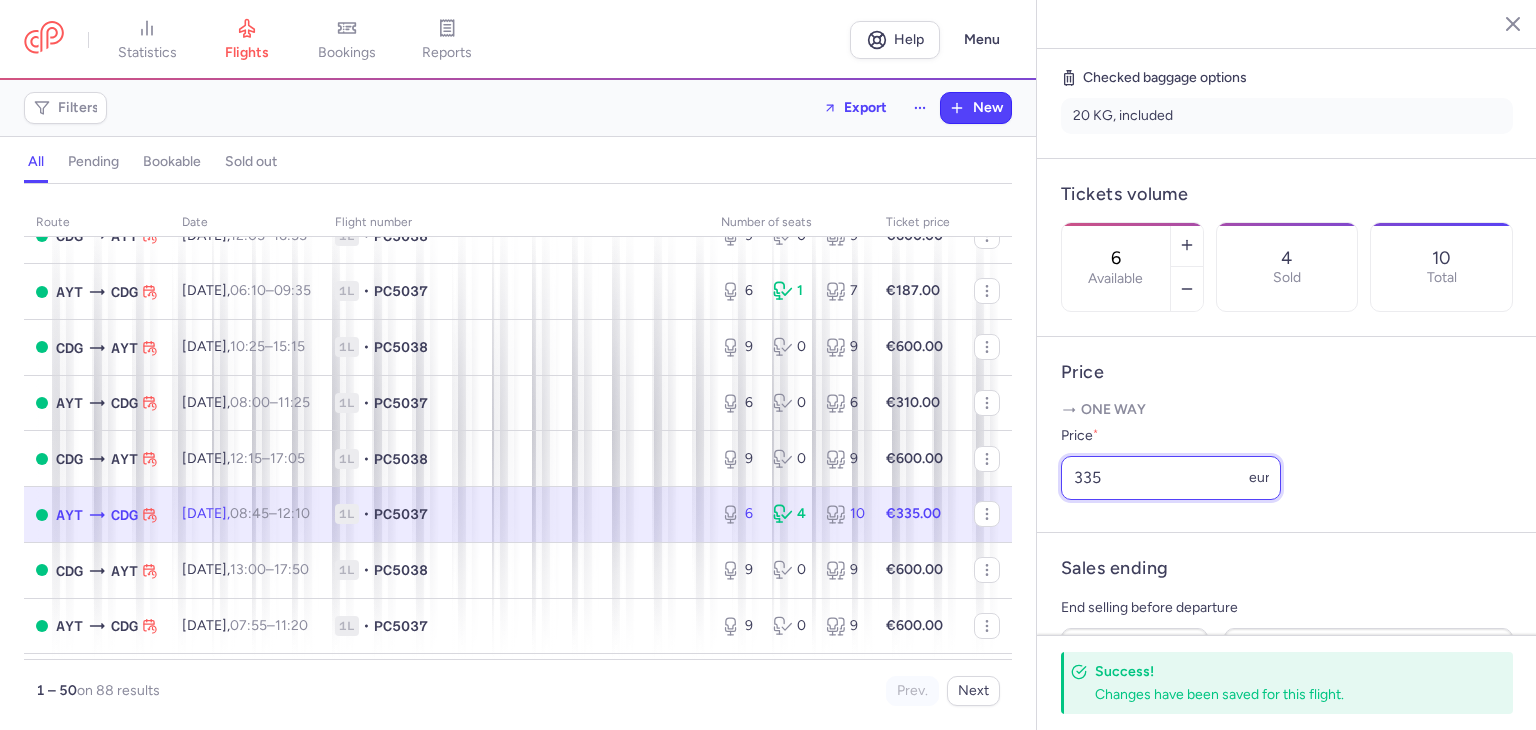 click on "335" at bounding box center (1171, 478) 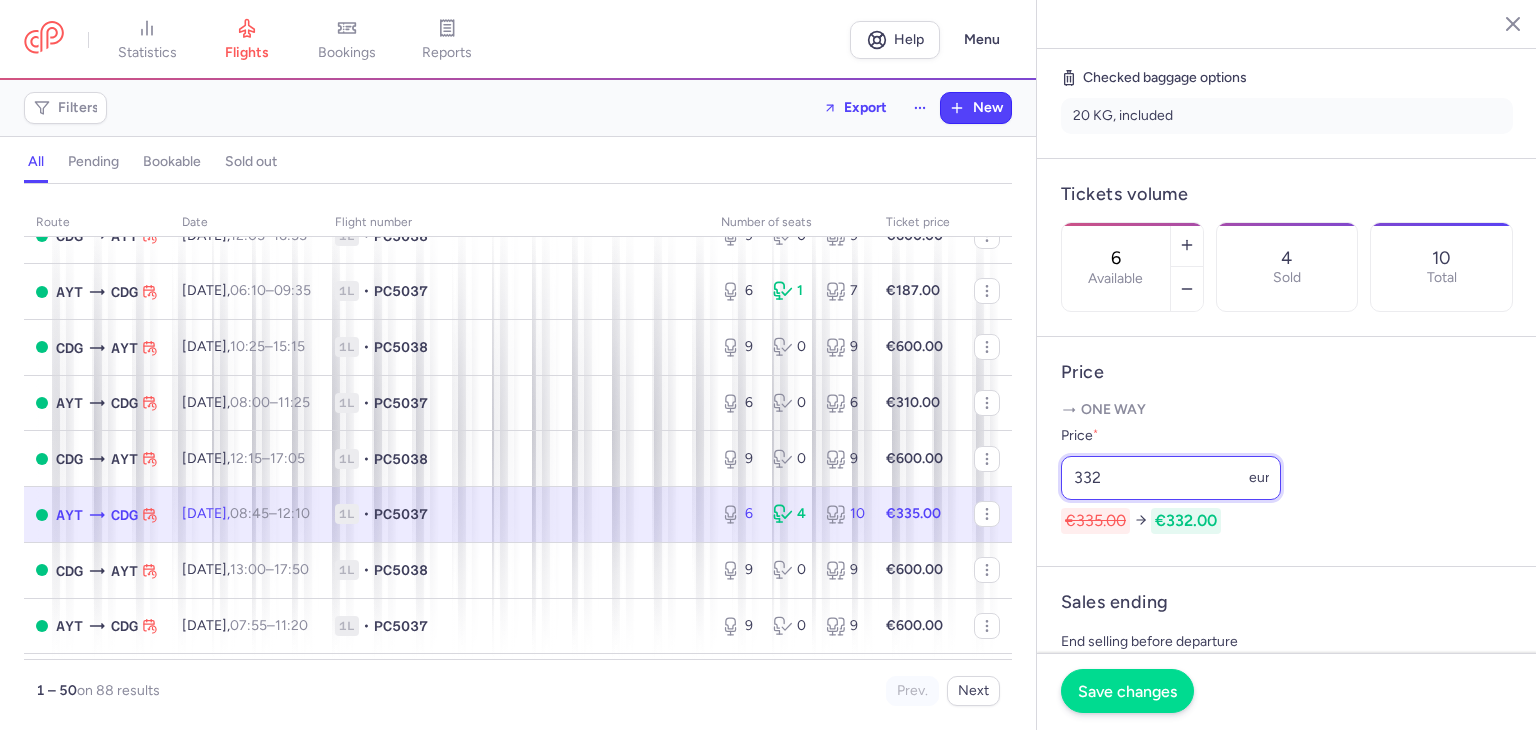 type on "332" 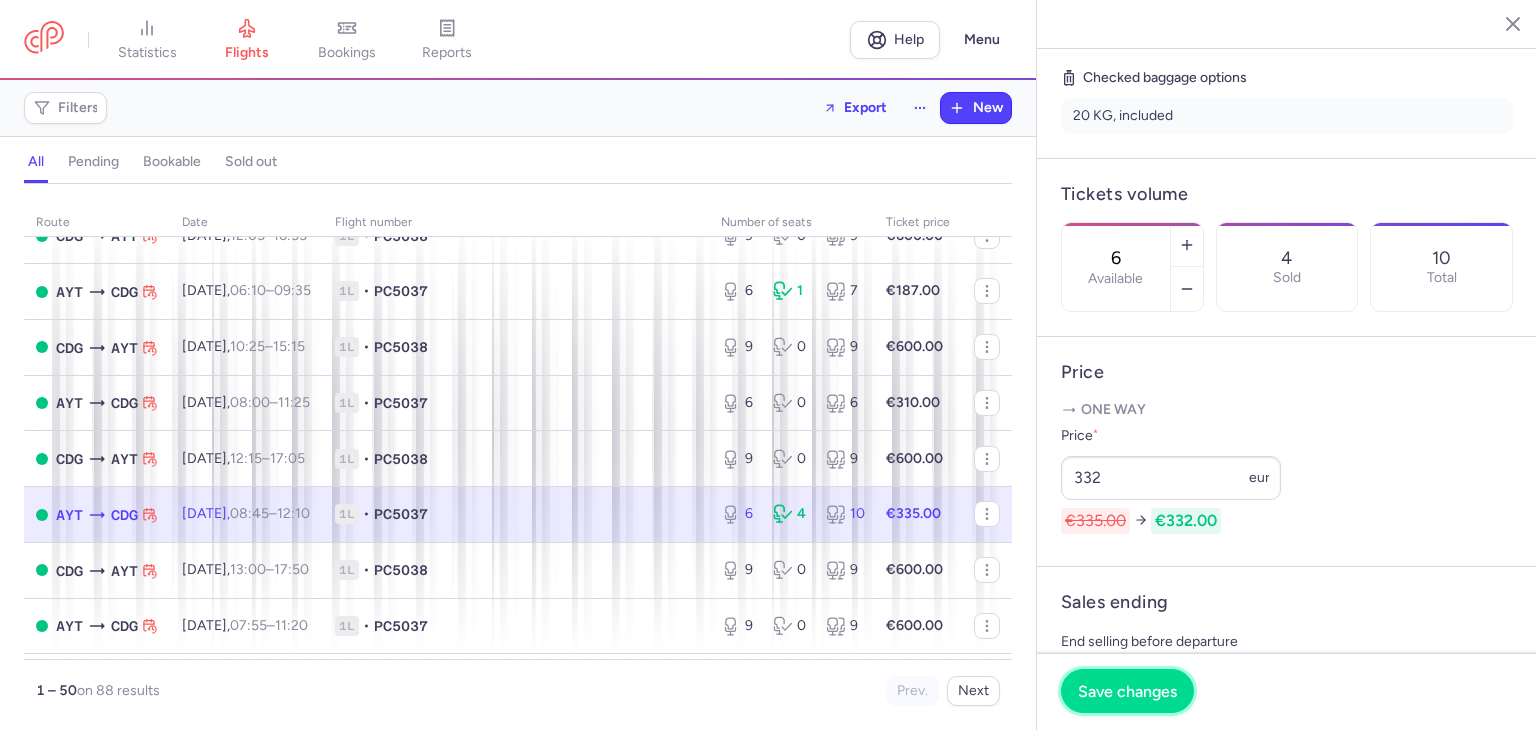 click on "Save changes" at bounding box center (1127, 691) 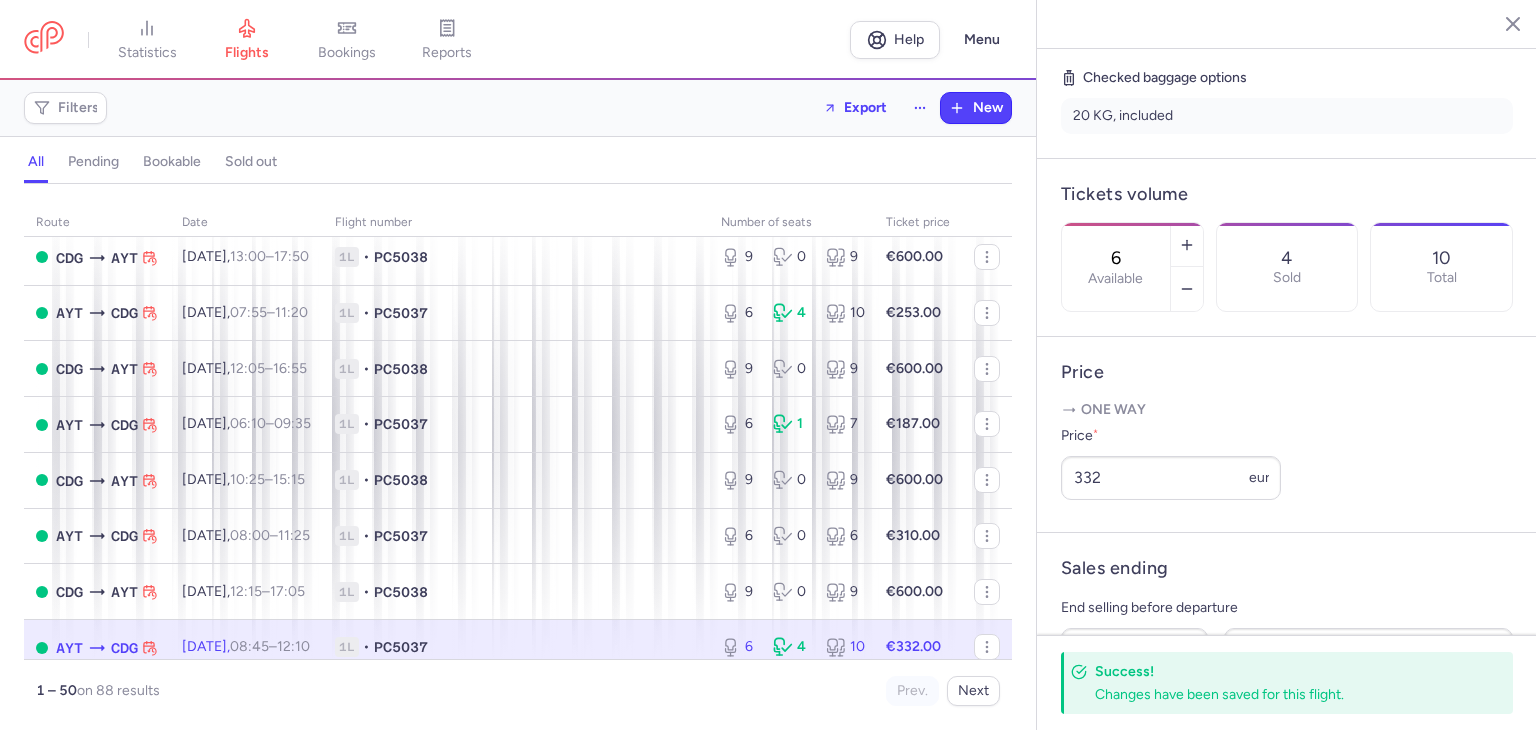 scroll, scrollTop: 1000, scrollLeft: 0, axis: vertical 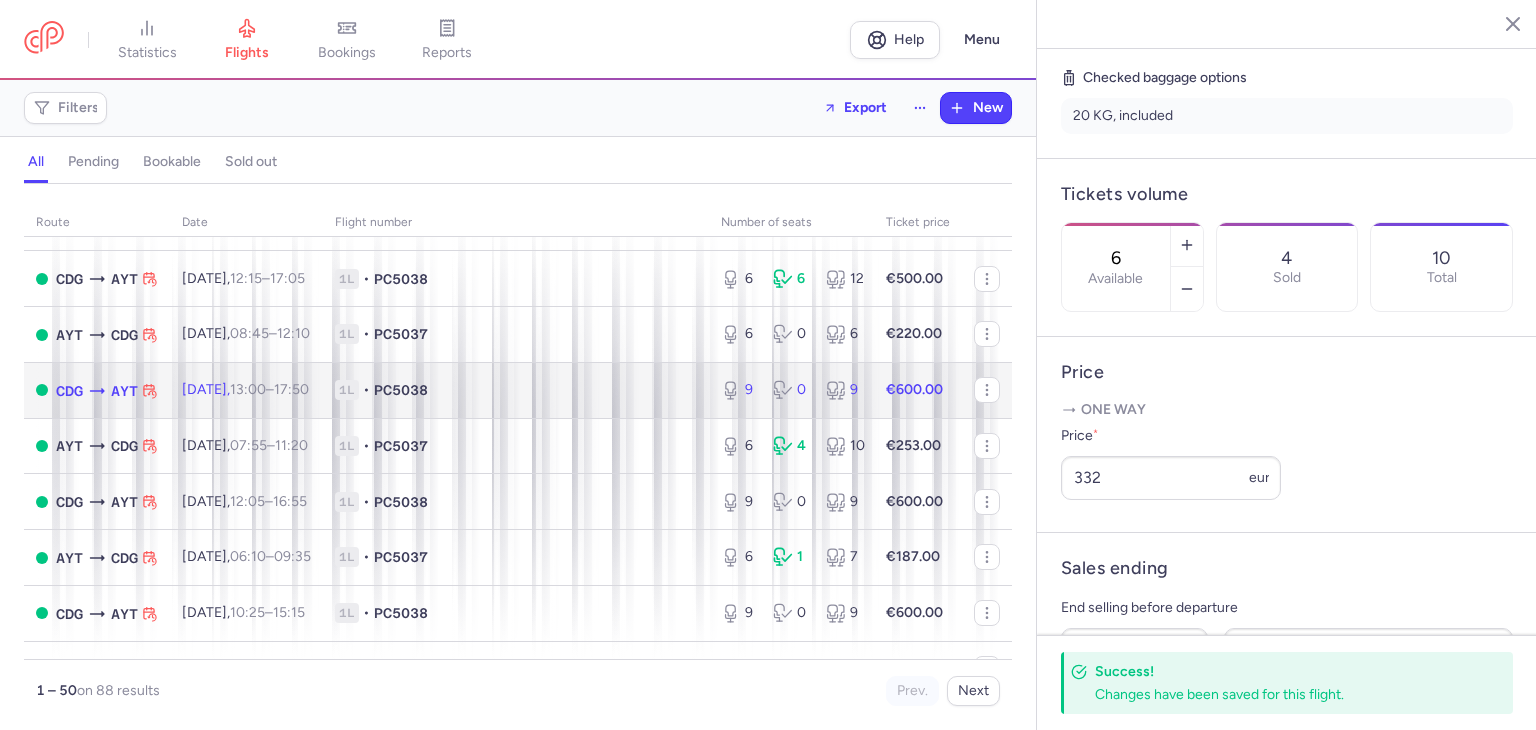 click on "1L • PC5038" at bounding box center (516, 390) 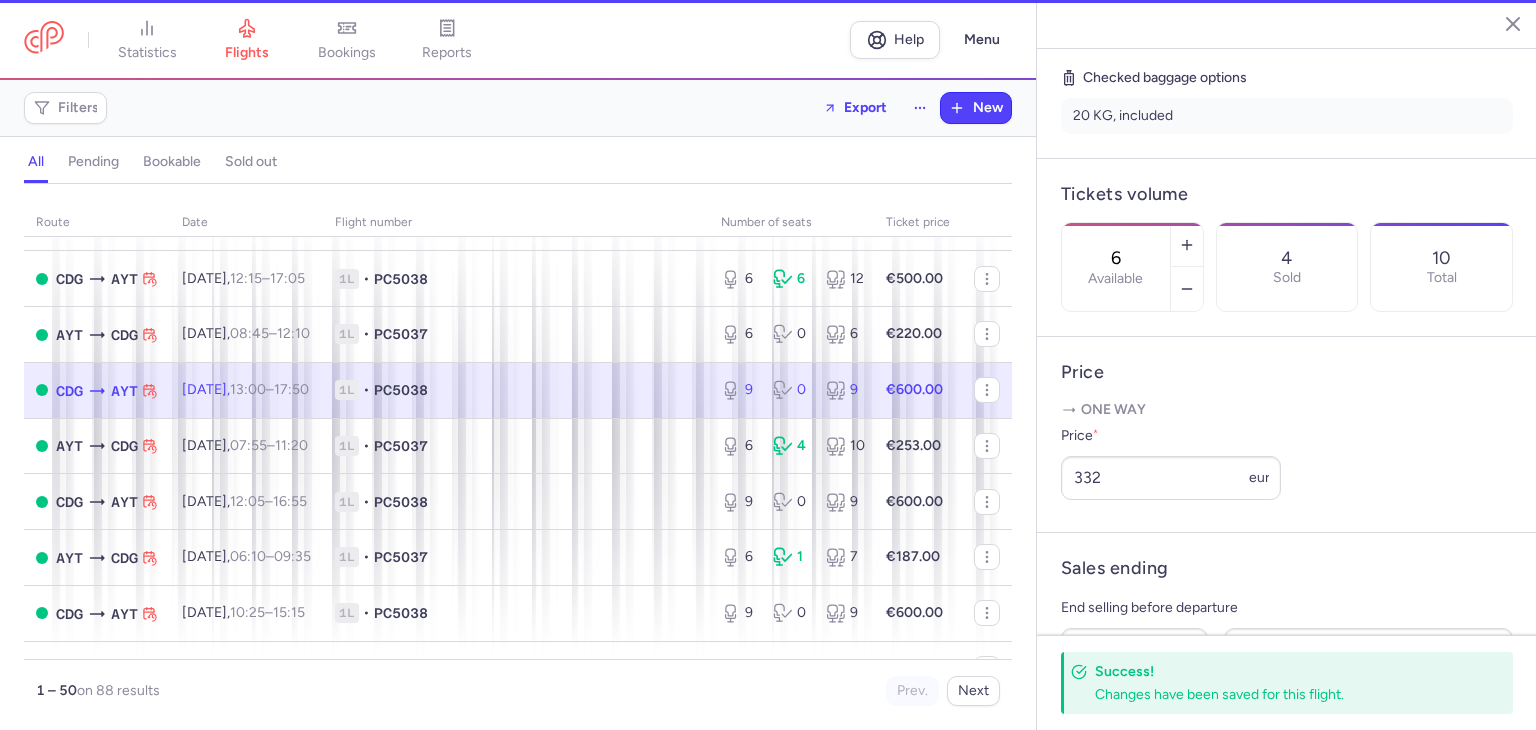 type on "9" 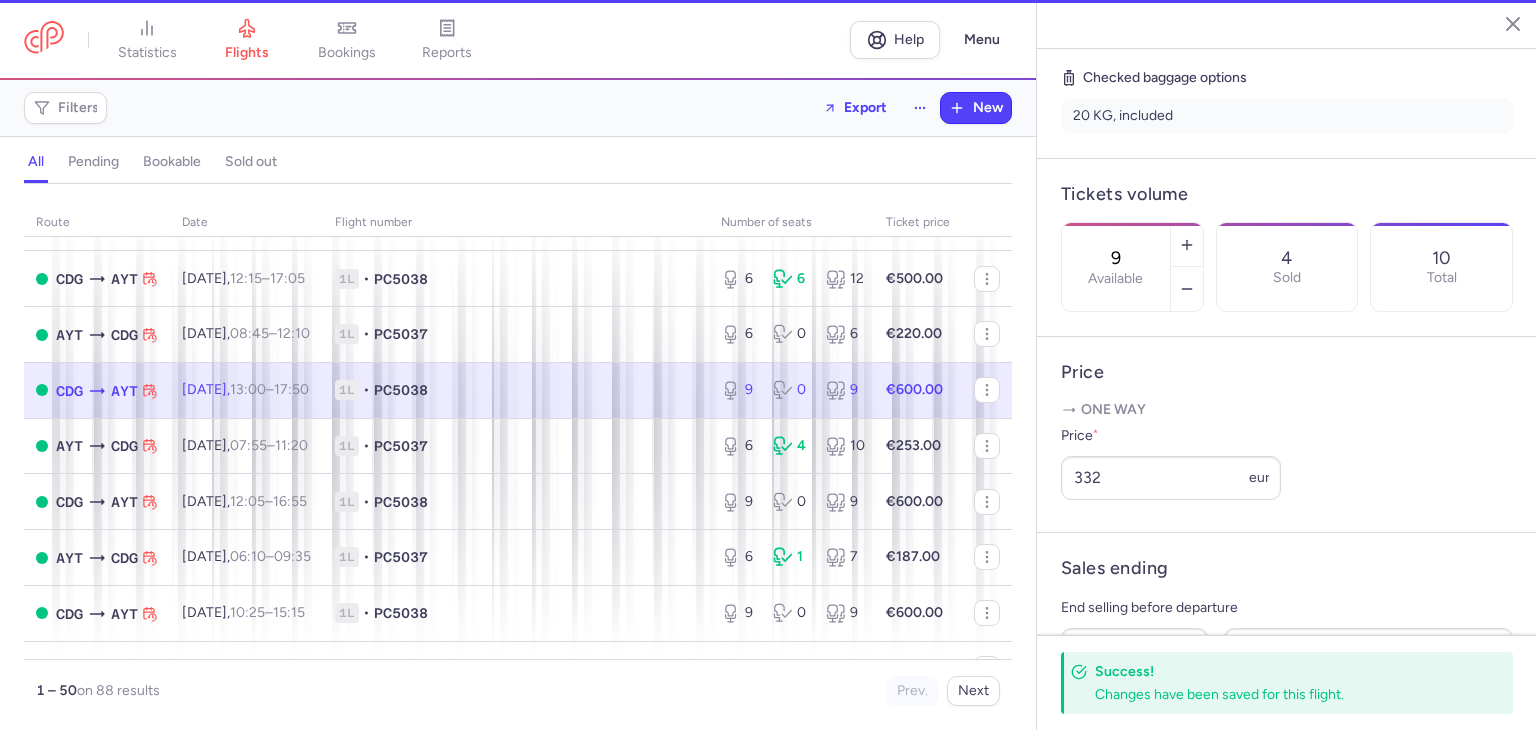 scroll, scrollTop: 484, scrollLeft: 0, axis: vertical 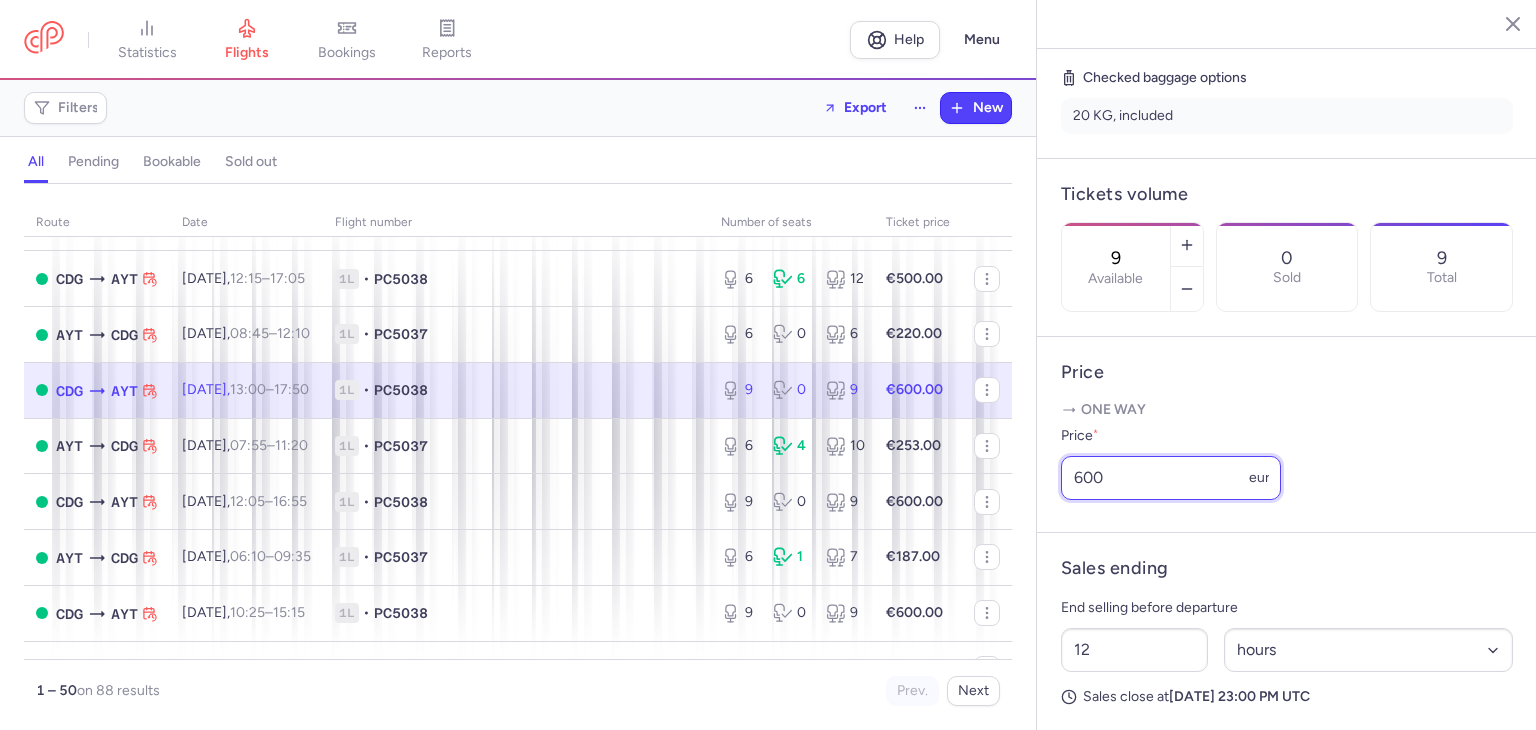 drag, startPoint x: 1134, startPoint y: 511, endPoint x: 1029, endPoint y: 505, distance: 105.17129 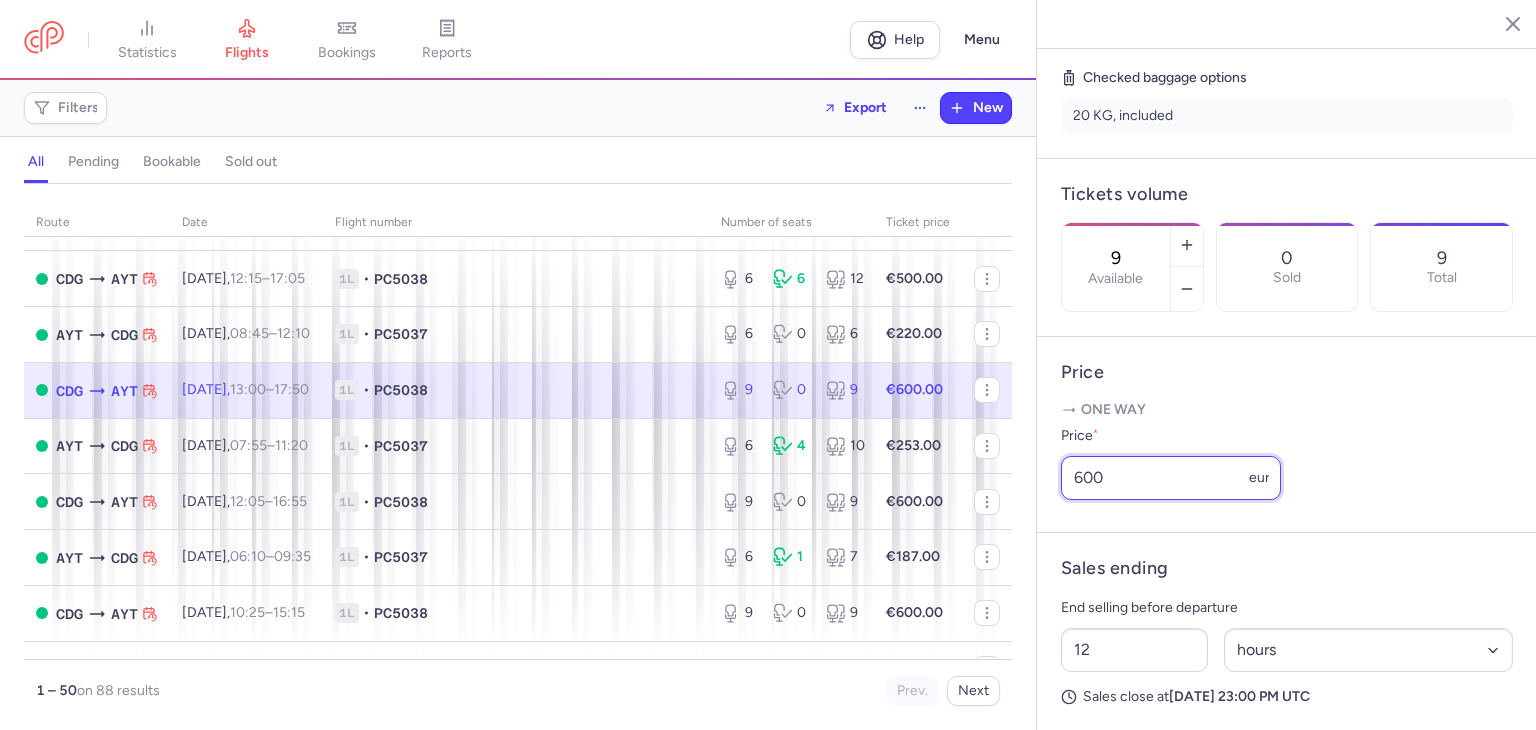 click on "statistics flights bookings reports  Help  Menu Filters  Export  New all pending bookable sold out route date Flight number number of seats Ticket price [DATE]  AYT  CDG [DATE]  08:15  –  11:40  +0 1L • PC5037 0 1 1 €88.00  CDG  AYT [DATE]  12:30  –  17:20  +0 1L • PC5038 0 19 19 €230.00  AYT  CDG [DATE]  08:45  –  12:10  +0 1L • PC5037 6 2 8 €105.00  CDG  AYT [DATE]  13:00  –  17:50  +0 1L • PC5038 4 17 21 €243.00  AYT  CDG [DATE]  07:55  –  11:20  +0 1L • PC5037 6 0 6 €90.00  CDG  AYT [DATE]  12:05  –  16:55  +0 1L • PC5038 4 15 19 €305.00  AYT  CDG [DATE]  06:10  –  09:35  +0 1L • PC5037 6 6 12 €80.00  CDG  AYT [DATE]  10:25  –  15:15  +0 1L • PC5038 6 15 21 €262.00  AYT  CDG [DATE]  08:15  –  11:40  +0 1L • PC5037 6 2 8 €138.00  CDG  AYT [DATE]  12:30  –  17:20  +0 1L • PC5038 6 0 6 €294.00 [DATE]  AYT  CDG [DATE]  08:45  –  12:10  +0 1L • PC5037 5 1 6 €140.00  CDG  AYT +0" 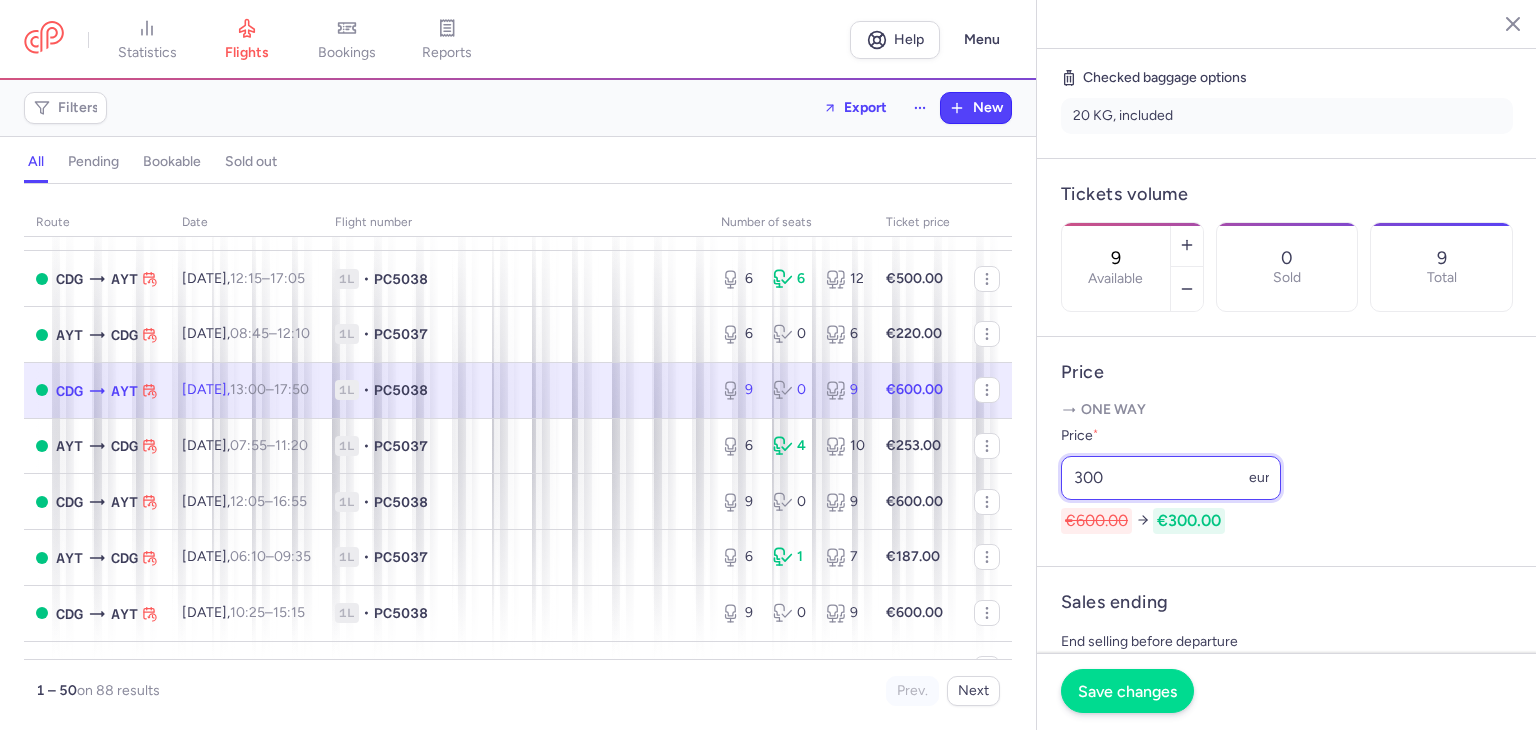 type on "300" 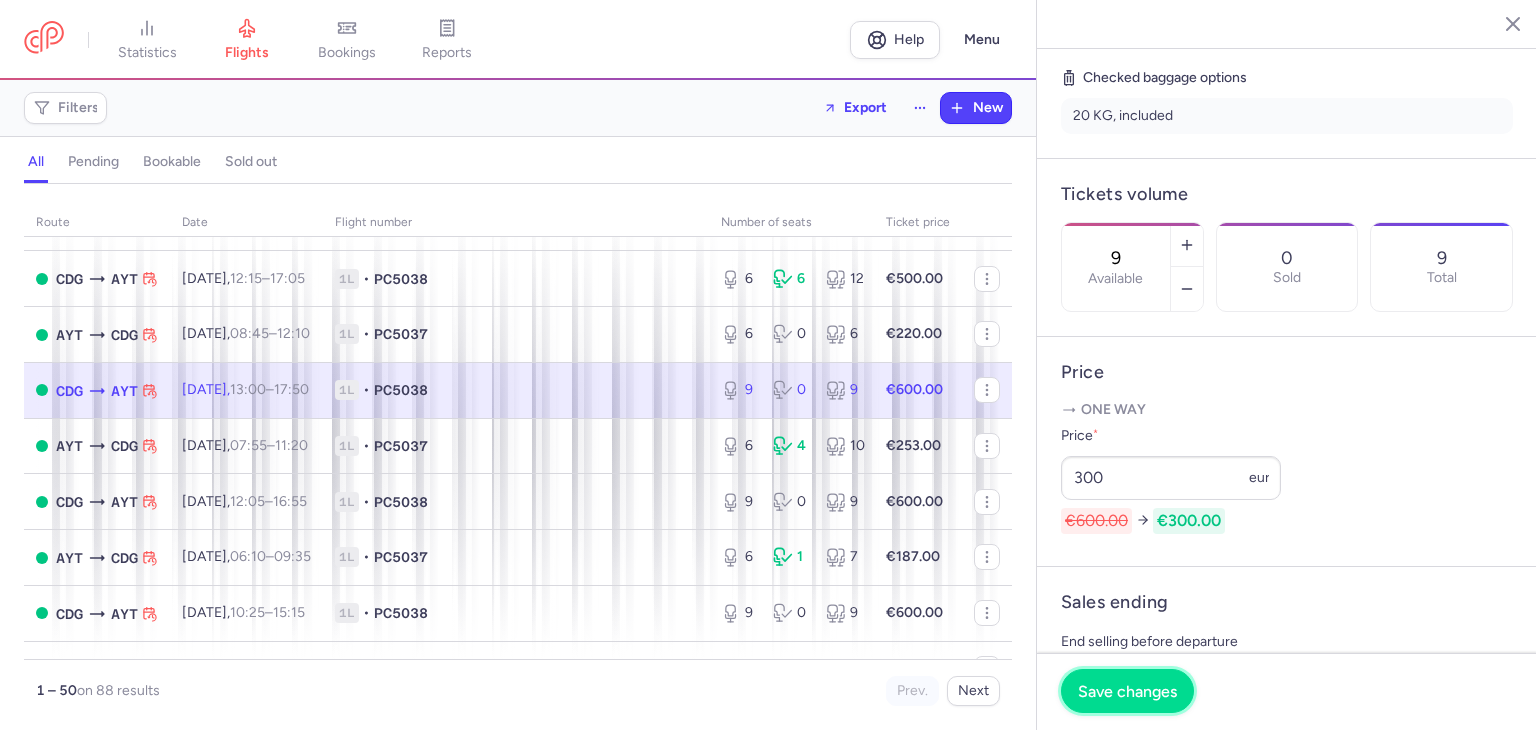 click on "Save changes" at bounding box center [1127, 691] 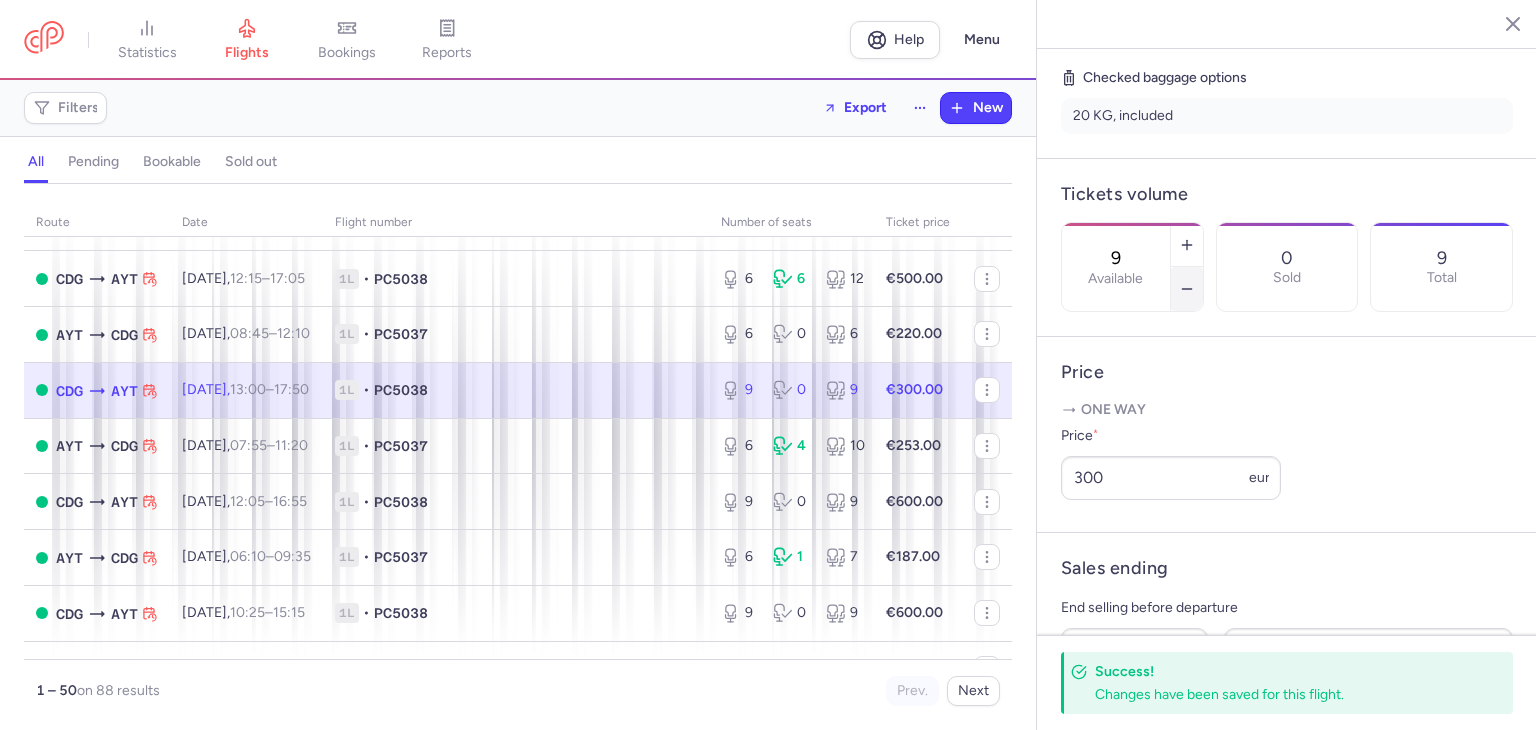 click at bounding box center [1187, 289] 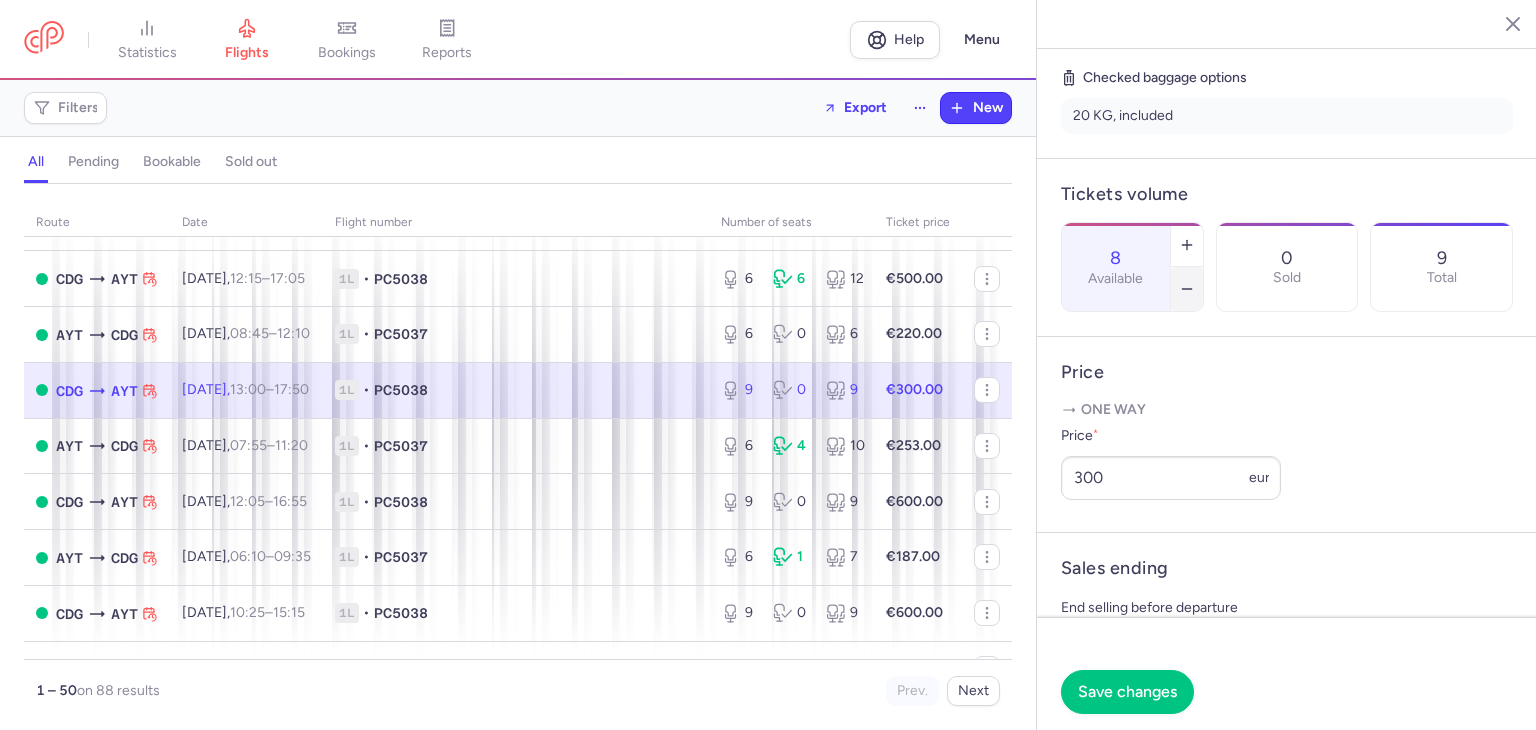 click at bounding box center [1187, 289] 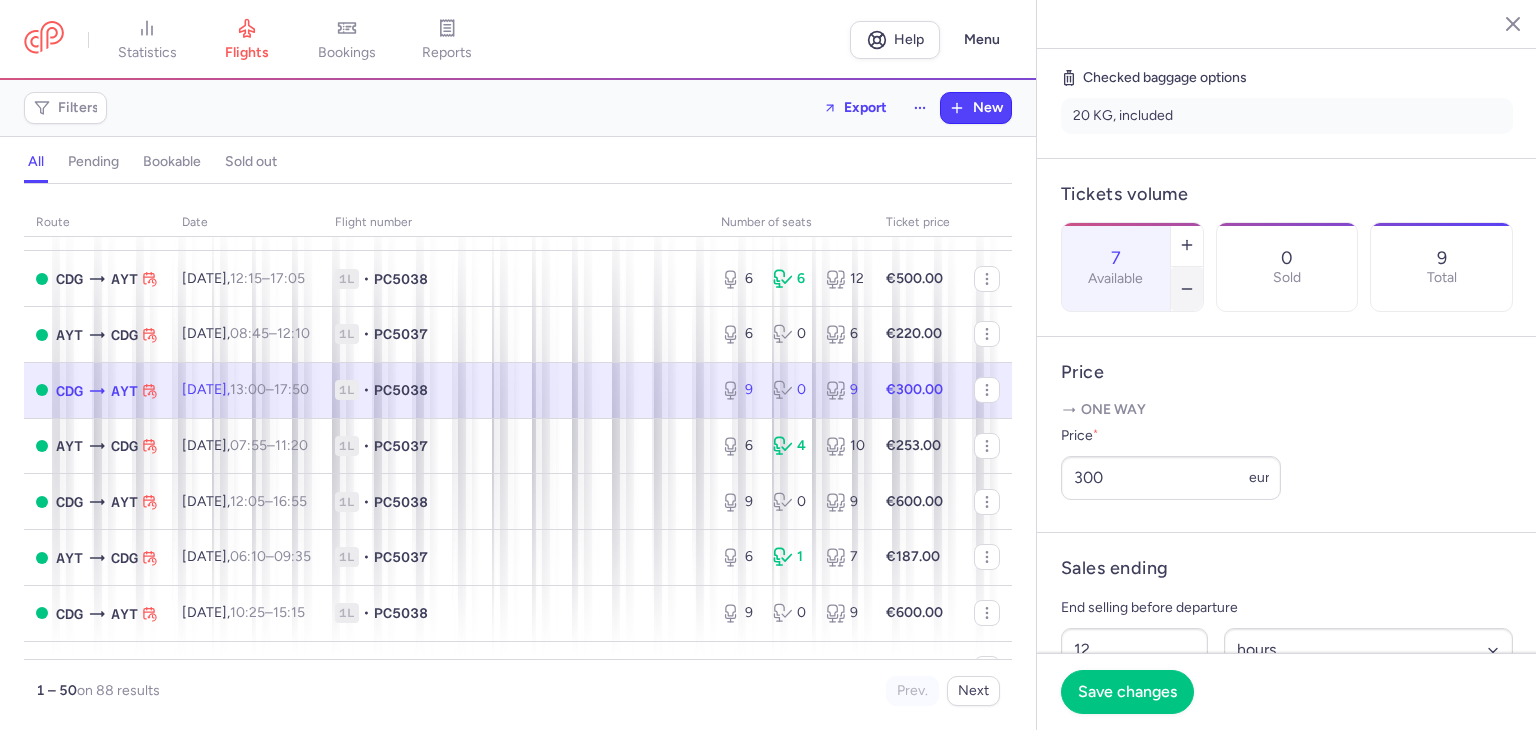 click on "7  Available" at bounding box center (1132, 267) 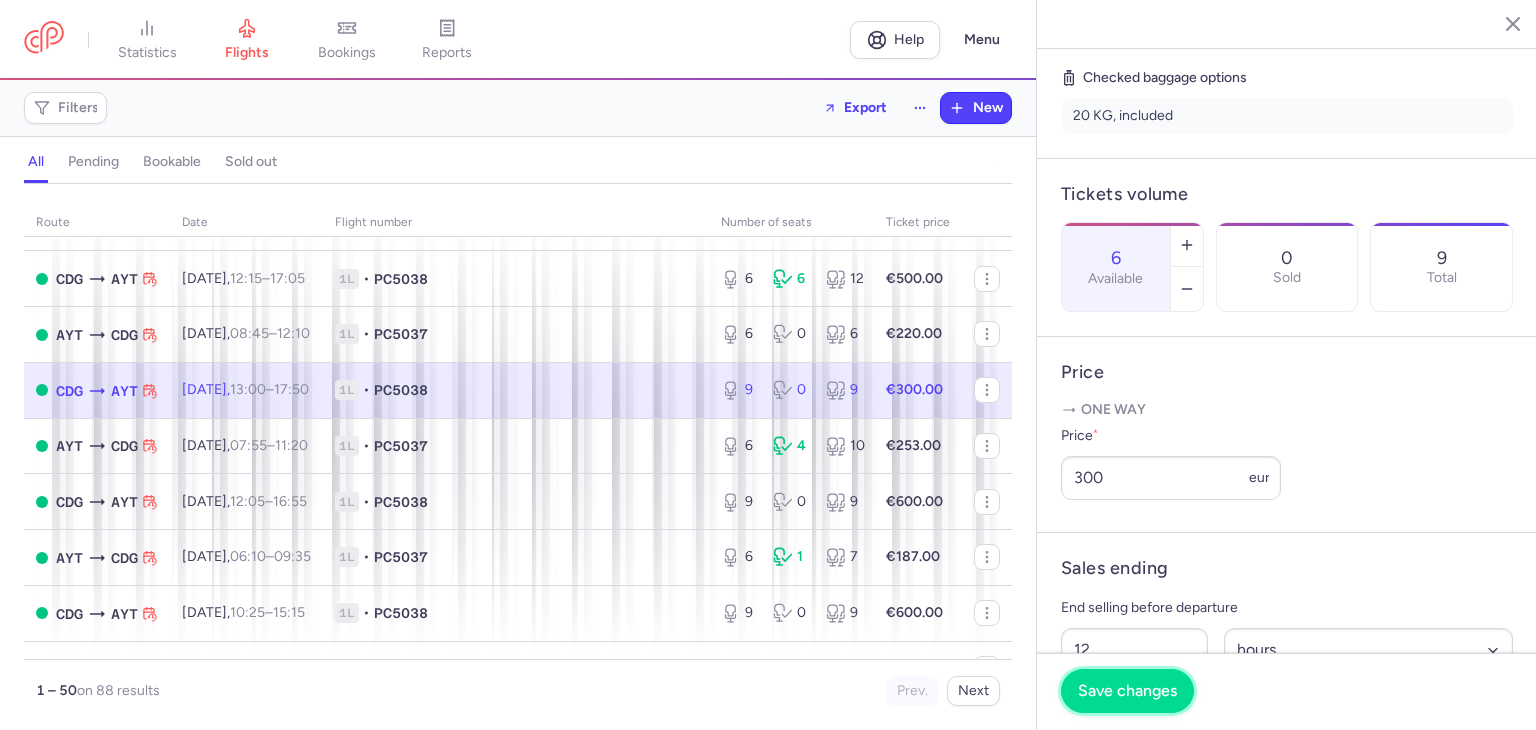 click on "Save changes" at bounding box center (1127, 691) 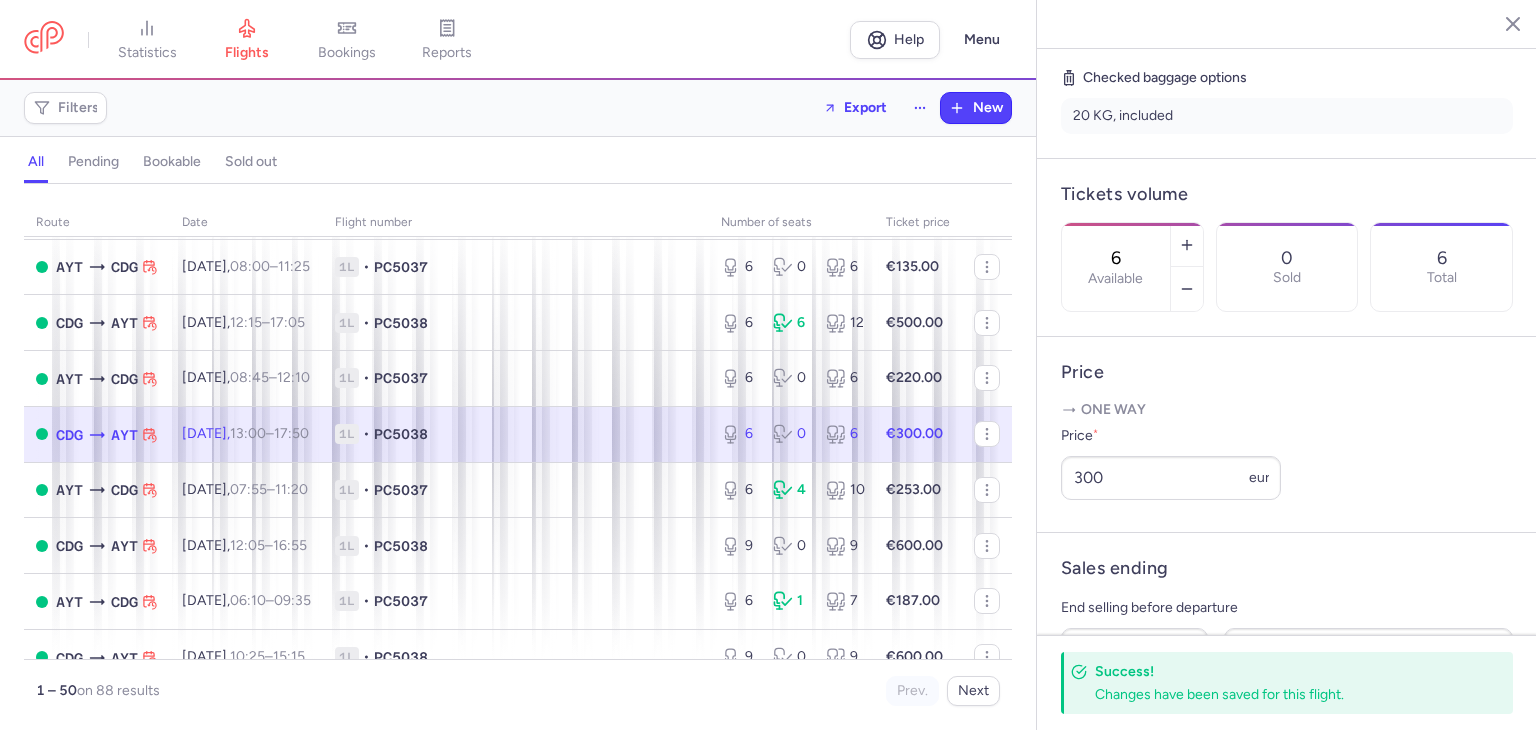 scroll, scrollTop: 933, scrollLeft: 0, axis: vertical 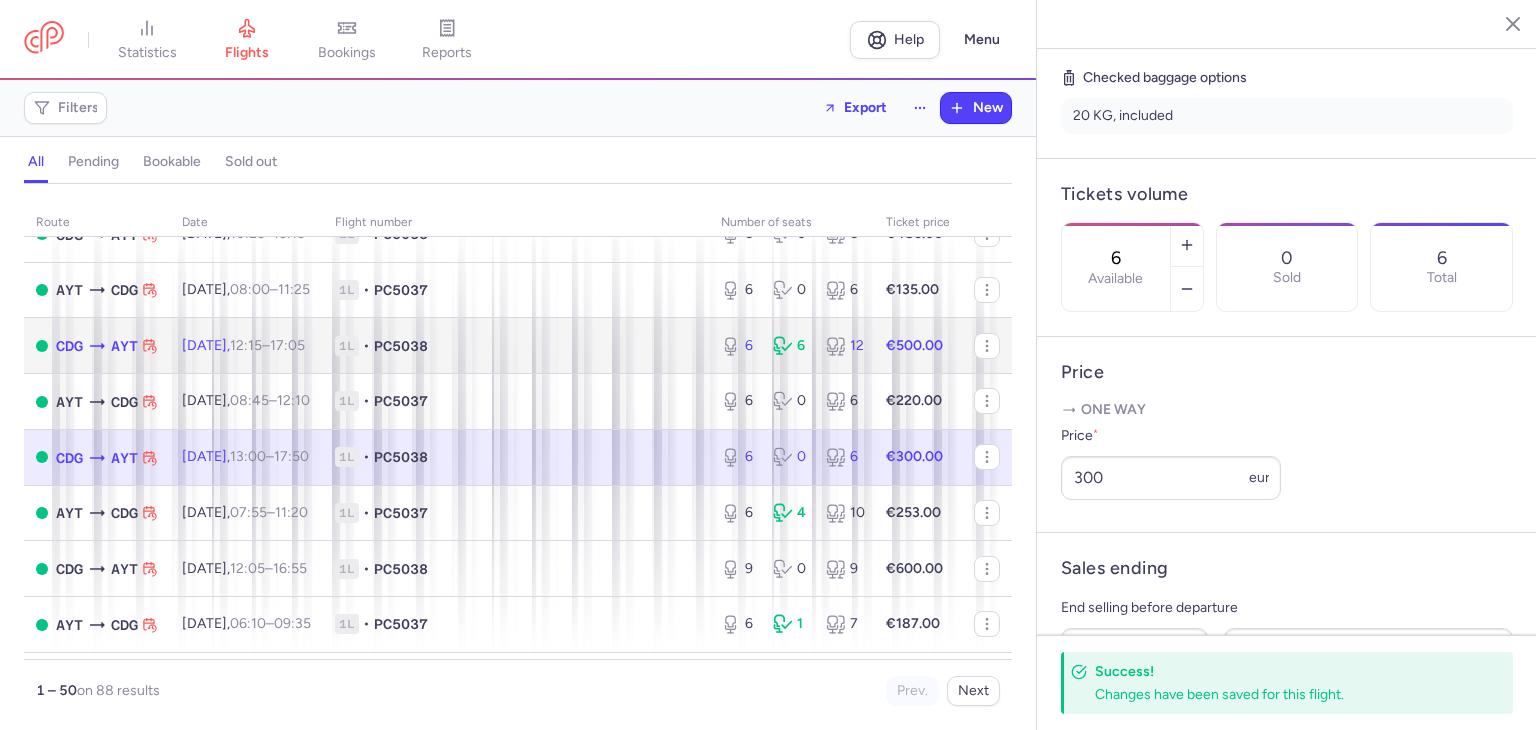 click on "PC5038" at bounding box center (401, 346) 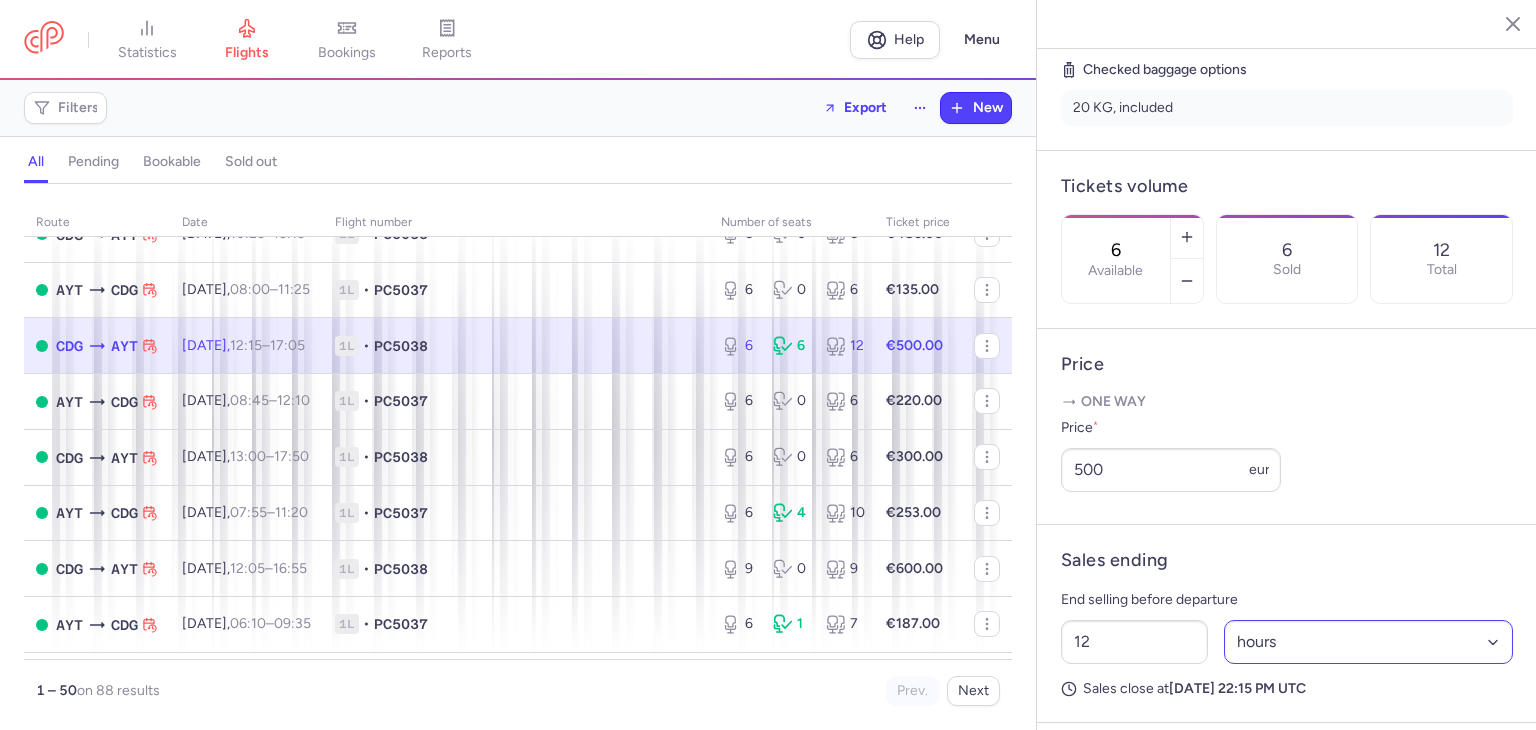 scroll, scrollTop: 500, scrollLeft: 0, axis: vertical 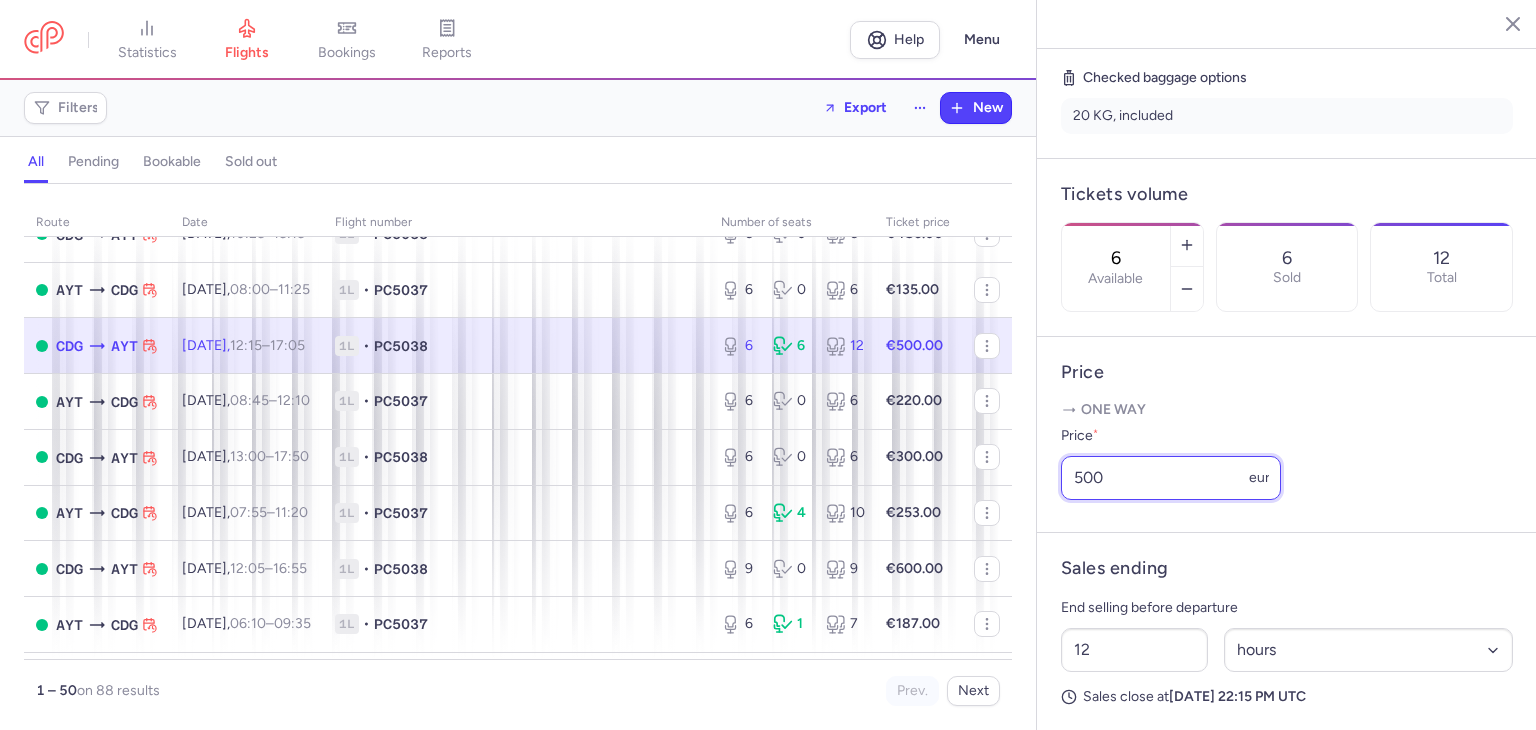 drag, startPoint x: 1128, startPoint y: 503, endPoint x: 1040, endPoint y: 492, distance: 88.68484 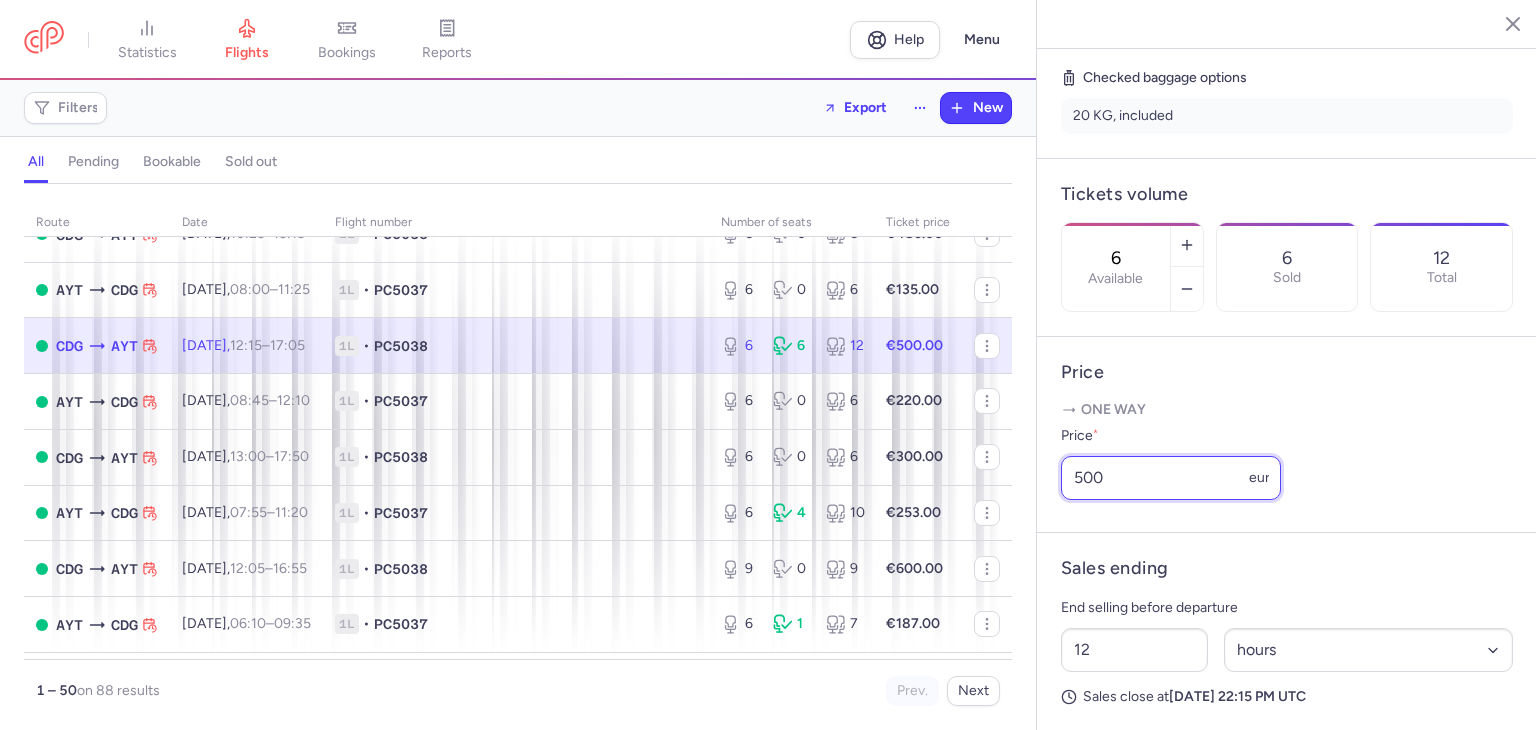 click on "Price  One way  Price  * 500 eur" at bounding box center [1287, 435] 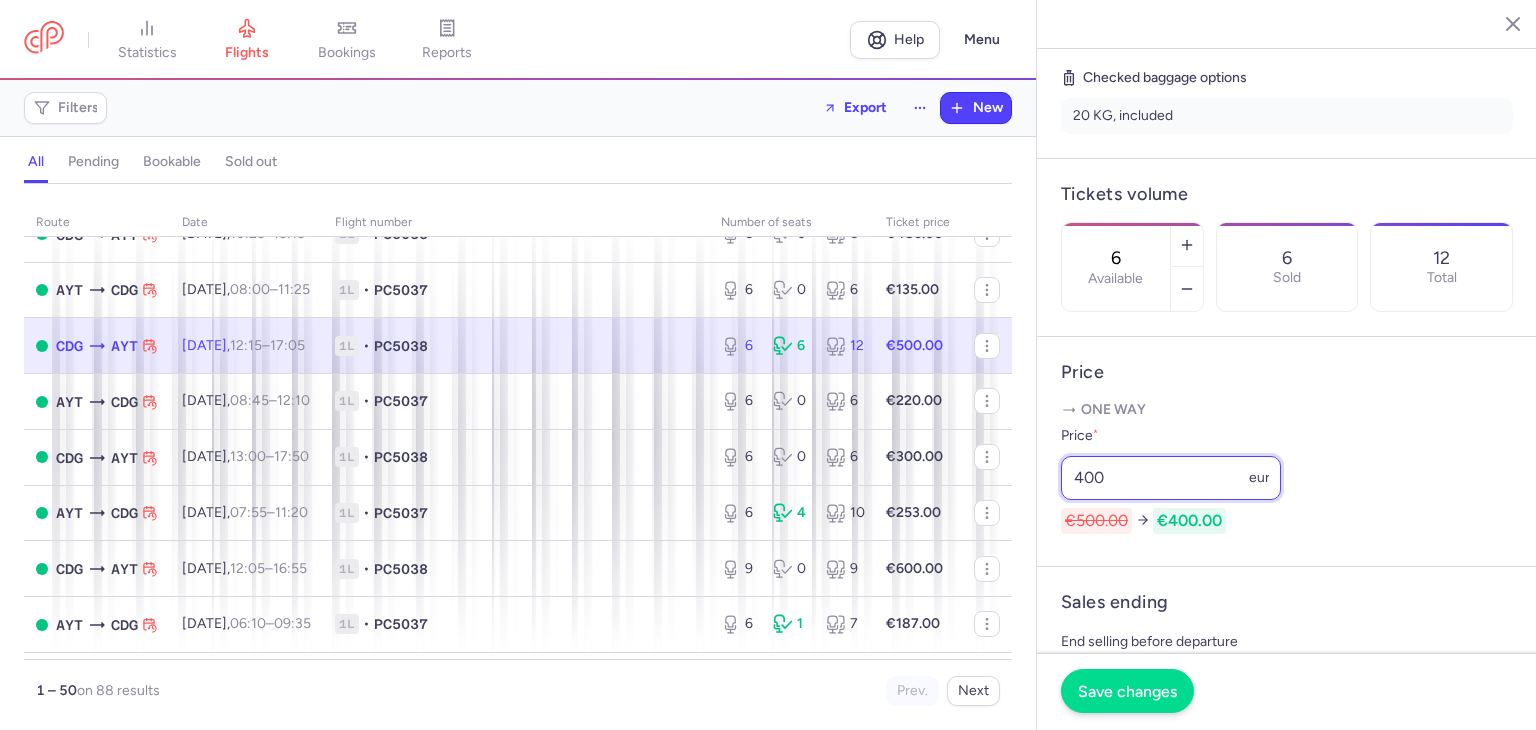type on "400" 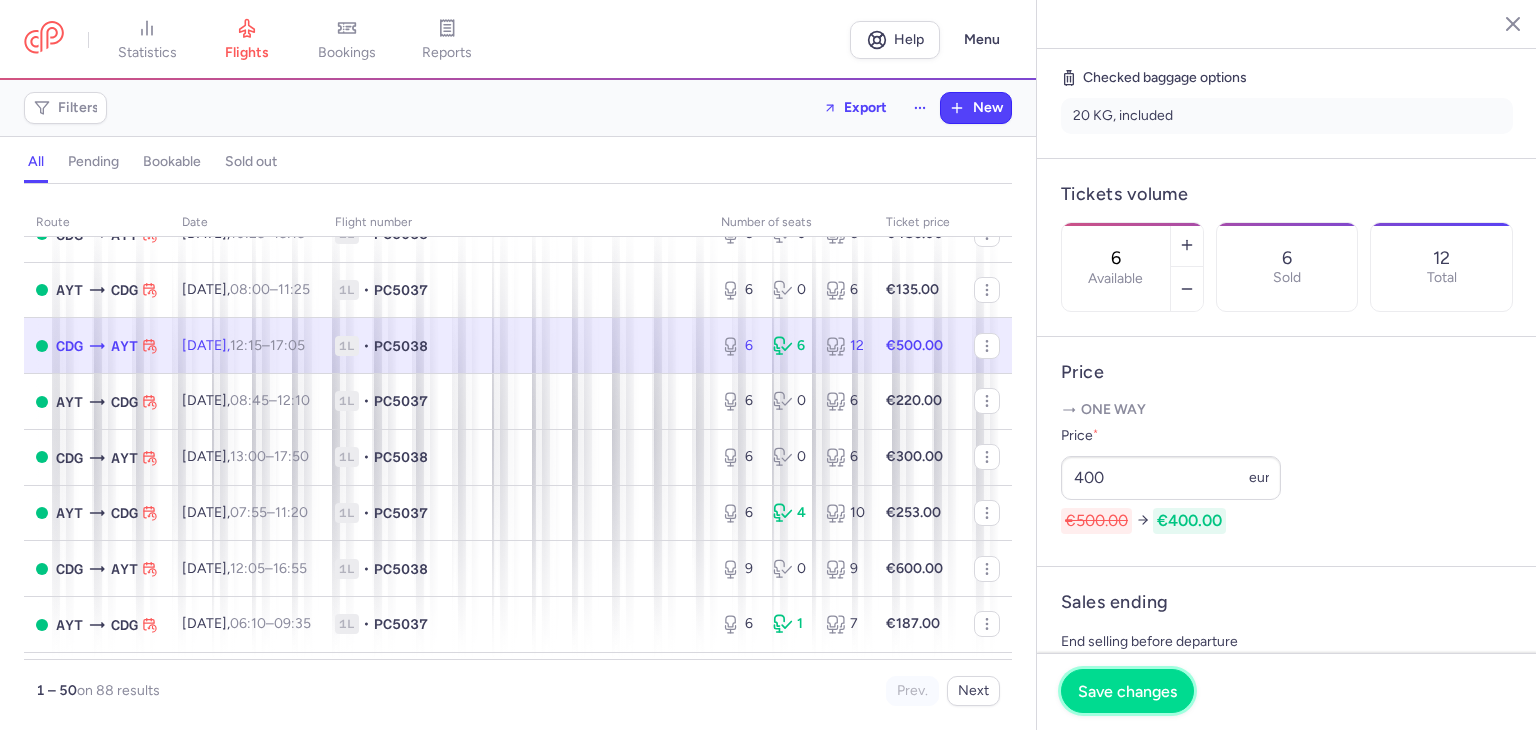 click on "Save changes" at bounding box center (1127, 691) 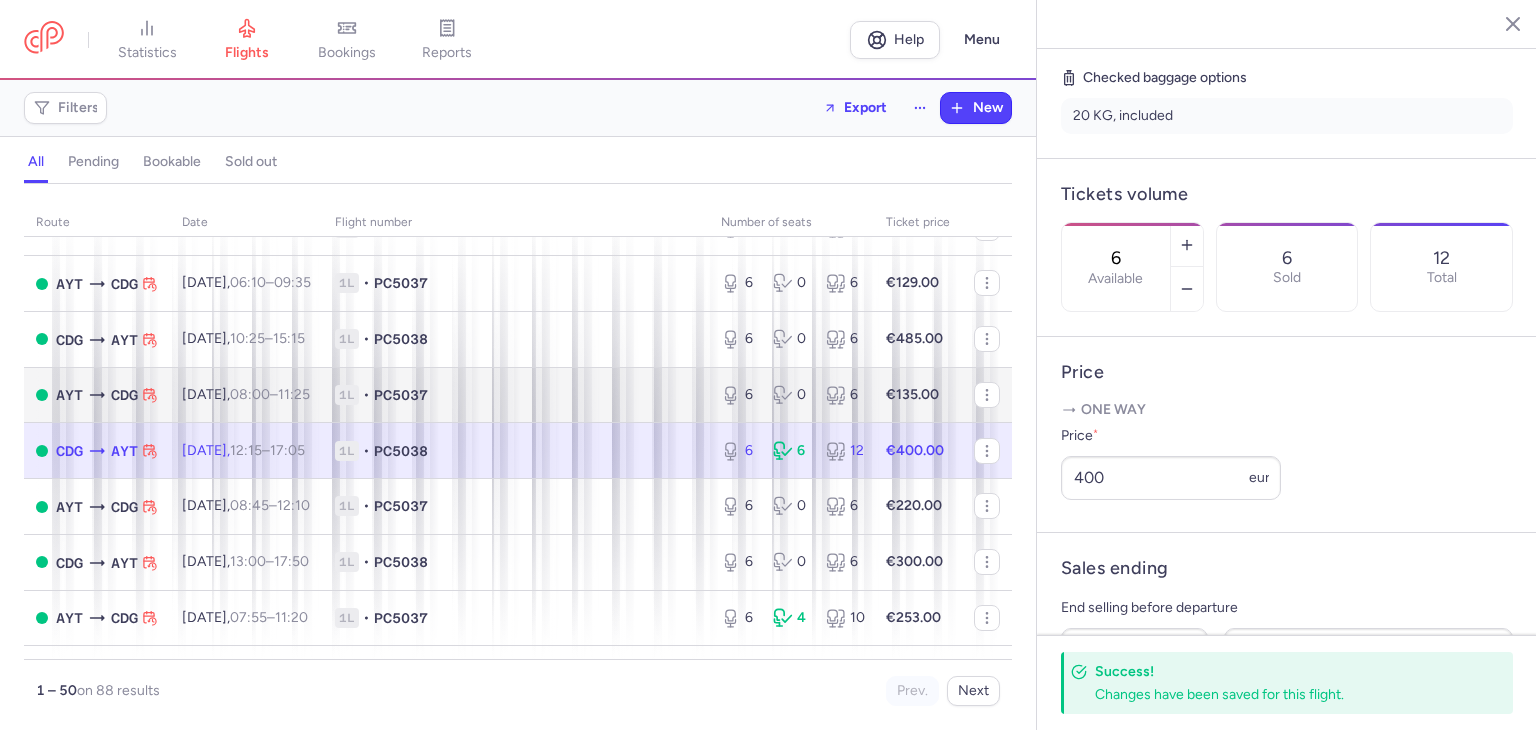 scroll, scrollTop: 800, scrollLeft: 0, axis: vertical 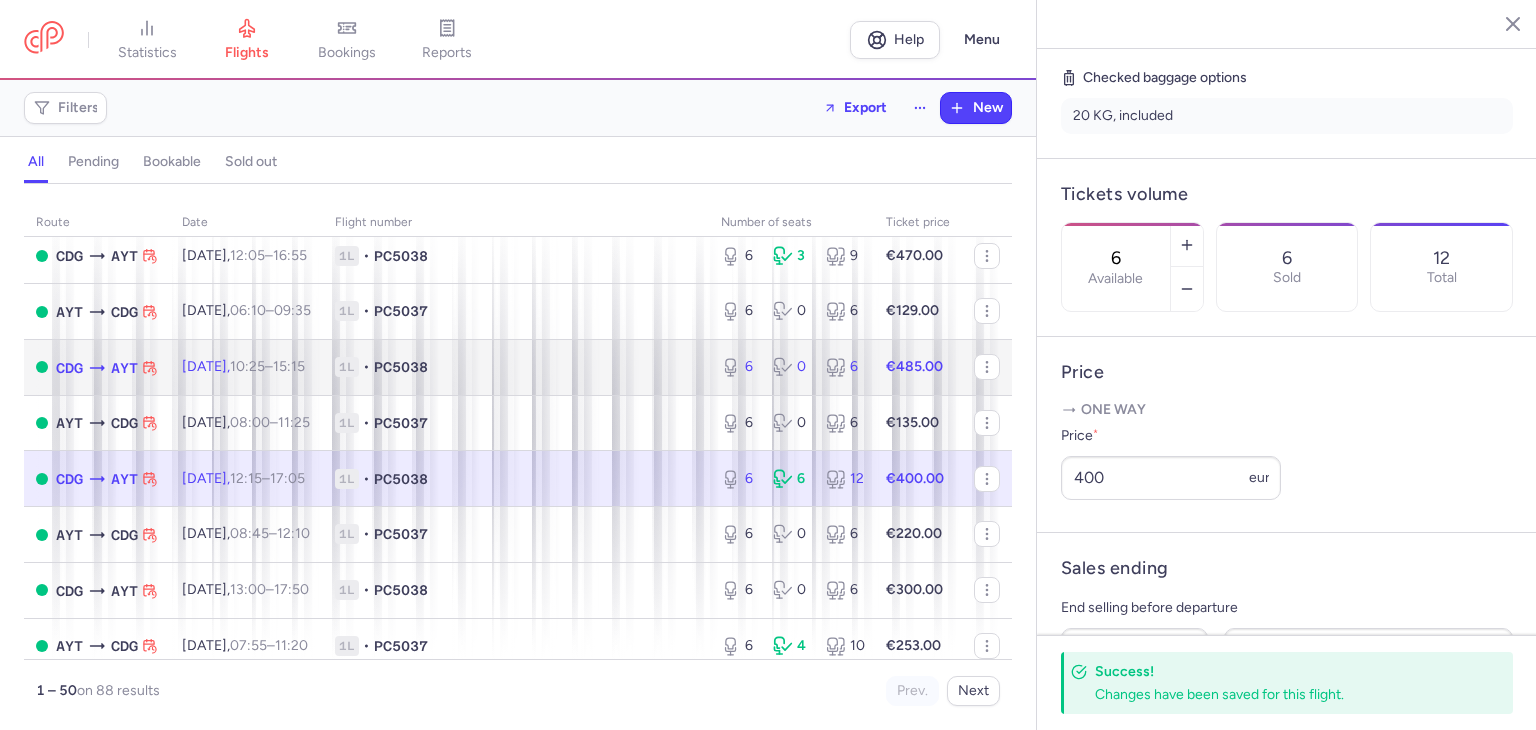 click on "PC5038" at bounding box center (401, 367) 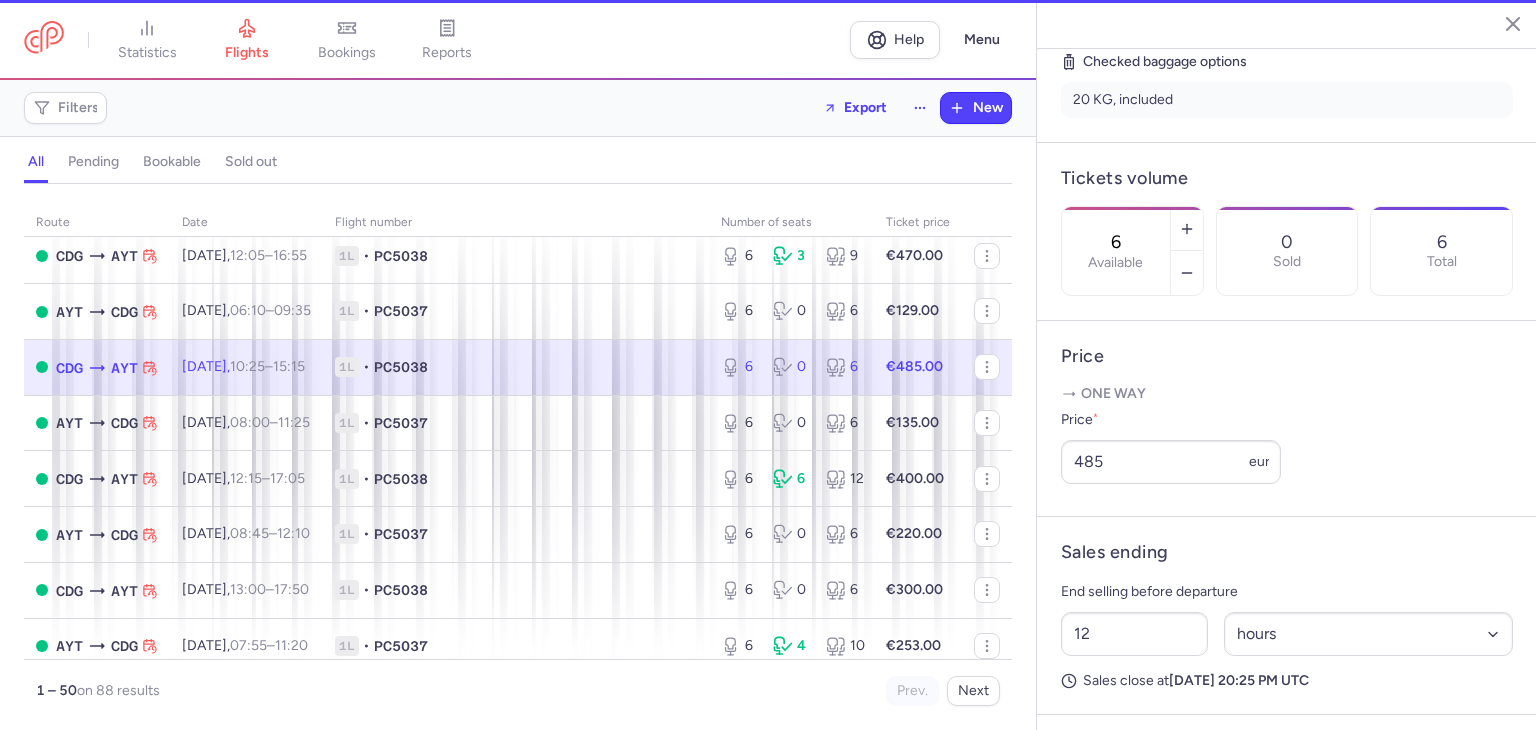 scroll, scrollTop: 484, scrollLeft: 0, axis: vertical 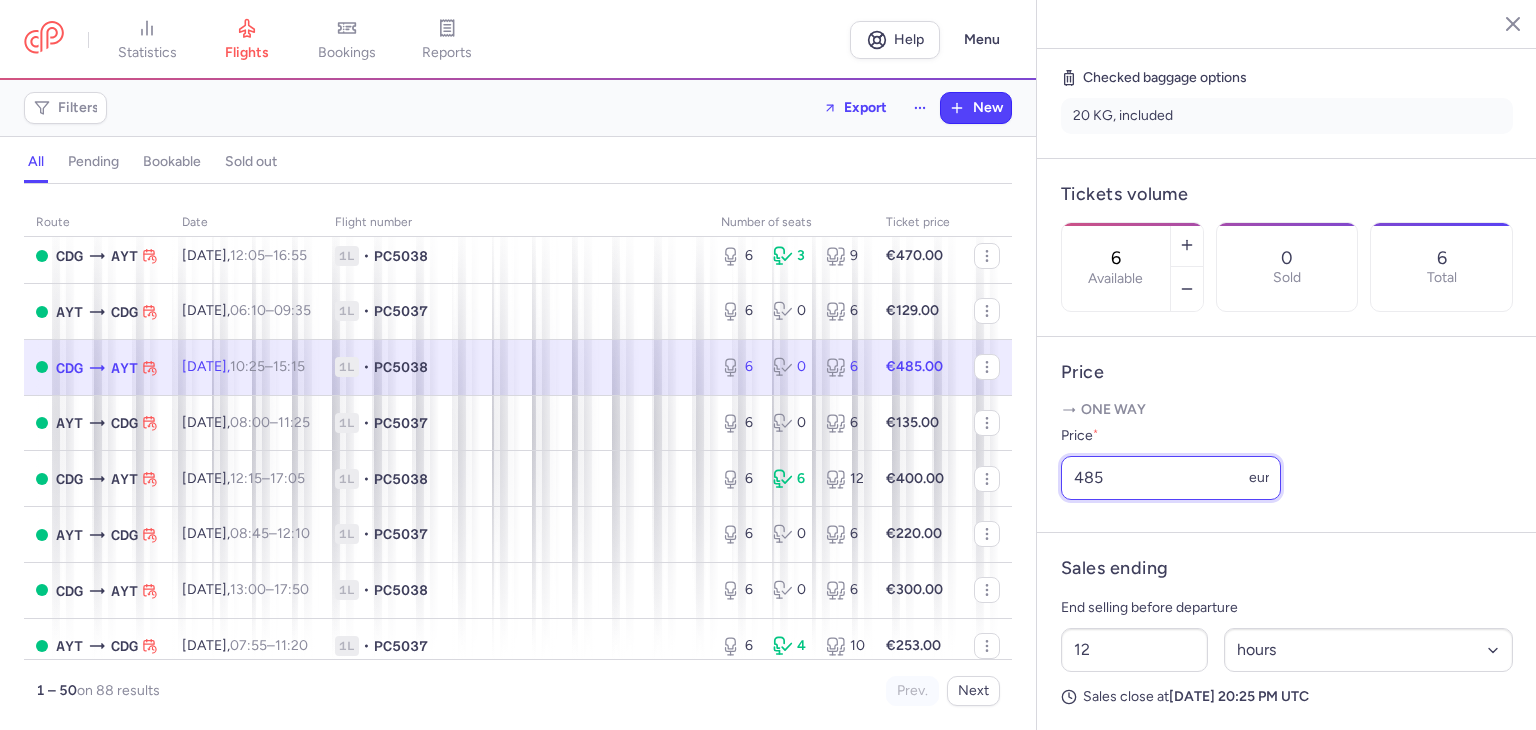 drag, startPoint x: 1142, startPoint y: 495, endPoint x: 1054, endPoint y: 492, distance: 88.051125 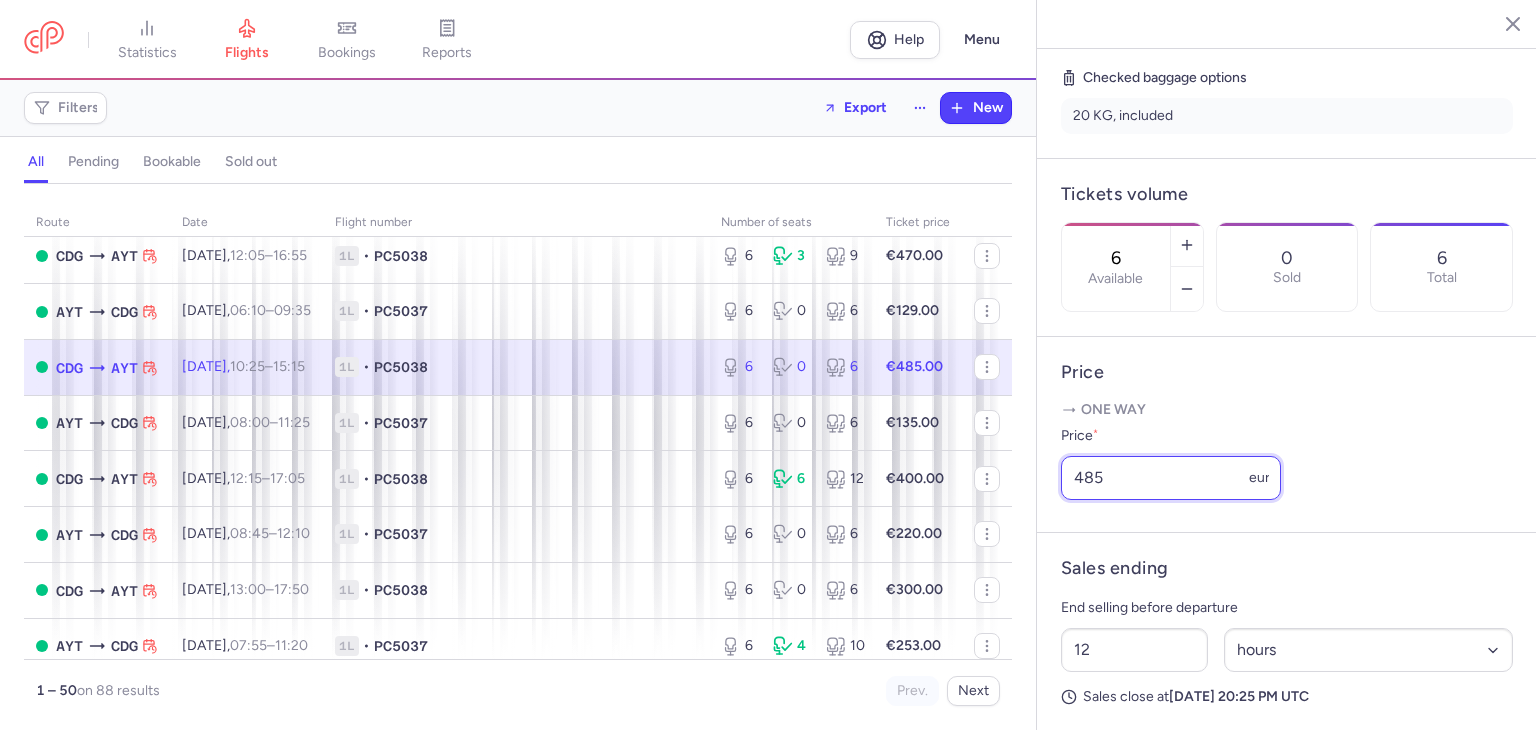click on "Price  One way  Price  * 485 eur" at bounding box center [1287, 435] 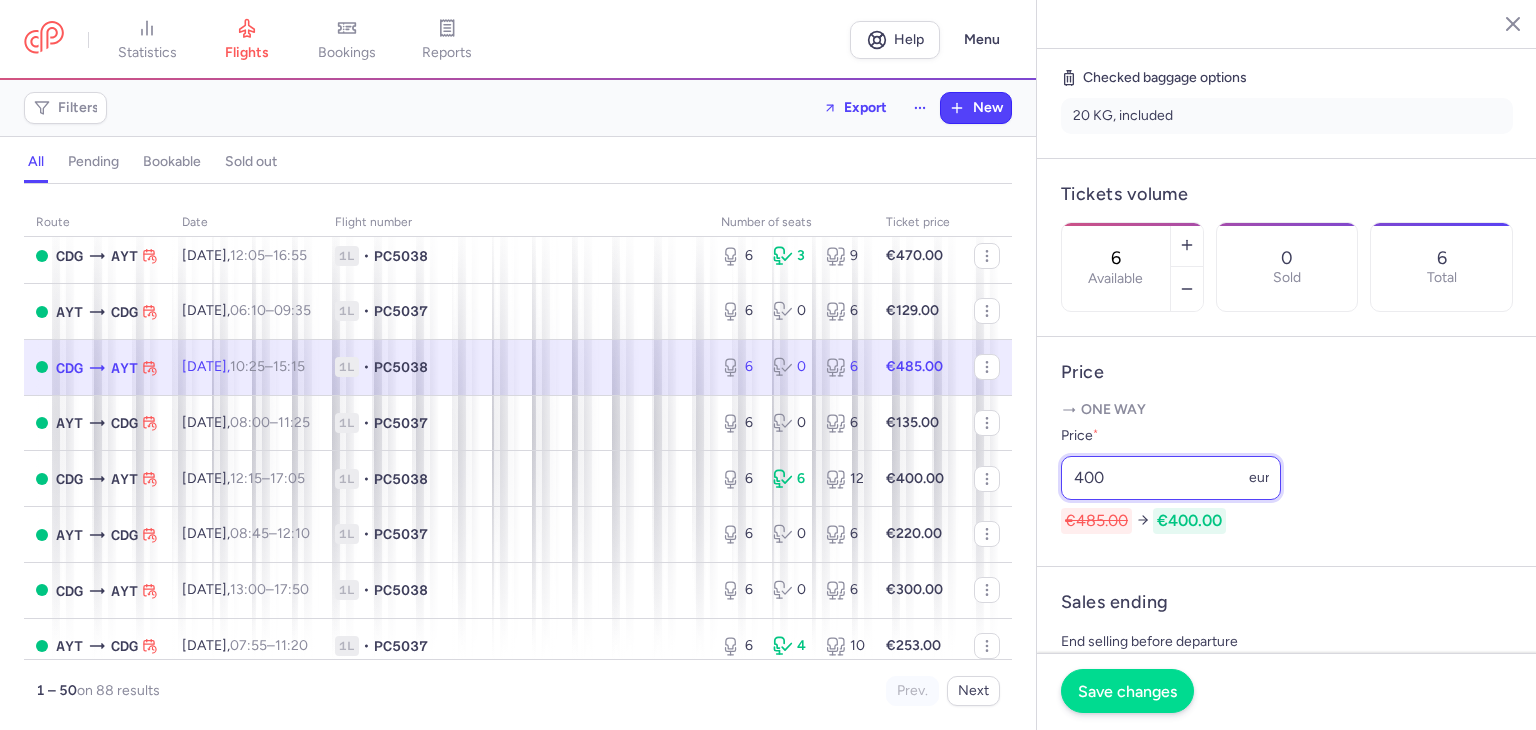 type on "400" 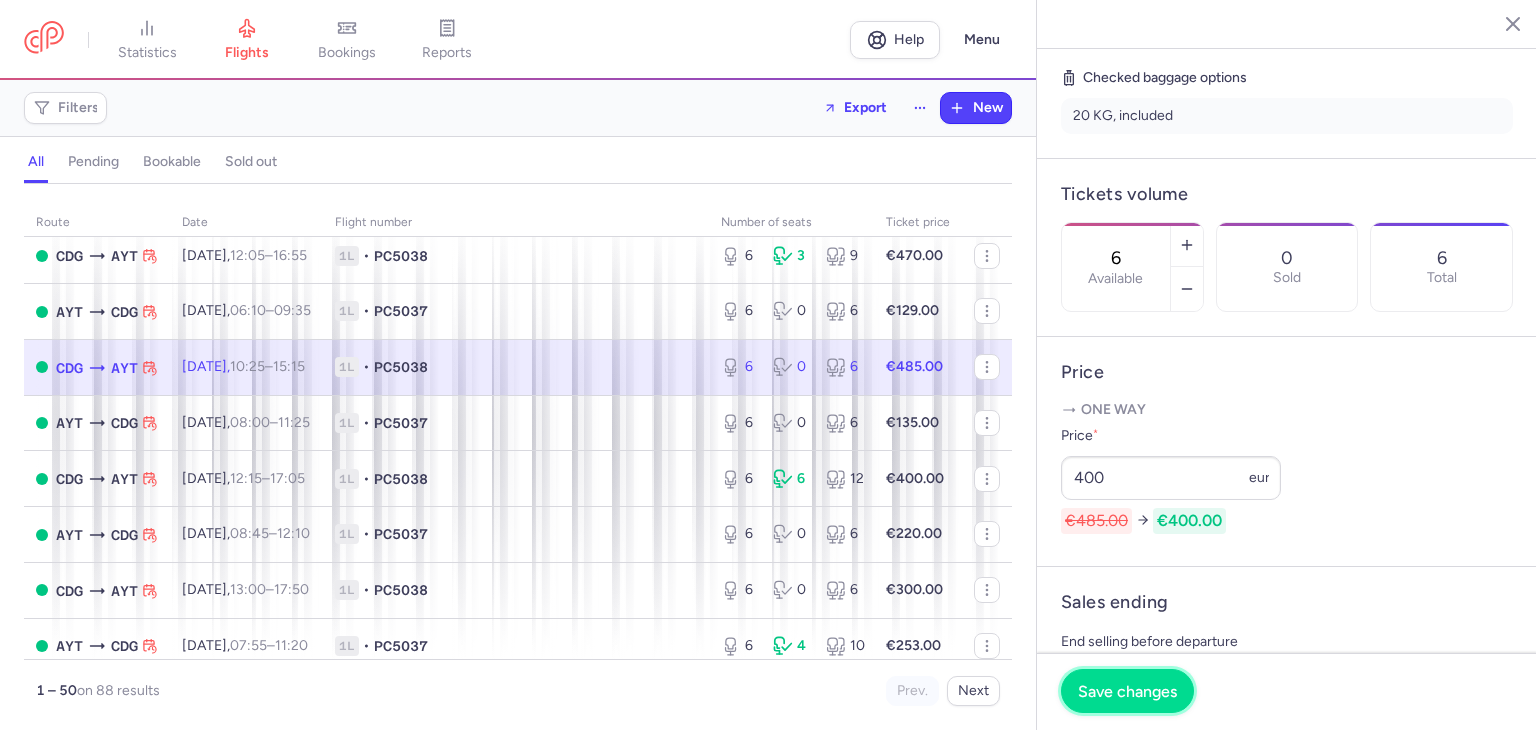 click on "Save changes" at bounding box center (1127, 691) 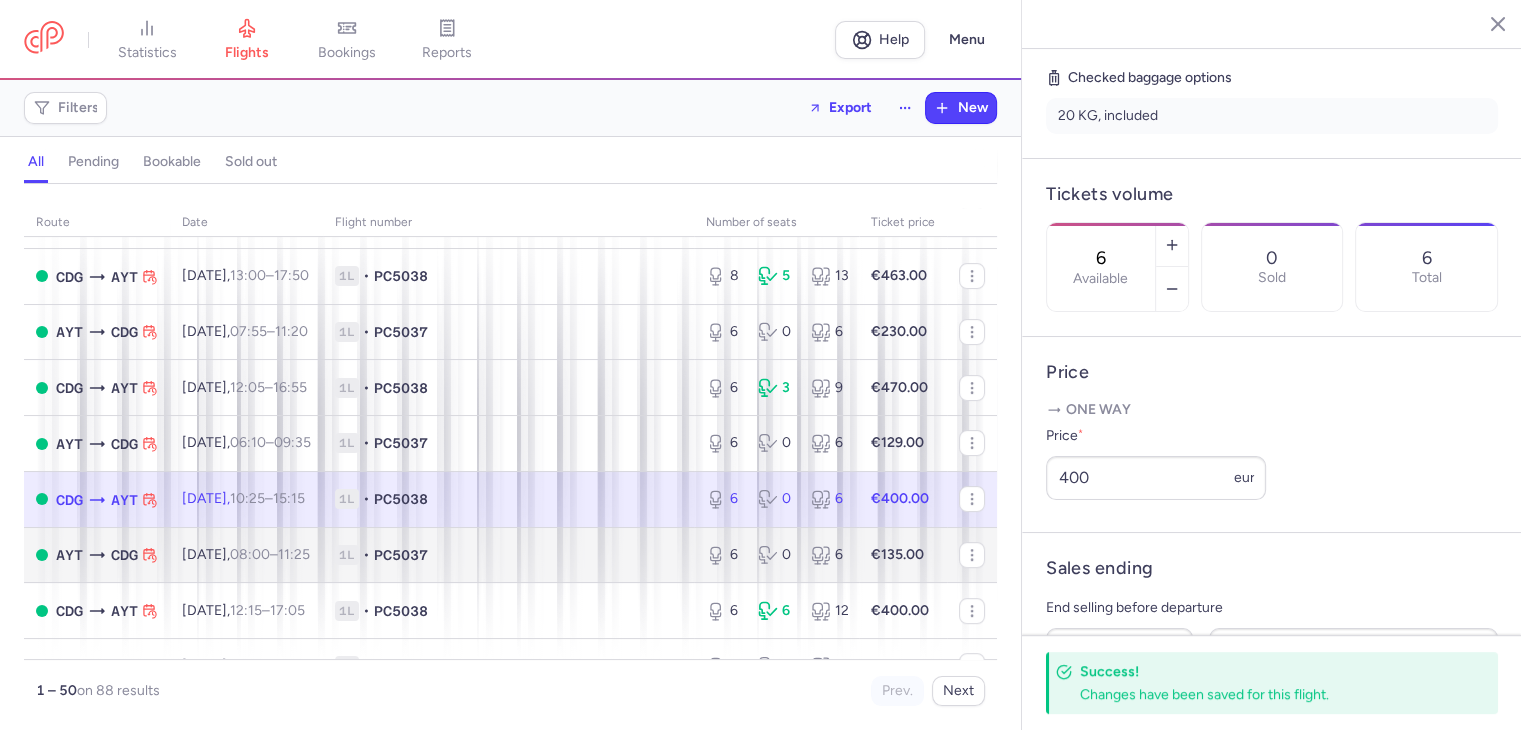 scroll, scrollTop: 666, scrollLeft: 0, axis: vertical 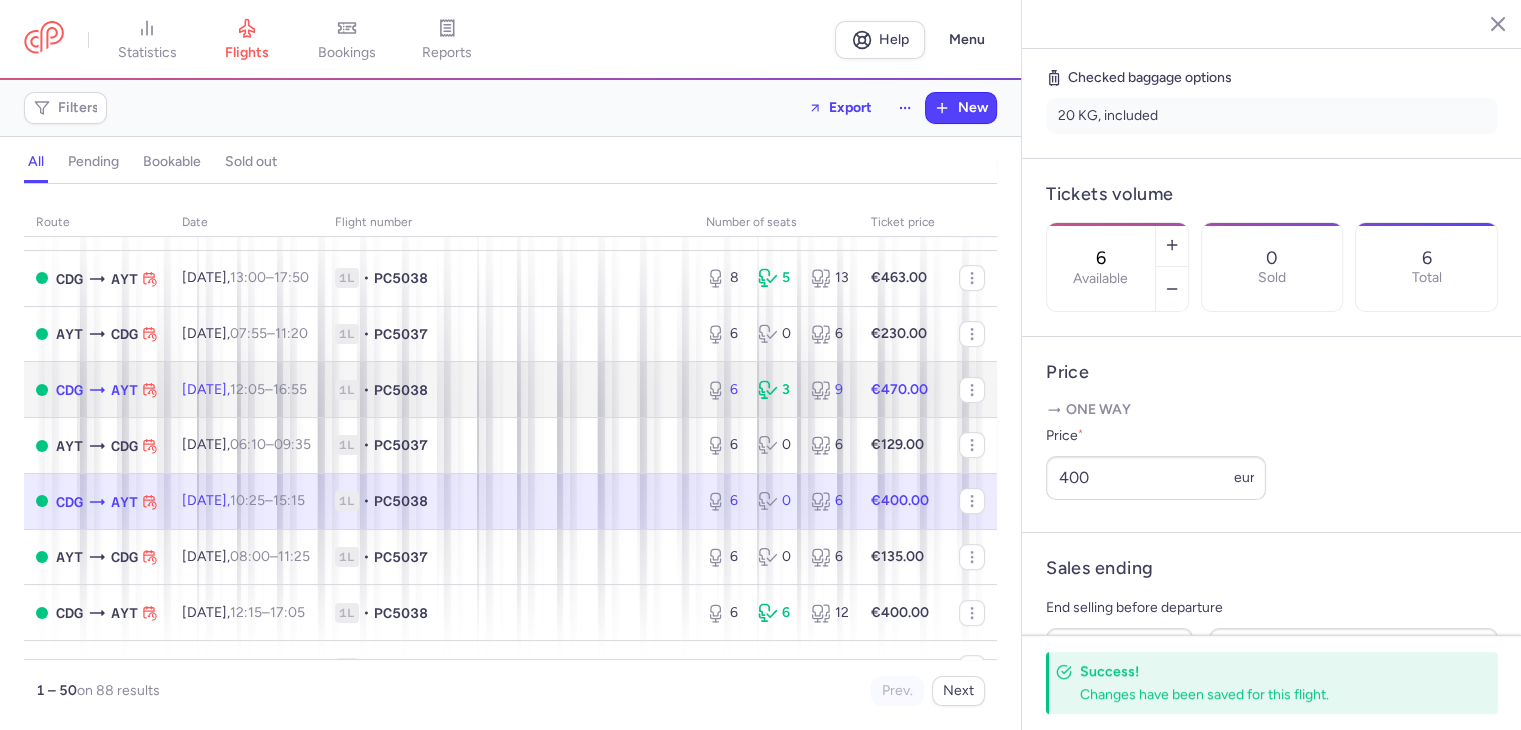 click on "1L • PC5038" at bounding box center [508, 390] 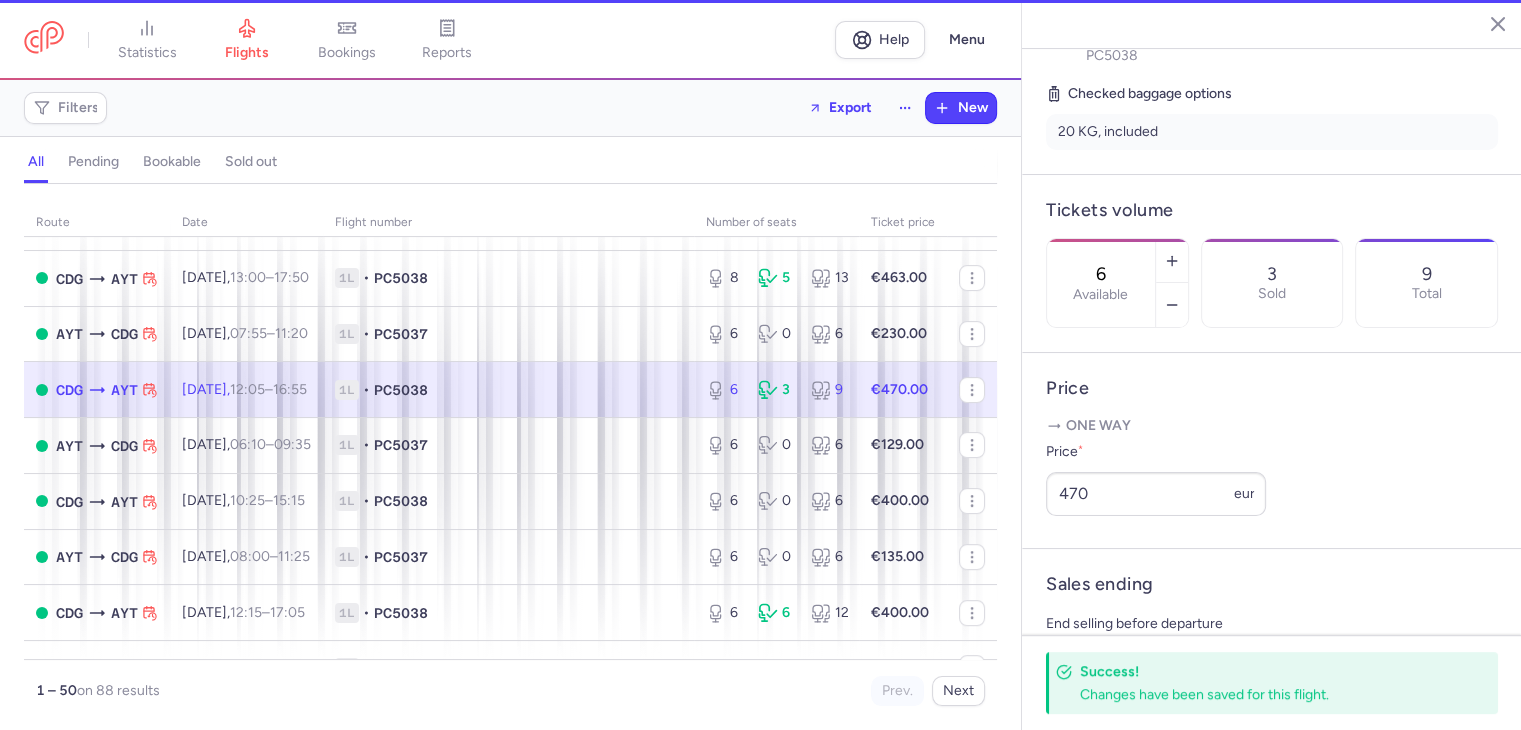 scroll, scrollTop: 500, scrollLeft: 0, axis: vertical 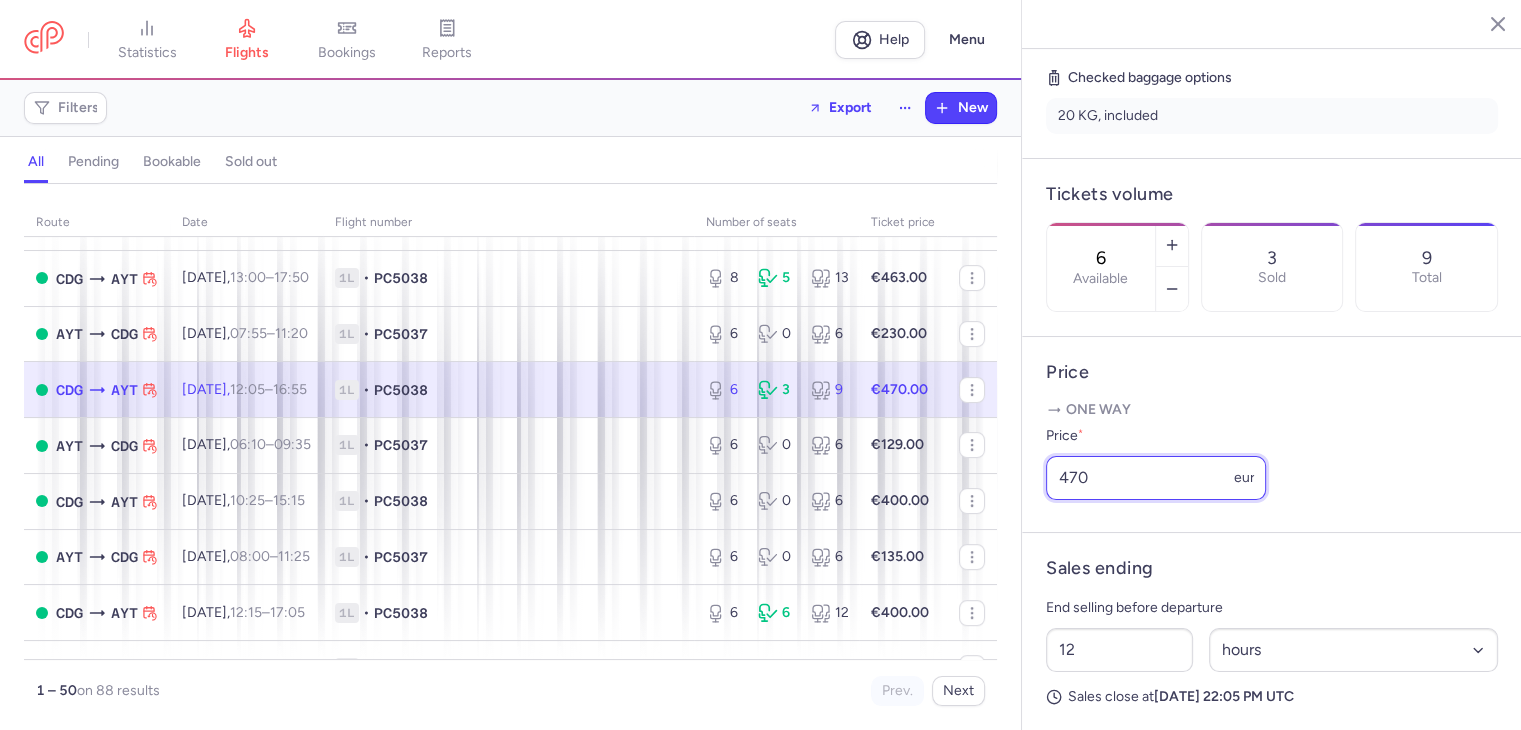 drag, startPoint x: 1131, startPoint y: 502, endPoint x: 1020, endPoint y: 505, distance: 111.040535 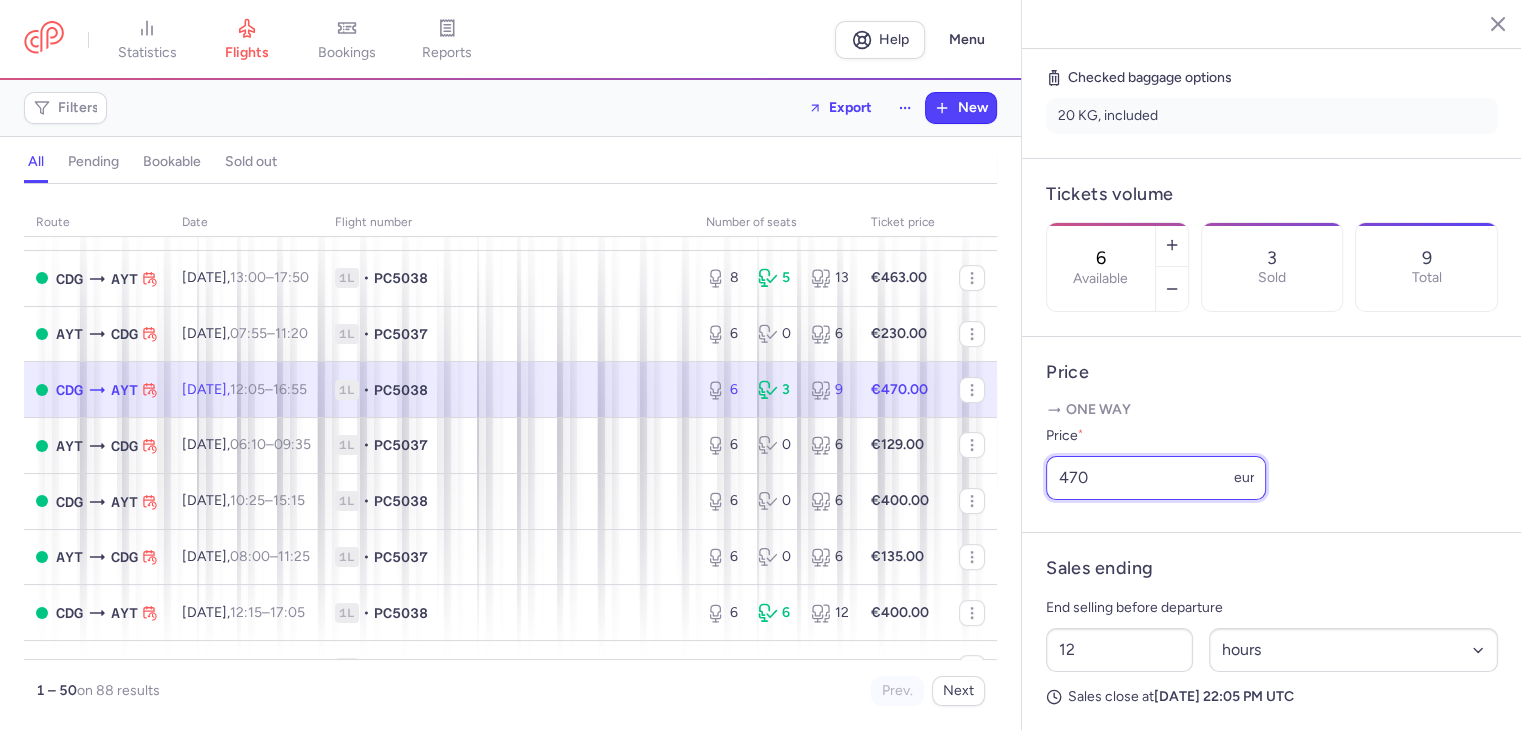 click on "[GEOGRAPHIC_DATA]   [GEOGRAPHIC_DATA] [DATE] Open CDG [GEOGRAPHIC_DATA], [GEOGRAPHIC_DATA] 12:05  (UTC+02:00) CDG [MEDICAL_DATA] Terminal 3 PC5038 16:55  (UTC+03:00) AYT T2 Terminal 2 AYT [GEOGRAPHIC_DATA], [GEOGRAPHIC_DATA] Cancel Flight  Flights with bookings cannot be cancelled Flight Operator Pegasus PC5038  Checked baggage options  20 KG, included Tickets volume 6  Available  3 Sold 9 Total Price  One way  Price  * 470 eur Sales ending End selling before departure 12 Select an option hours days Sales close at  [DATE]	22:05 PM UTC  Bookings (2) CPMEIB  (1 PAX)  €470.00  Bahar CELIK CP7Q4W  (2 PAX)  €940.00  [PERSON_NAME], [PERSON_NAME]" at bounding box center [1271, 365] 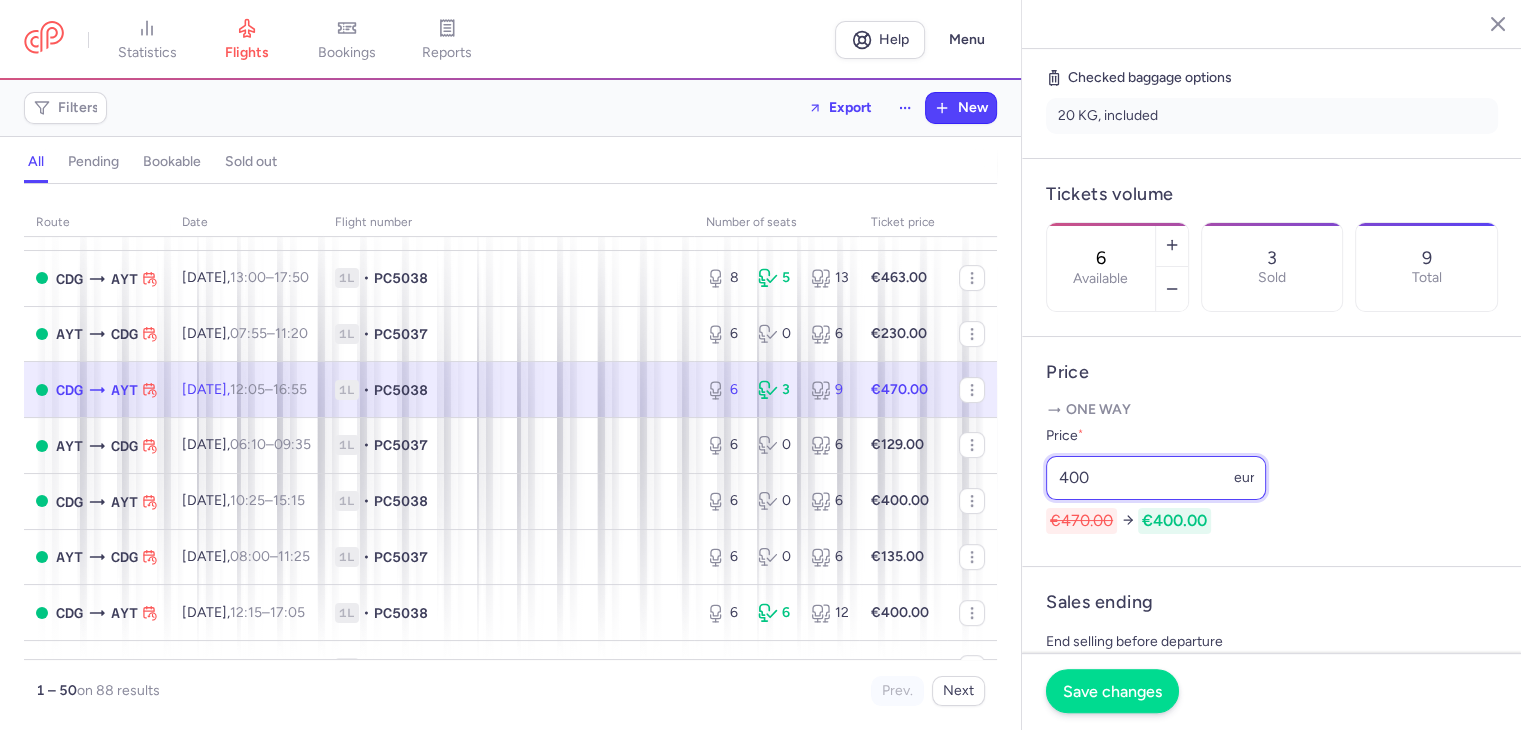 type on "400" 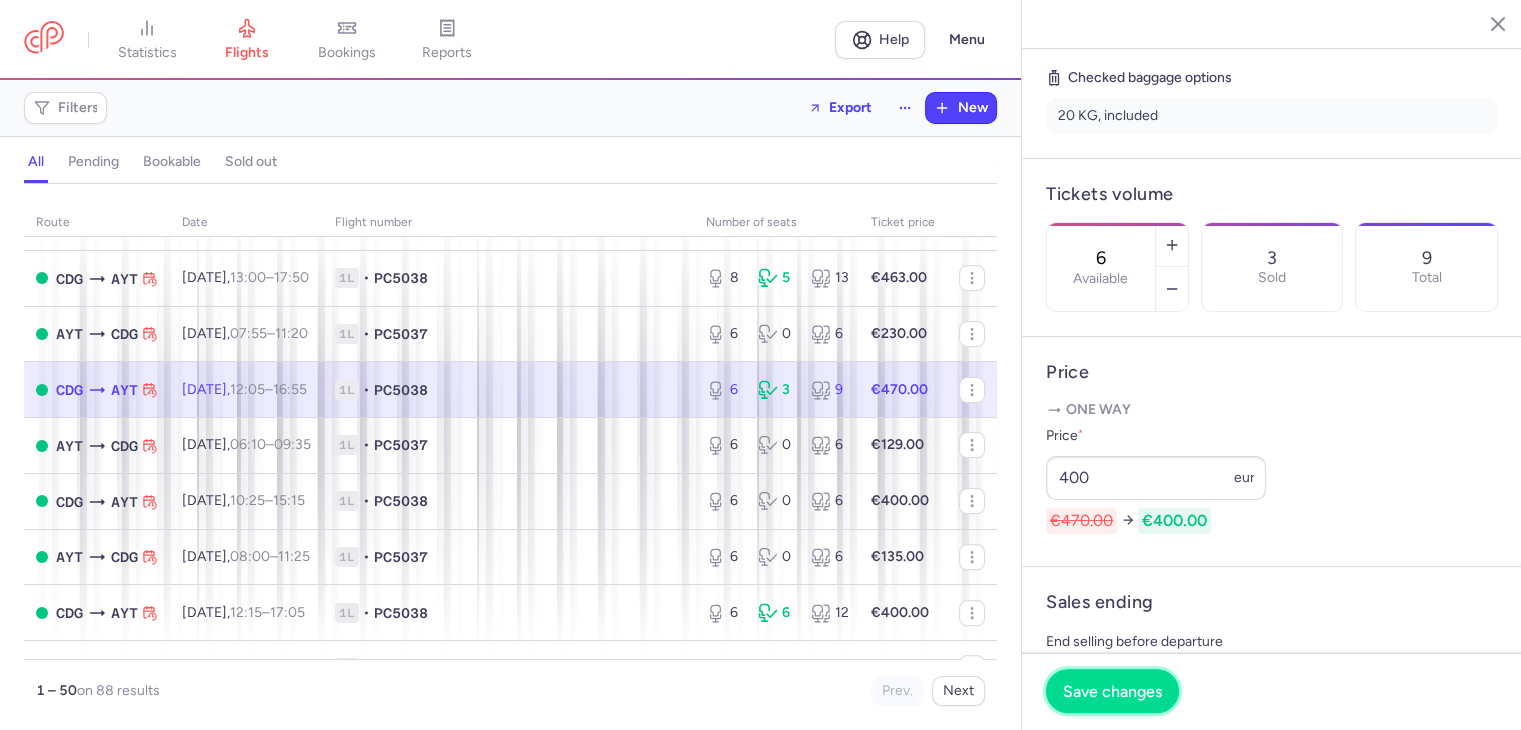 click on "Save changes" at bounding box center (1112, 691) 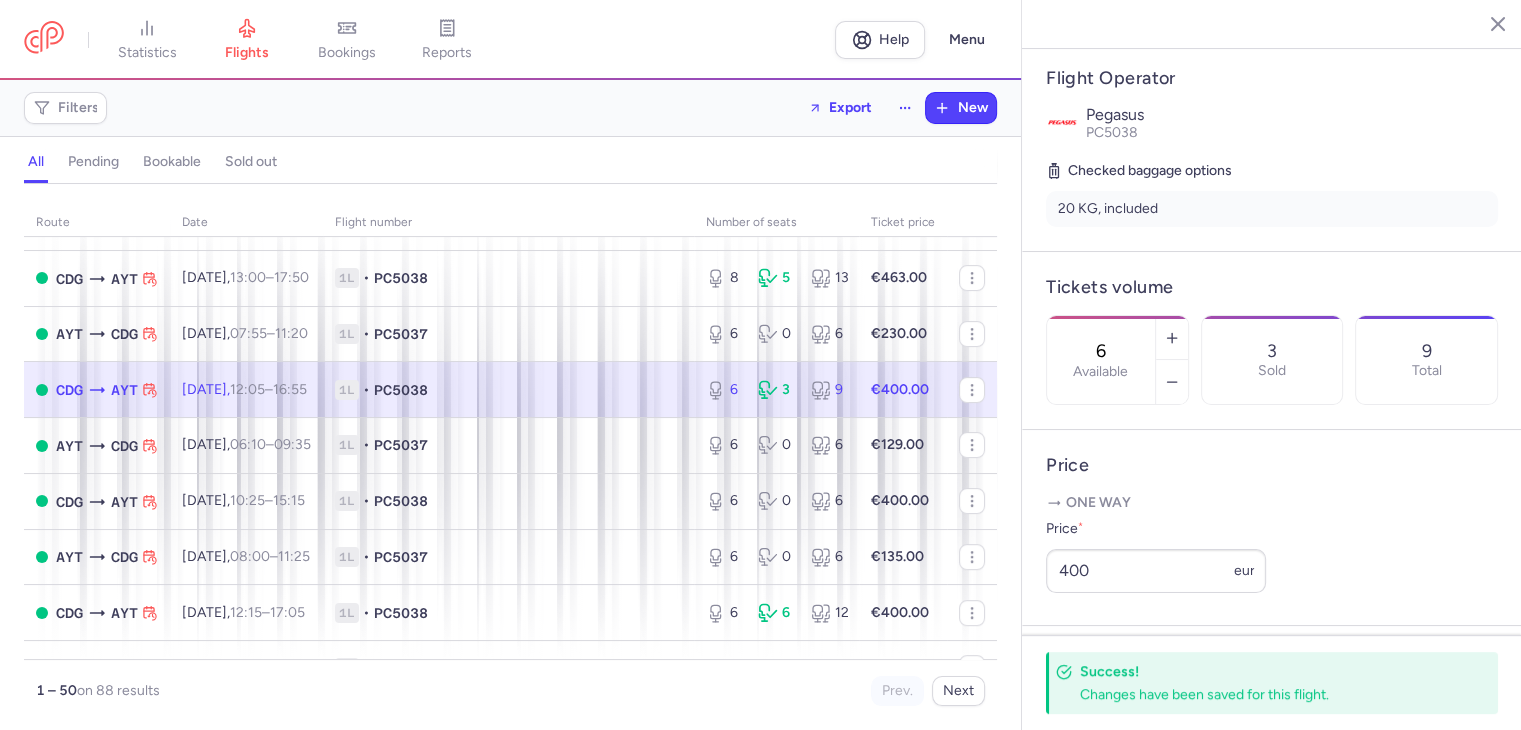 scroll, scrollTop: 207, scrollLeft: 0, axis: vertical 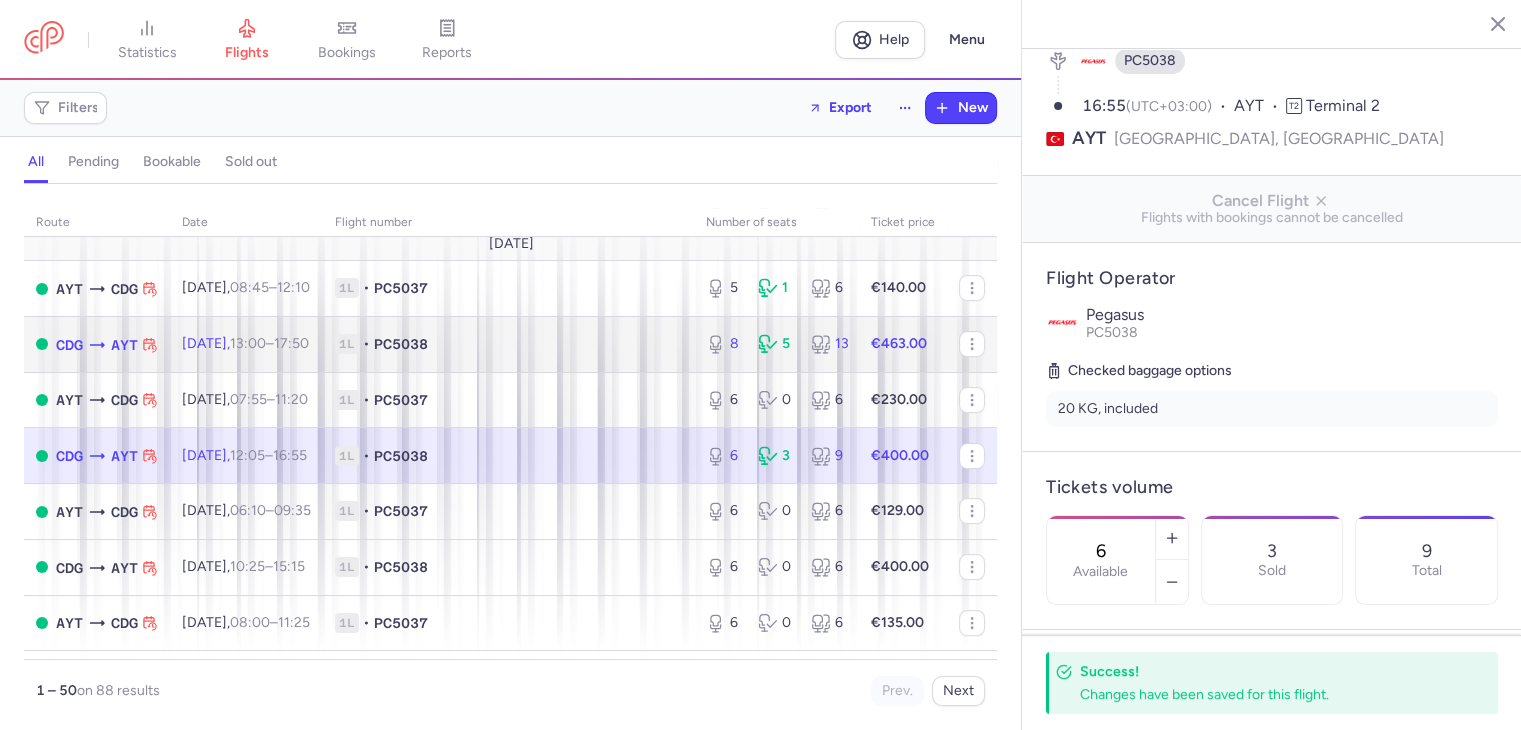 click on "1L • PC5038" at bounding box center (508, 344) 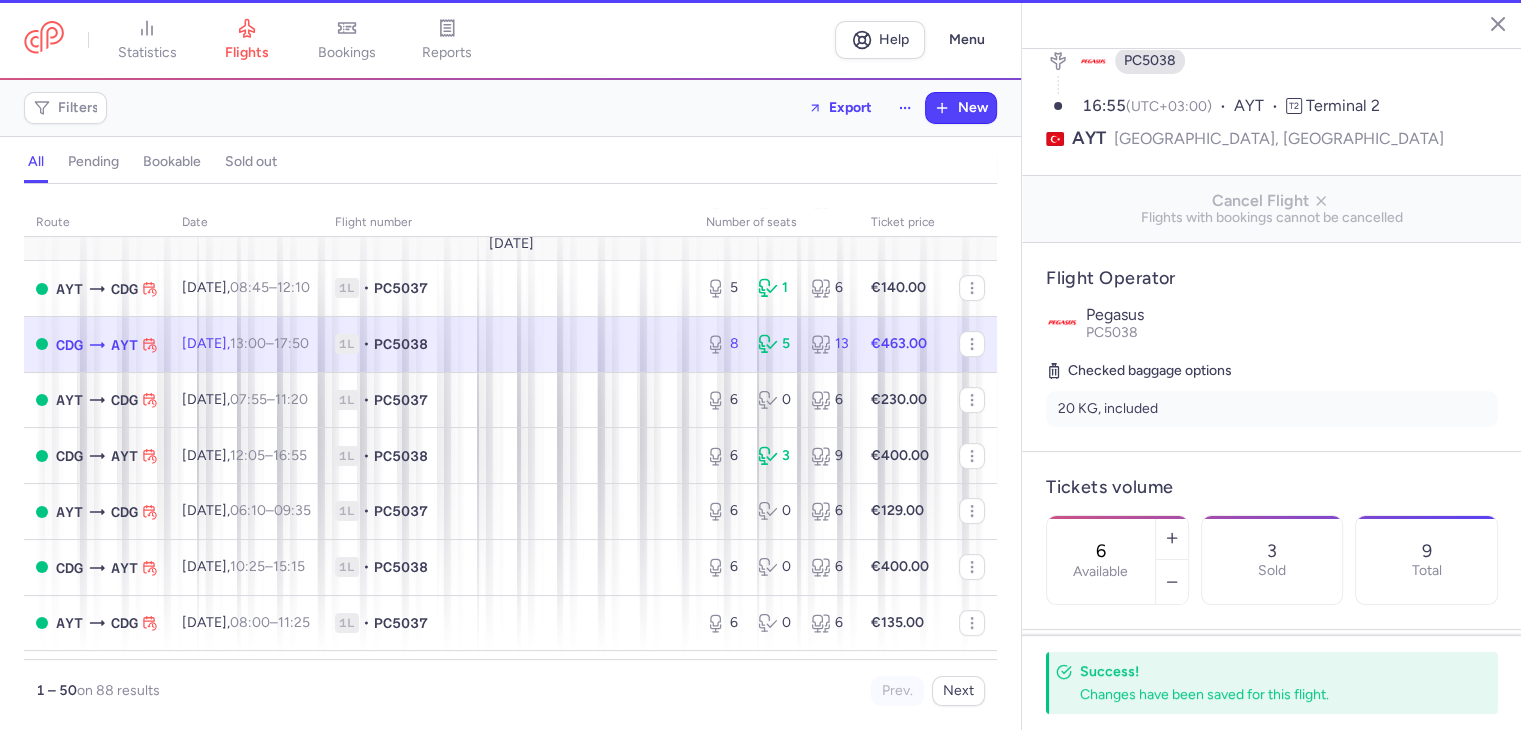 type on "8" 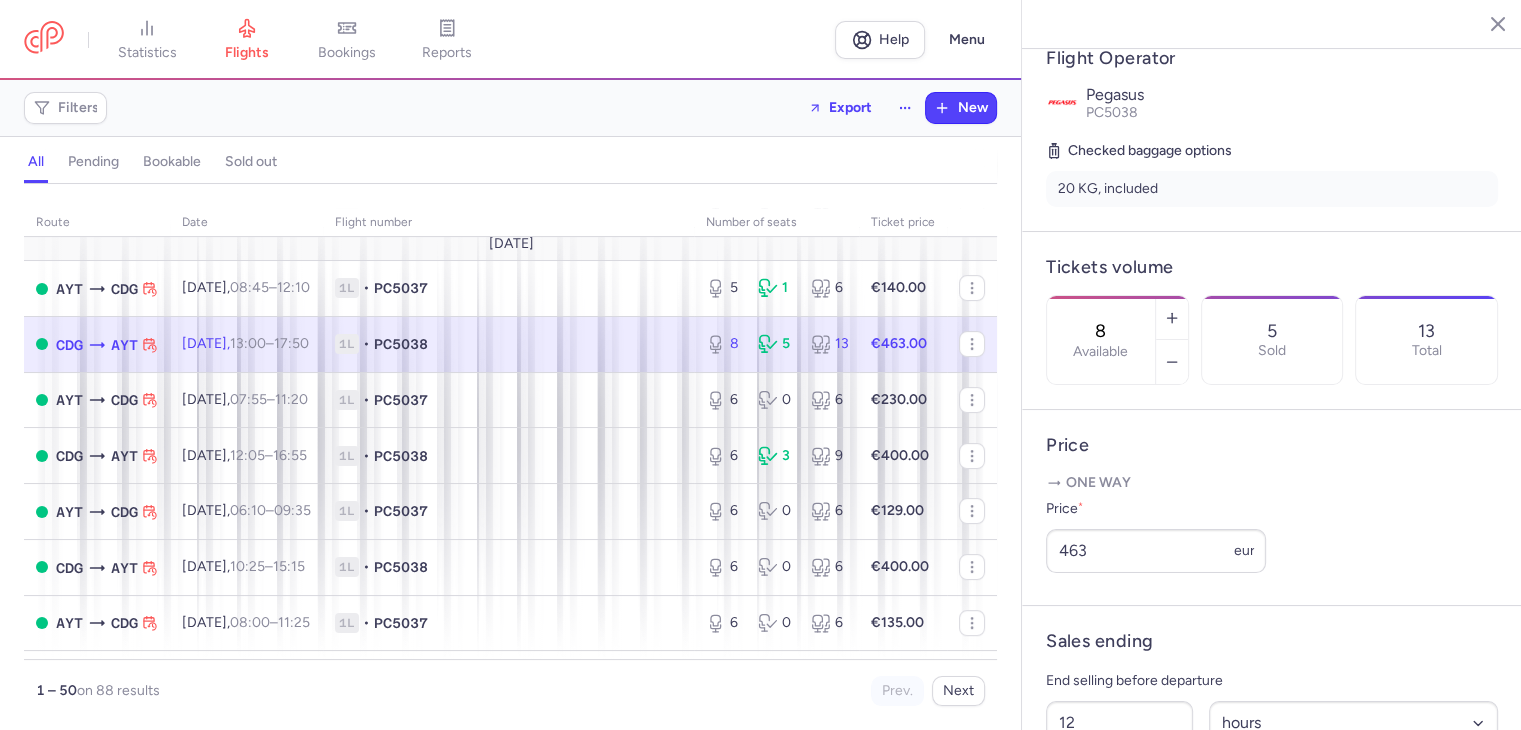 scroll, scrollTop: 473, scrollLeft: 0, axis: vertical 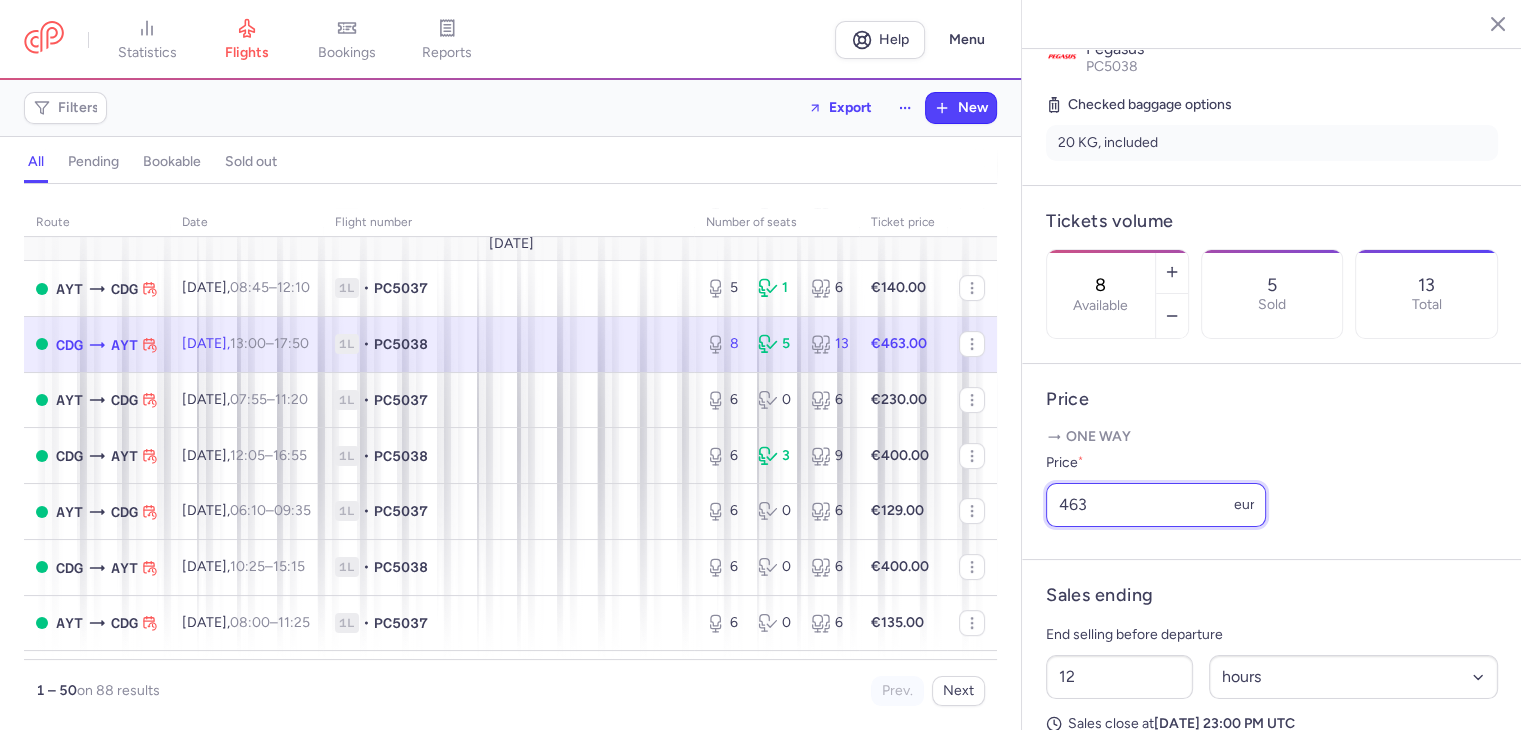 drag, startPoint x: 1099, startPoint y: 530, endPoint x: 1045, endPoint y: 532, distance: 54.037025 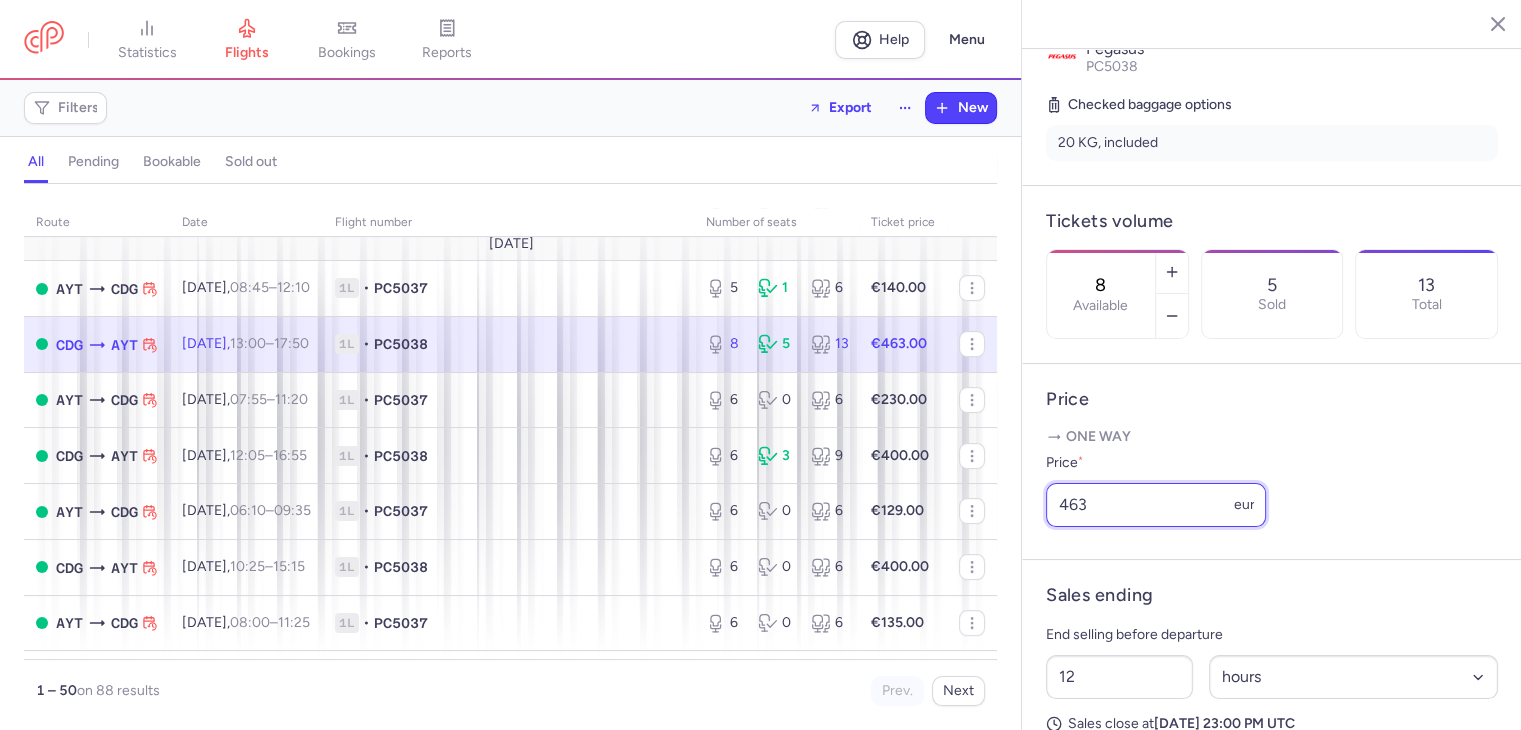 click on "463" at bounding box center [1156, 505] 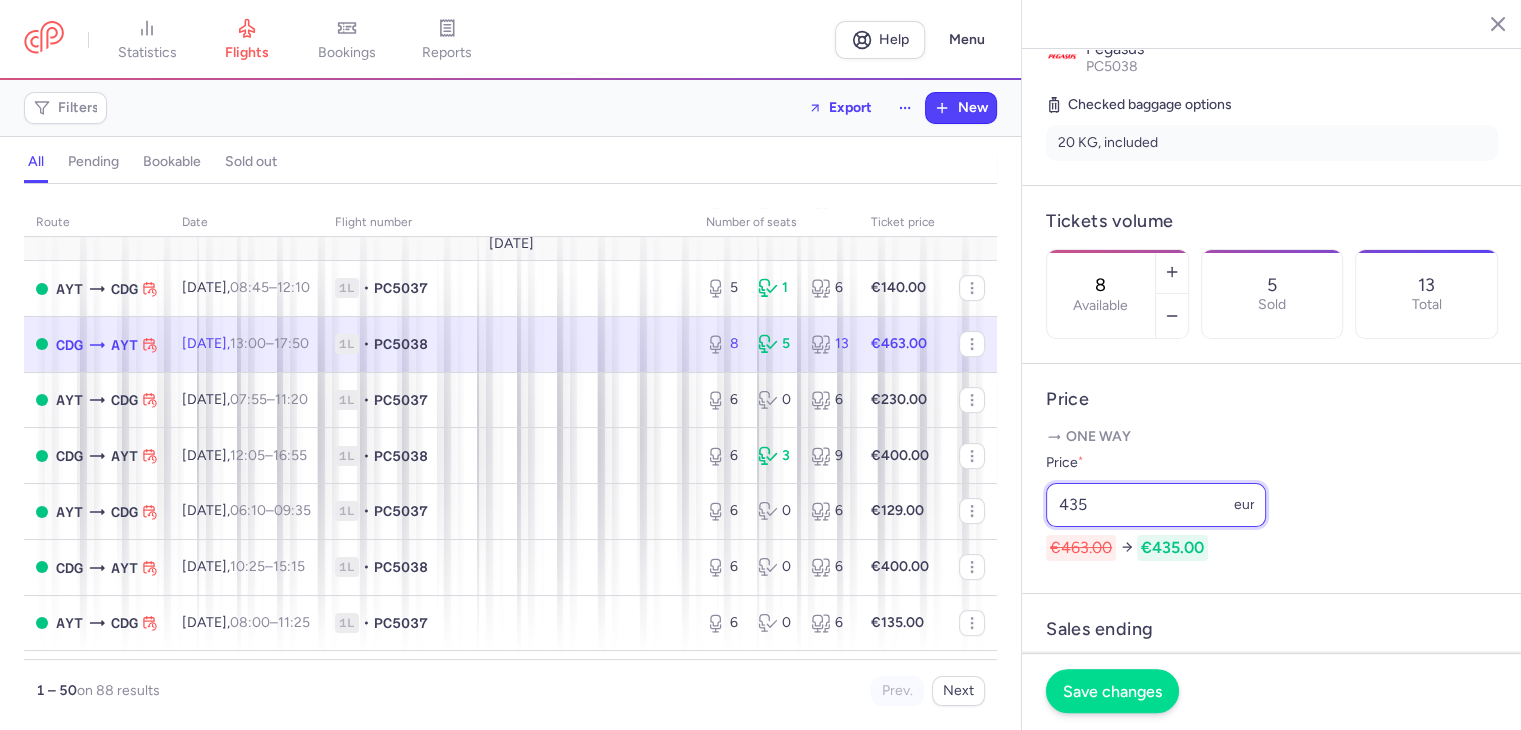 type on "435" 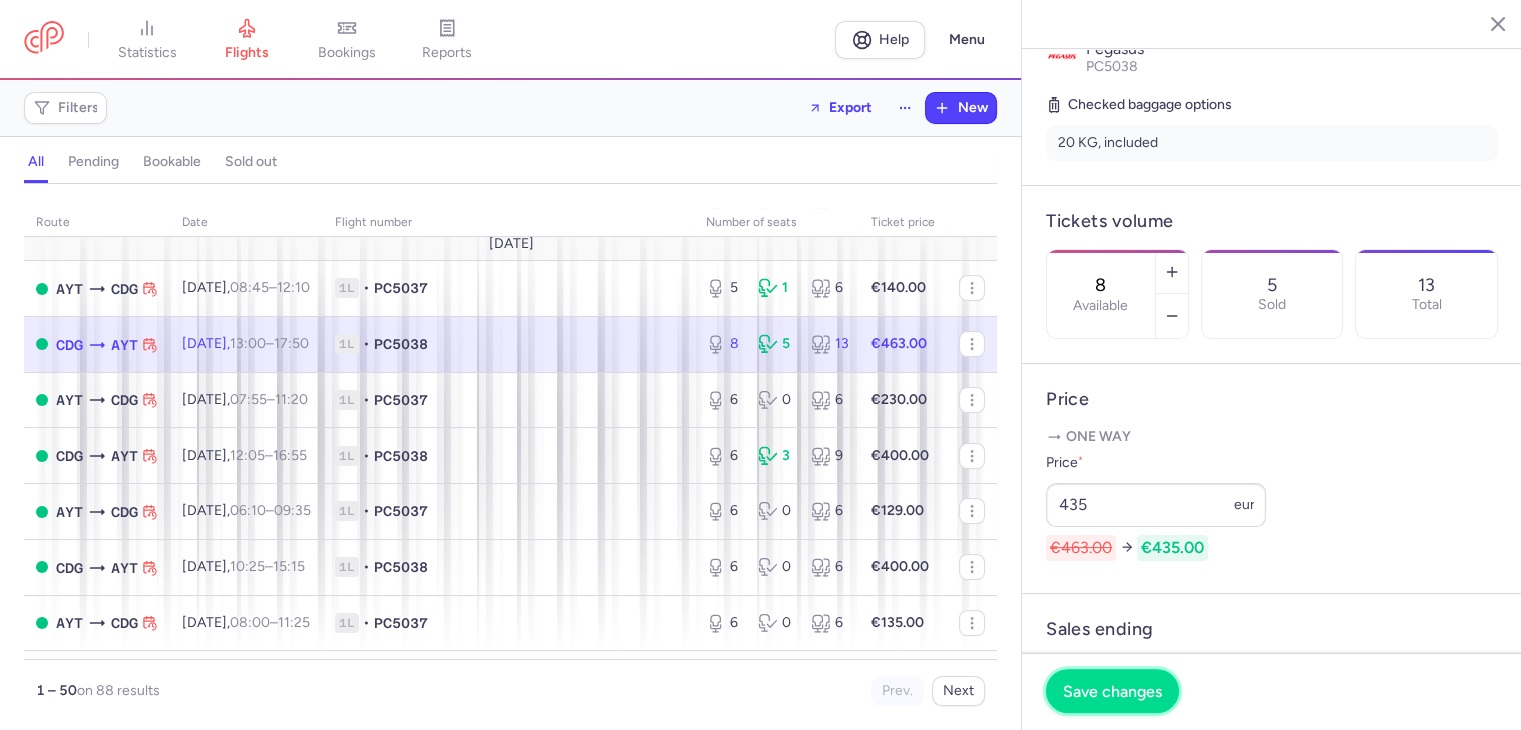 click on "Save changes" at bounding box center [1112, 691] 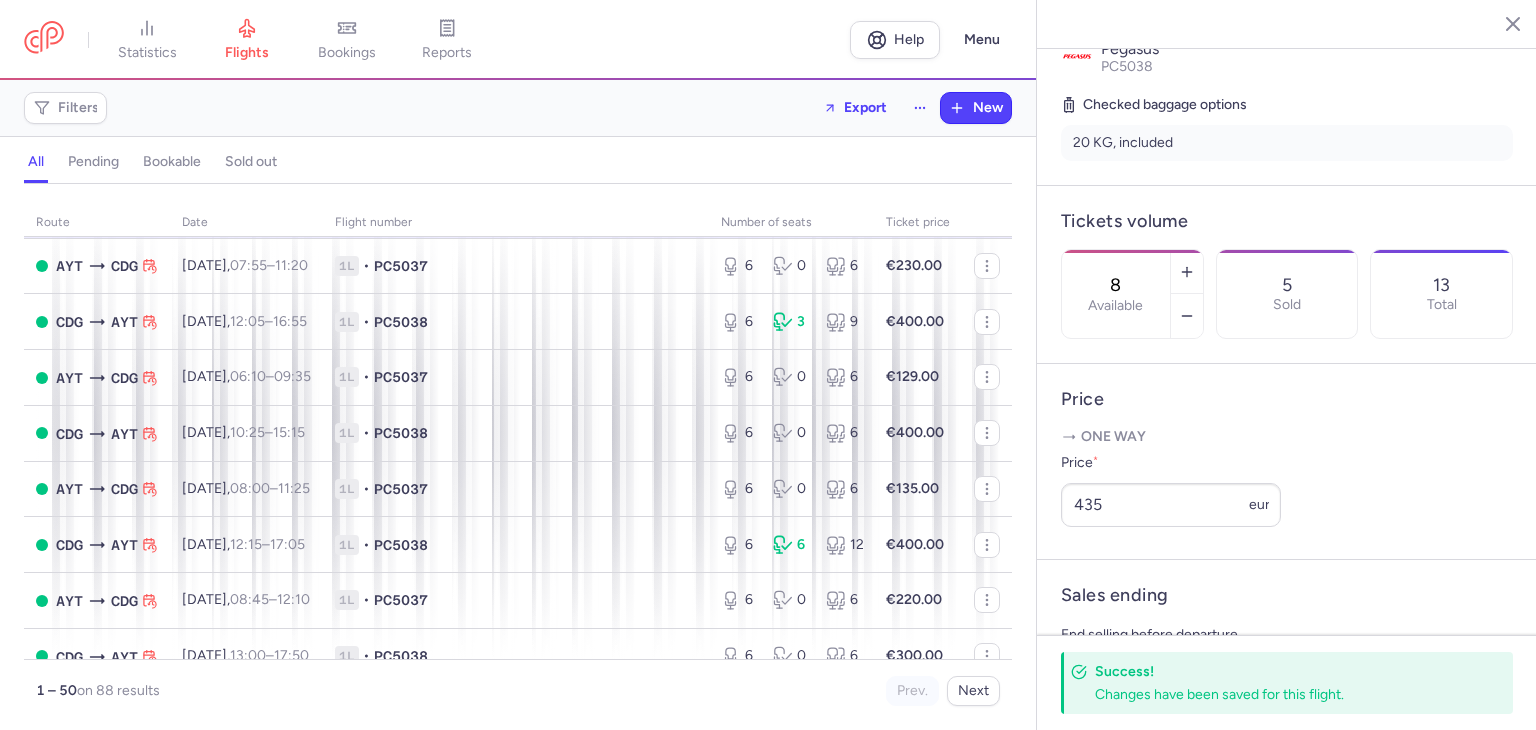 scroll, scrollTop: 733, scrollLeft: 0, axis: vertical 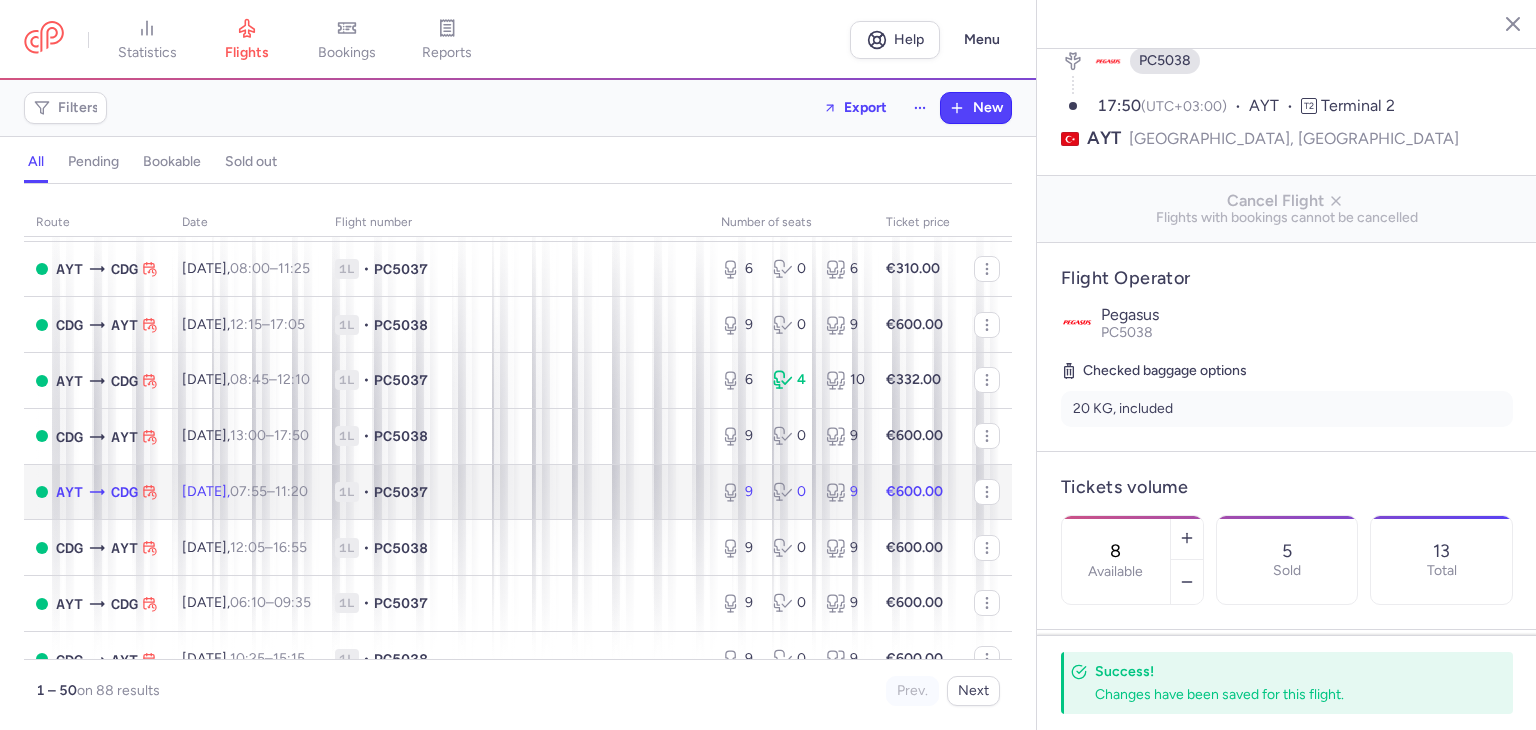 click on "1L • PC5037" at bounding box center [516, 492] 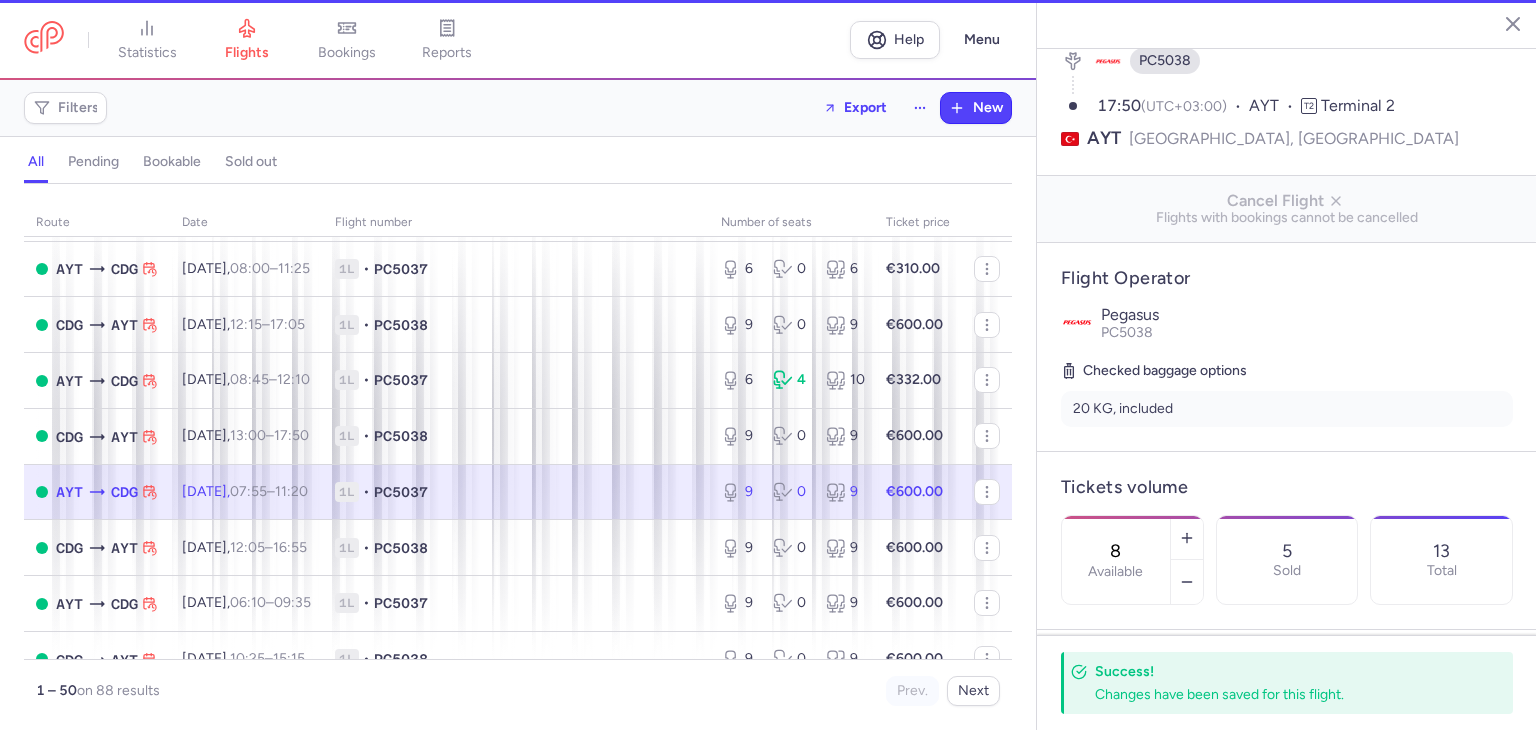 type on "9" 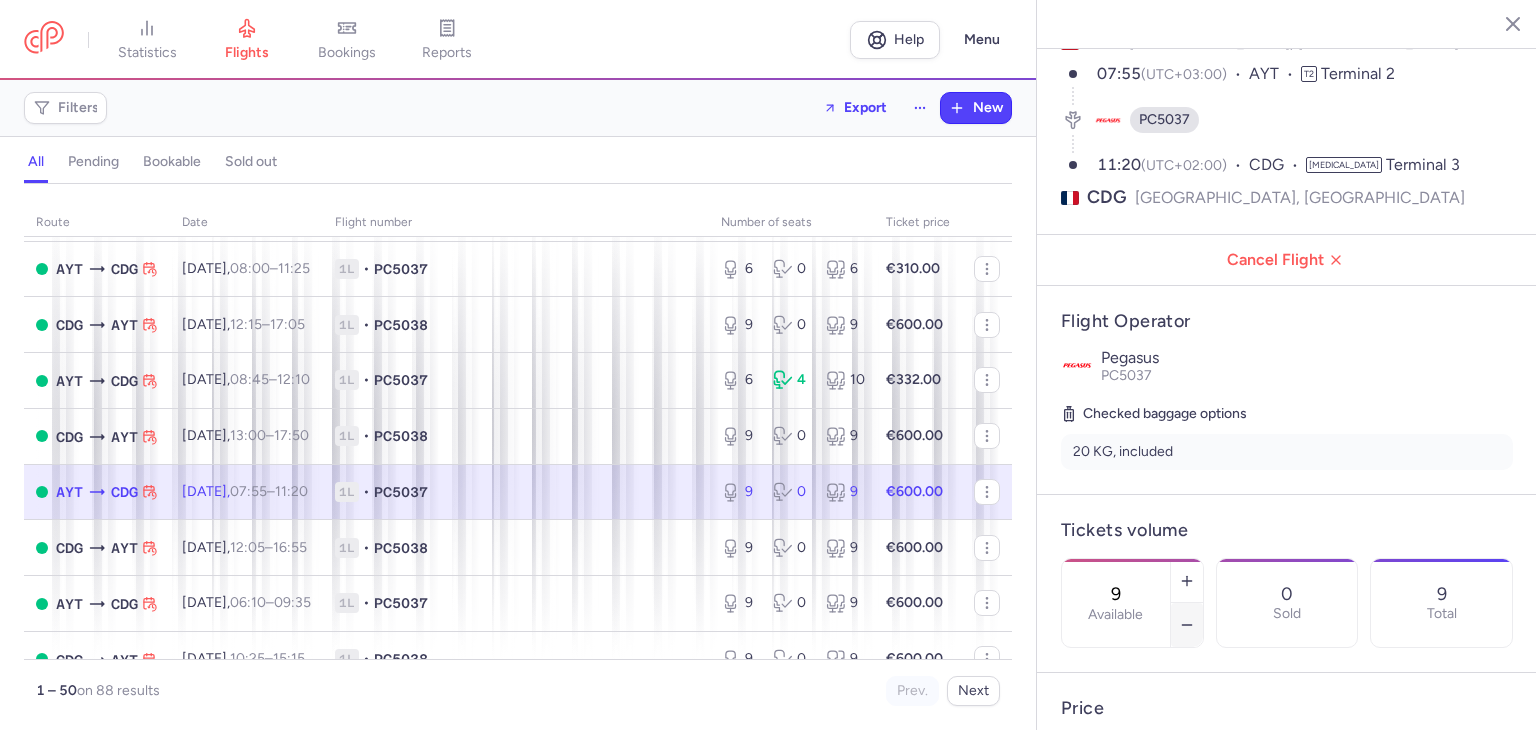 scroll, scrollTop: 140, scrollLeft: 0, axis: vertical 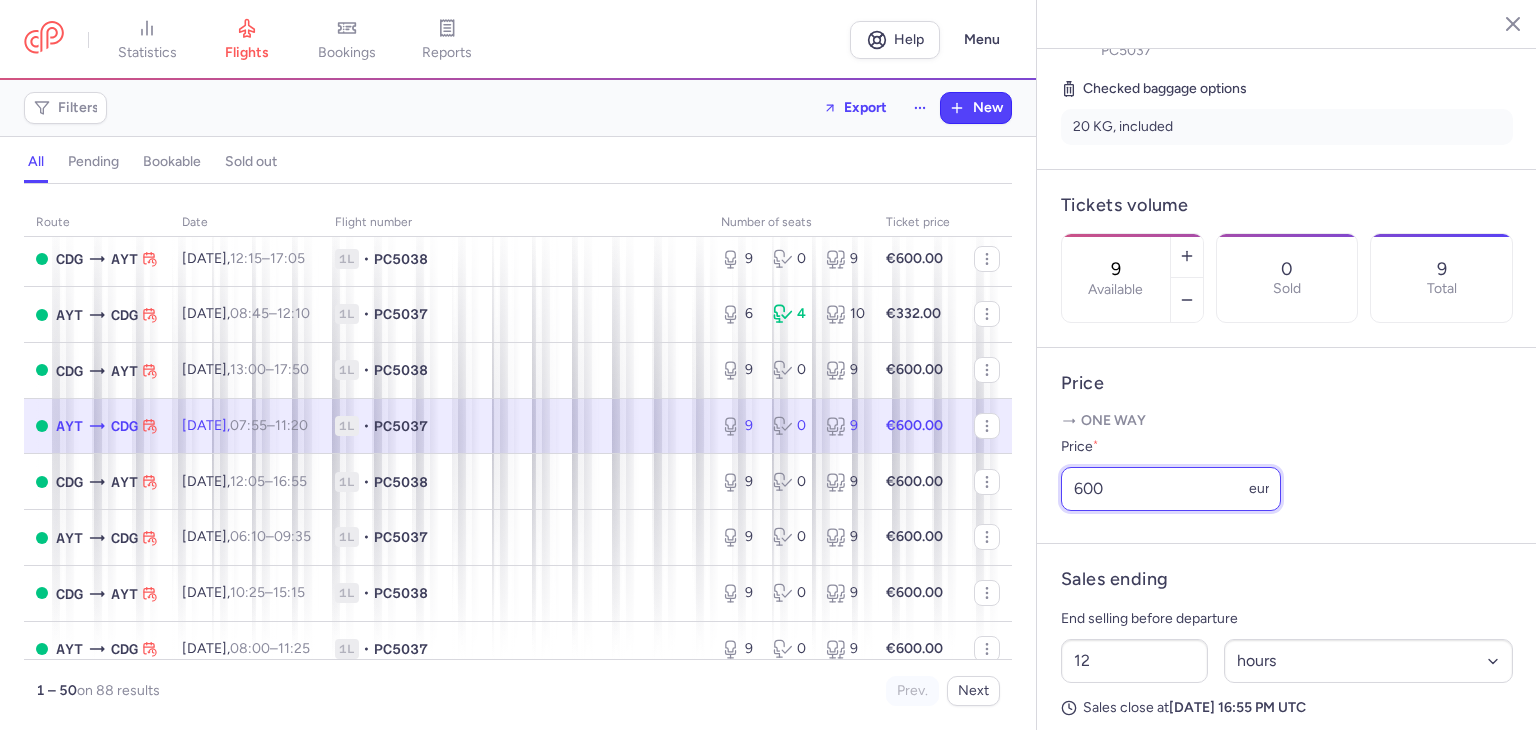 drag, startPoint x: 1141, startPoint y: 517, endPoint x: 1015, endPoint y: 521, distance: 126.06348 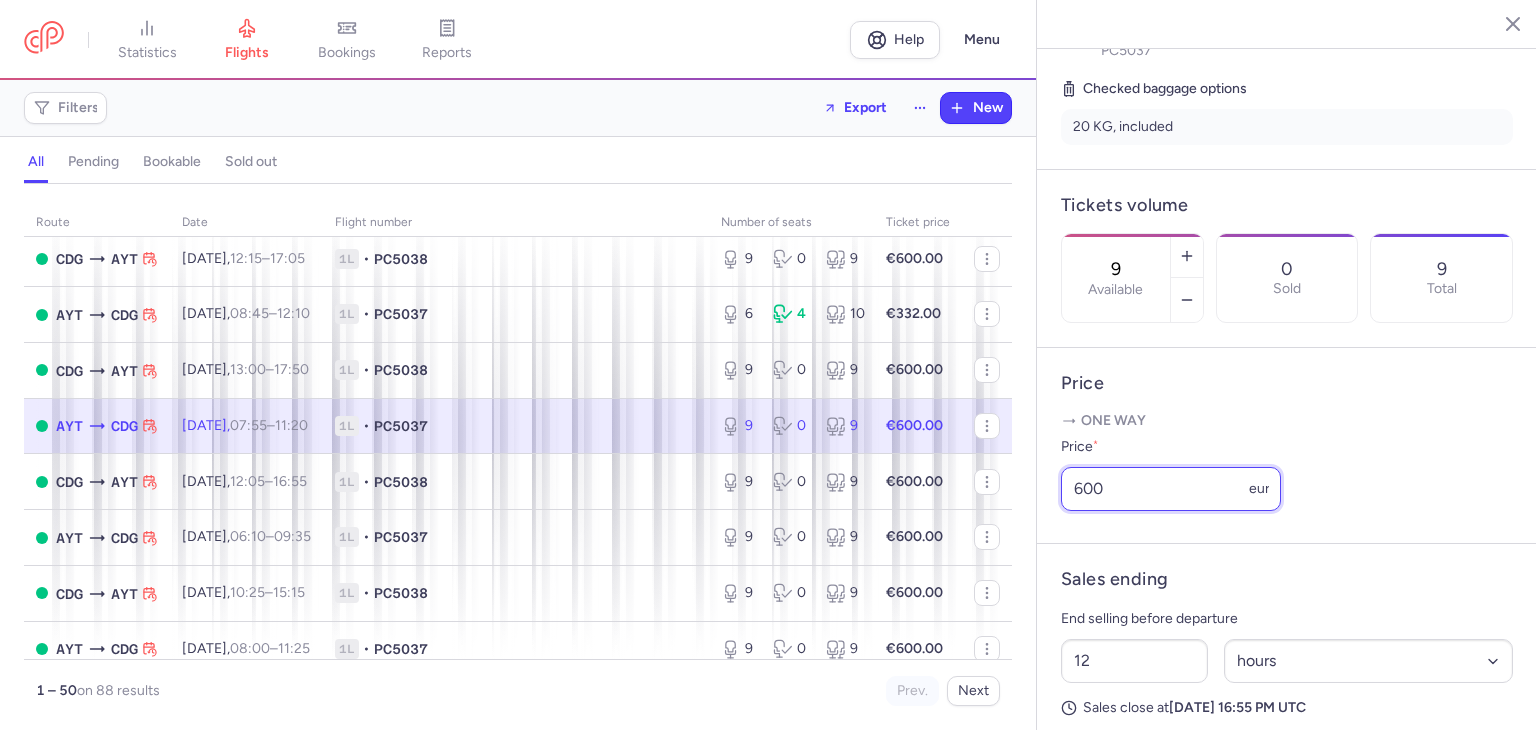 click on "statistics flights bookings reports  Help  Menu Filters  Export  New all pending bookable sold out route date Flight number number of seats Ticket price [DATE]  AYT  CDG [DATE]  08:15  –  11:40  +0 1L • PC5037 0 1 1 €88.00  CDG  AYT [DATE]  12:30  –  17:20  +0 1L • PC5038 0 19 19 €230.00  AYT  CDG [DATE]  08:45  –  12:10  +0 1L • PC5037 6 2 8 €105.00  CDG  AYT [DATE]  13:00  –  17:50  +0 1L • PC5038 4 17 21 €243.00  AYT  CDG [DATE]  07:55  –  11:20  +0 1L • PC5037 6 0 6 €90.00  CDG  AYT [DATE]  12:05  –  16:55  +0 1L • PC5038 4 15 19 €305.00  AYT  CDG [DATE]  06:10  –  09:35  +0 1L • PC5037 6 6 12 €80.00  CDG  AYT [DATE]  10:25  –  15:15  +0 1L • PC5038 6 15 21 €262.00  AYT  CDG [DATE]  08:15  –  11:40  +0 1L • PC5037 6 2 8 €138.00  CDG  AYT [DATE]  12:30  –  17:20  +0 1L • PC5038 6 0 6 €294.00 [DATE]  AYT  CDG [DATE]  08:45  –  12:10  +0 1L • PC5037 5 1 6 €140.00  CDG  AYT +0" 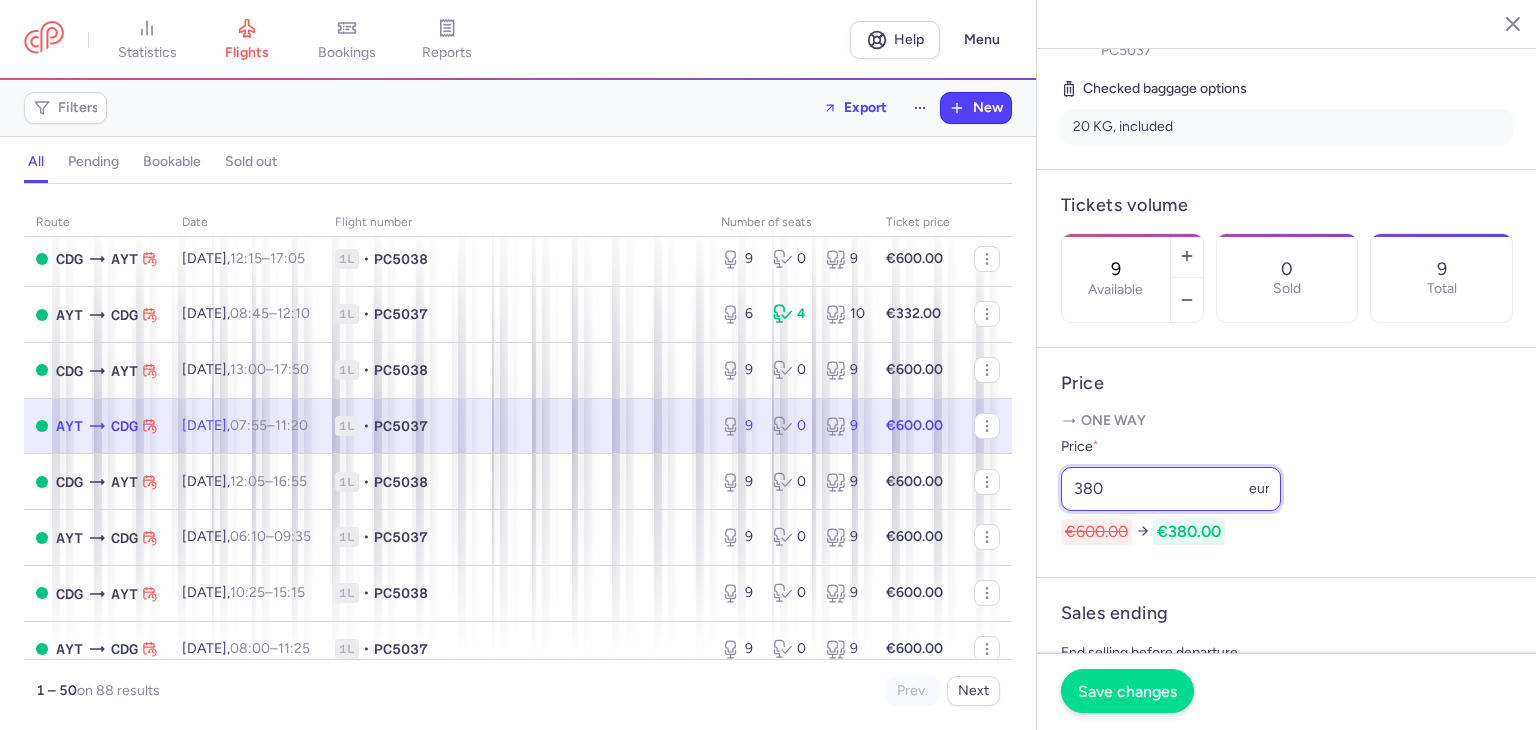 type on "380" 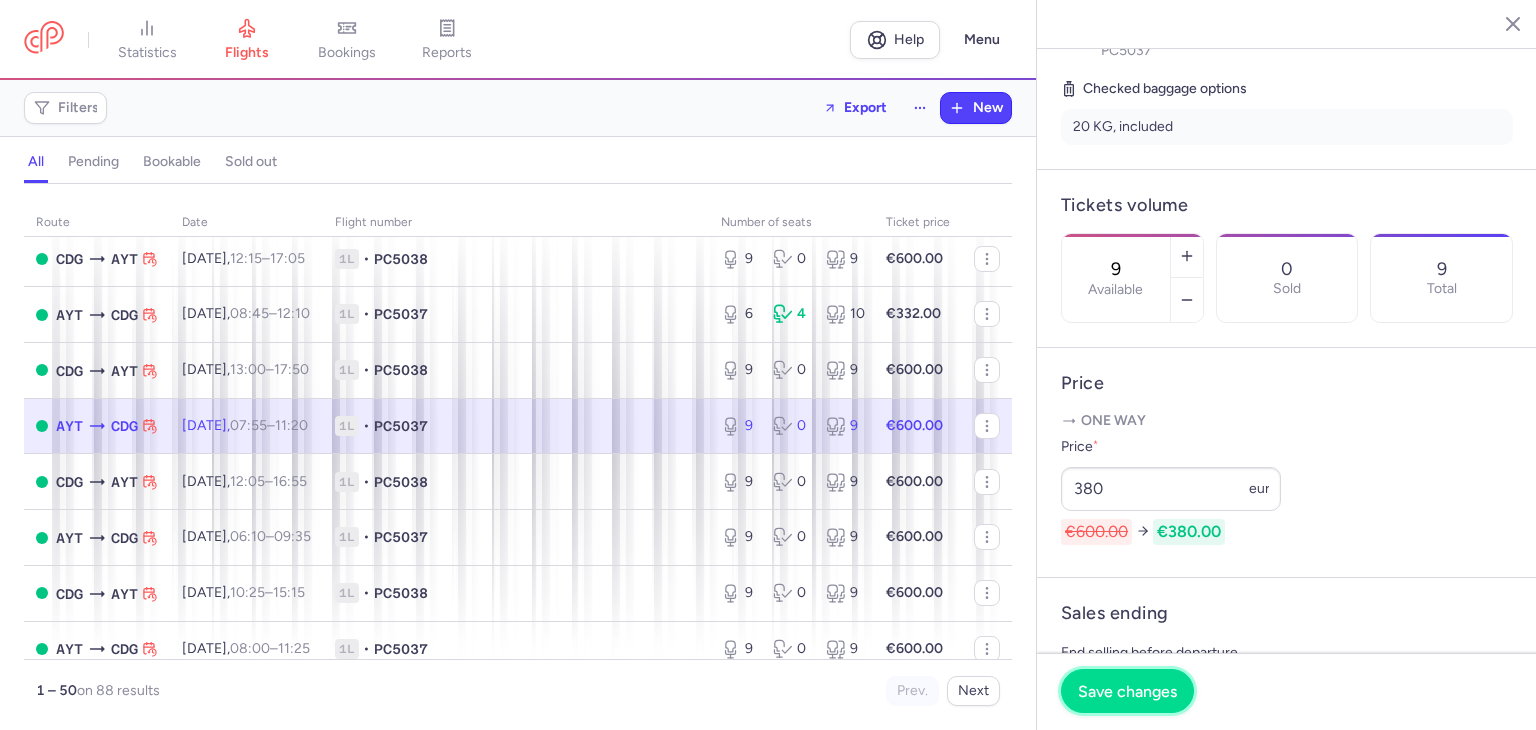 click on "Save changes" at bounding box center [1127, 691] 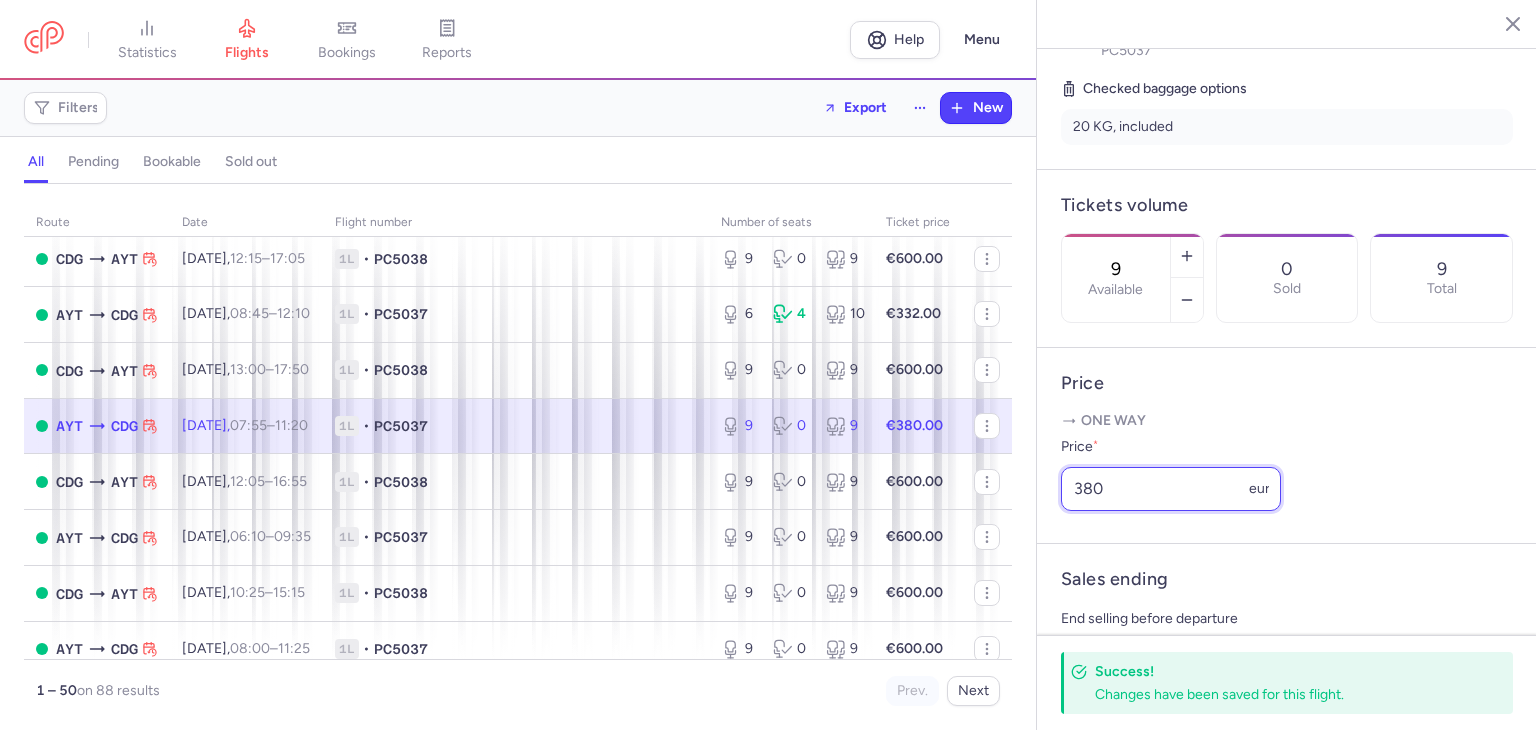 click on "380" at bounding box center [1171, 489] 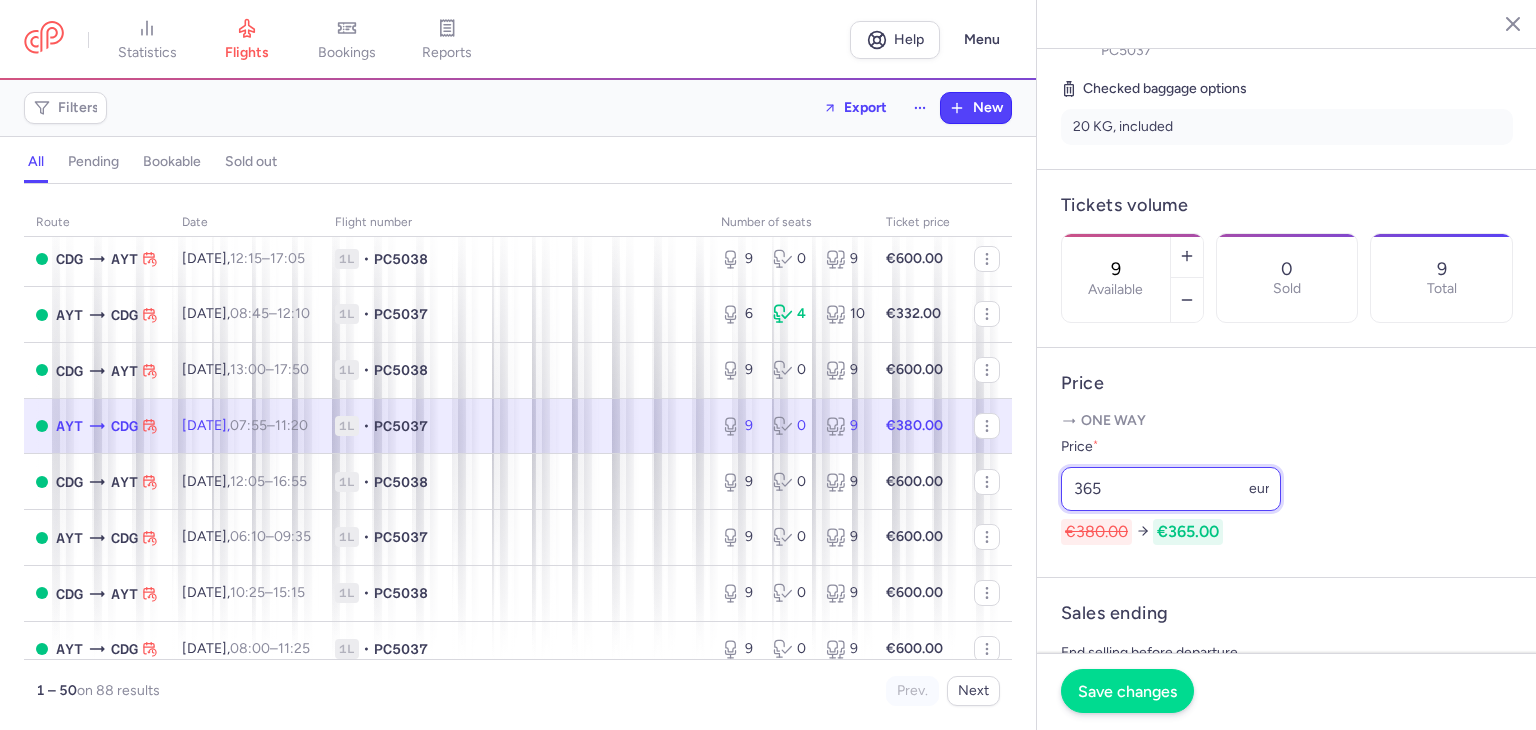 type on "365" 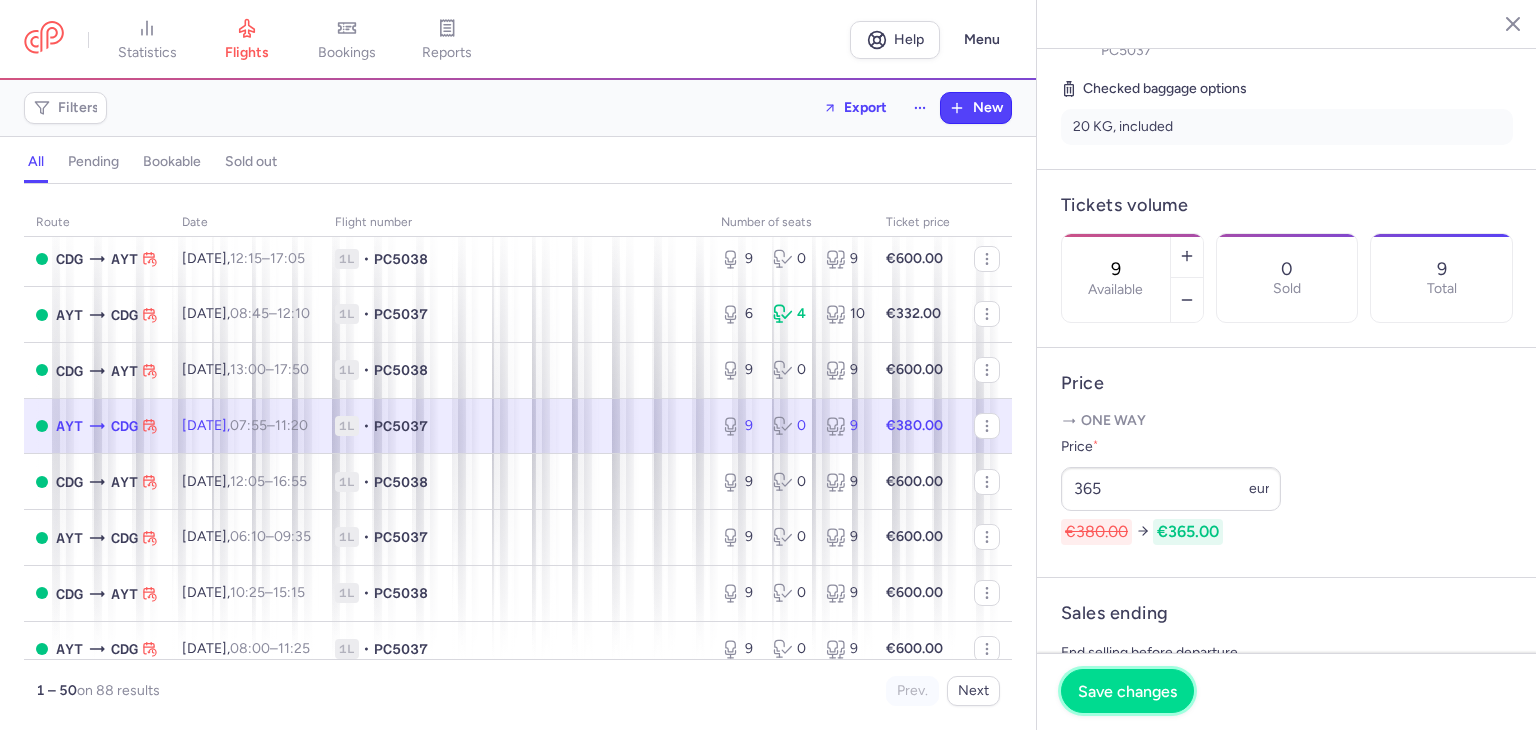 click on "Save changes" at bounding box center (1127, 691) 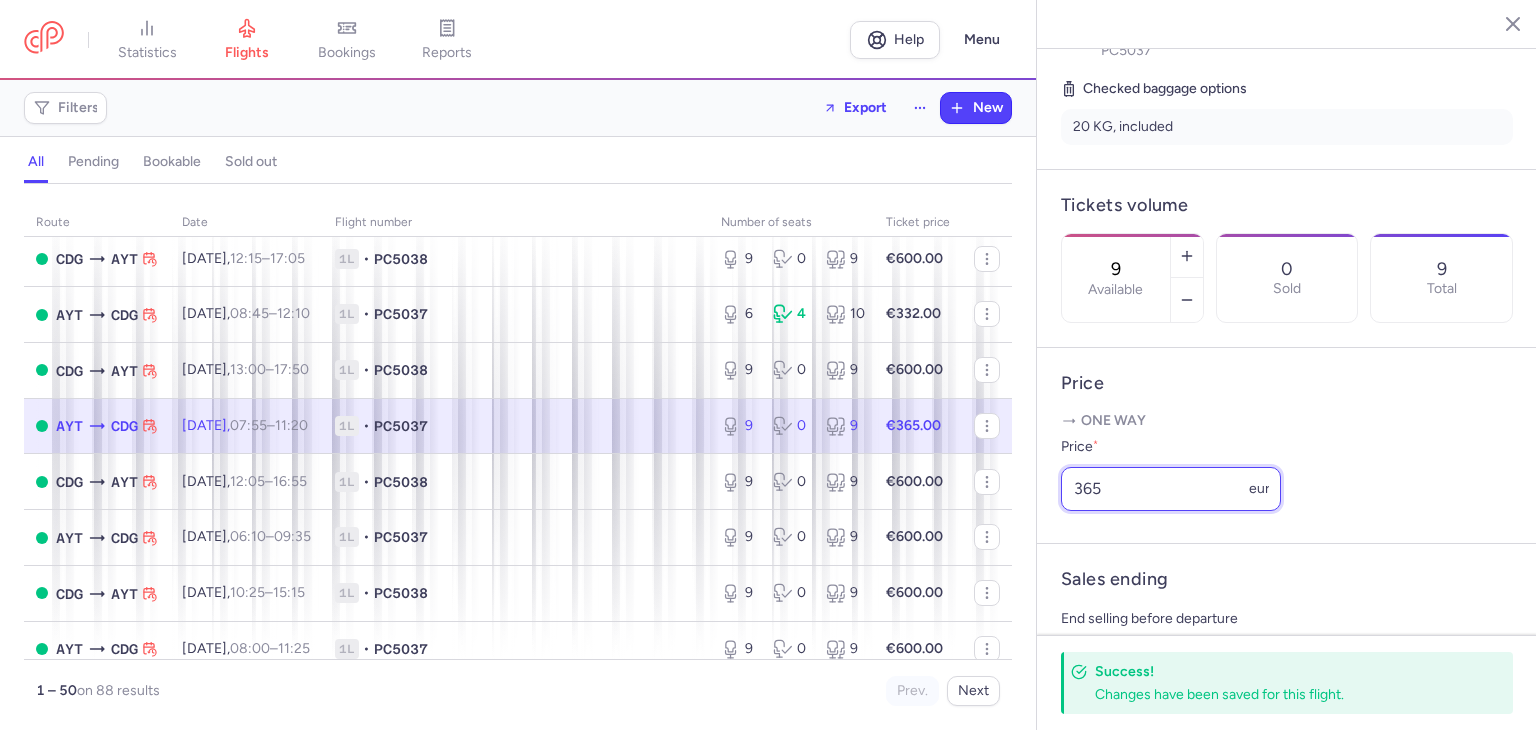 click on "365" at bounding box center (1171, 489) 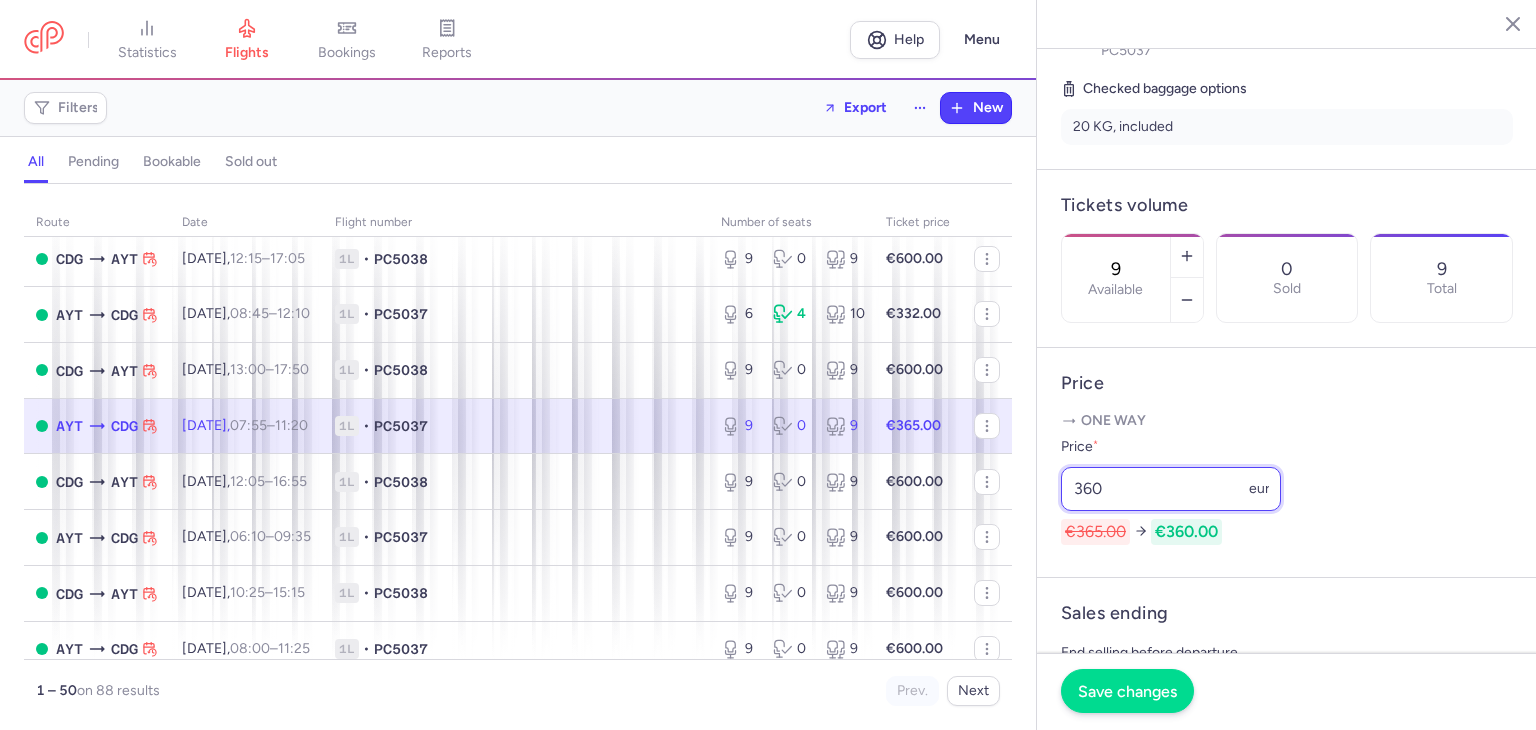 type on "360" 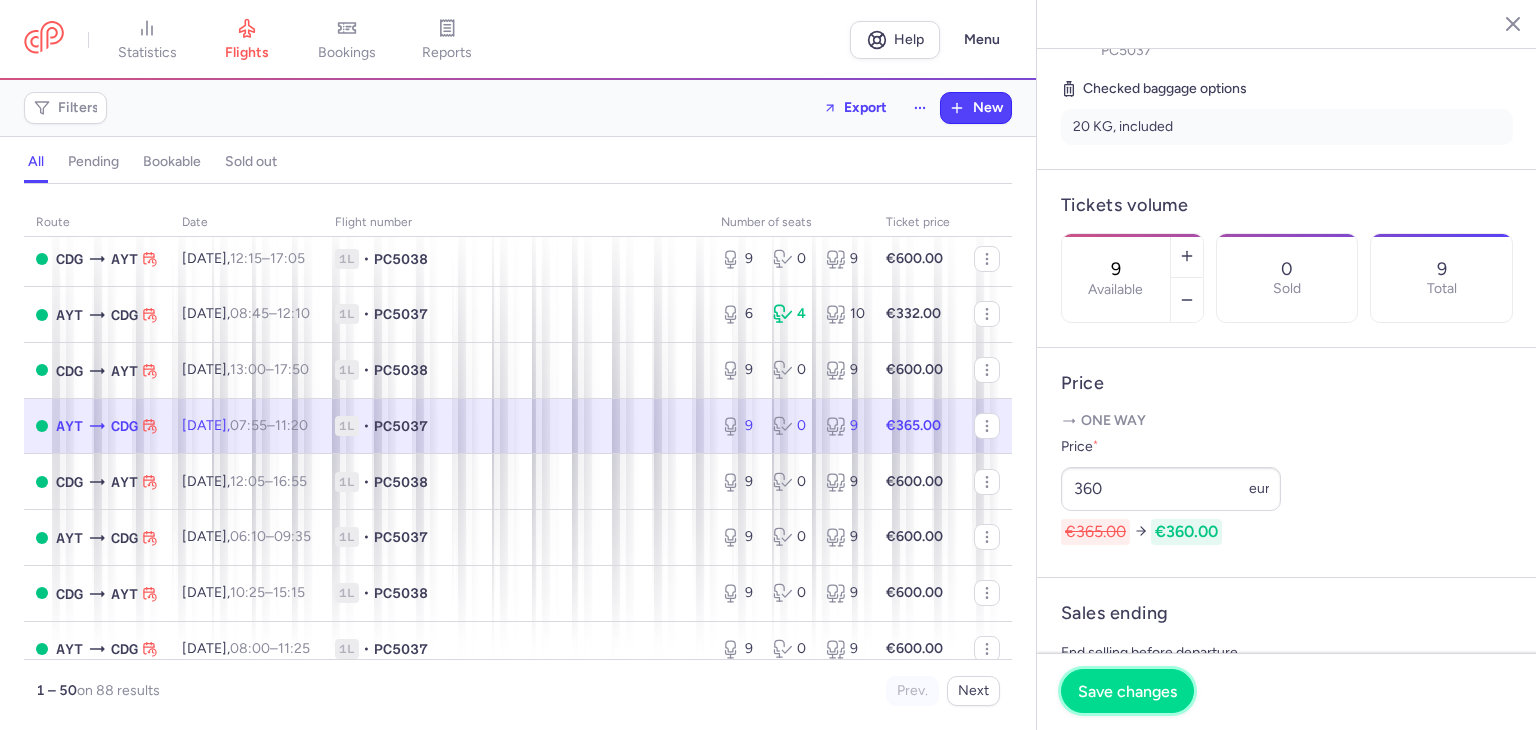 click on "Save changes" at bounding box center (1127, 691) 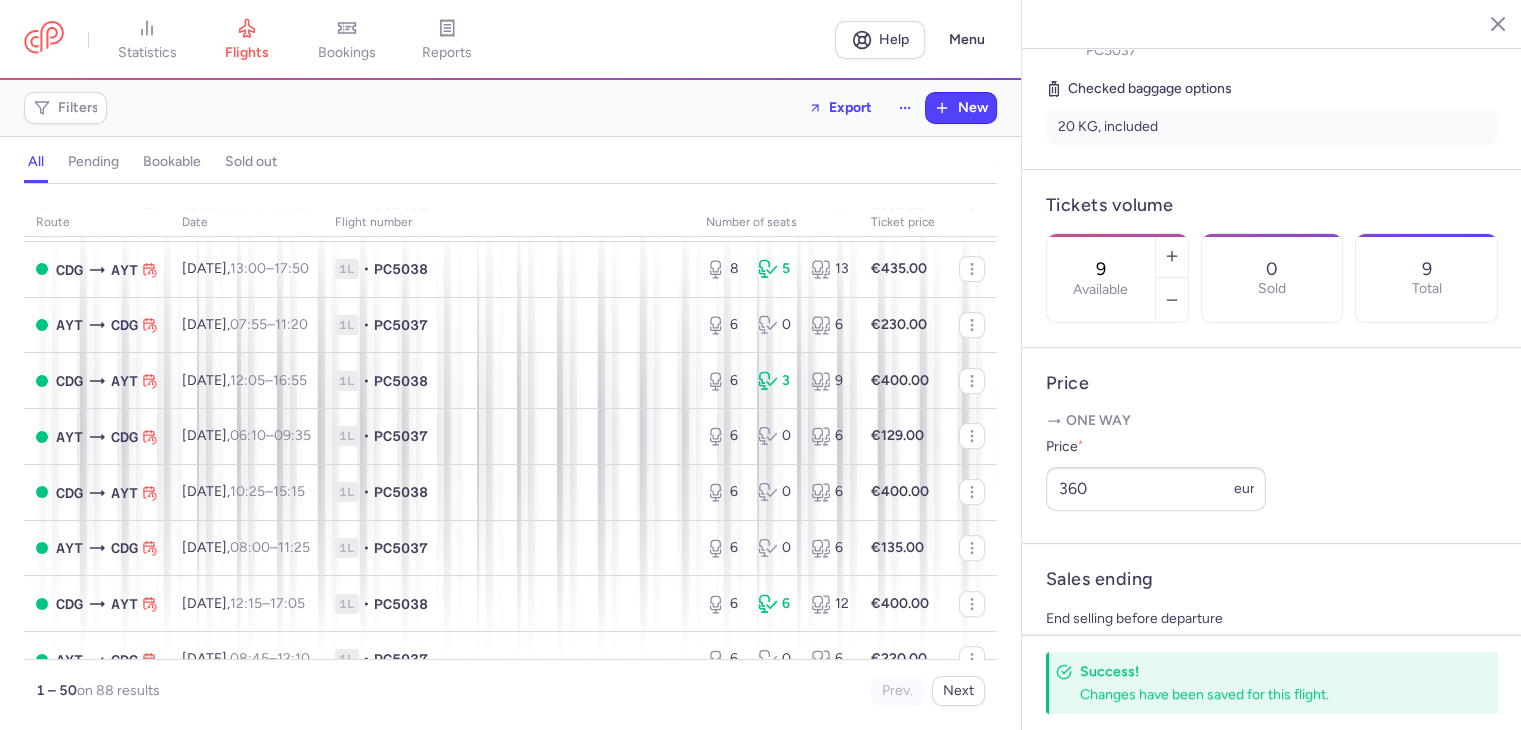 scroll, scrollTop: 666, scrollLeft: 0, axis: vertical 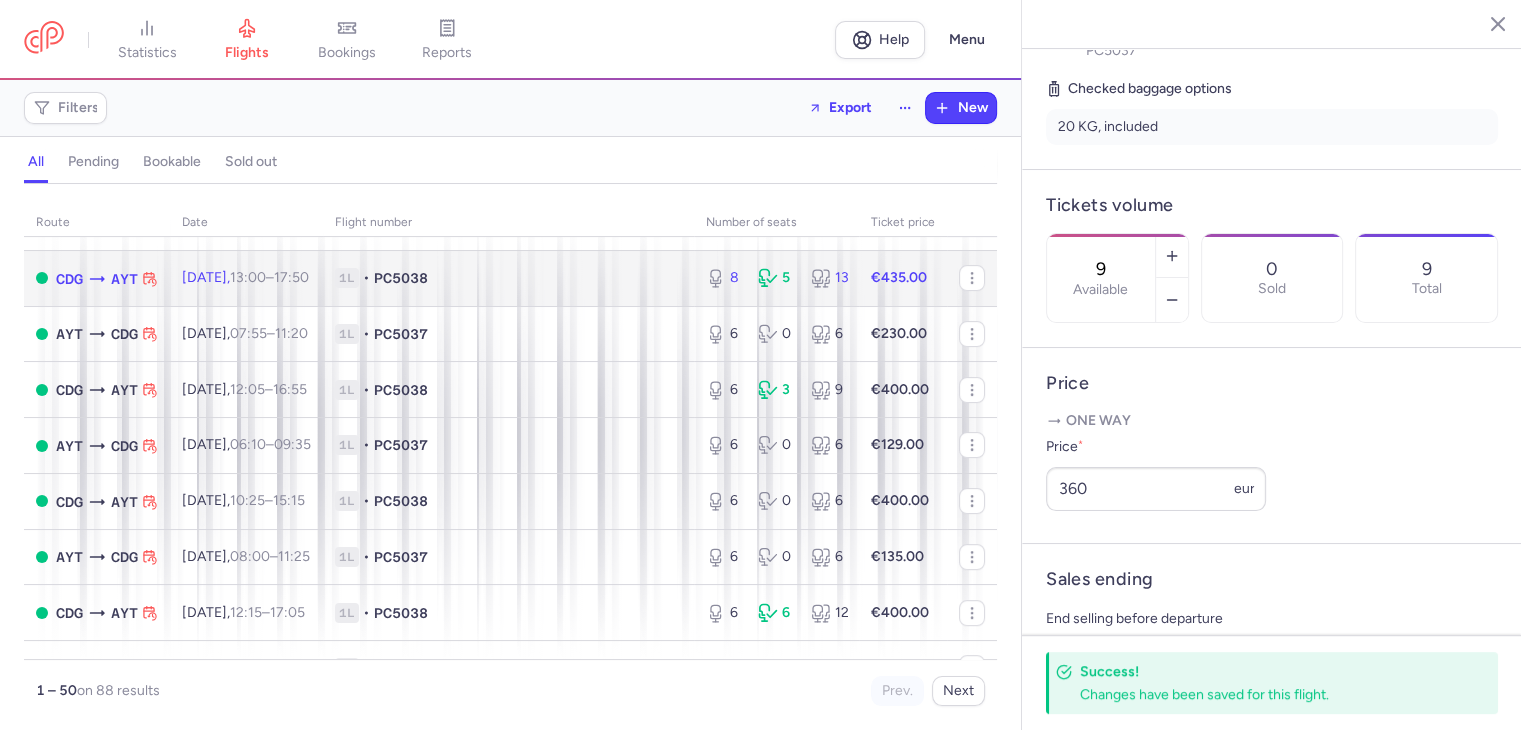 click on "1L • PC5038" at bounding box center [508, 278] 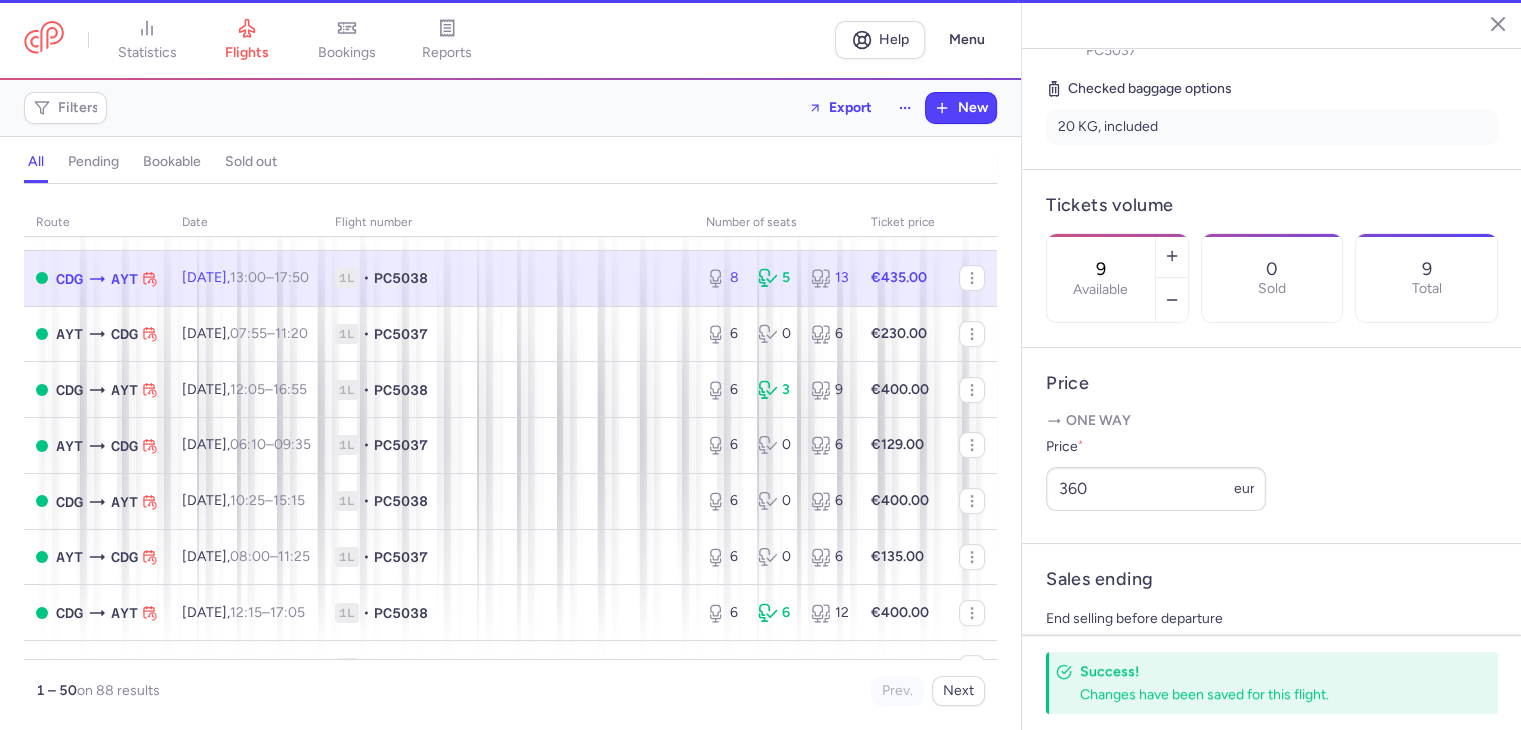type on "8" 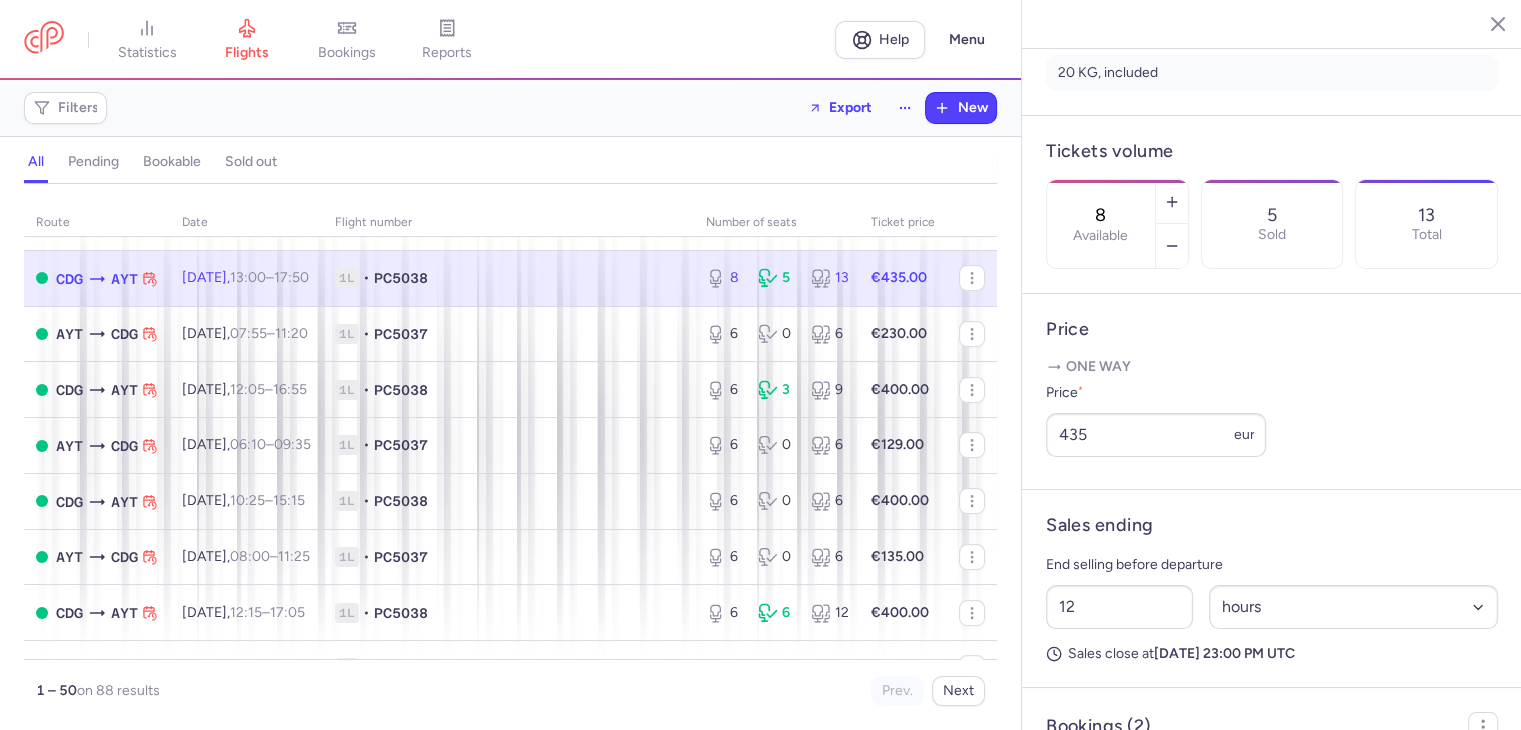 scroll, scrollTop: 689, scrollLeft: 0, axis: vertical 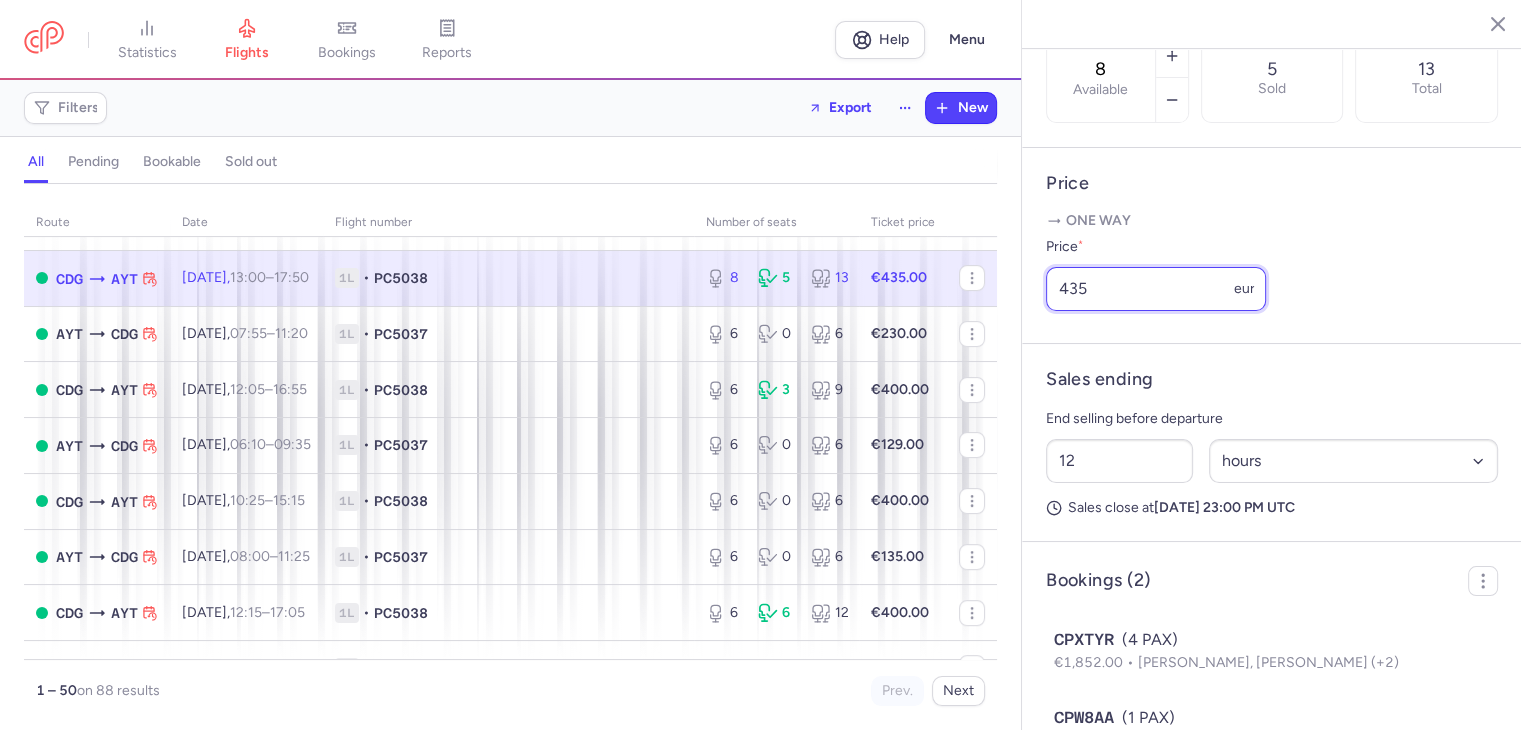 click on "435" at bounding box center (1156, 289) 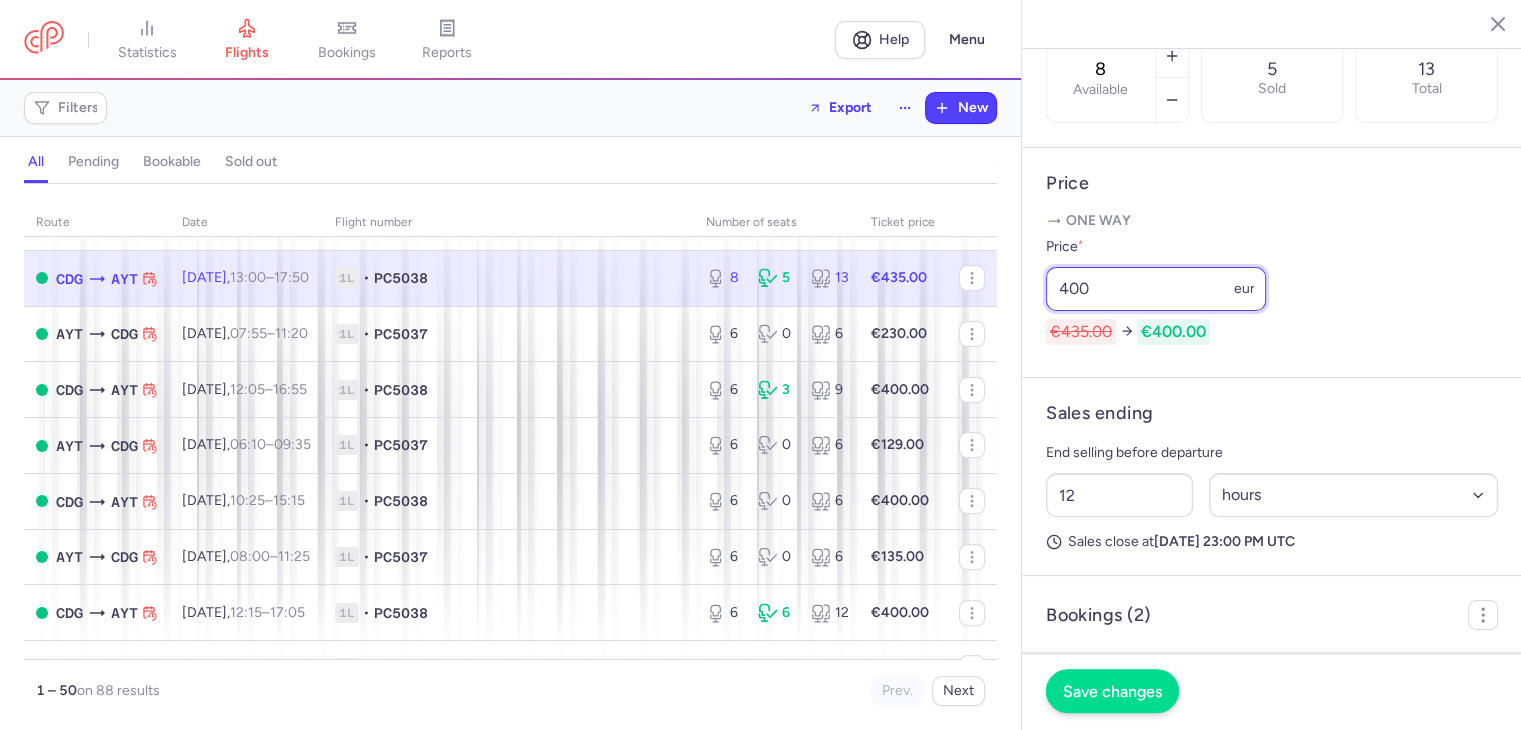 type on "400" 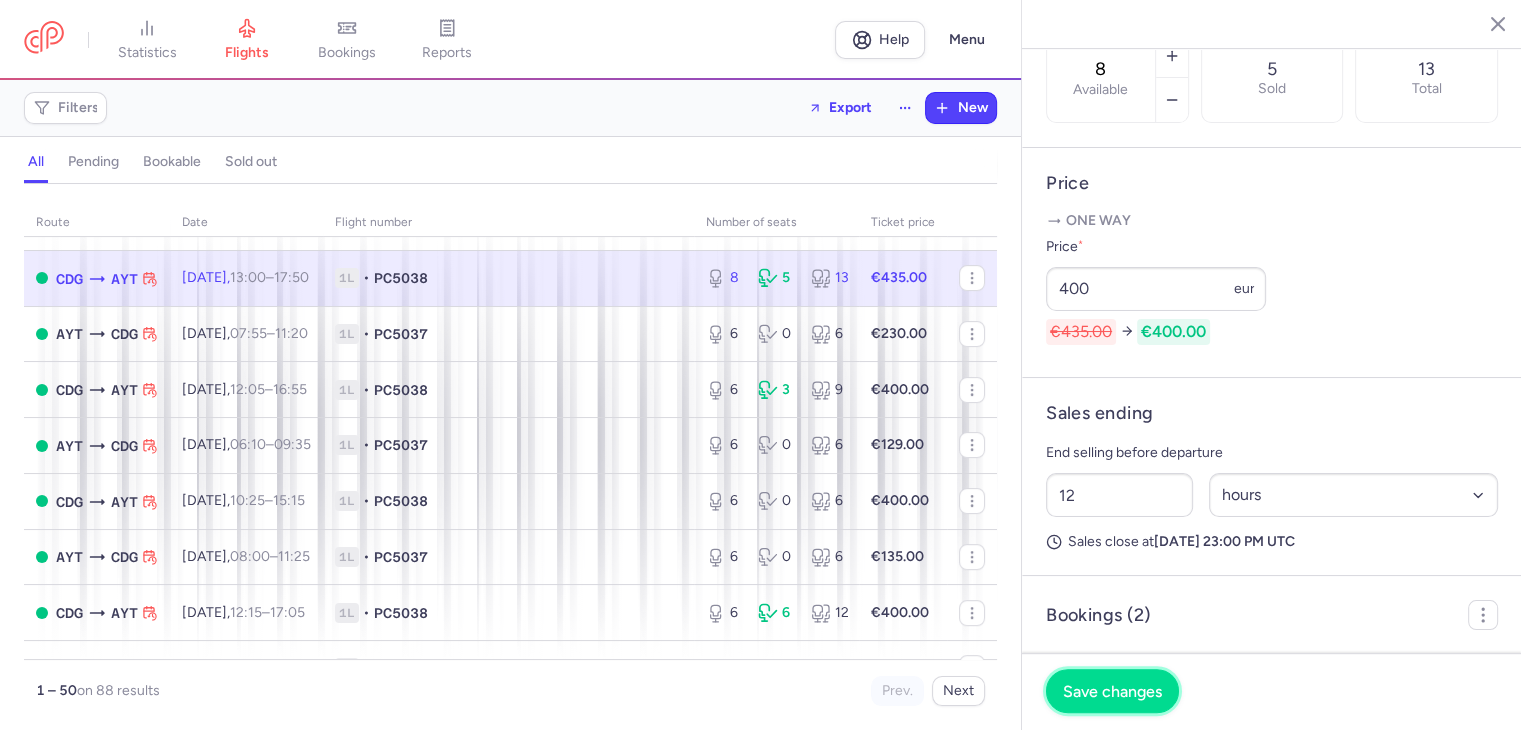 click on "Save changes" at bounding box center (1112, 691) 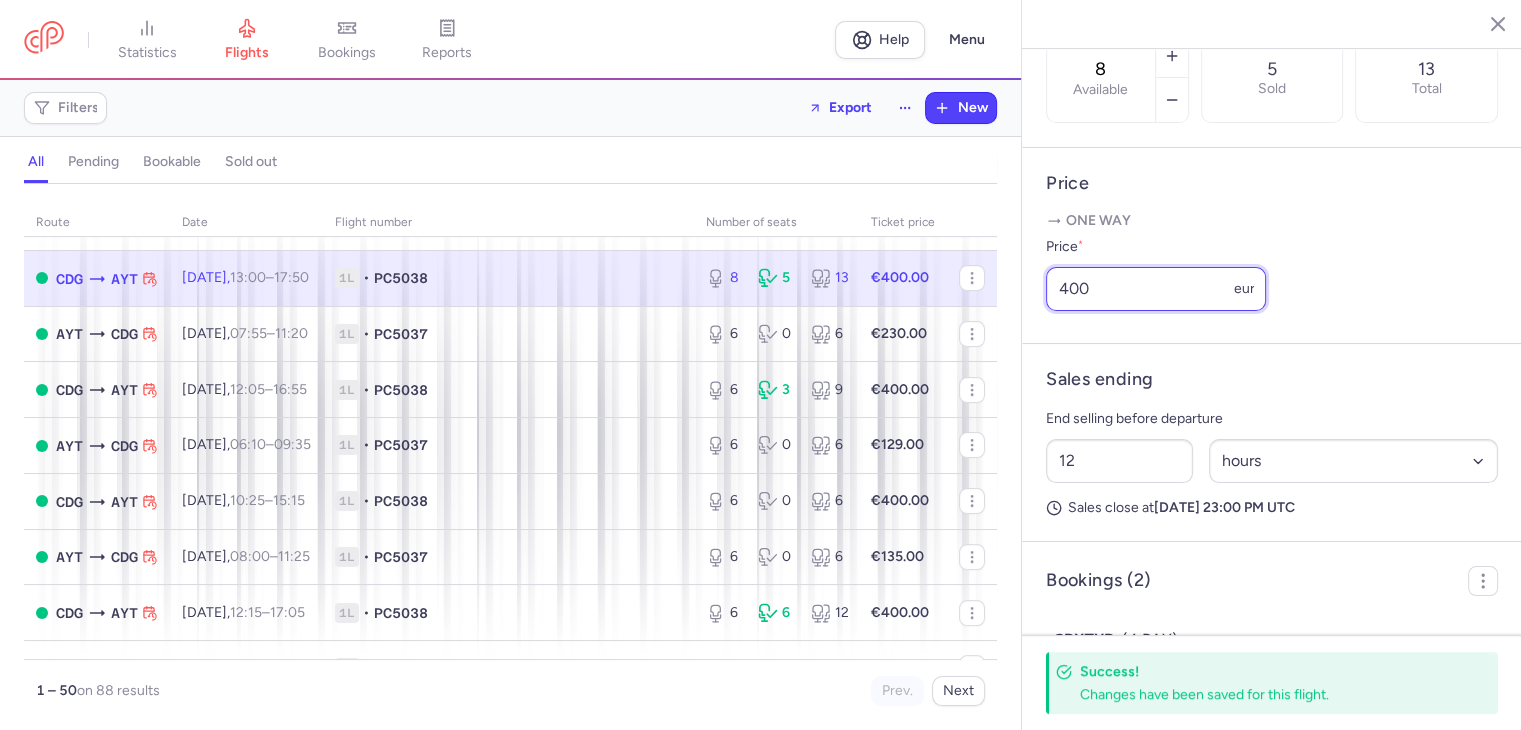 drag, startPoint x: 1110, startPoint y: 313, endPoint x: 1005, endPoint y: 295, distance: 106.531685 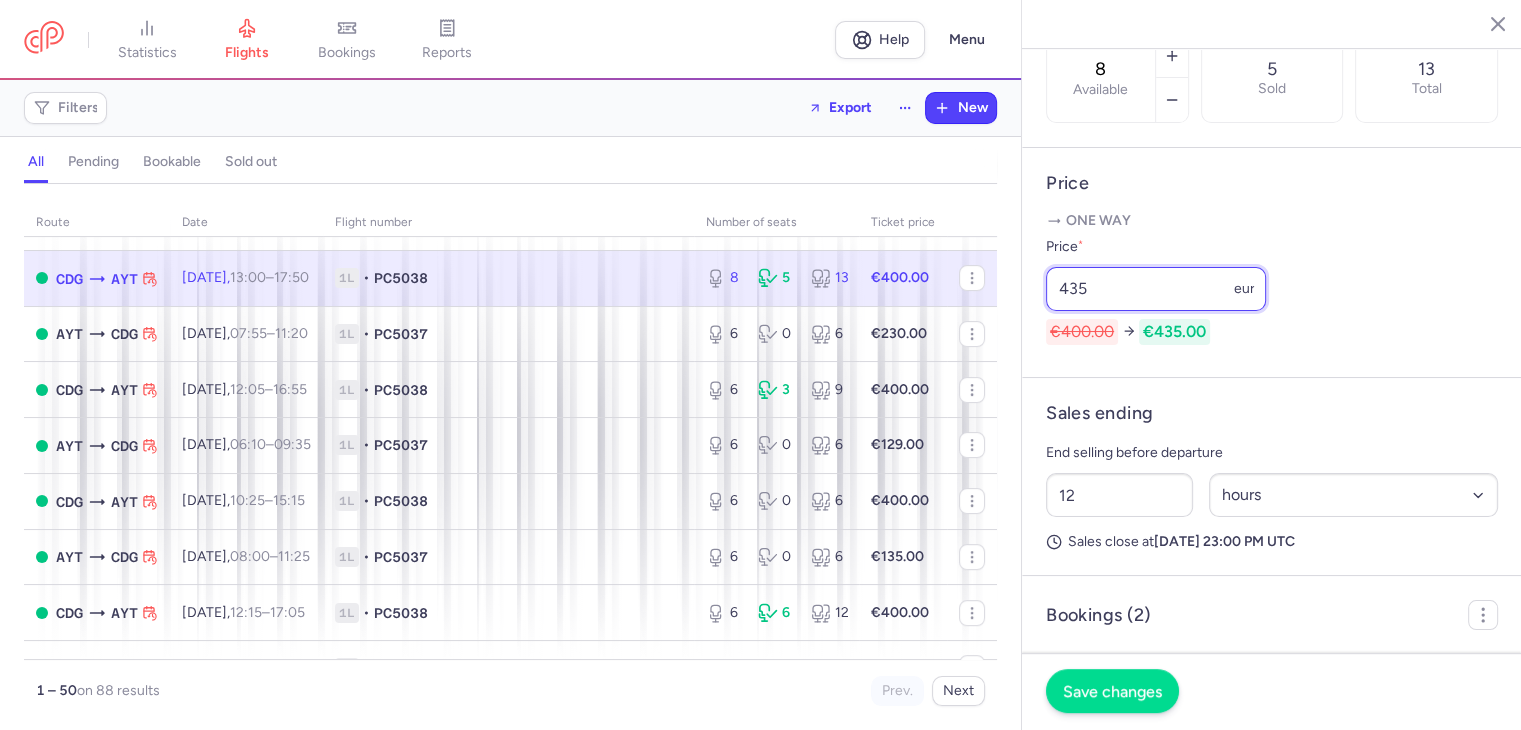 type on "435" 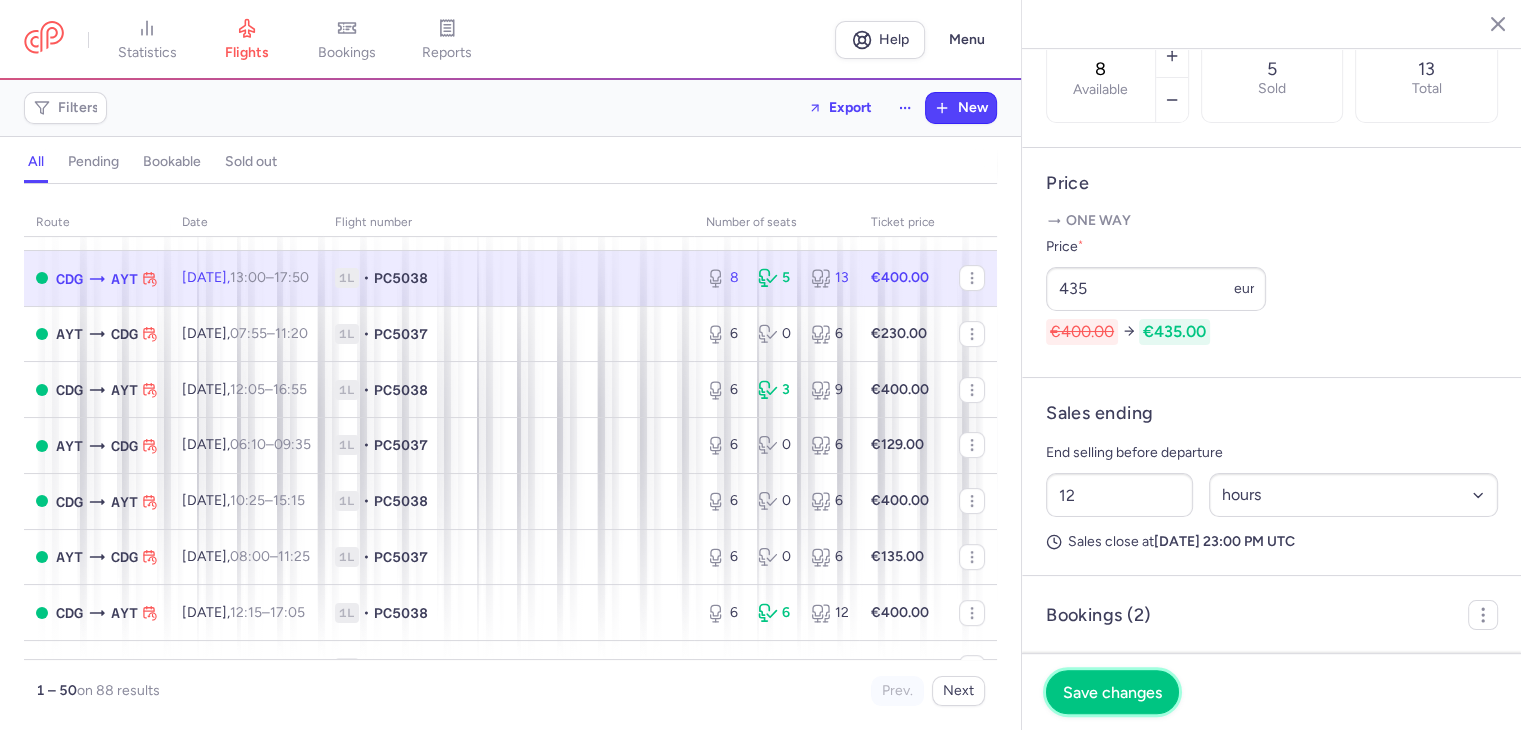 drag, startPoint x: 1099, startPoint y: 694, endPoint x: 1085, endPoint y: 658, distance: 38.626415 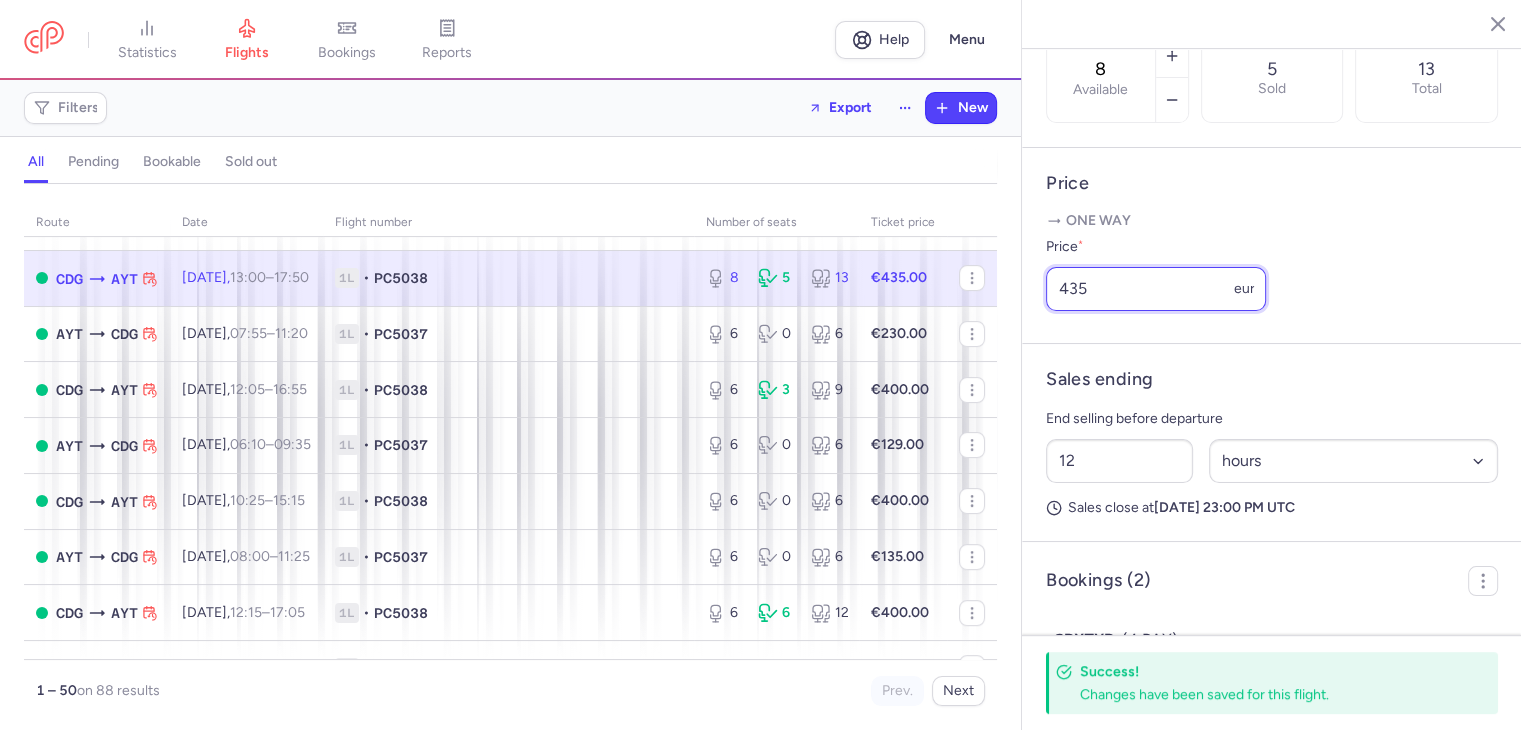 click on "435" at bounding box center [1156, 289] 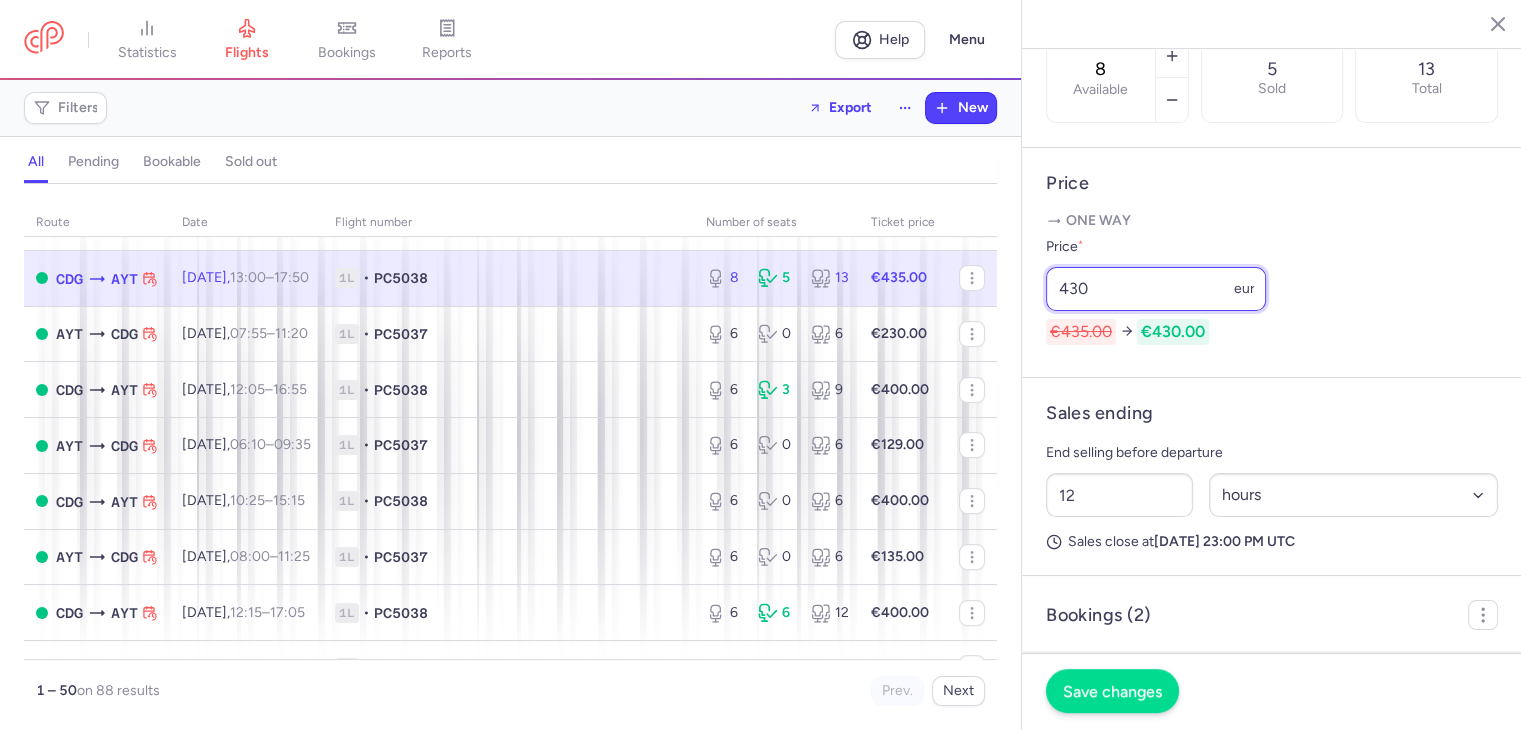 type on "430" 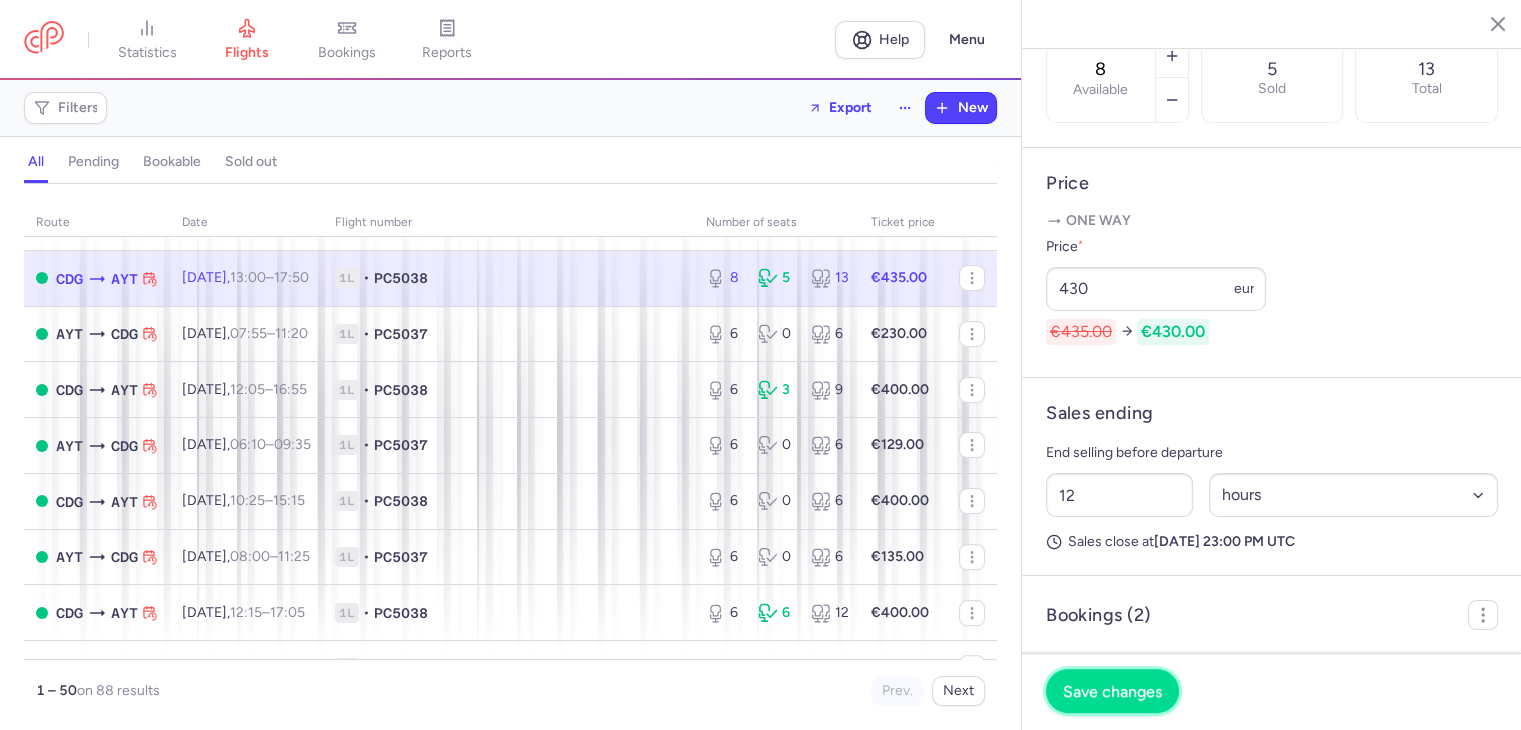 click on "Save changes" at bounding box center [1112, 691] 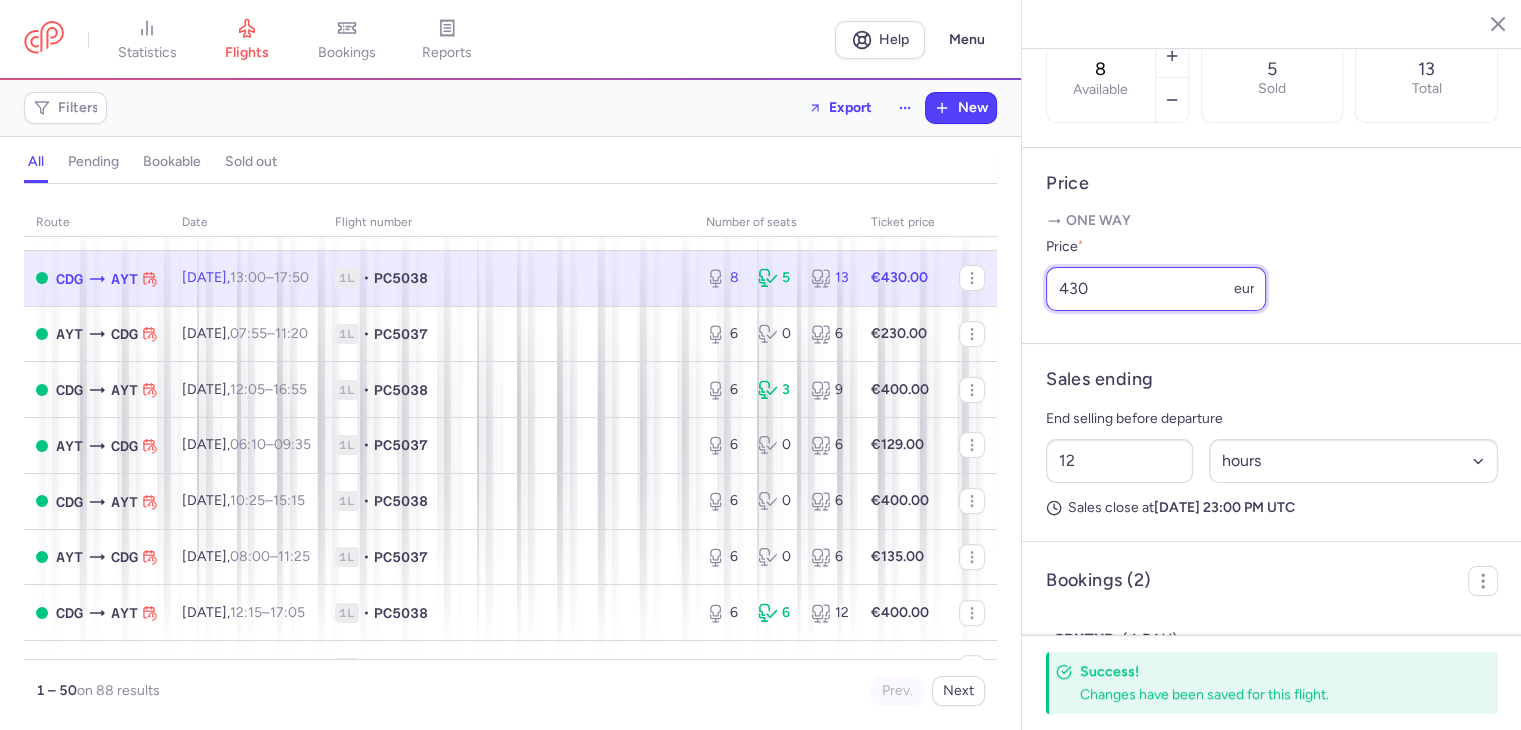 click on "430" at bounding box center [1156, 289] 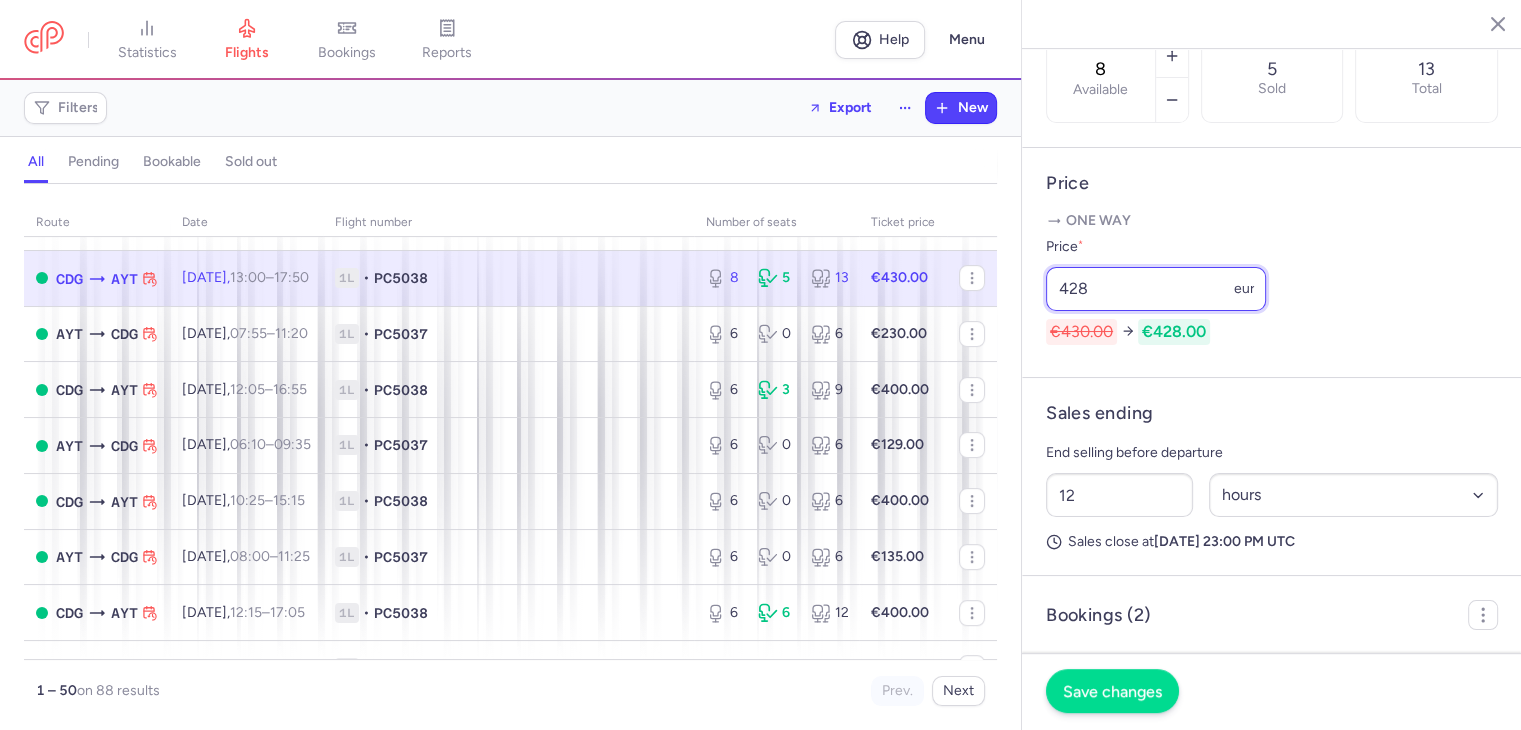 type on "428" 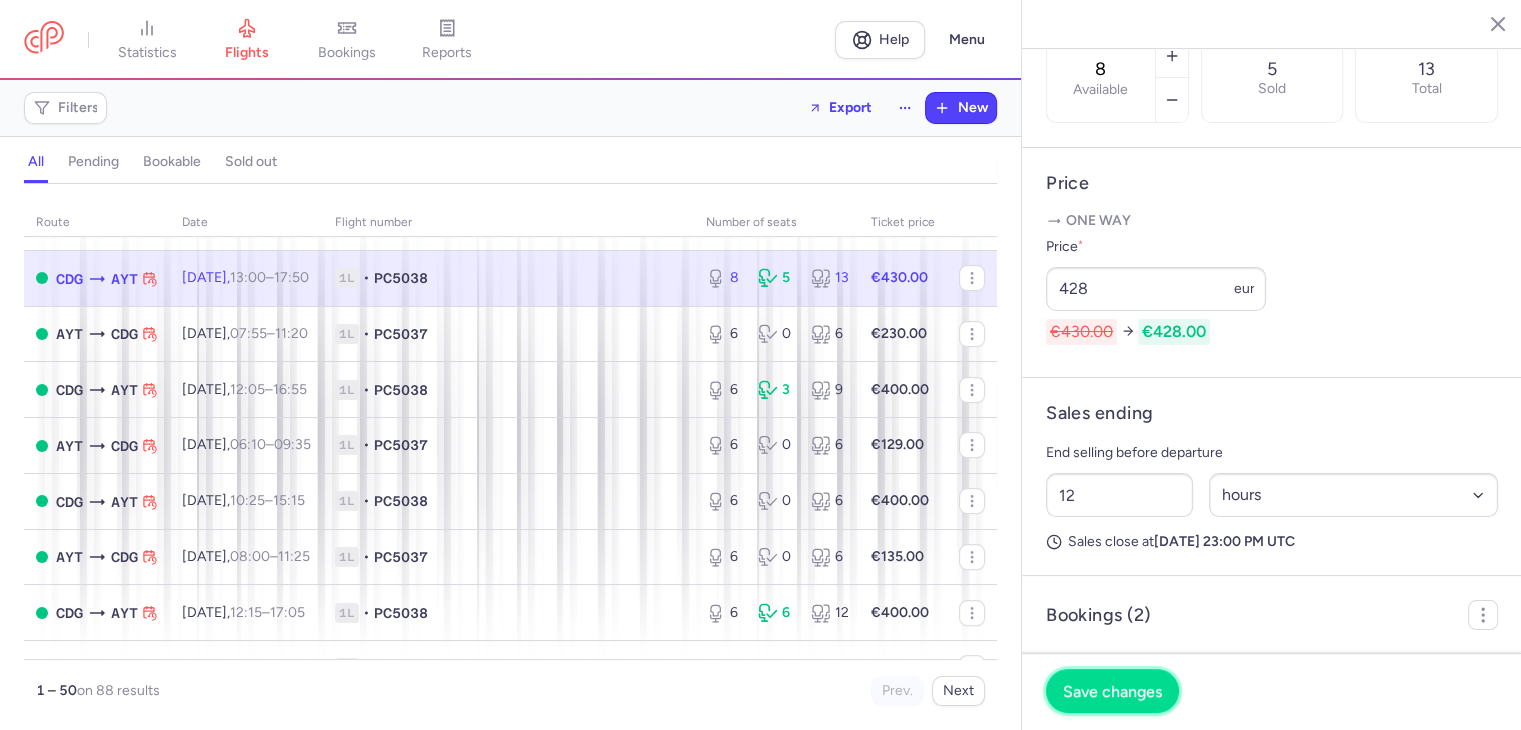 click on "Save changes" at bounding box center (1112, 691) 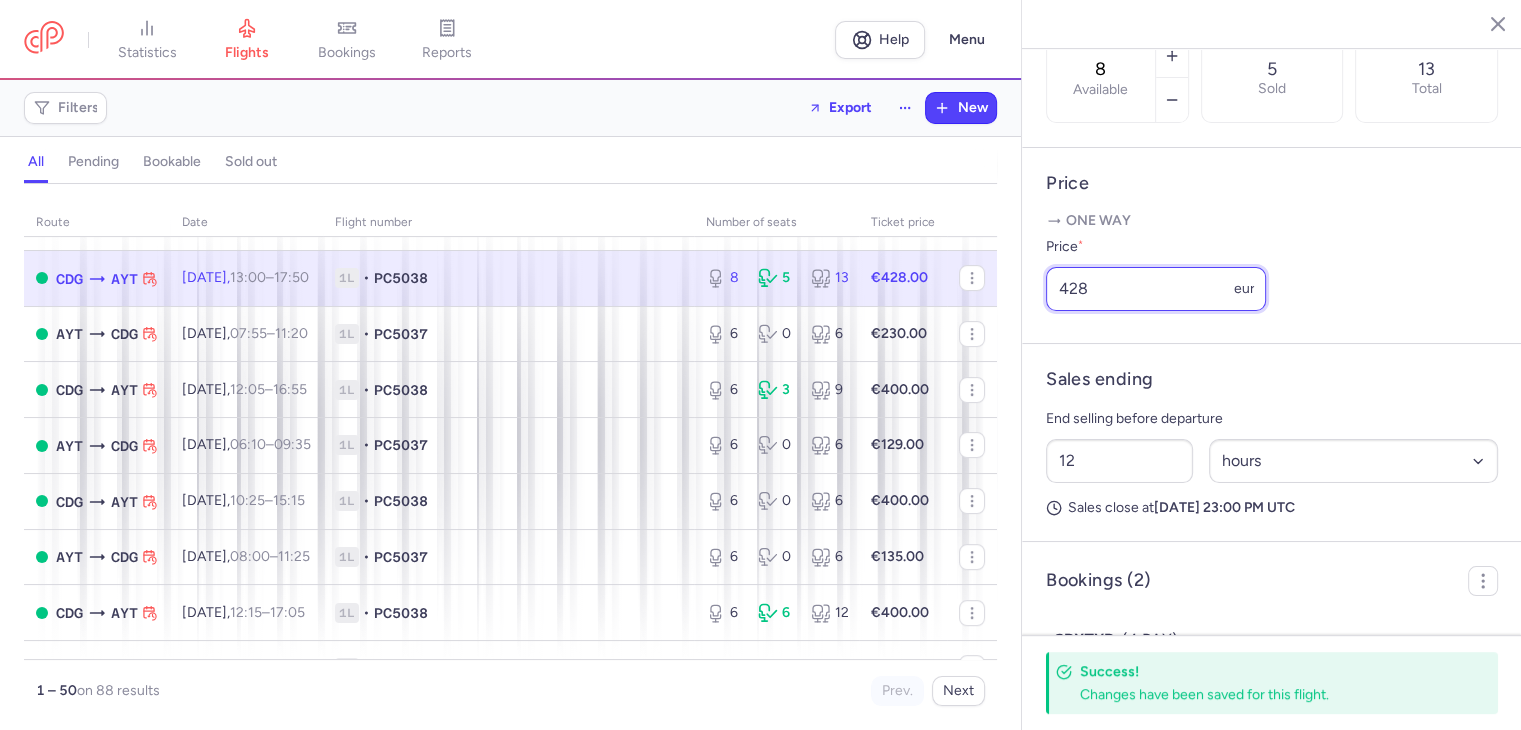 click on "428" at bounding box center (1156, 289) 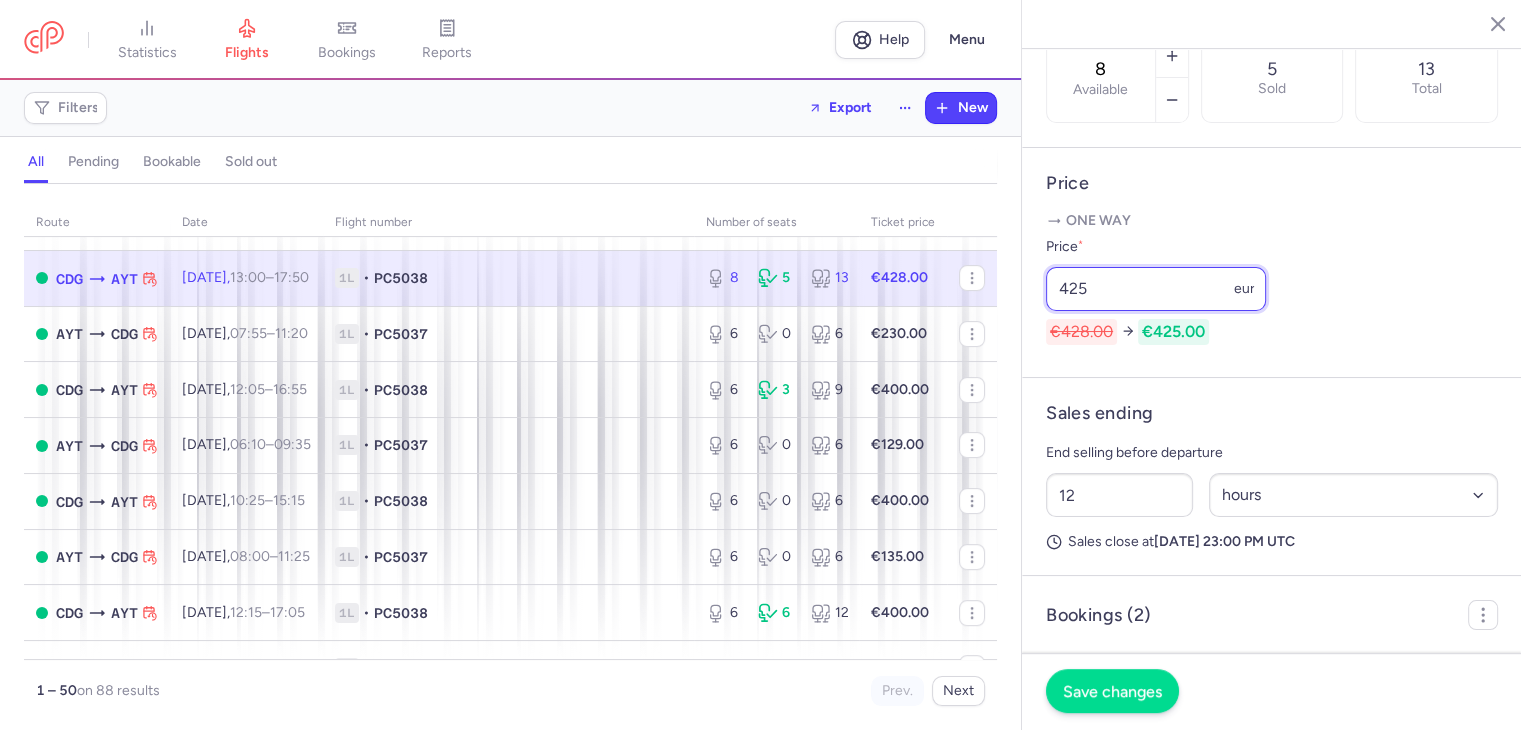 type on "425" 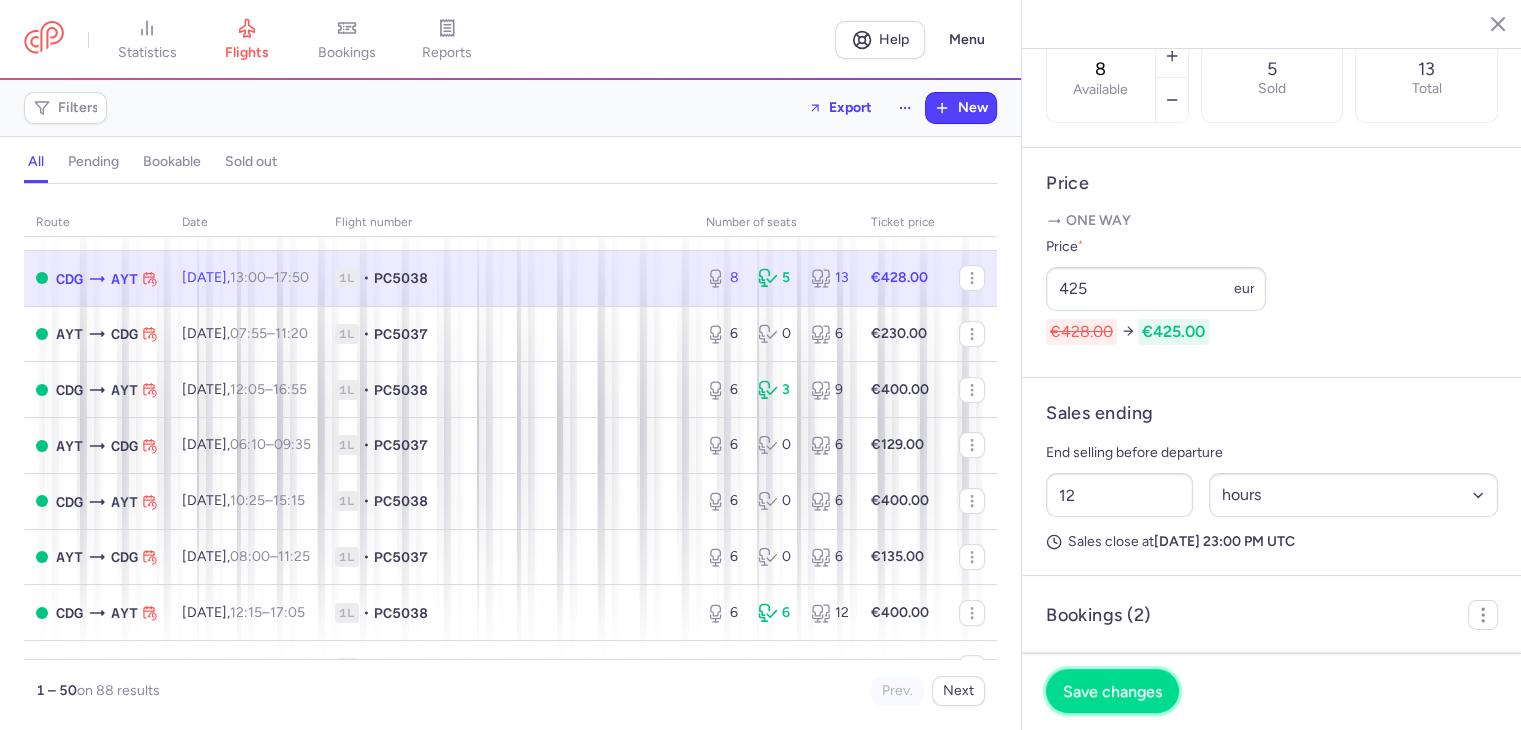 click on "Save changes" at bounding box center [1112, 691] 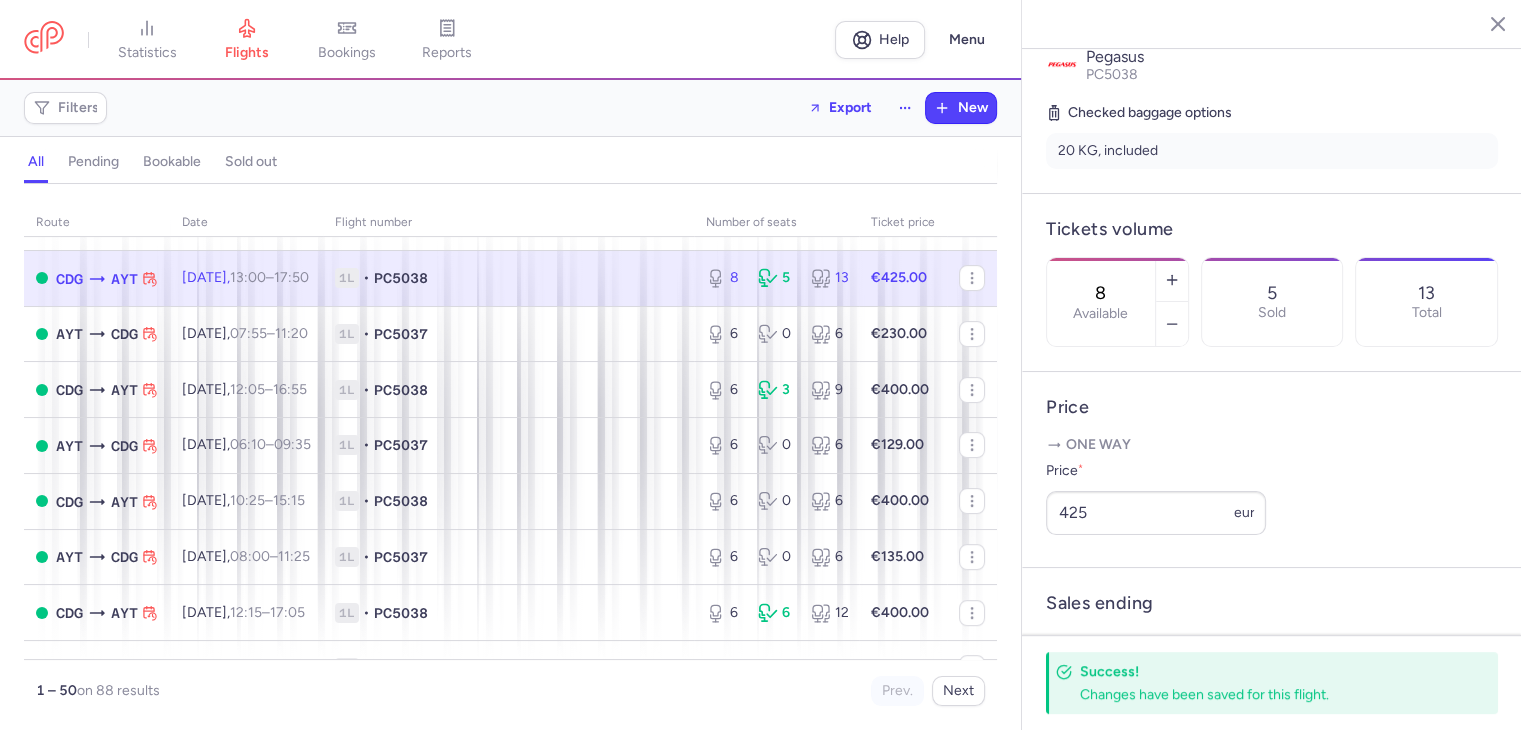 scroll, scrollTop: 423, scrollLeft: 0, axis: vertical 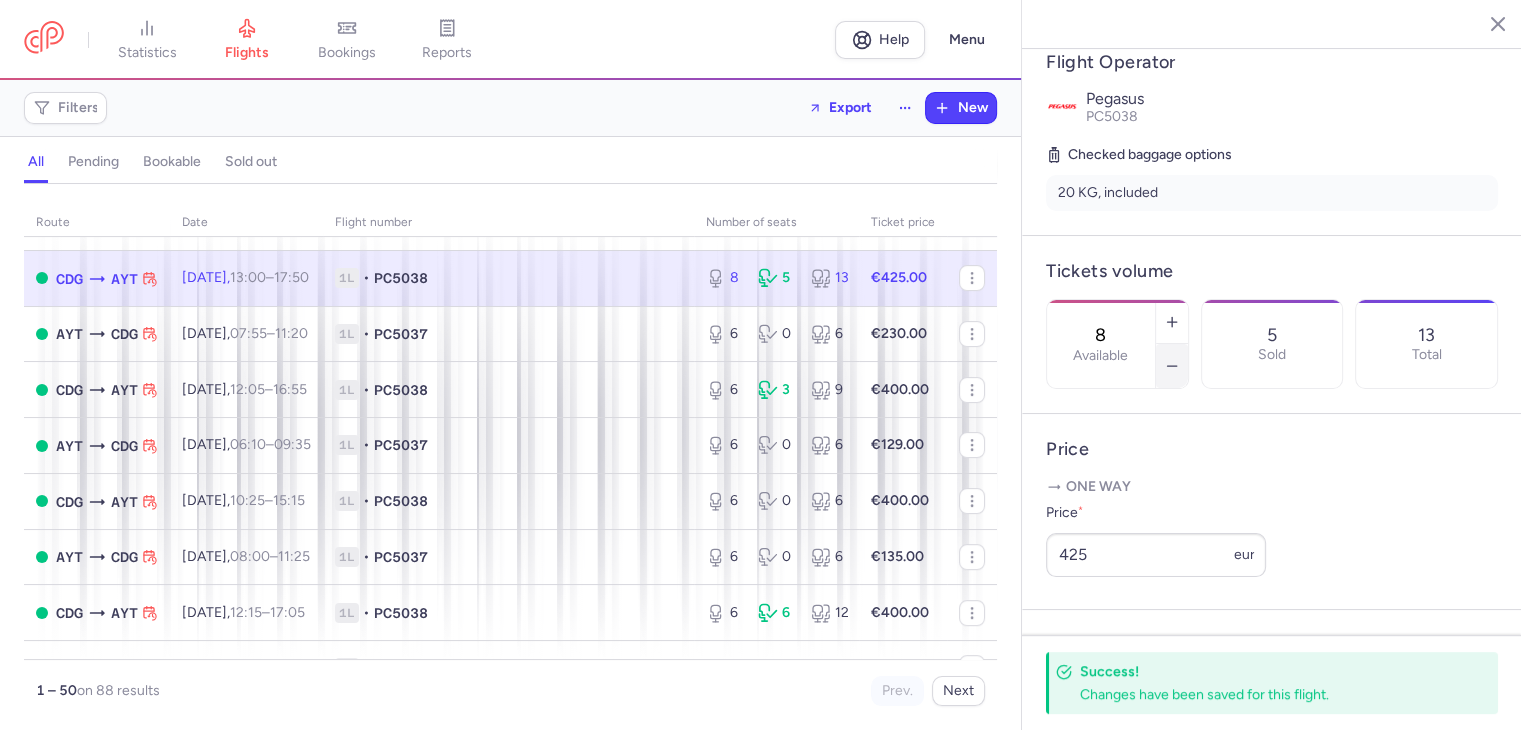 click 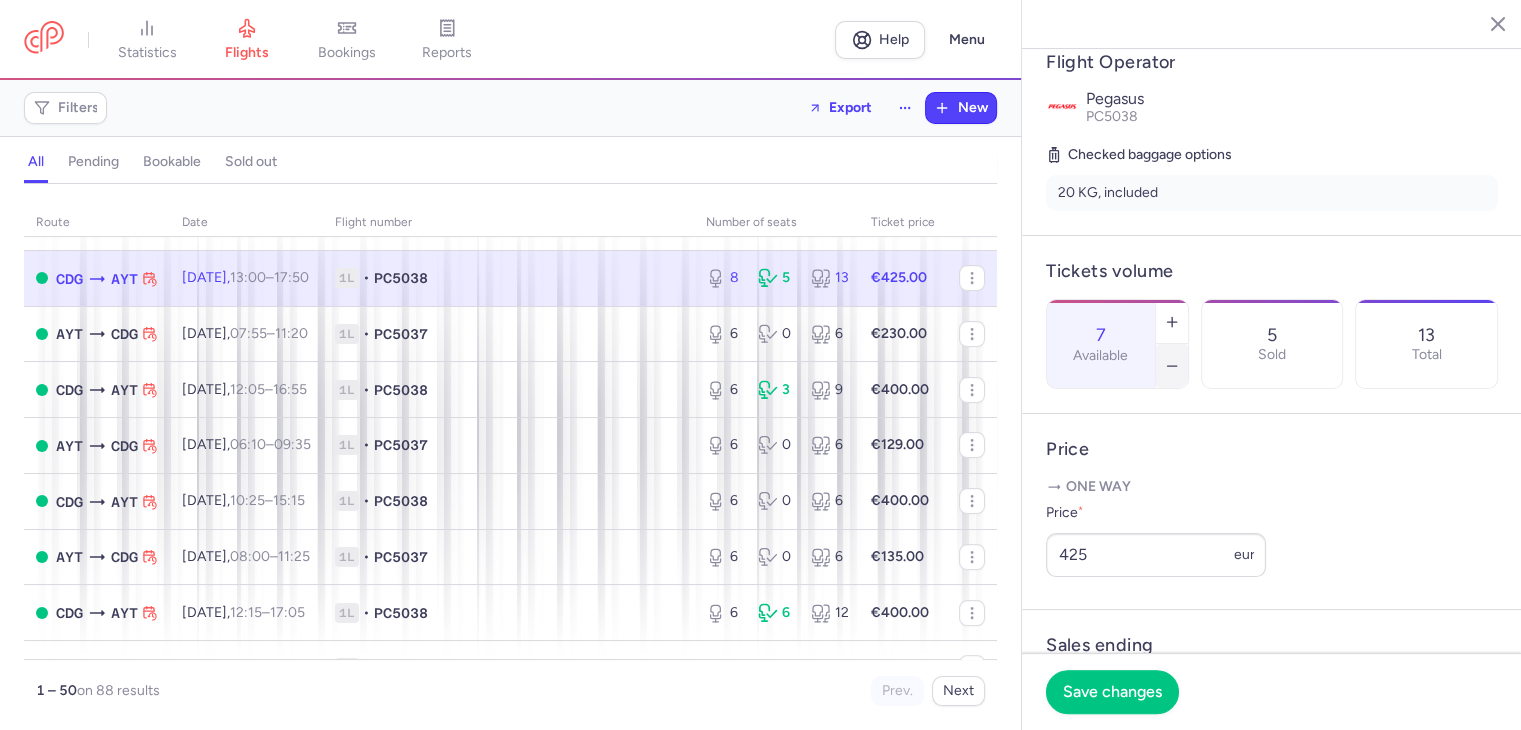 click 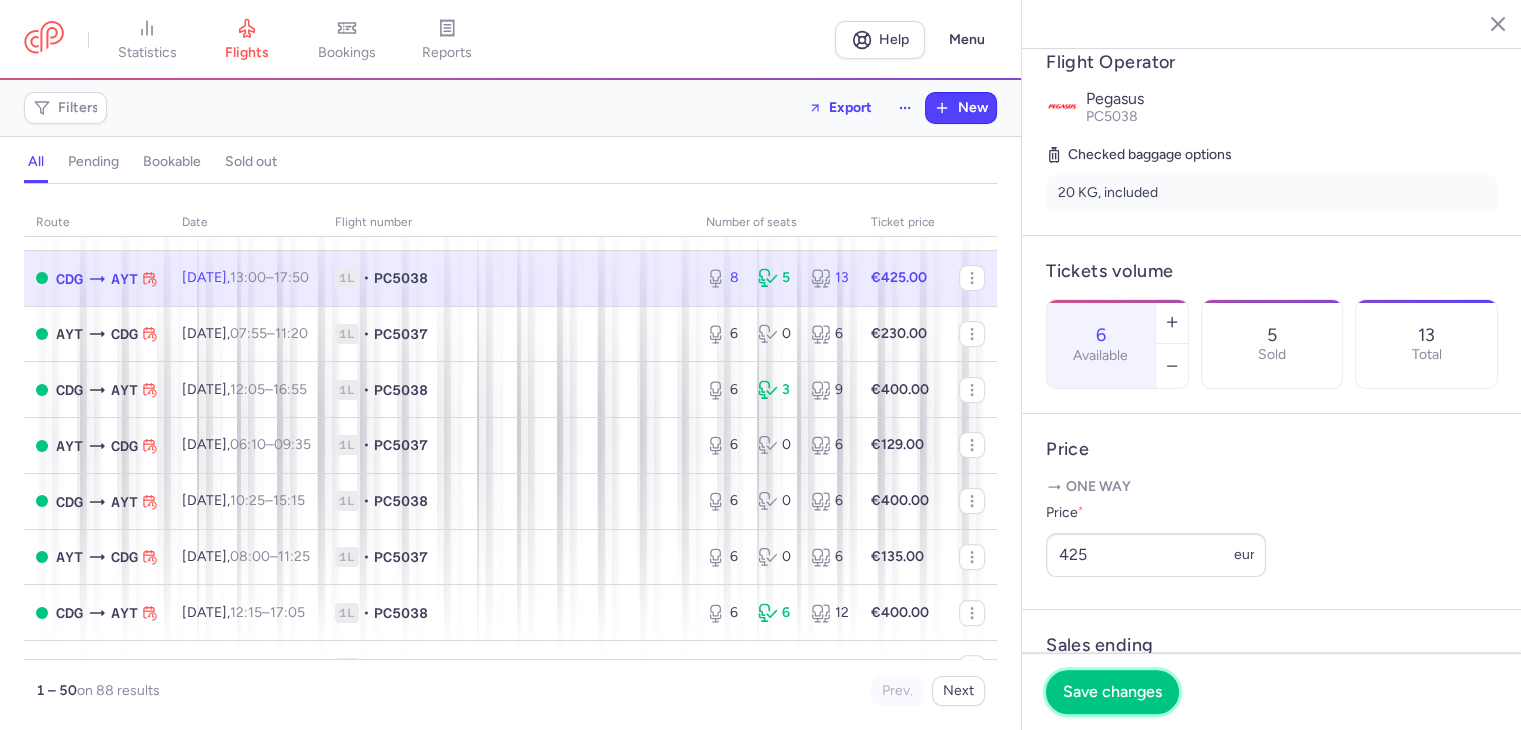 drag, startPoint x: 1135, startPoint y: 693, endPoint x: 1222, endPoint y: 445, distance: 262.8174 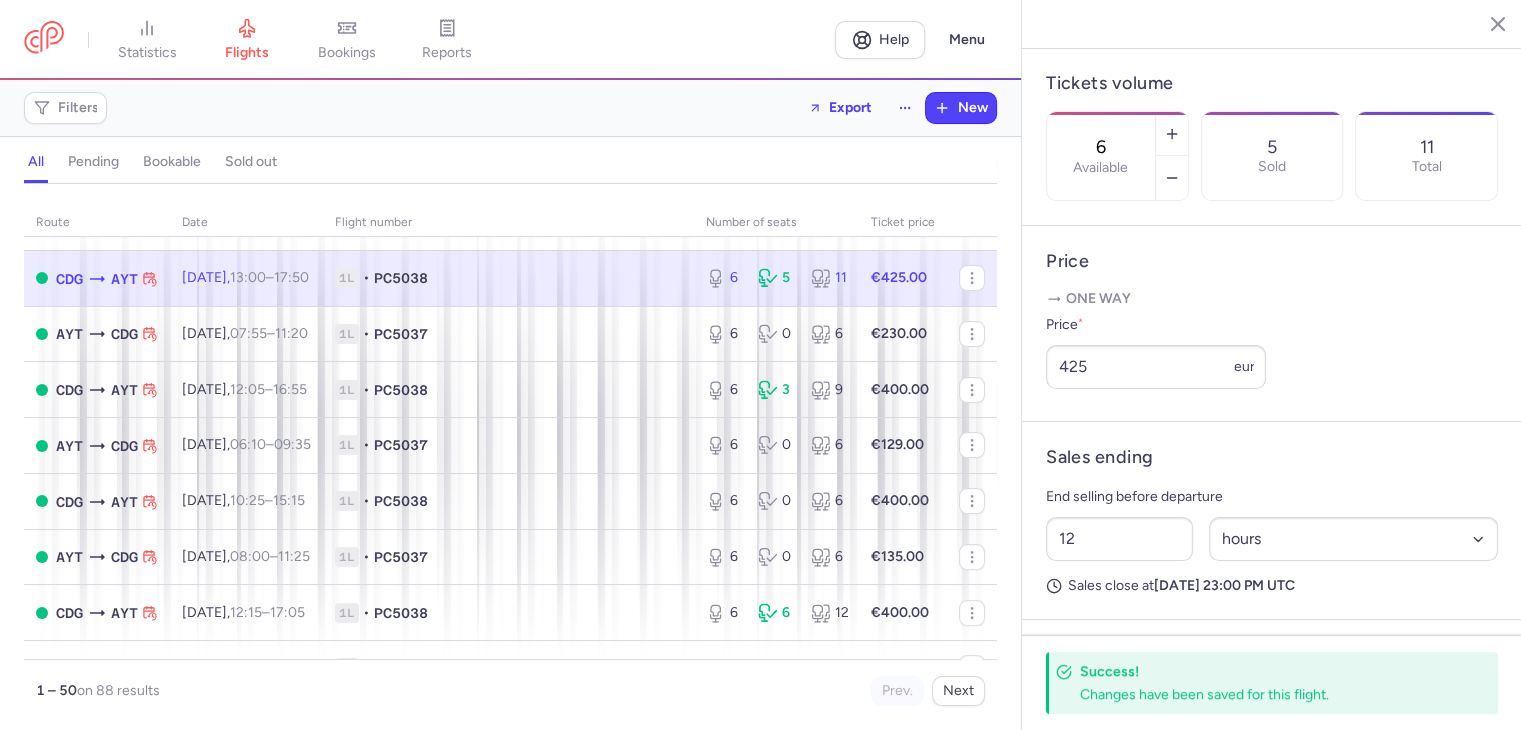 scroll, scrollTop: 623, scrollLeft: 0, axis: vertical 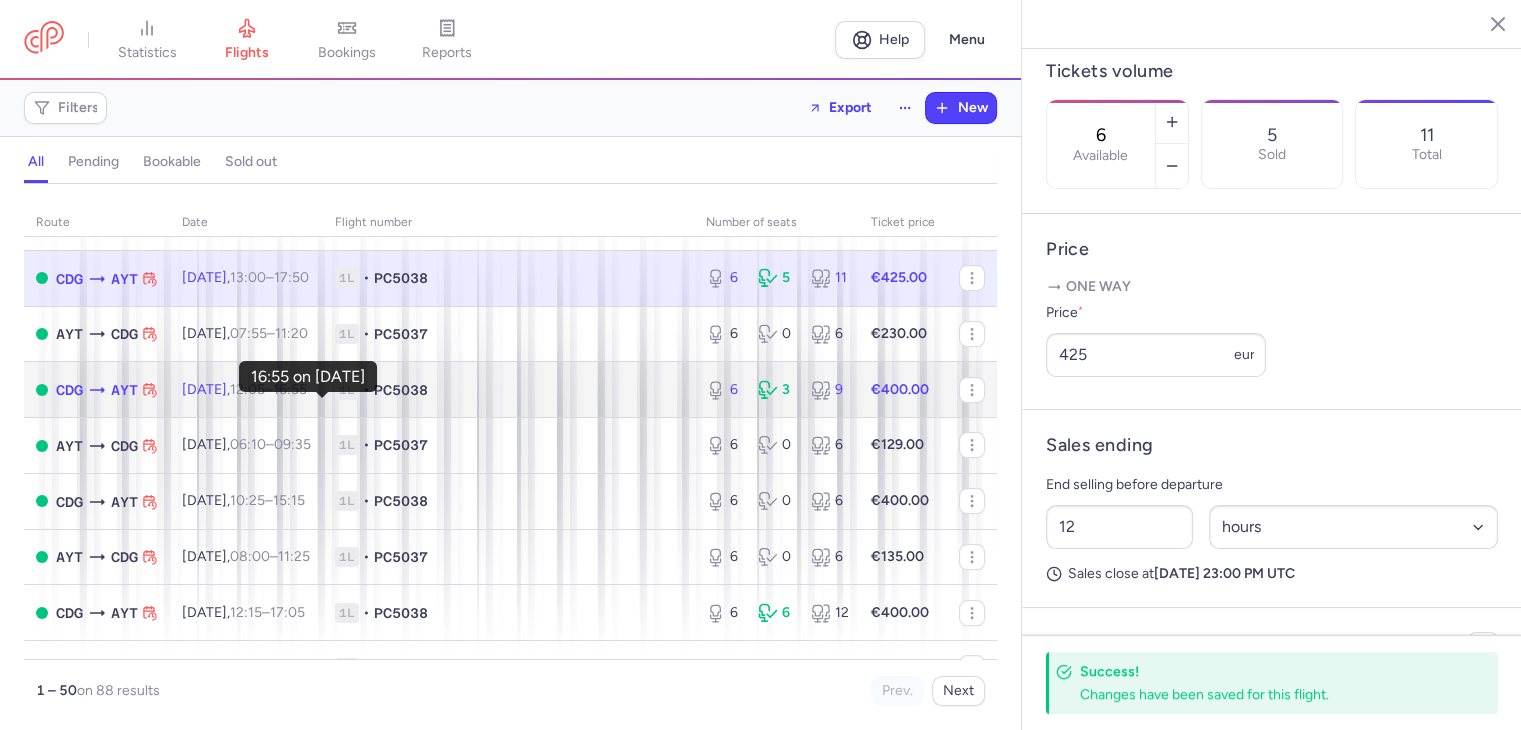 click on "16:55  +0" at bounding box center [290, 389] 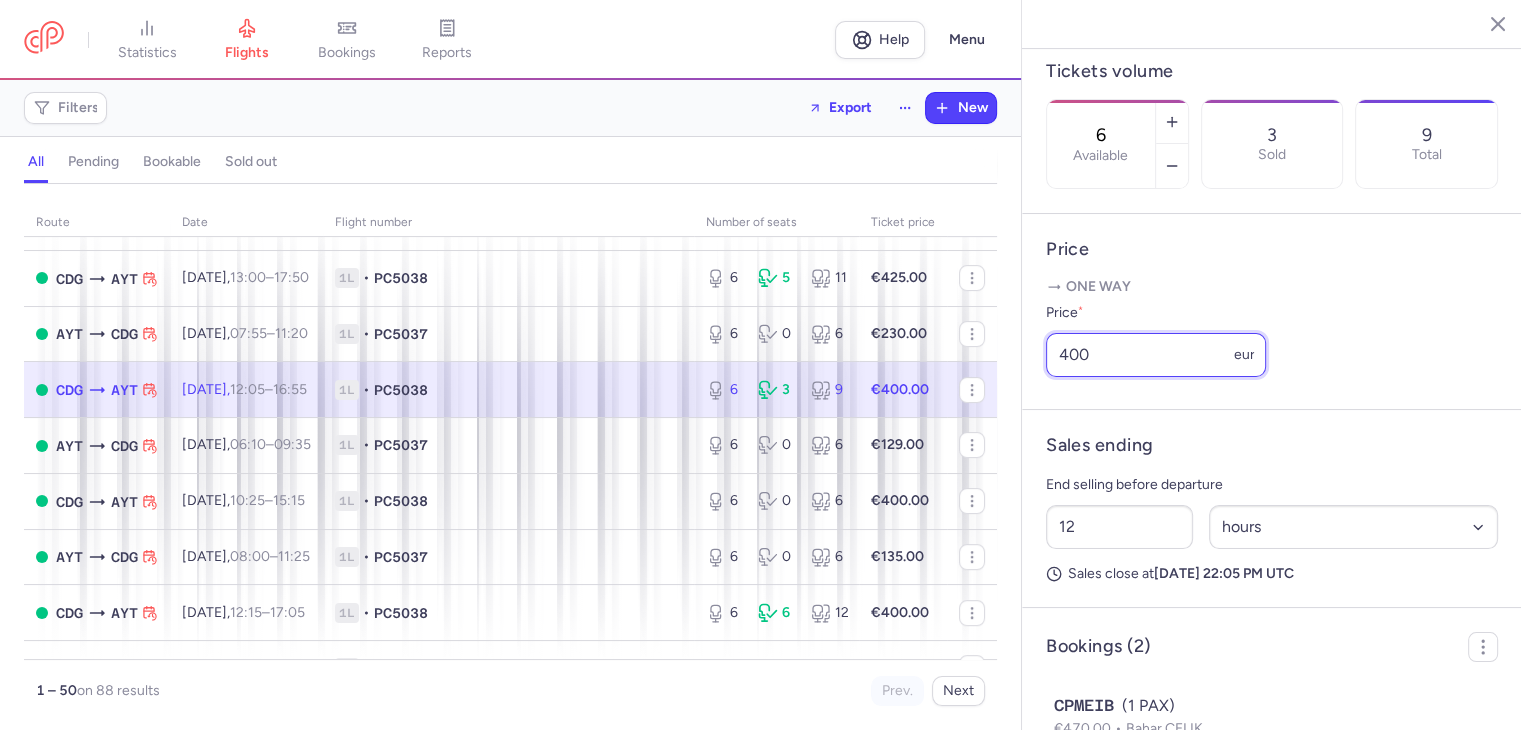 drag, startPoint x: 1104, startPoint y: 379, endPoint x: 1044, endPoint y: 393, distance: 61.611687 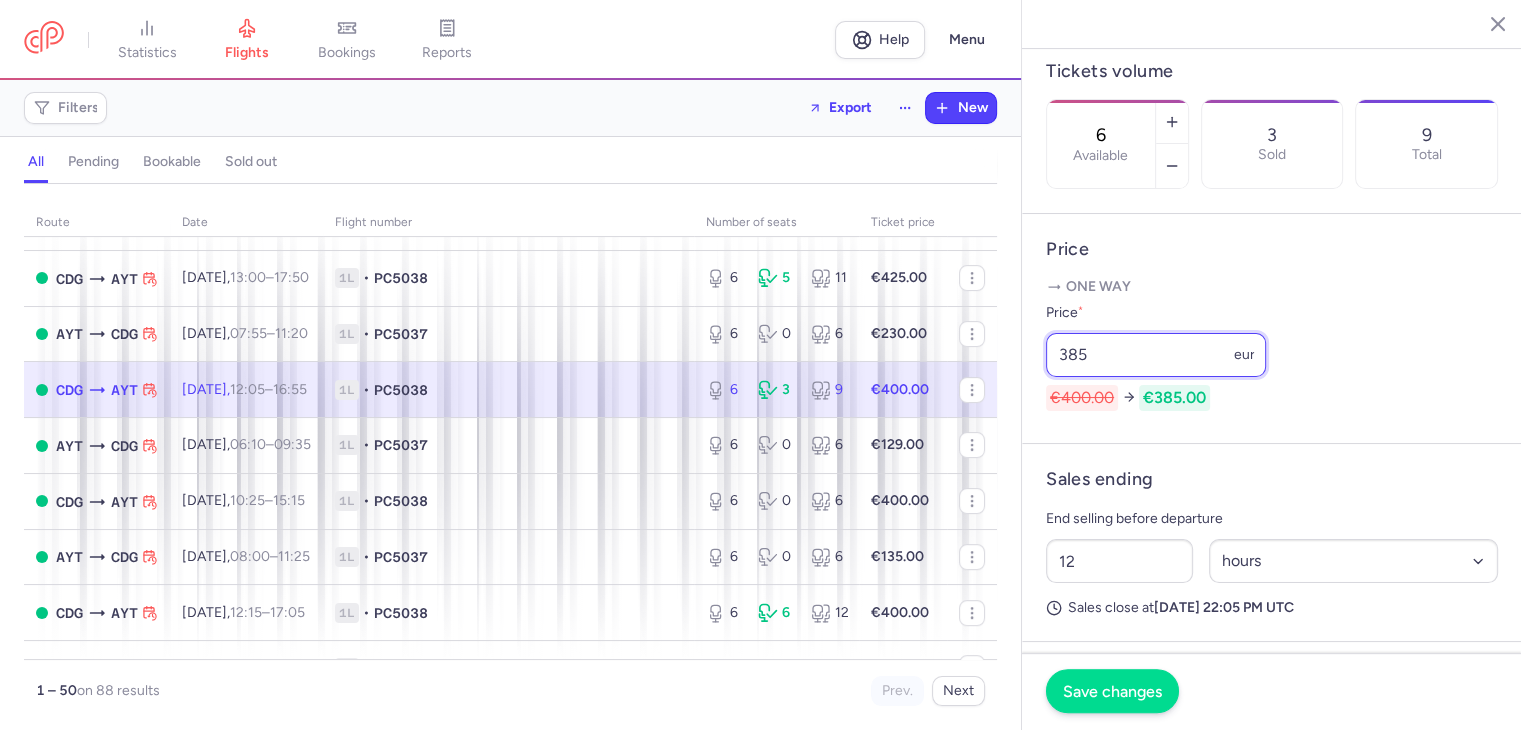 type on "385" 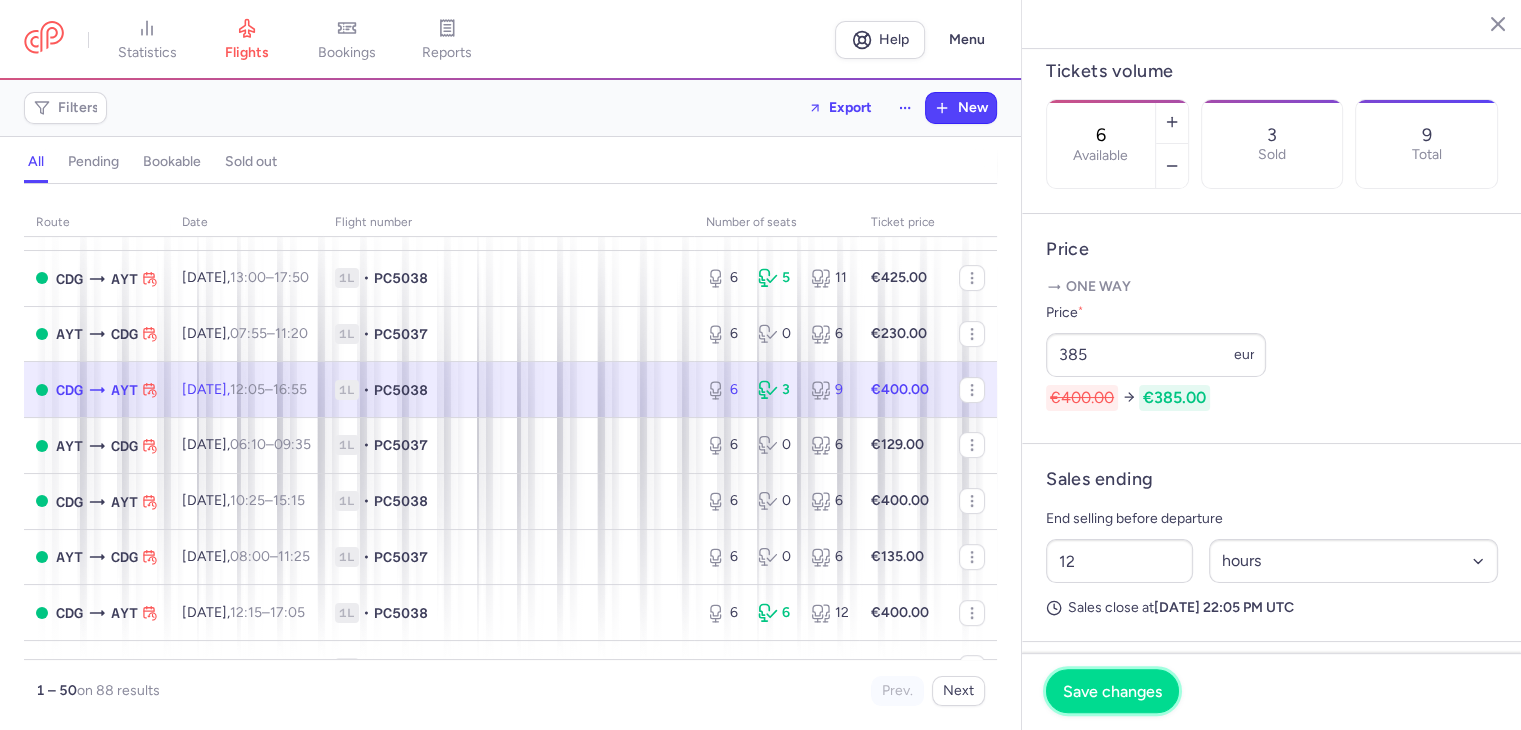 click on "Save changes" at bounding box center (1112, 691) 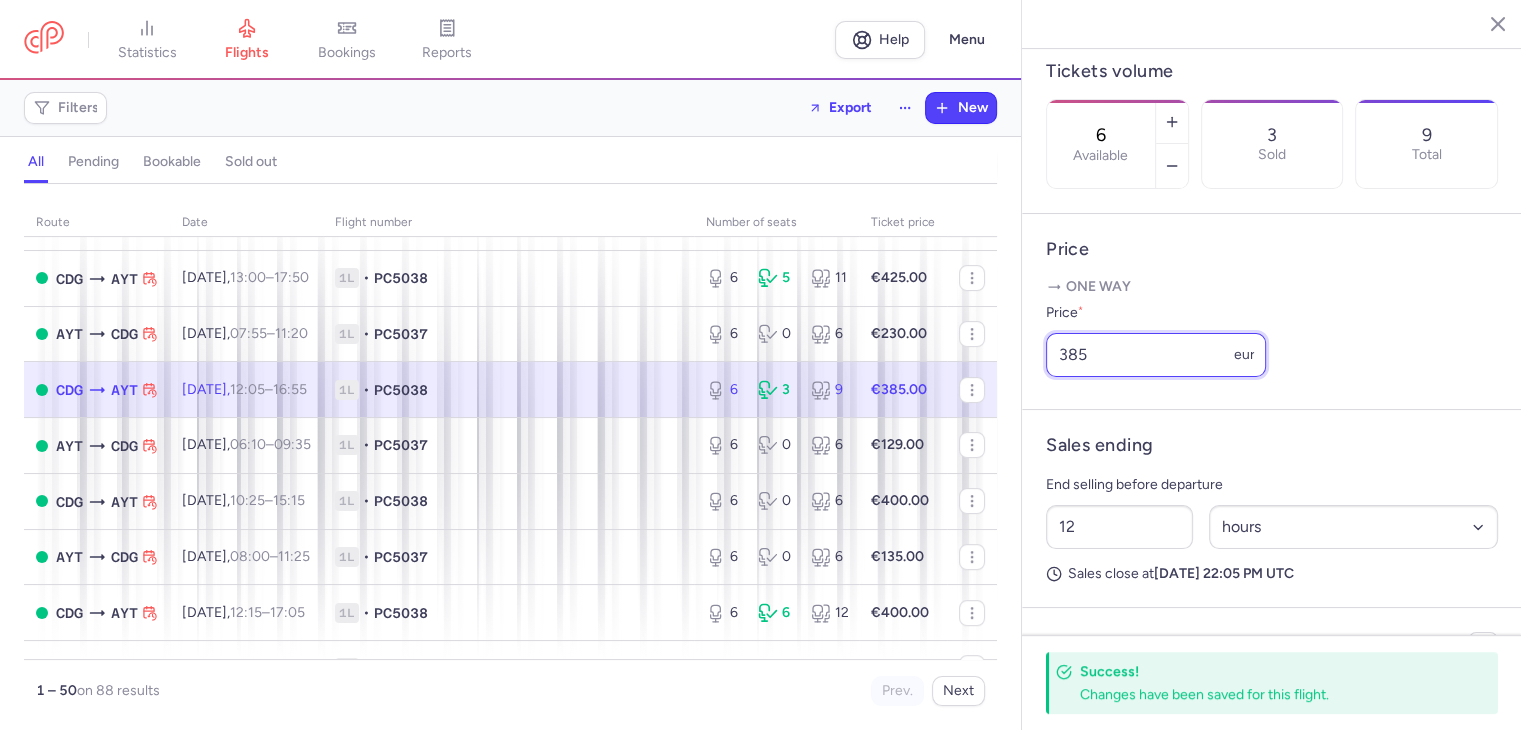 click on "385" at bounding box center [1156, 355] 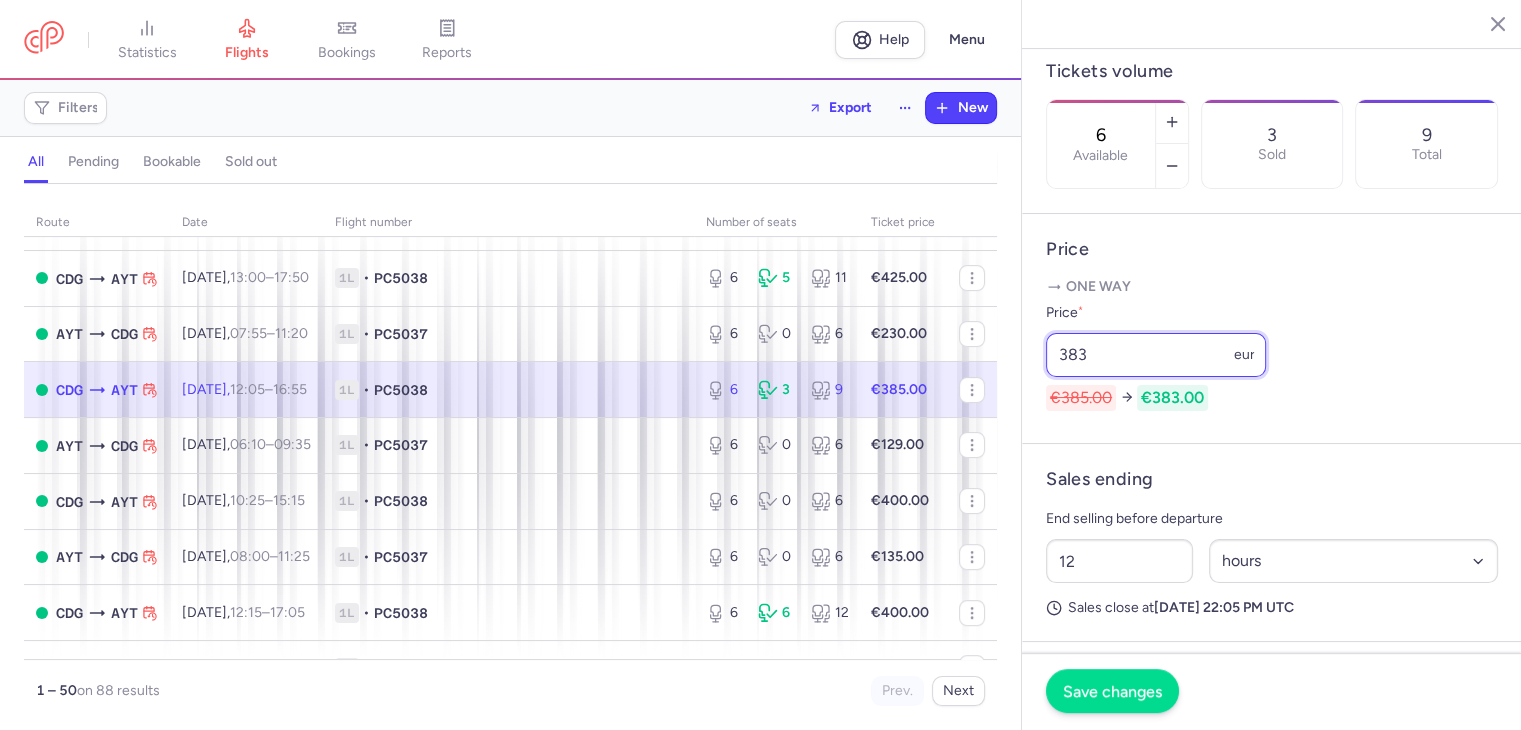 type on "383" 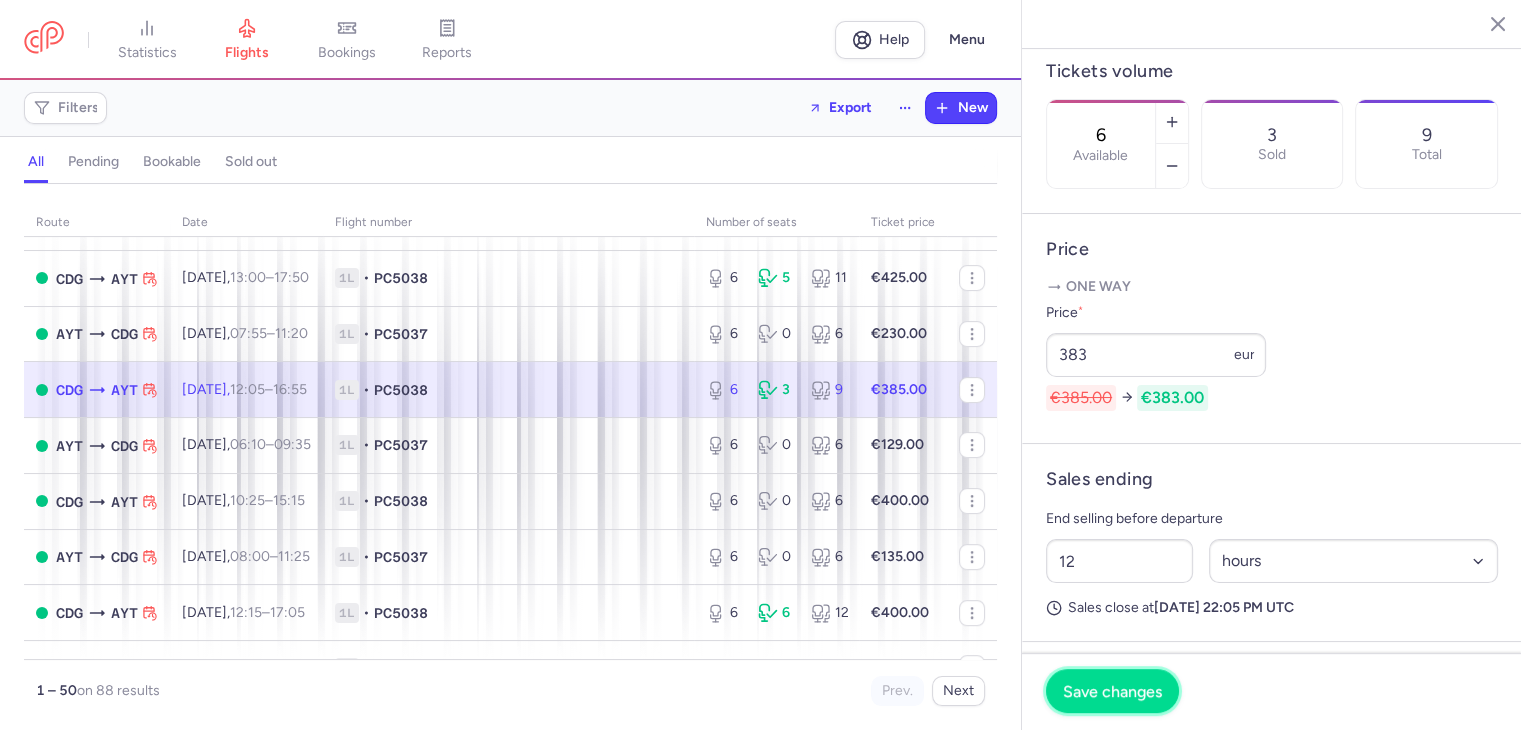 click on "Save changes" at bounding box center [1112, 691] 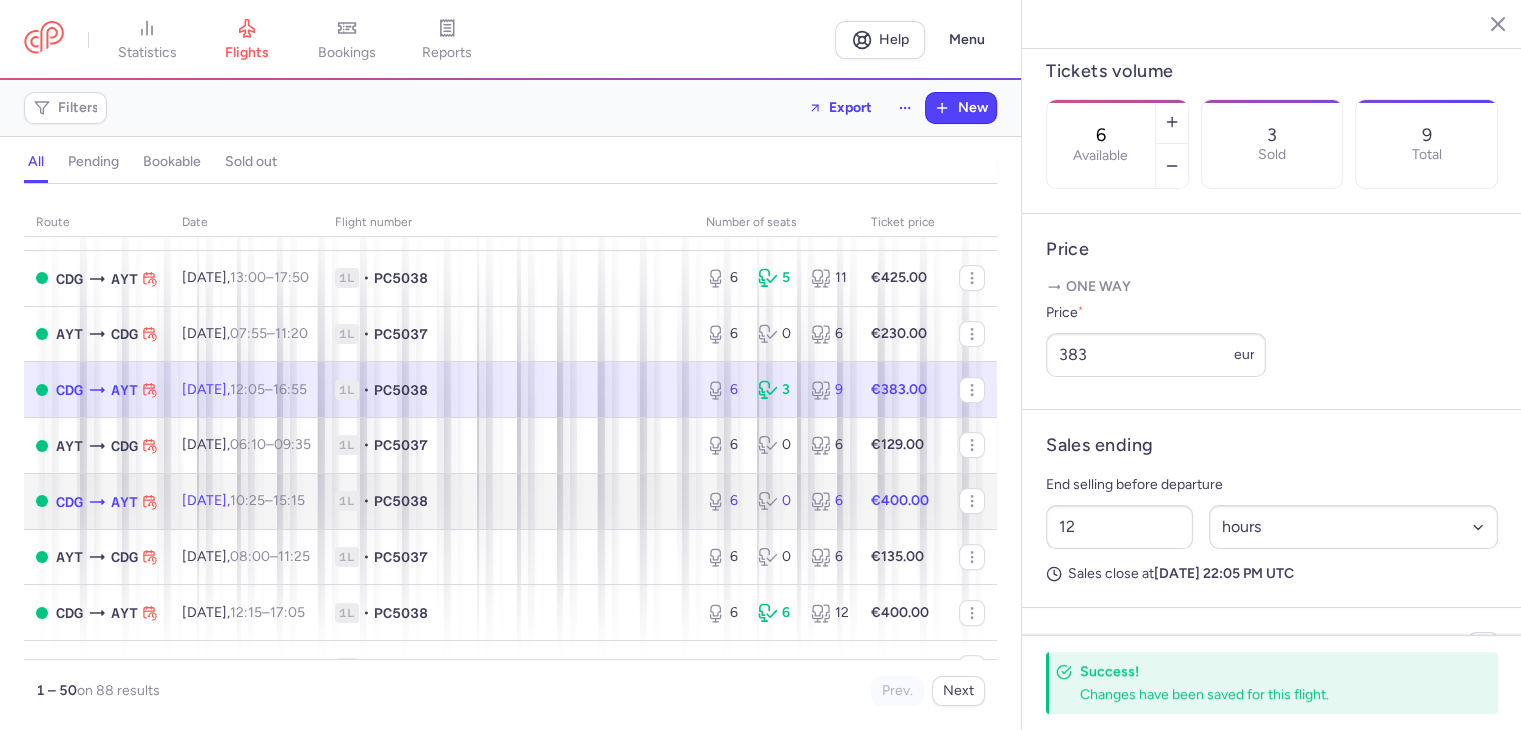 click on "1L • PC5038" at bounding box center [508, 501] 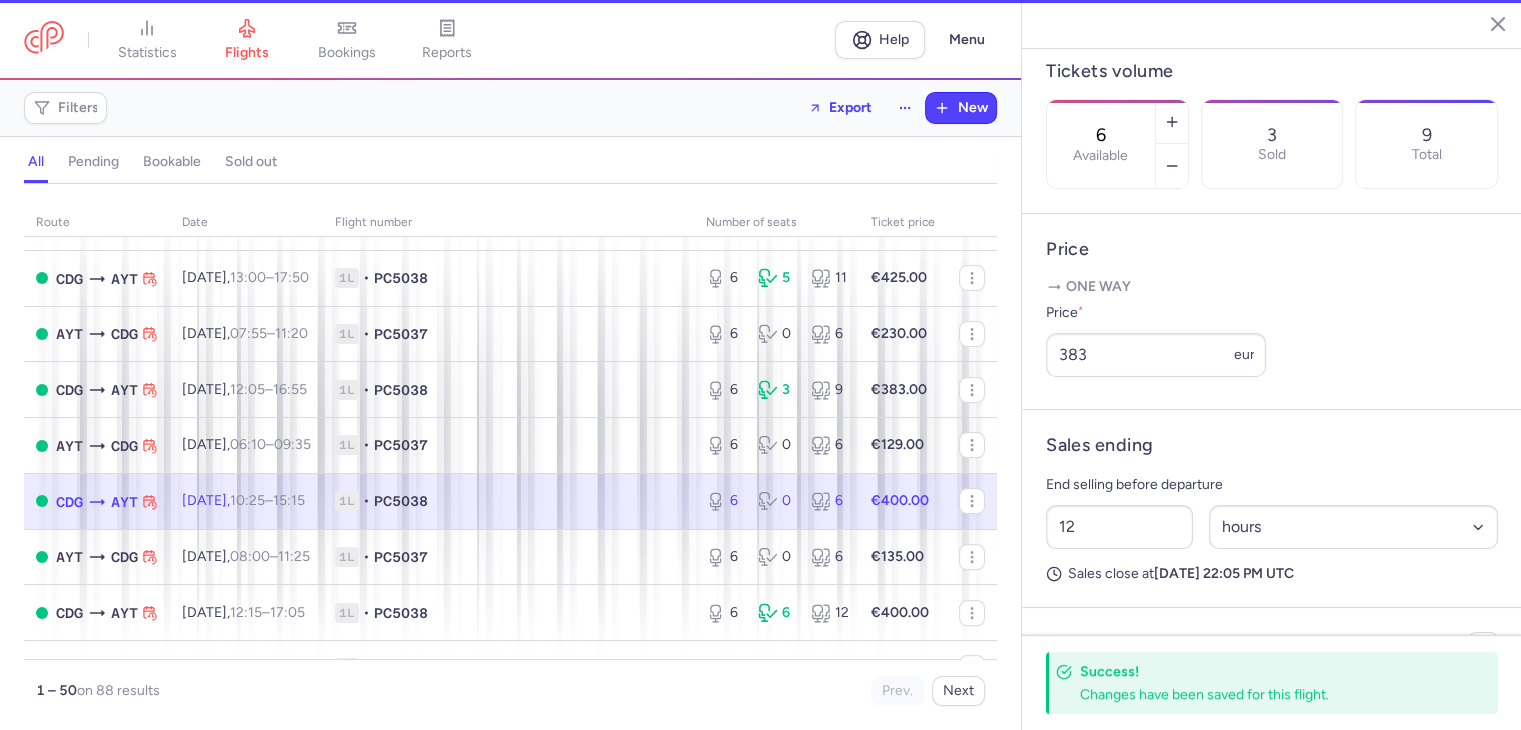 scroll, scrollTop: 607, scrollLeft: 0, axis: vertical 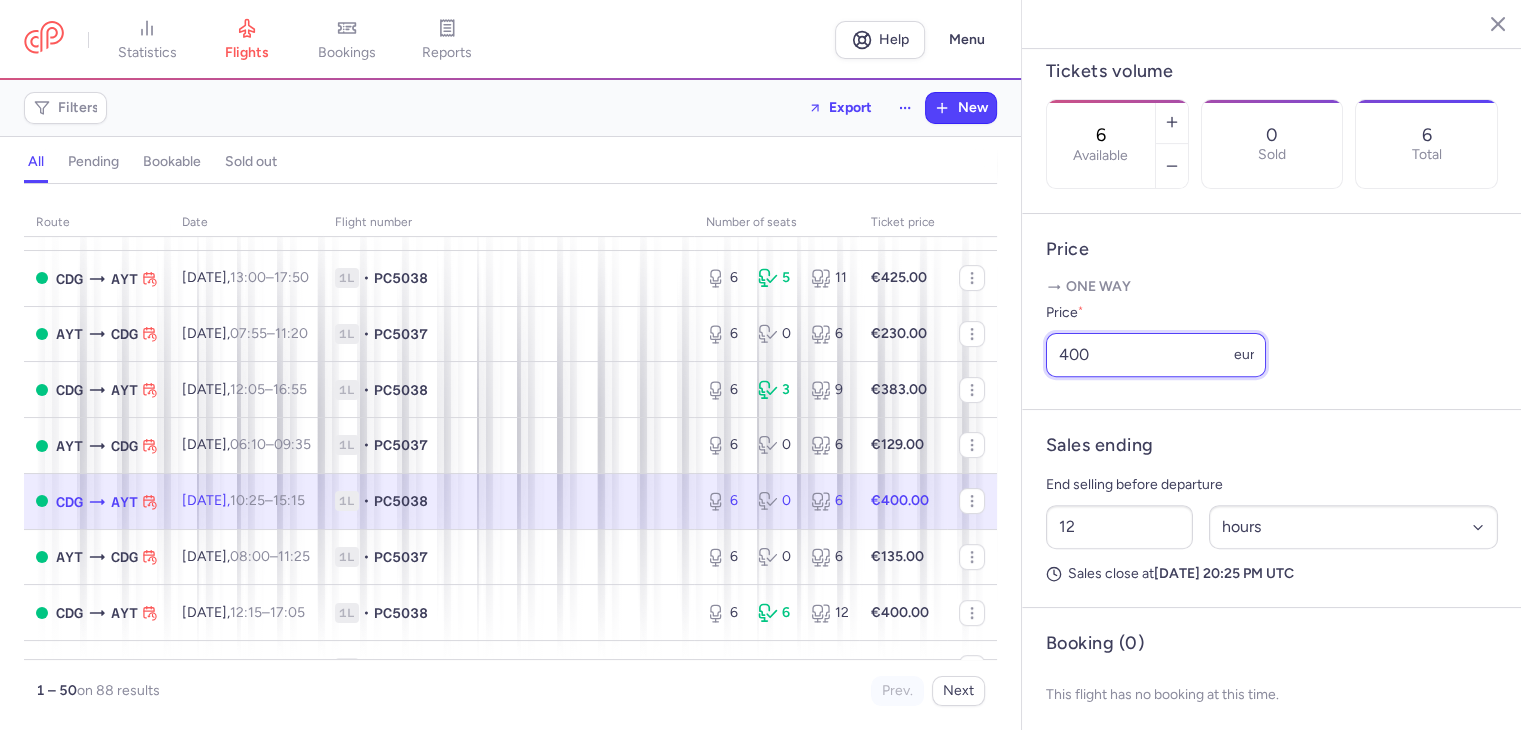 drag, startPoint x: 1071, startPoint y: 382, endPoint x: 996, endPoint y: 389, distance: 75.32596 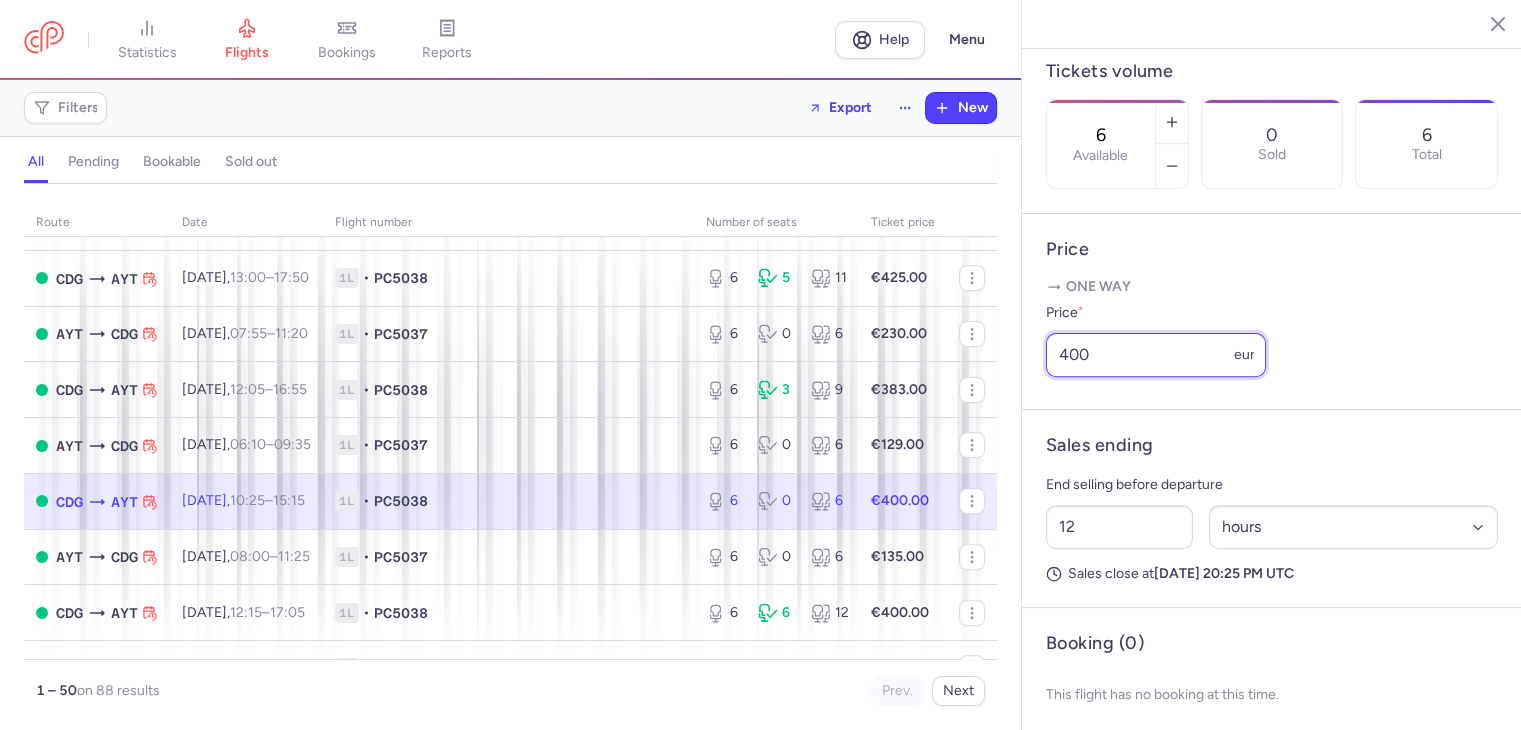 click on "statistics flights bookings reports  Help  Menu Filters  Export  New all pending bookable sold out route date Flight number number of seats Ticket price [DATE]  AYT  CDG [DATE]  08:15  –  11:40  +0 1L • PC5037 0 1 1 €88.00  CDG  AYT [DATE]  12:30  –  17:20  +0 1L • PC5038 0 19 19 €230.00  AYT  CDG [DATE]  08:45  –  12:10  +0 1L • PC5037 6 2 8 €105.00  CDG  AYT [DATE]  13:00  –  17:50  +0 1L • PC5038 4 17 21 €243.00  AYT  CDG [DATE]  07:55  –  11:20  +0 1L • PC5037 6 0 6 €90.00  CDG  AYT [DATE]  12:05  –  16:55  +0 1L • PC5038 4 15 19 €305.00  AYT  CDG [DATE]  06:10  –  09:35  +0 1L • PC5037 6 6 12 €80.00  CDG  AYT [DATE]  10:25  –  15:15  +0 1L • PC5038 6 15 21 €262.00  AYT  CDG [DATE]  08:15  –  11:40  +0 1L • PC5037 6 2 8 €138.00  CDG  AYT [DATE]  12:30  –  17:20  +0 1L • PC5038 6 0 6 €294.00 [DATE]  AYT  CDG [DATE]  08:45  –  12:10  +0 1L • PC5037 5 1 6 €140.00  CDG  AYT +0" 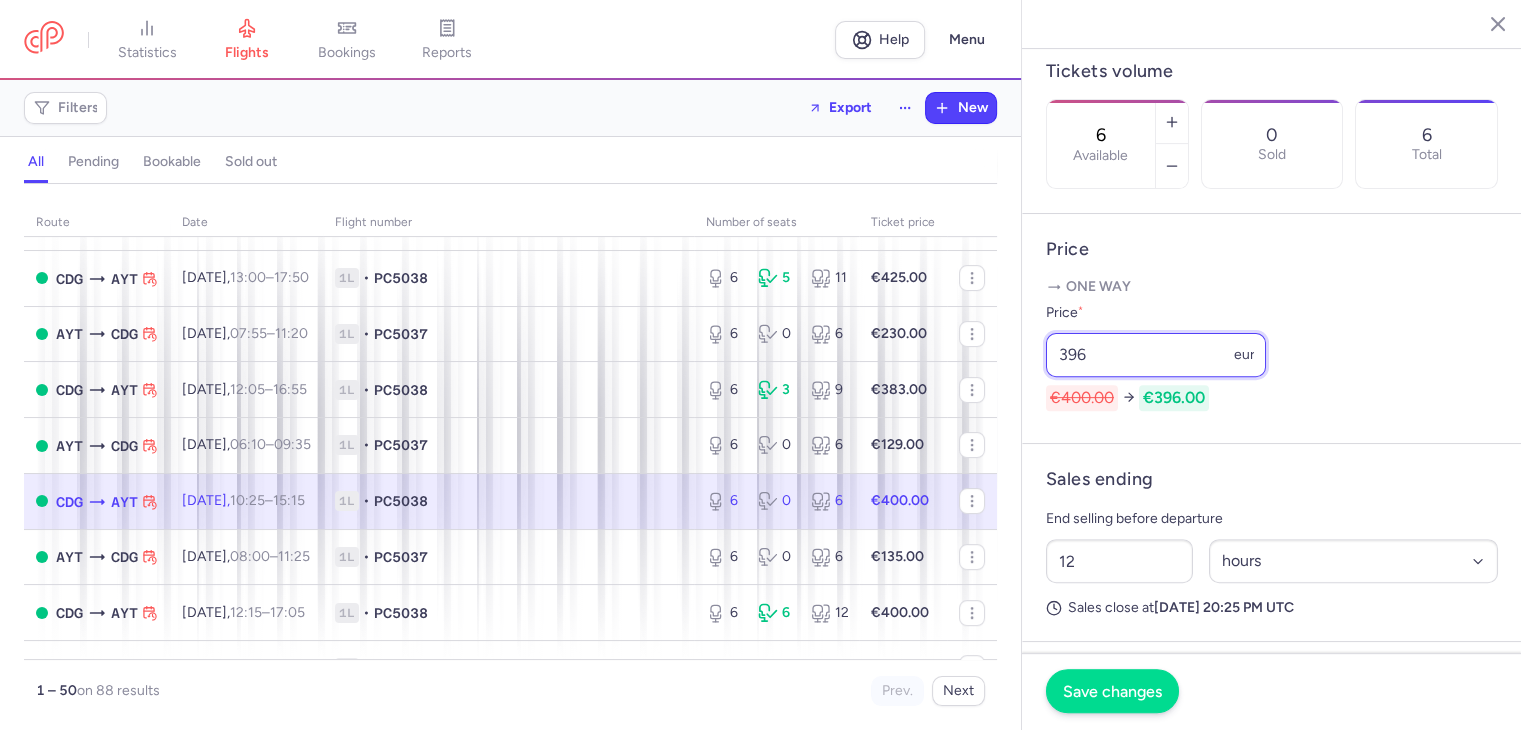 type on "396" 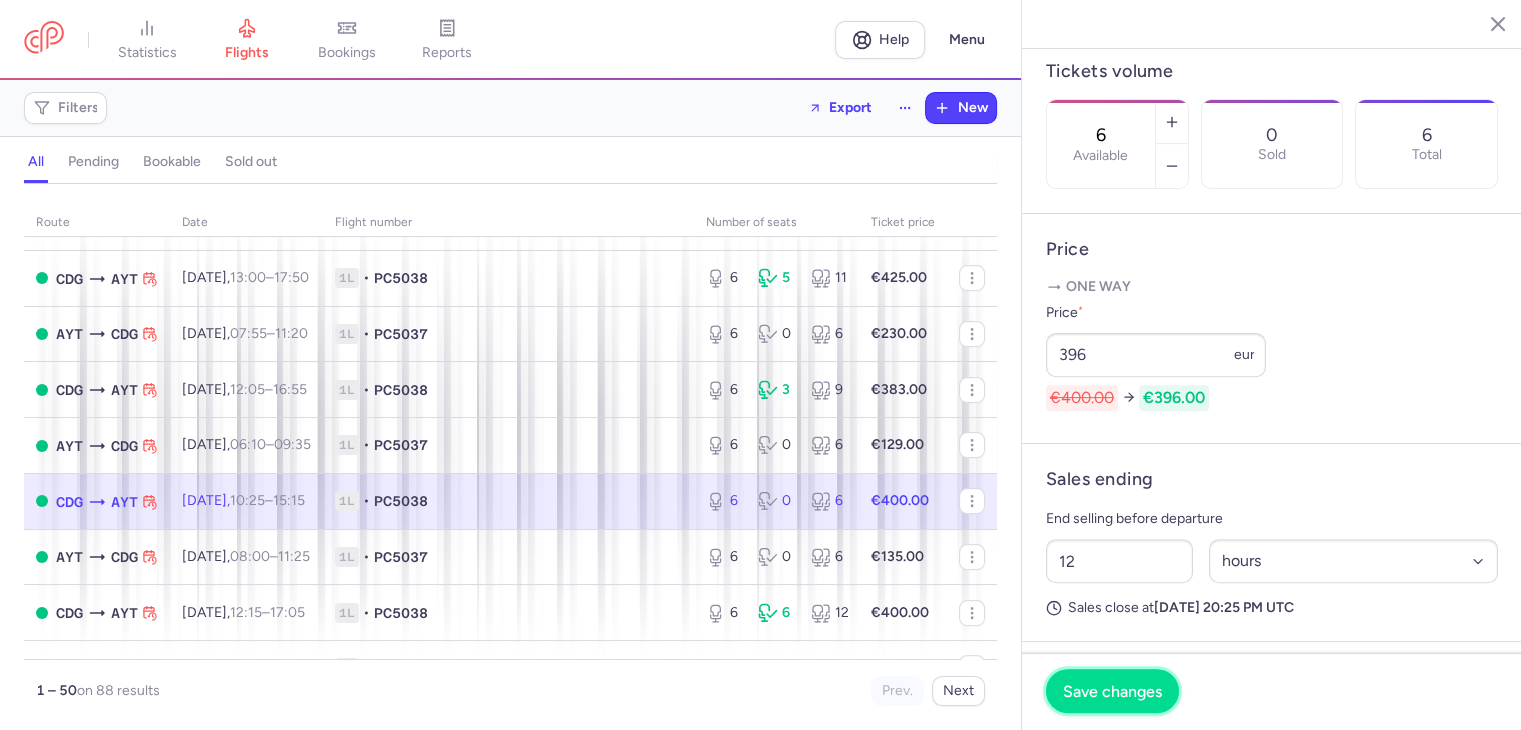 click on "Save changes" at bounding box center (1112, 691) 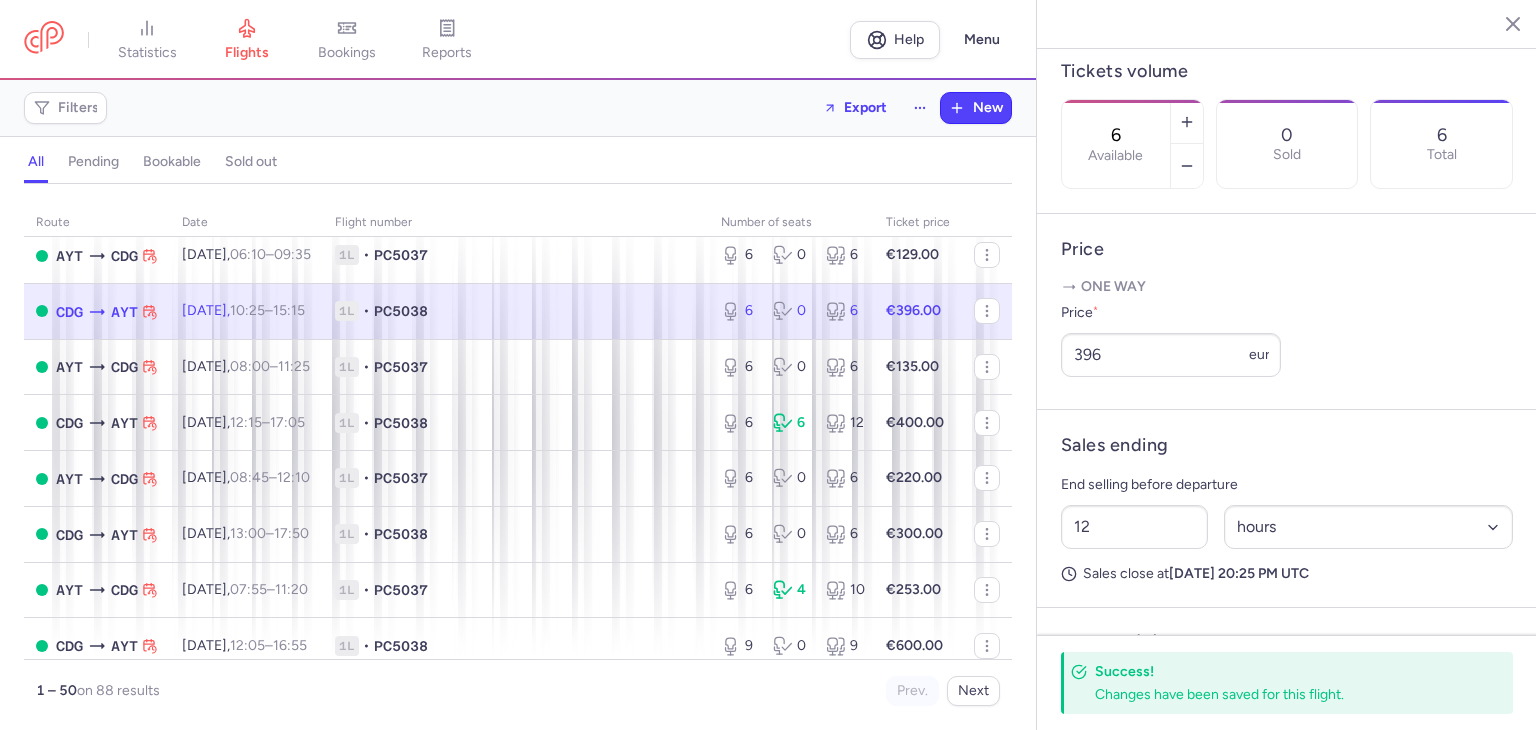 scroll, scrollTop: 866, scrollLeft: 0, axis: vertical 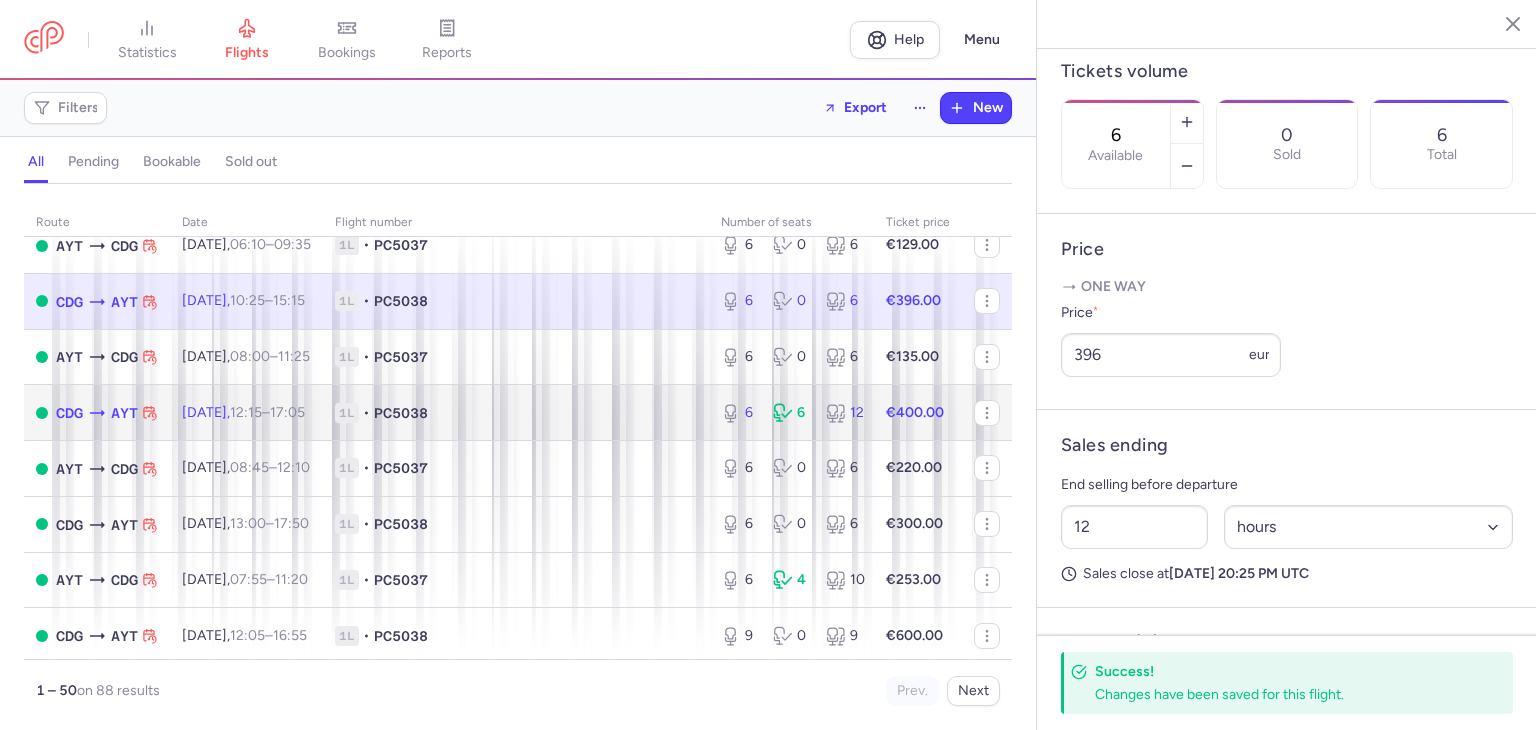 click on "1L • PC5038" at bounding box center (516, 413) 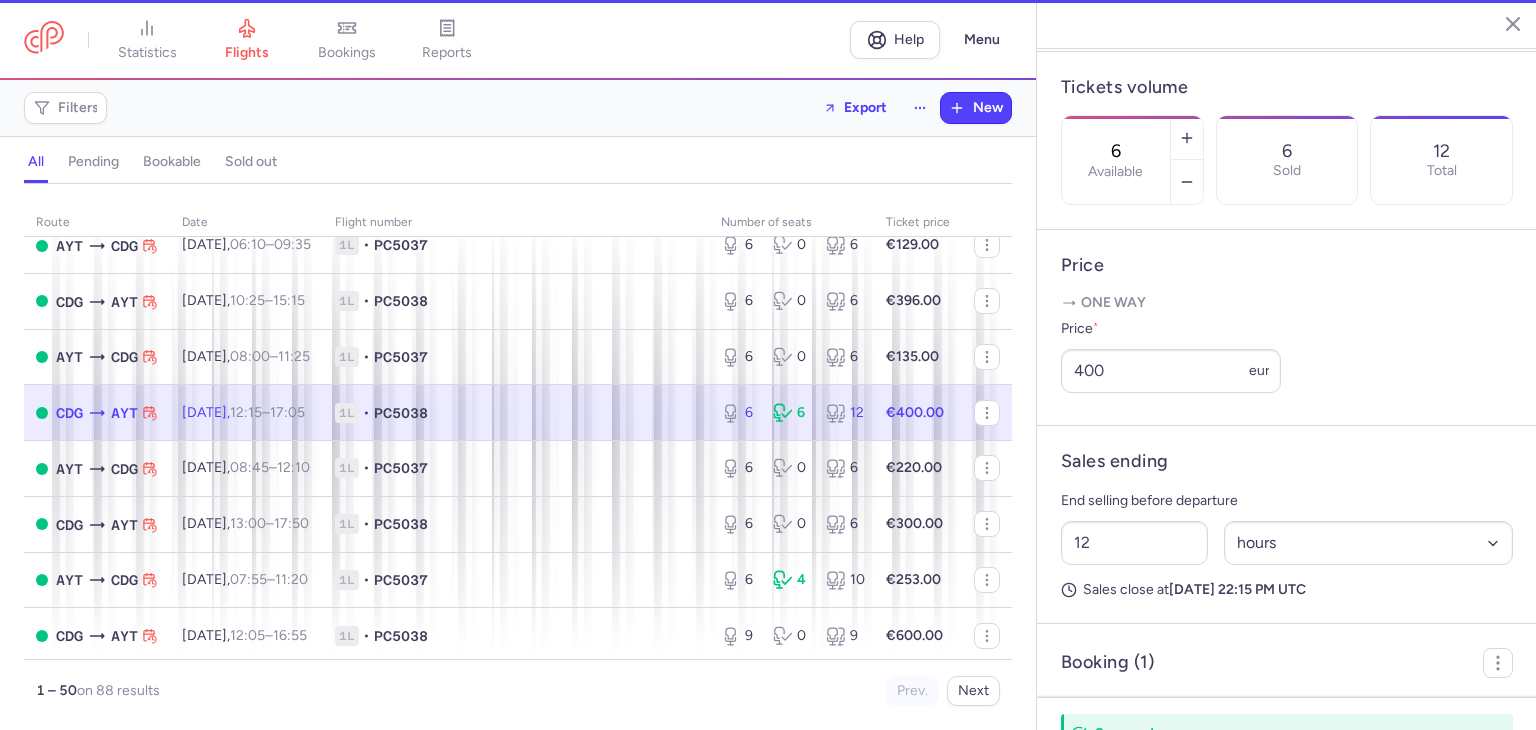 scroll, scrollTop: 623, scrollLeft: 0, axis: vertical 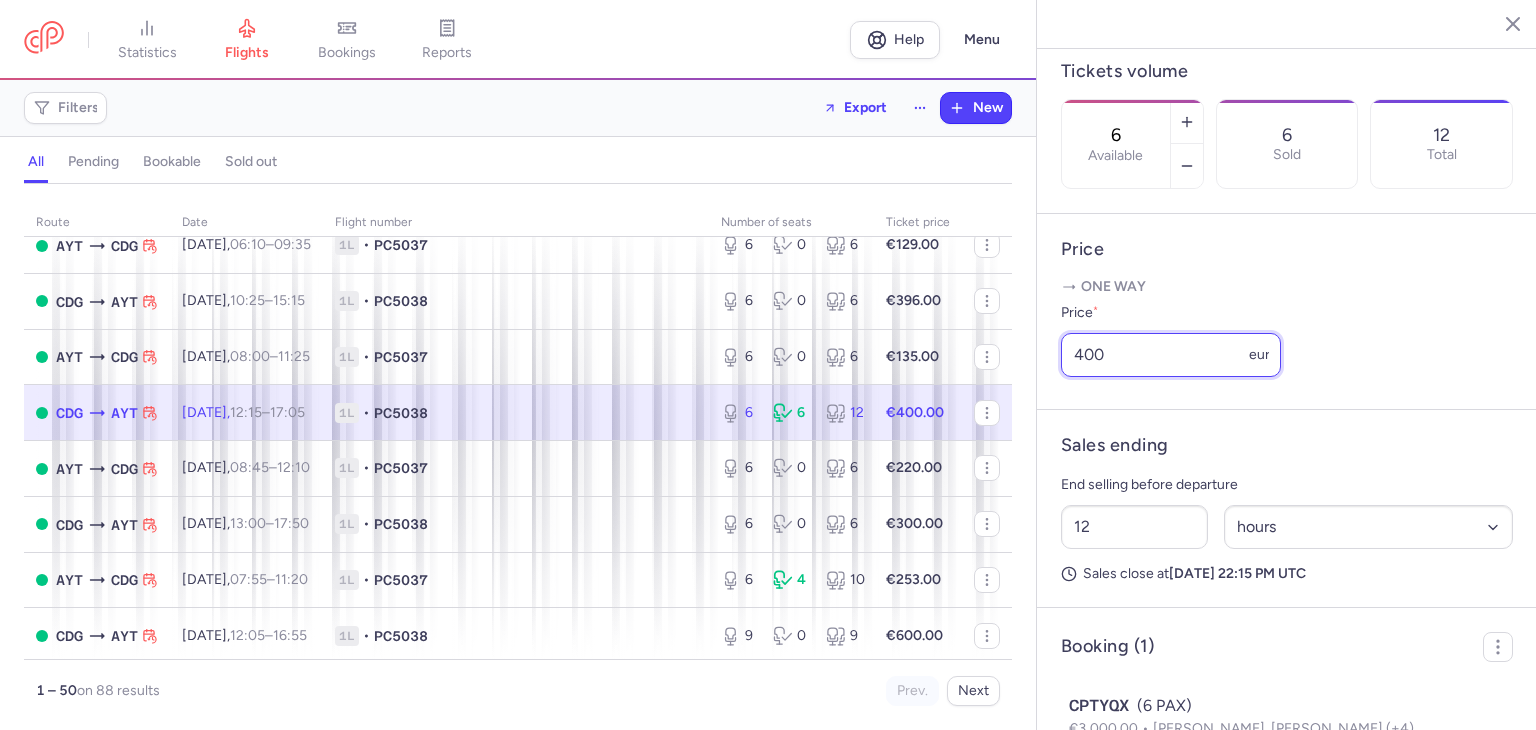 drag, startPoint x: 1176, startPoint y: 394, endPoint x: 1036, endPoint y: 364, distance: 143.1782 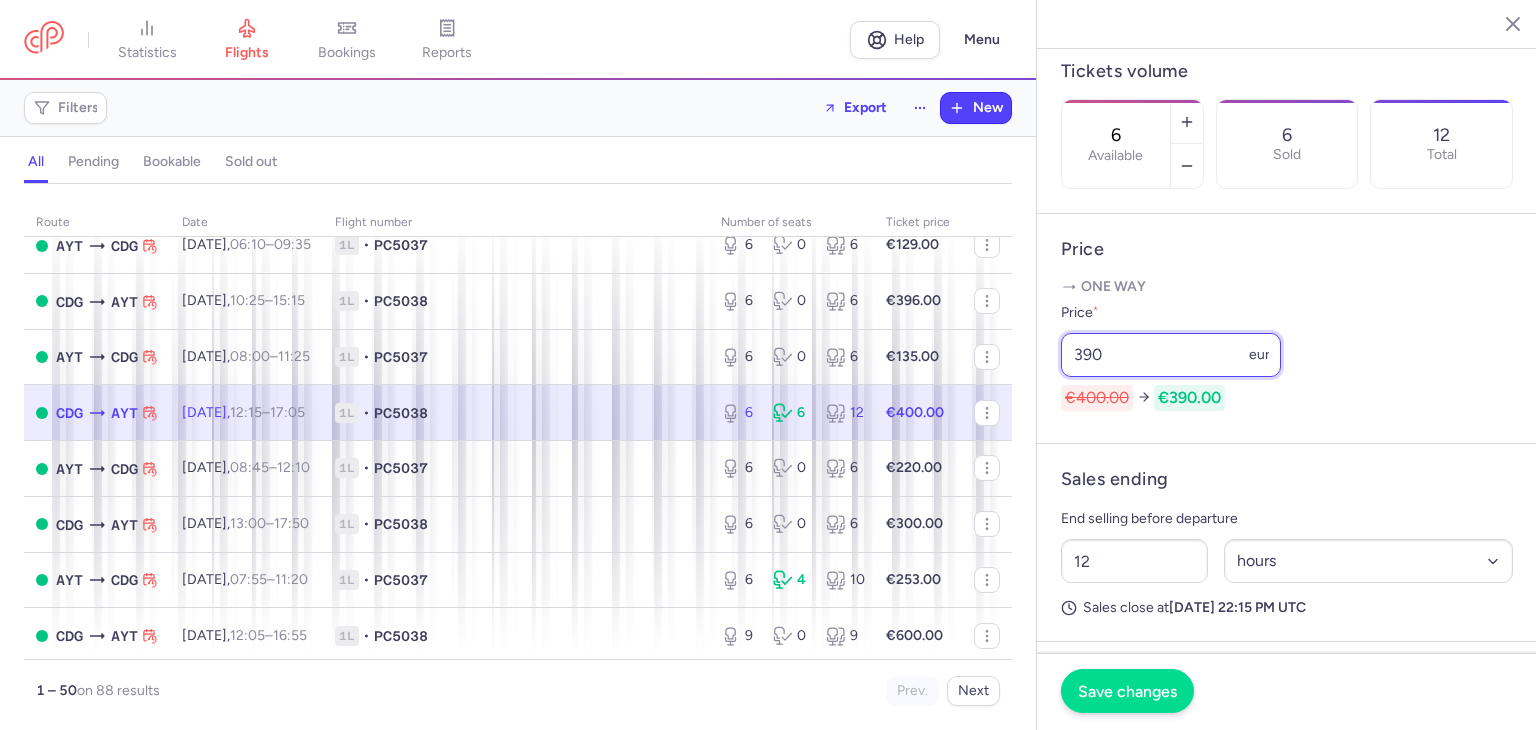 type on "390" 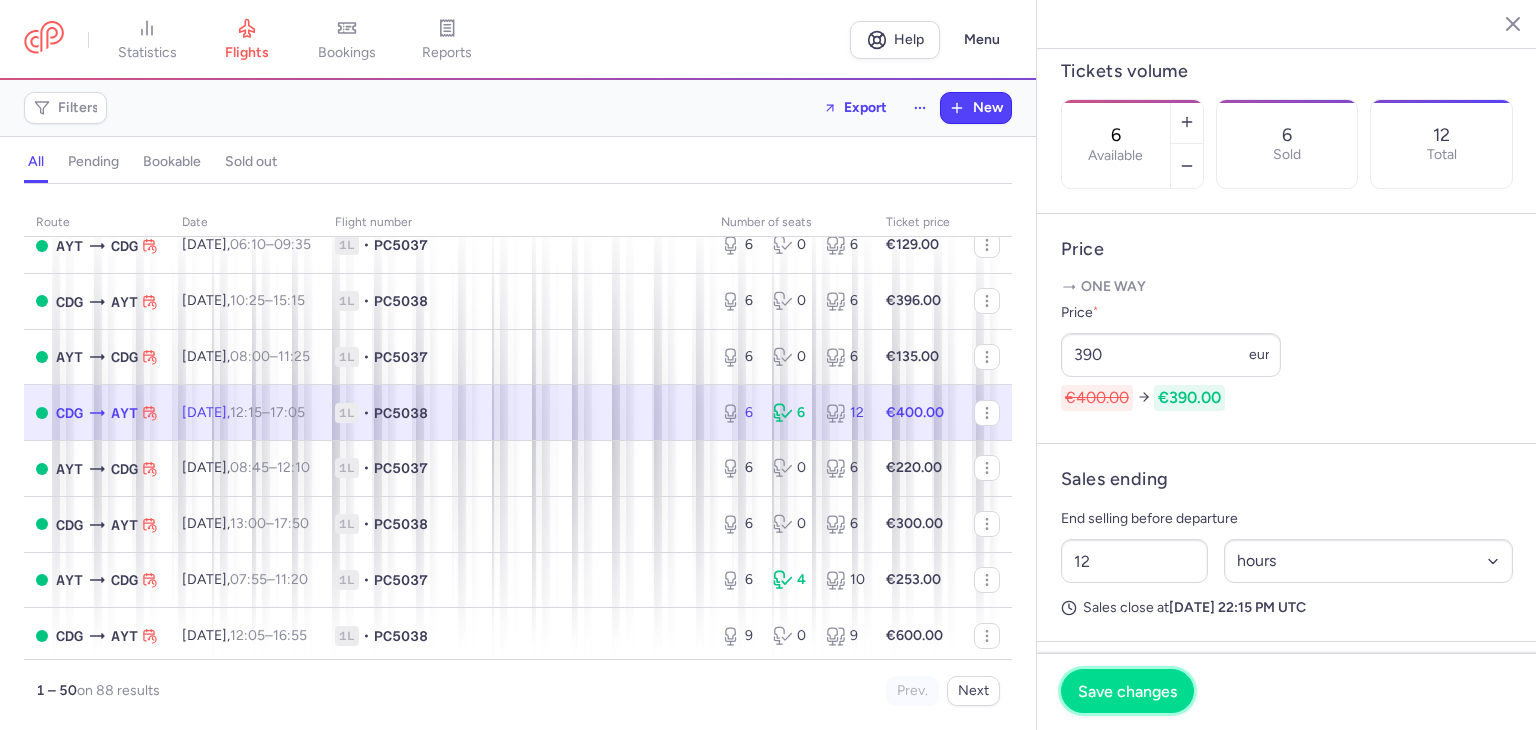 click on "Save changes" at bounding box center [1127, 691] 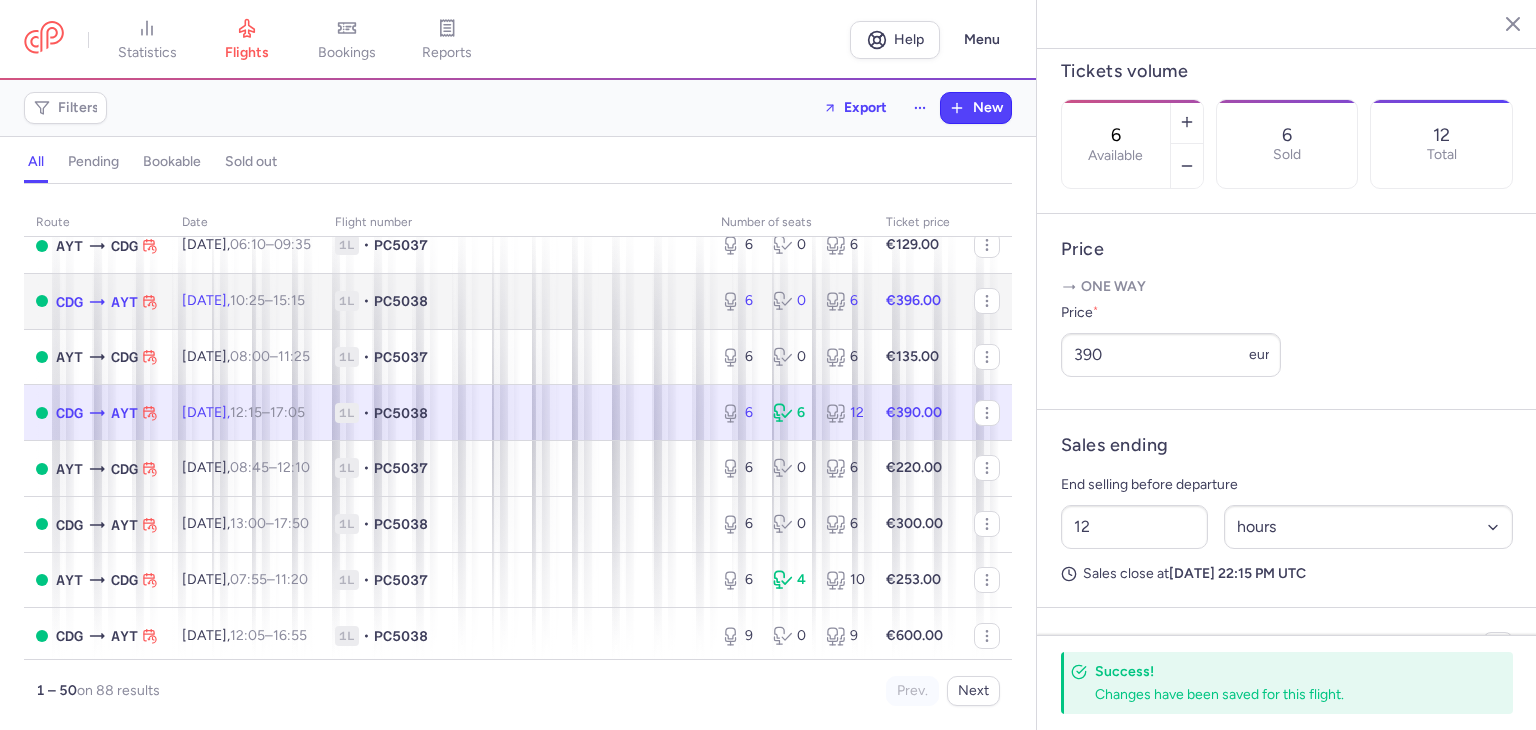 click on "15:15  +0" at bounding box center (289, 300) 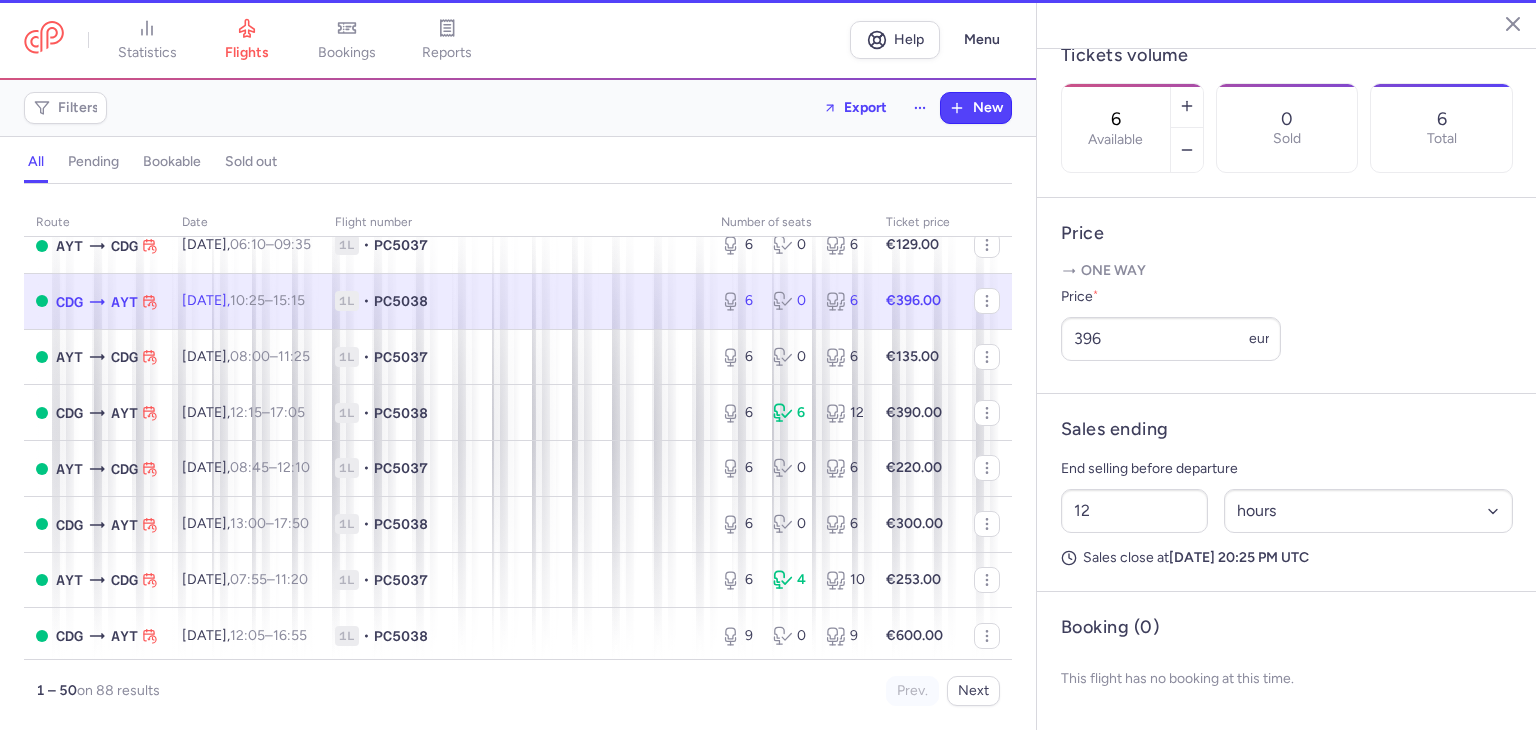 scroll, scrollTop: 607, scrollLeft: 0, axis: vertical 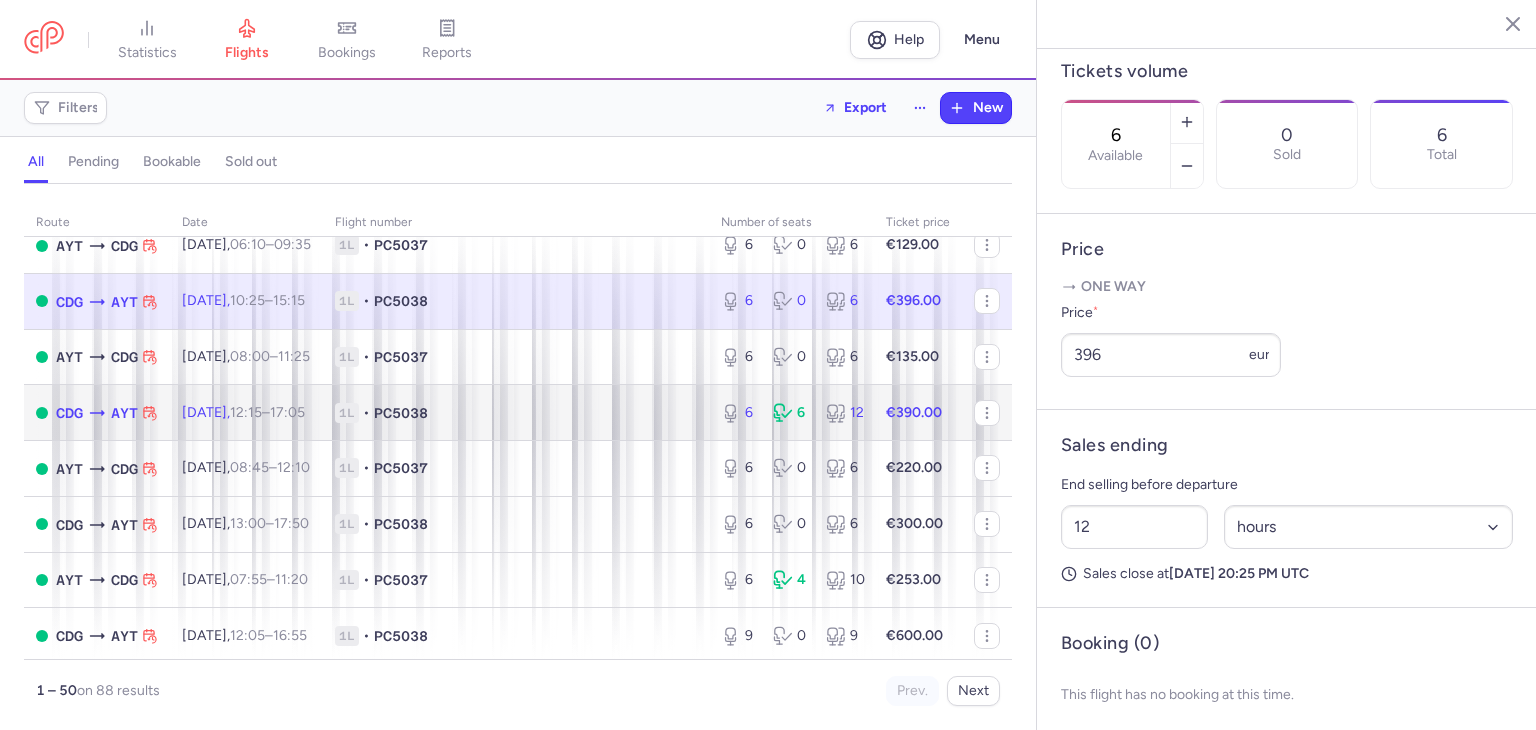 click on "1L • PC5038" at bounding box center [516, 413] 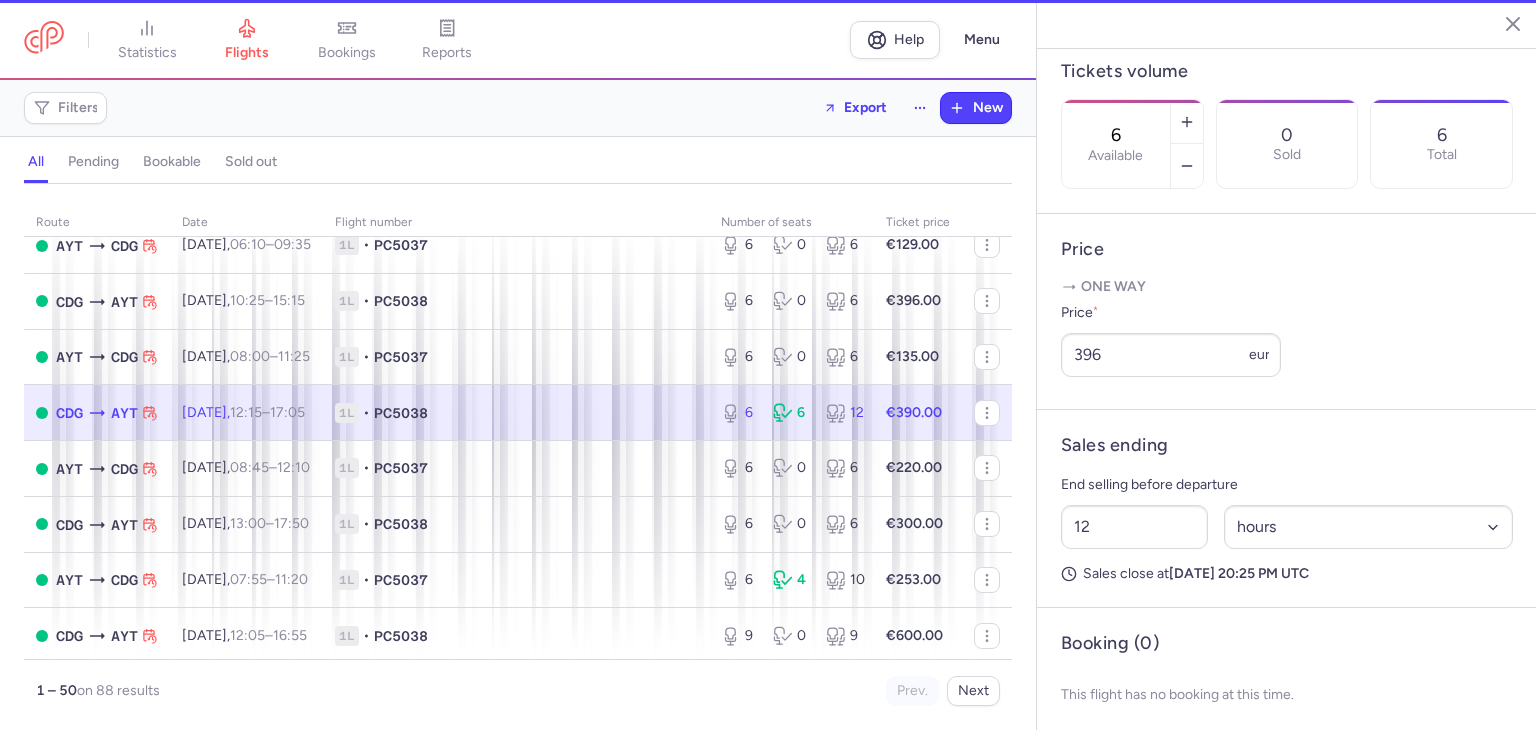 scroll, scrollTop: 623, scrollLeft: 0, axis: vertical 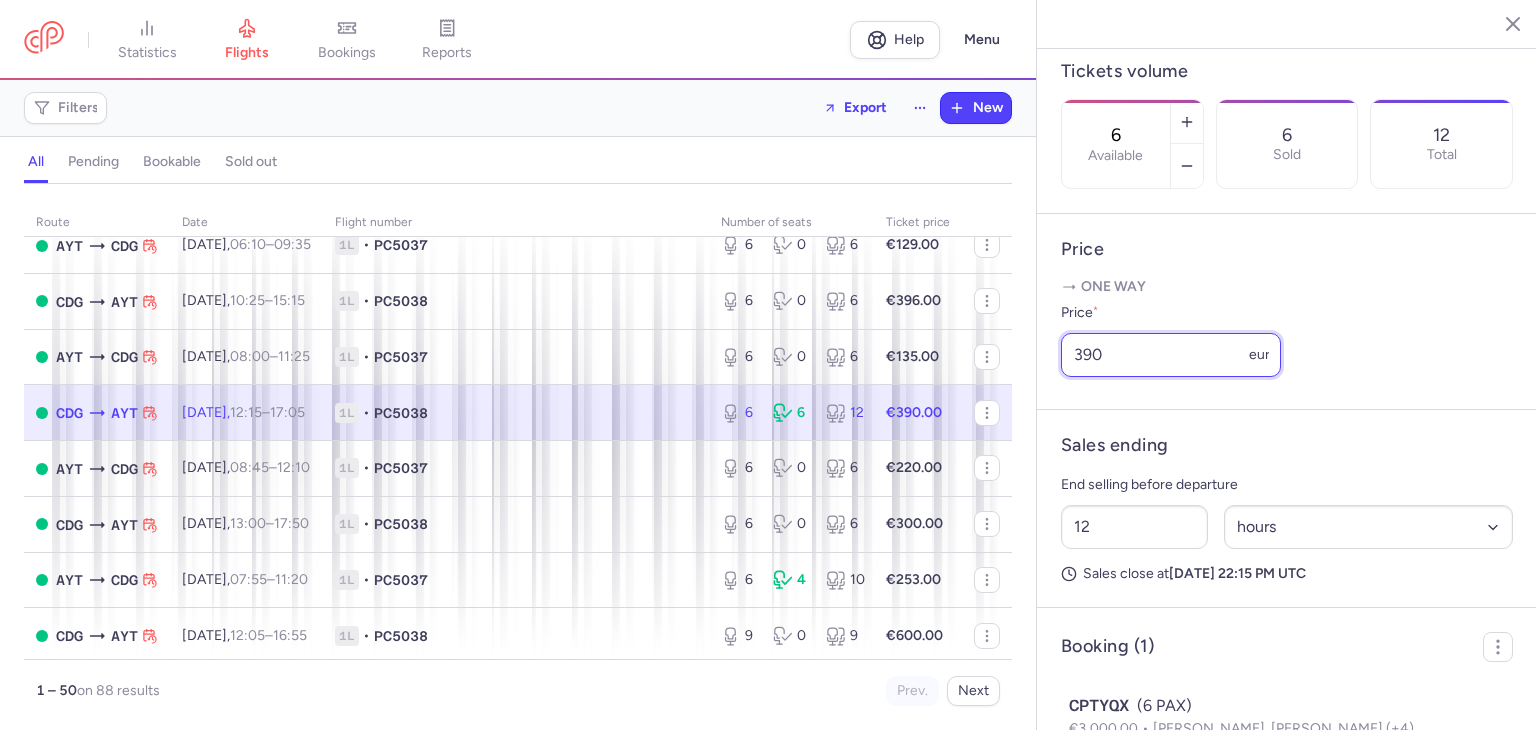 click on "390" at bounding box center (1171, 355) 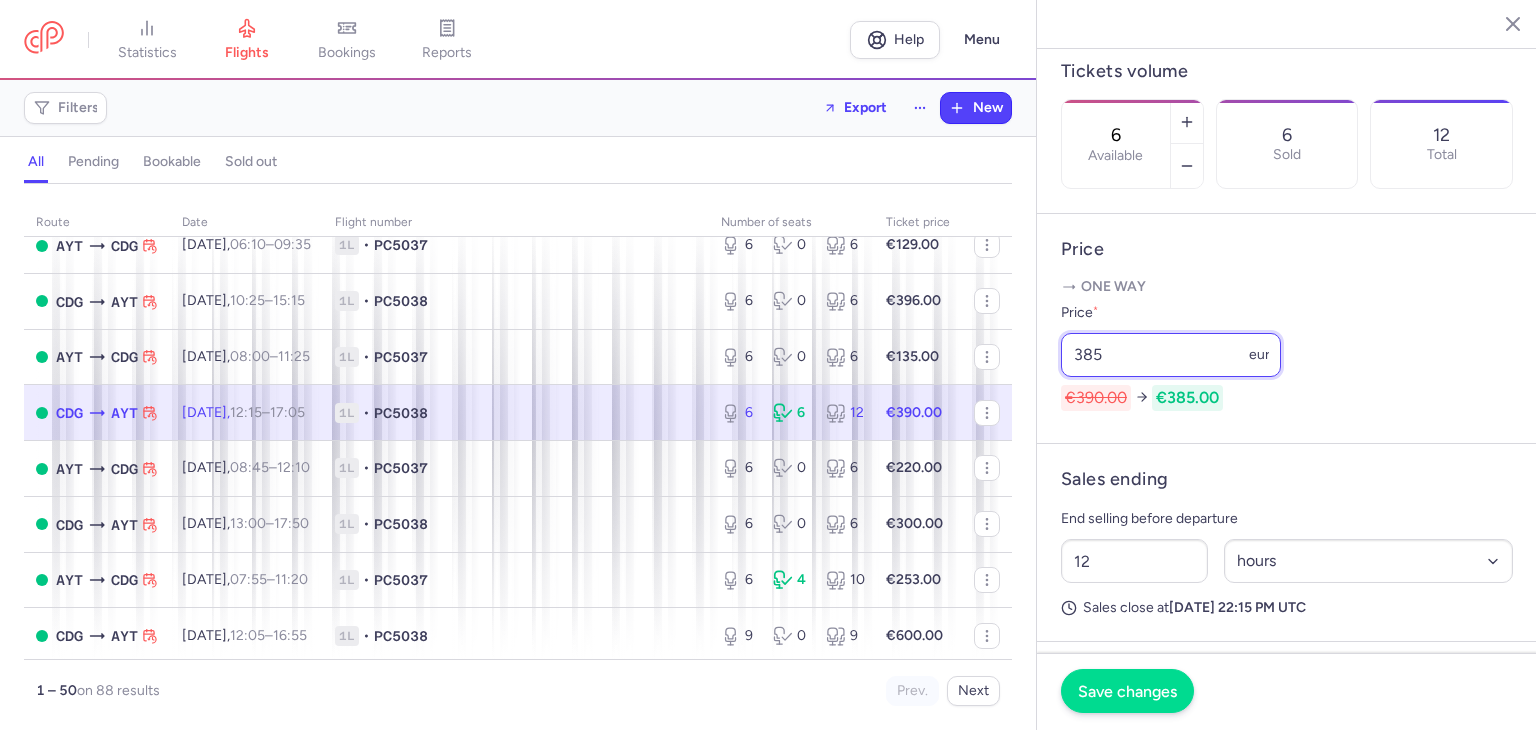 type on "385" 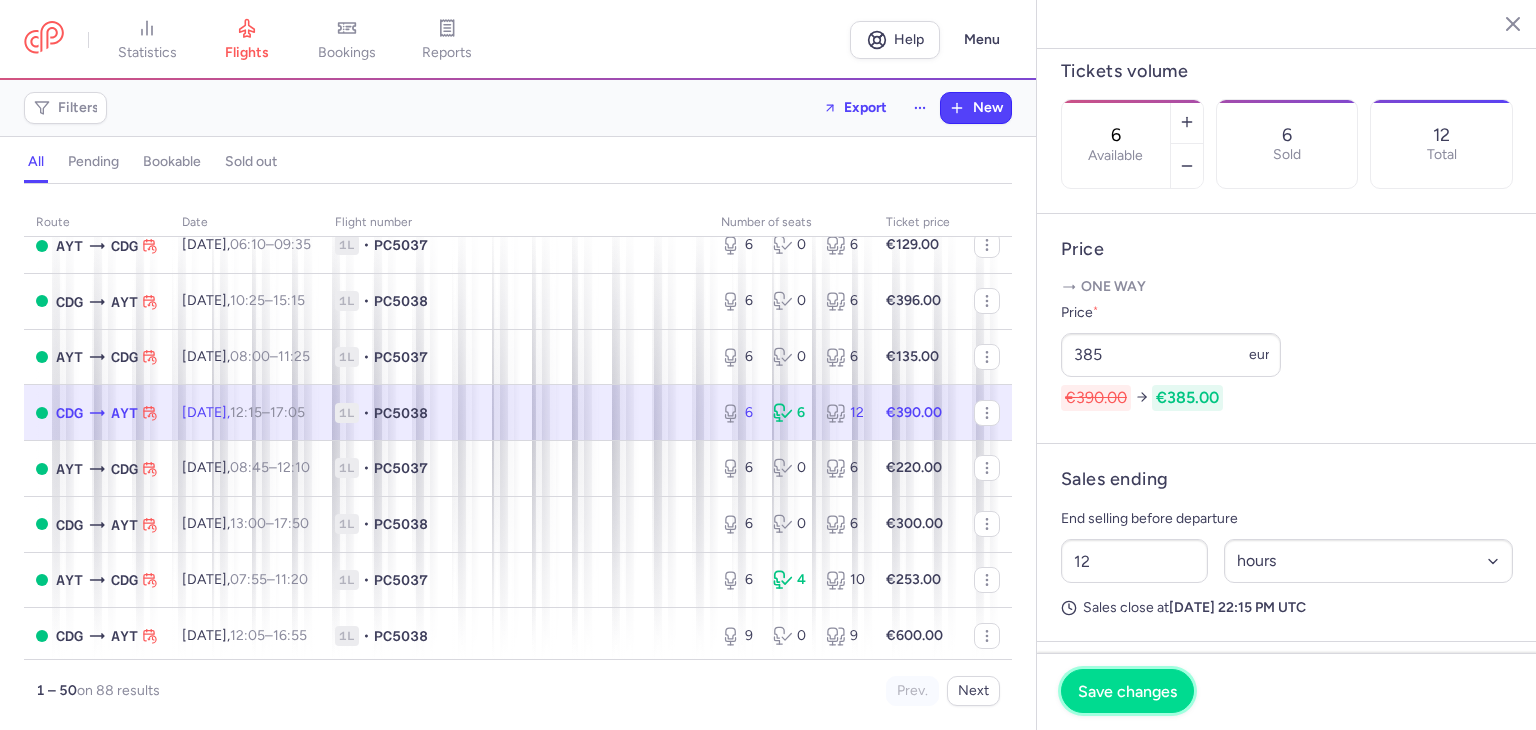 click on "Save changes" at bounding box center [1127, 691] 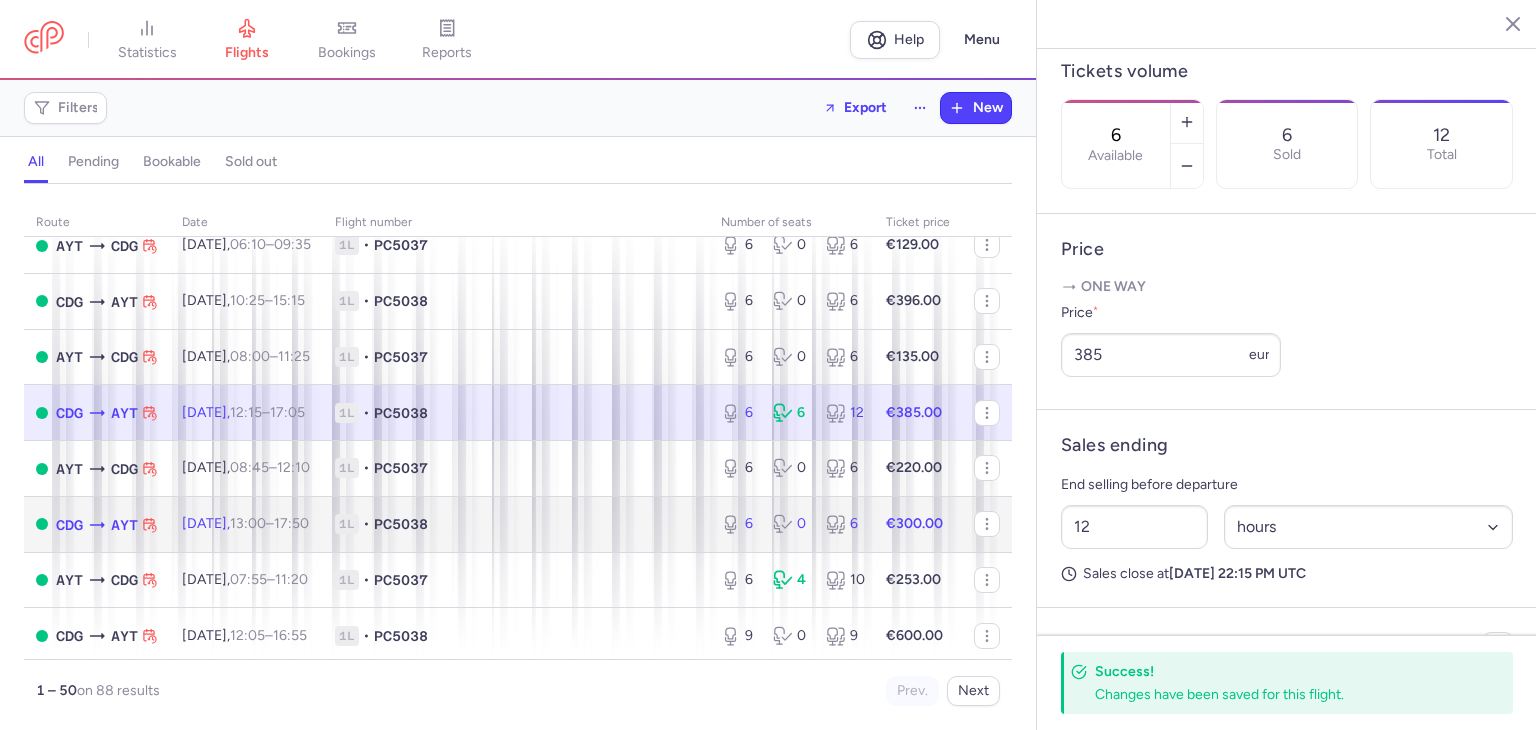 click on "1L • PC5038" at bounding box center (516, 524) 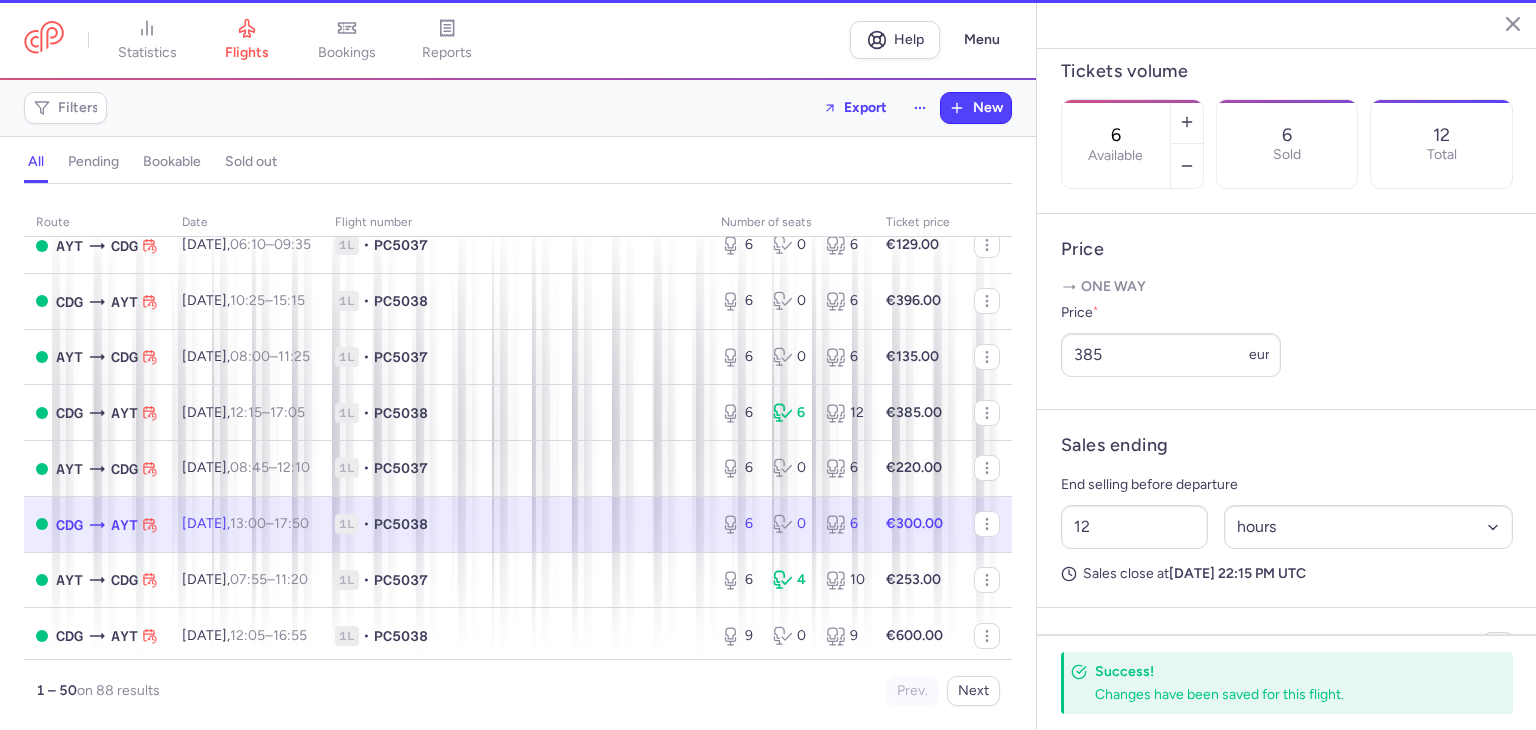 scroll, scrollTop: 607, scrollLeft: 0, axis: vertical 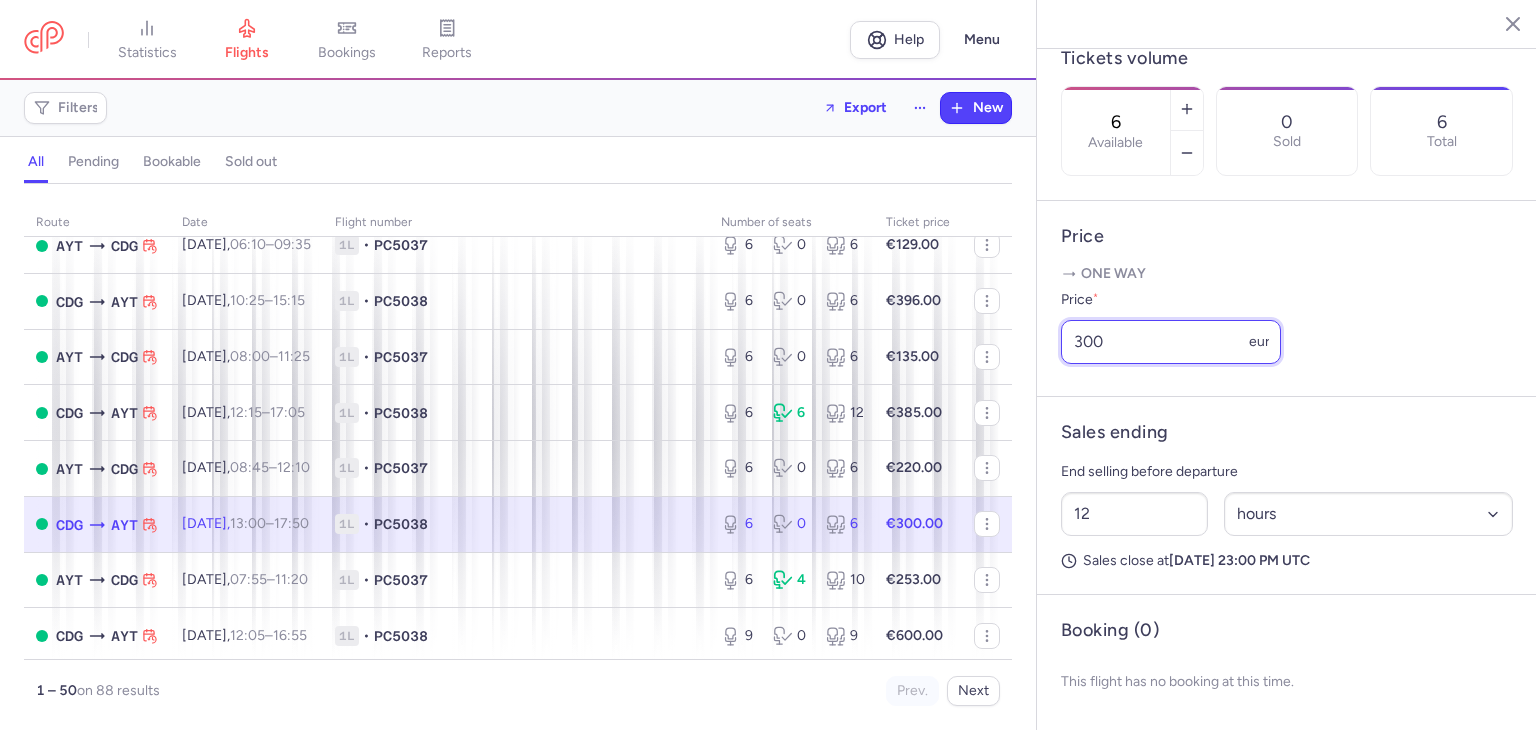 drag, startPoint x: 1061, startPoint y: 335, endPoint x: 1047, endPoint y: 336, distance: 14.035668 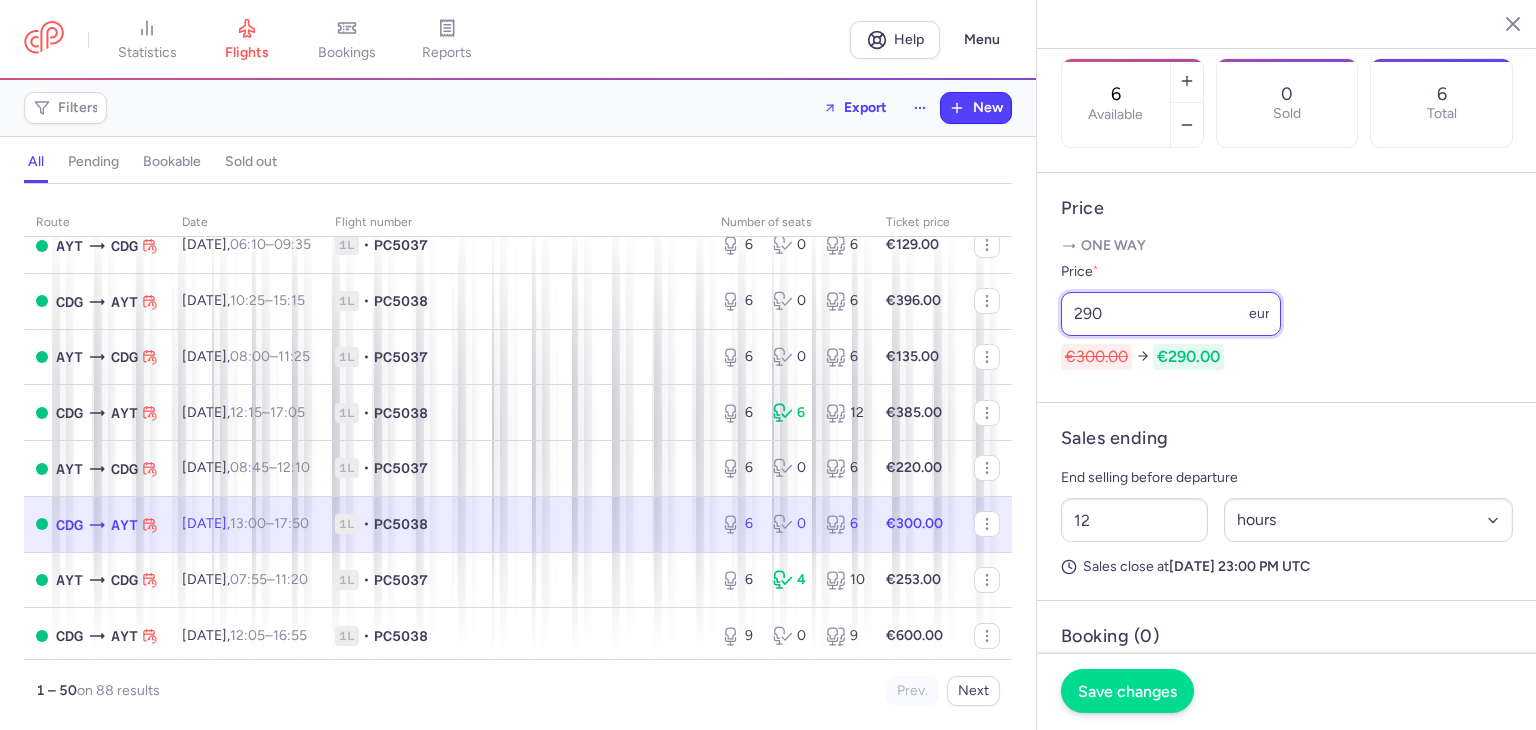 type on "290" 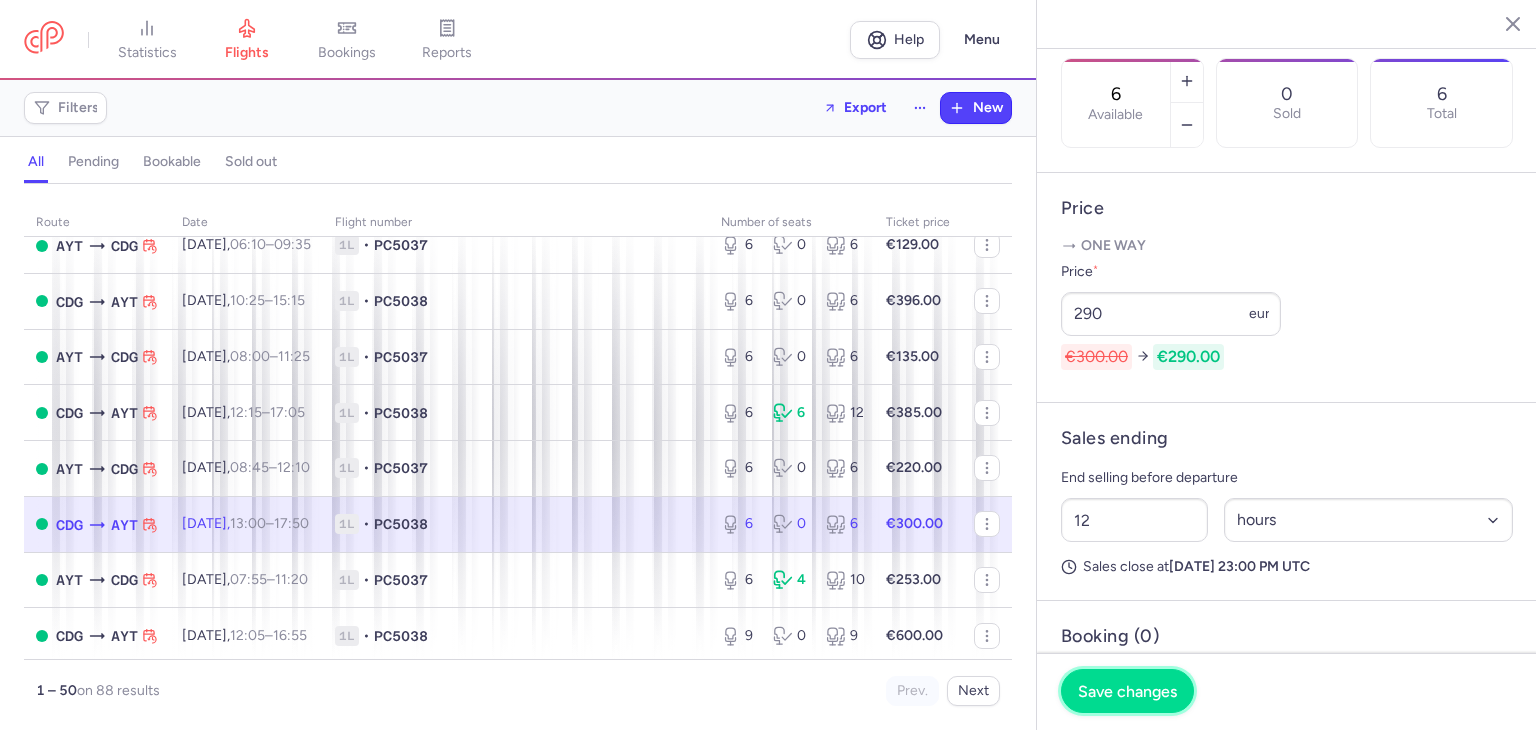 click on "Save changes" at bounding box center (1127, 691) 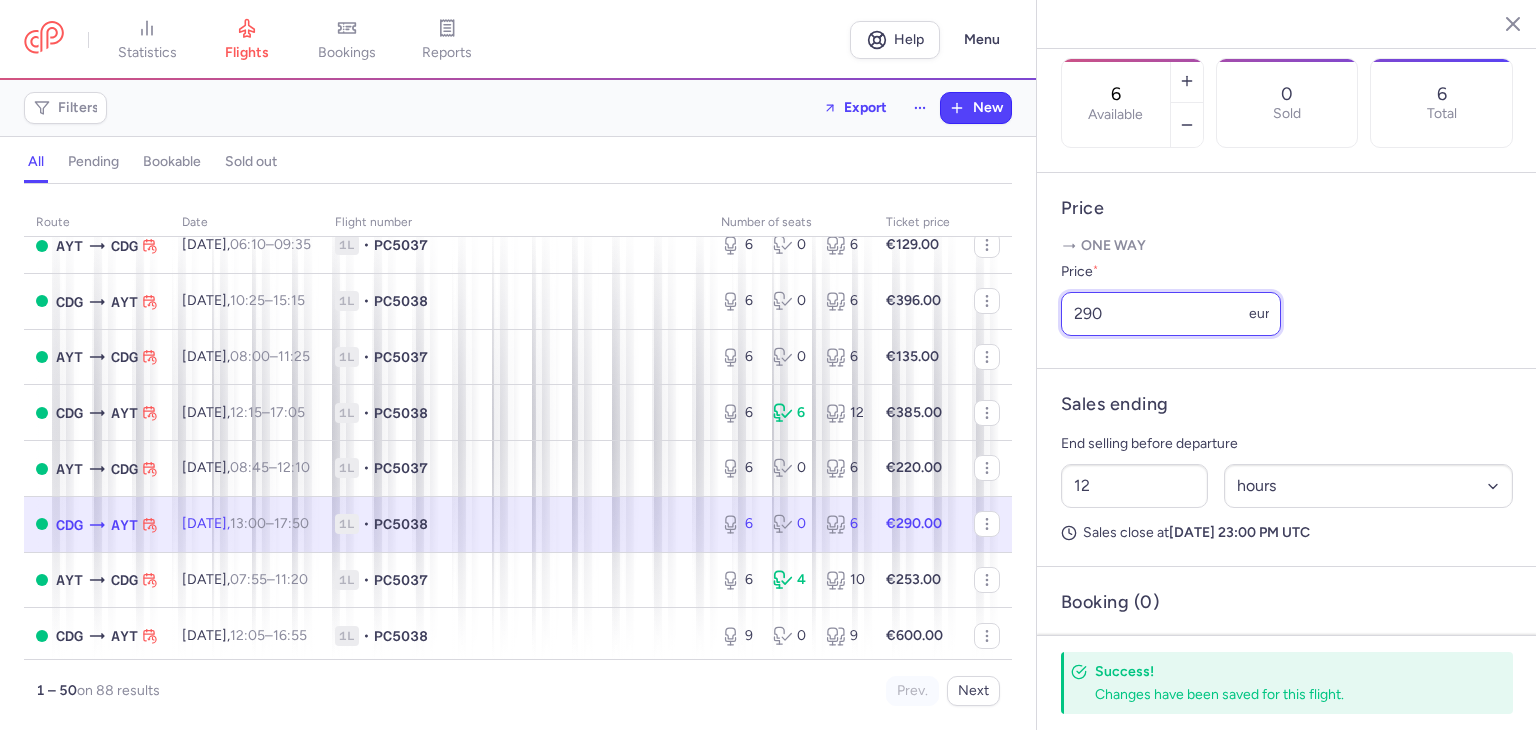 click on "290" at bounding box center (1171, 314) 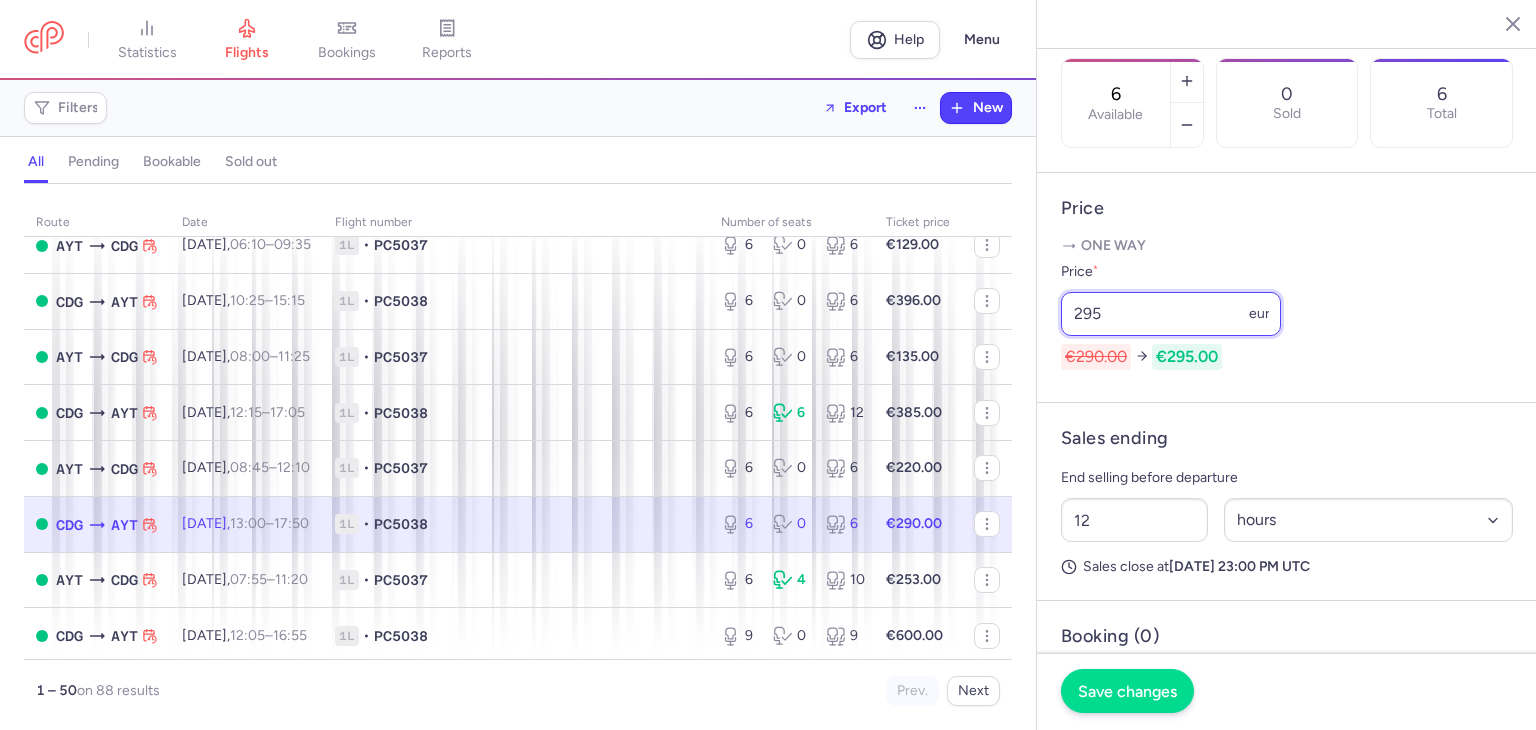 type on "295" 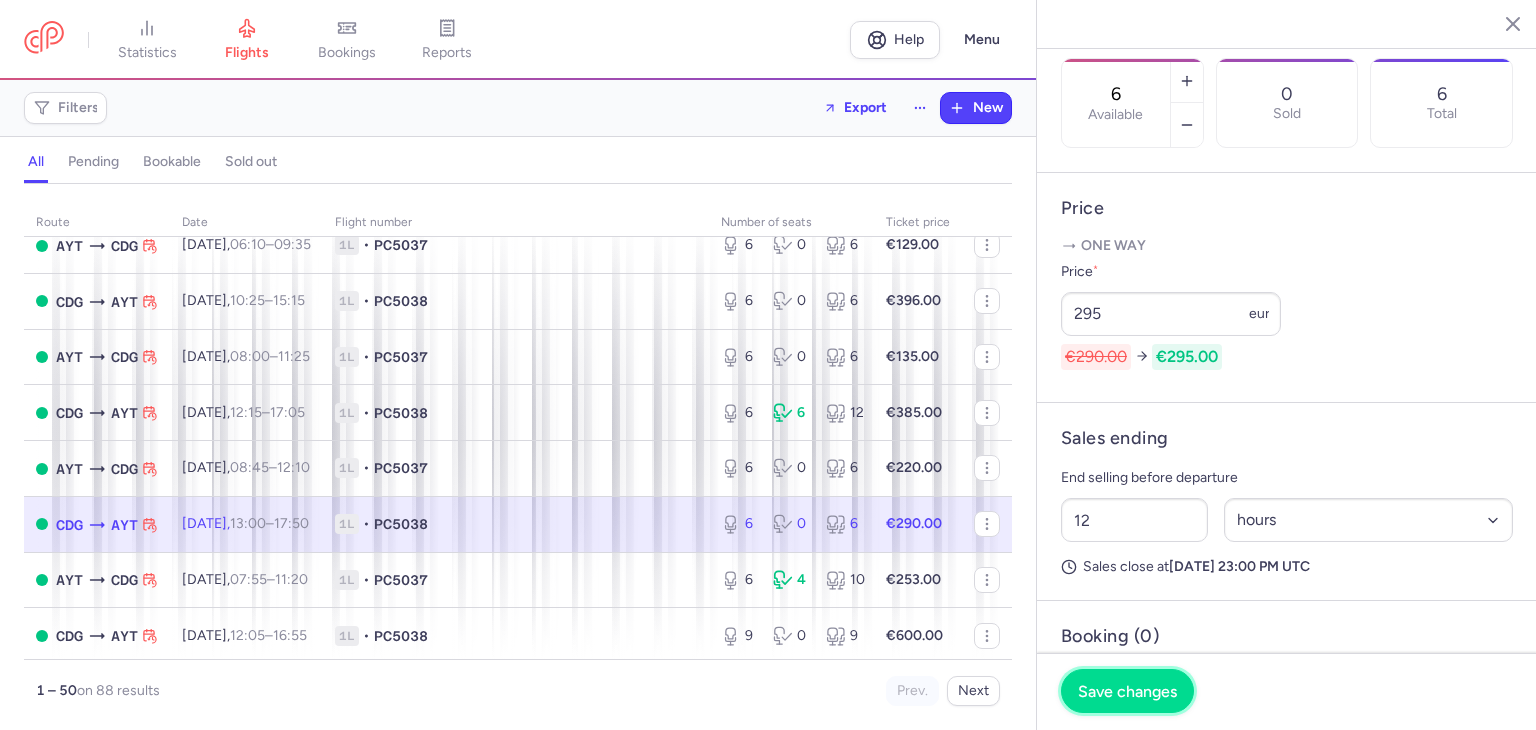 click on "Save changes" at bounding box center [1127, 691] 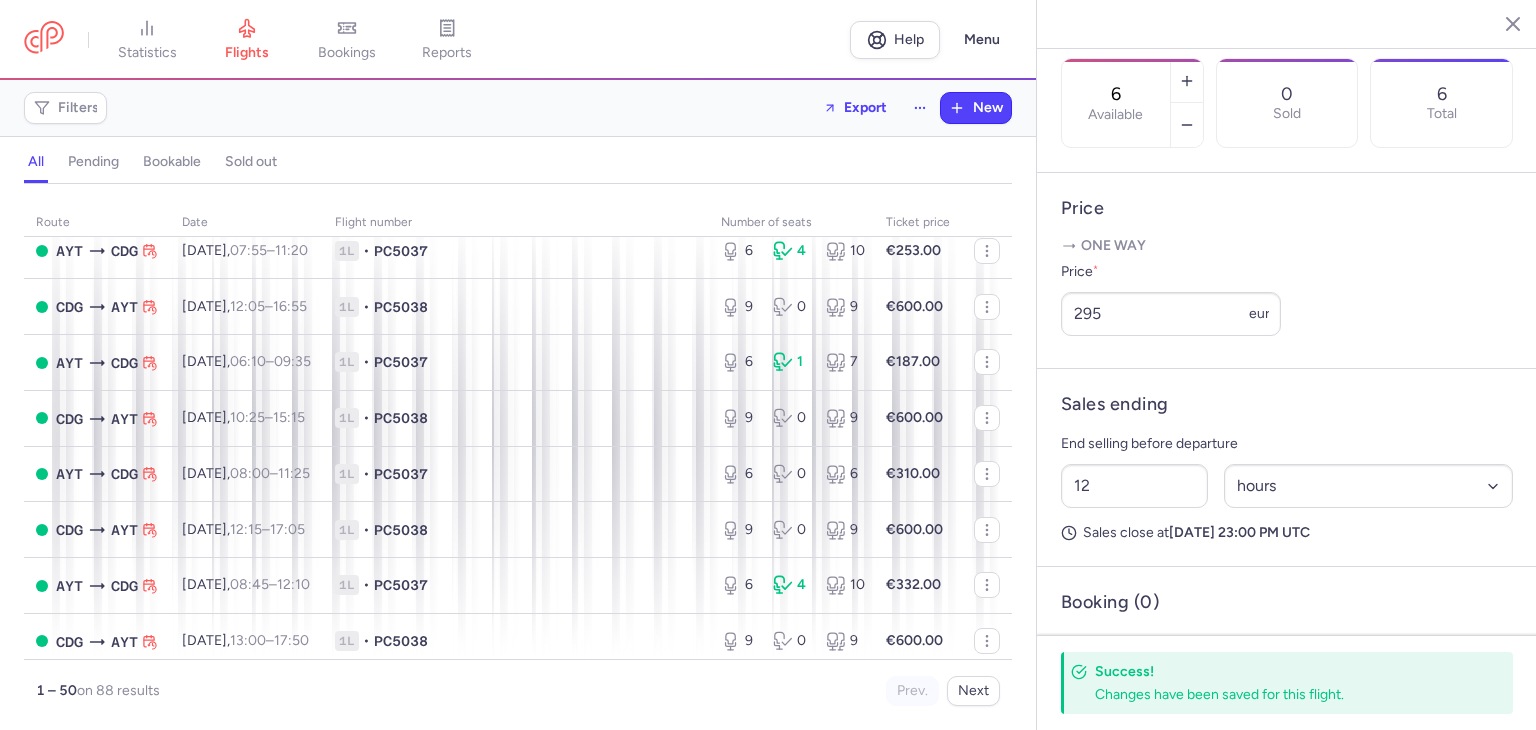 scroll, scrollTop: 1200, scrollLeft: 0, axis: vertical 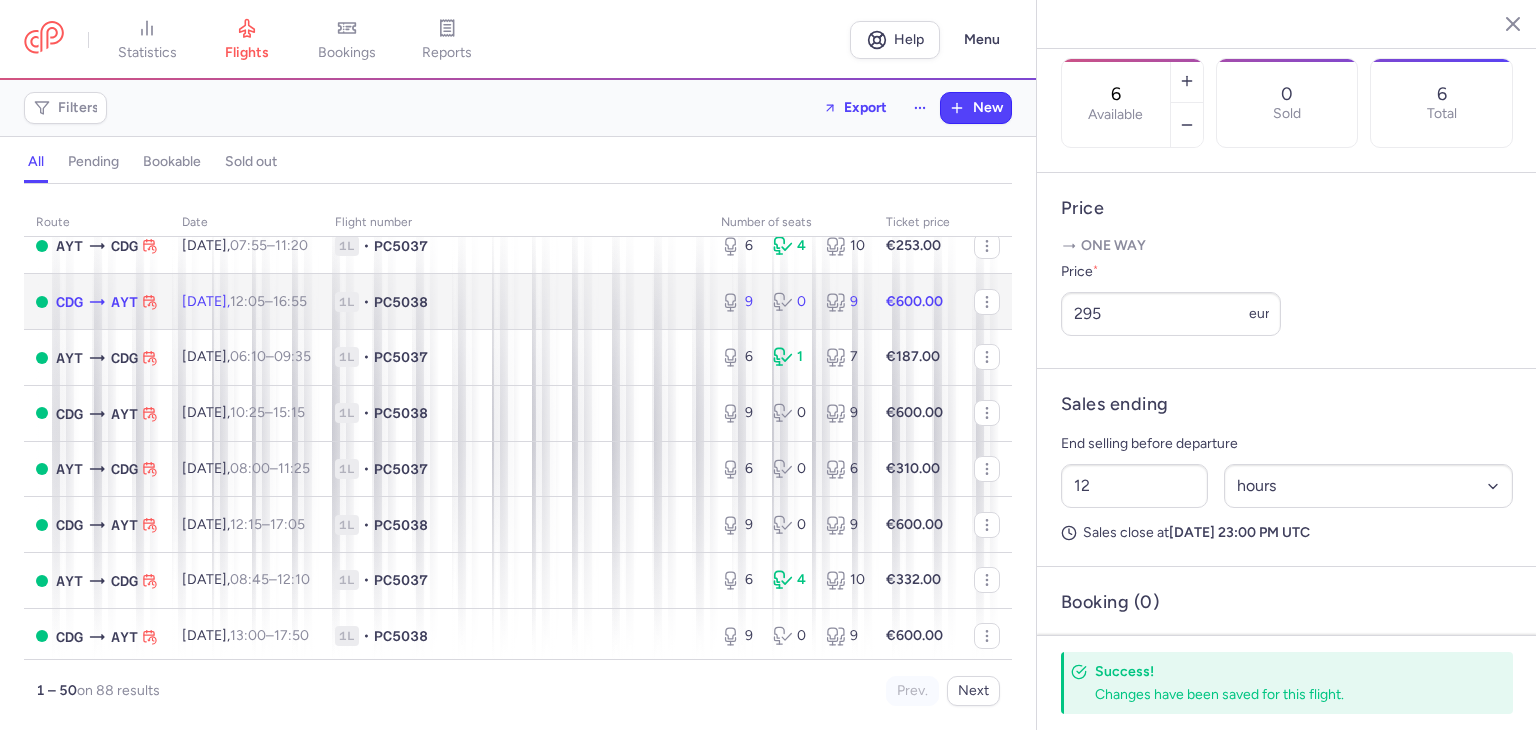 click on "1L • PC5038" at bounding box center (516, 302) 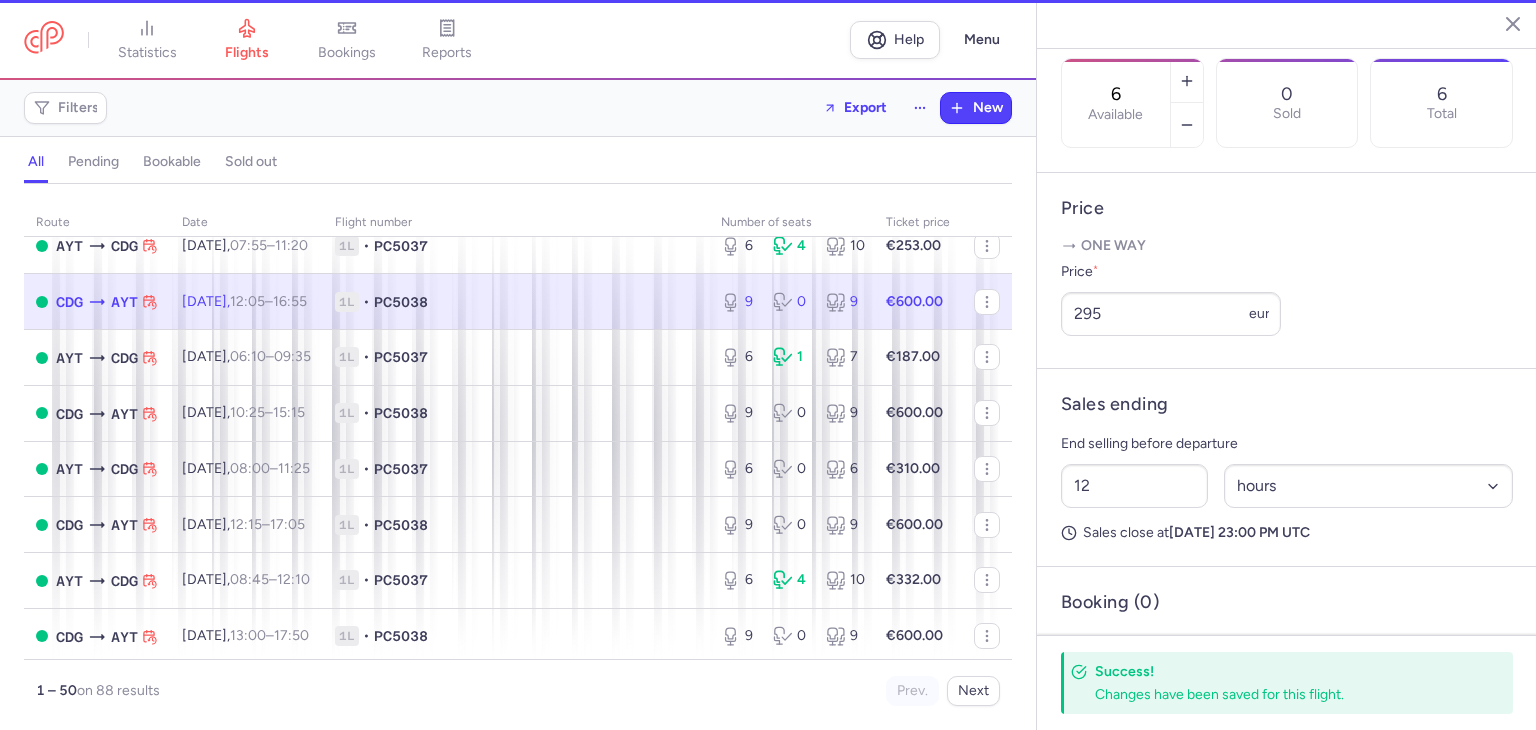 type on "9" 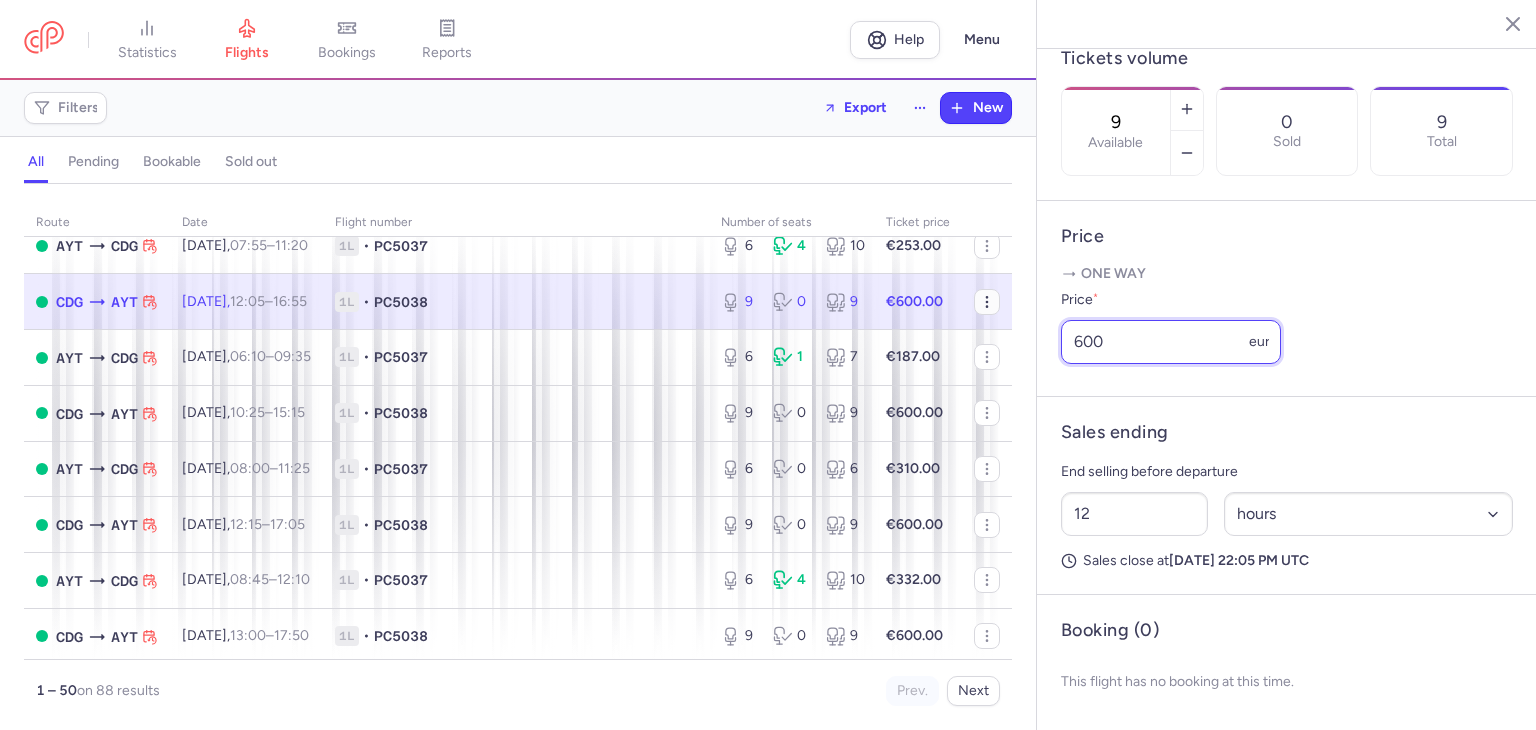 drag, startPoint x: 1130, startPoint y: 342, endPoint x: 970, endPoint y: 333, distance: 160.25293 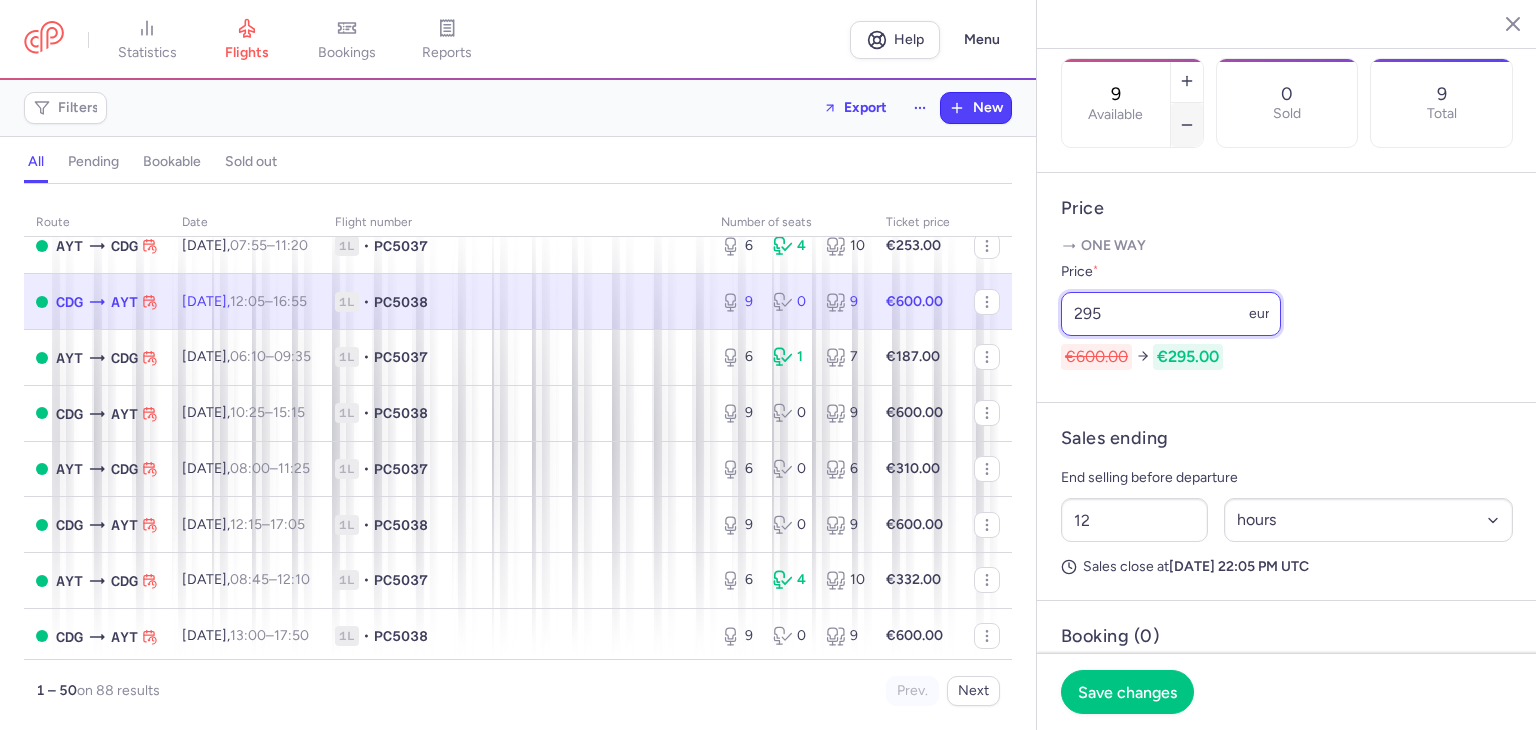 type on "295" 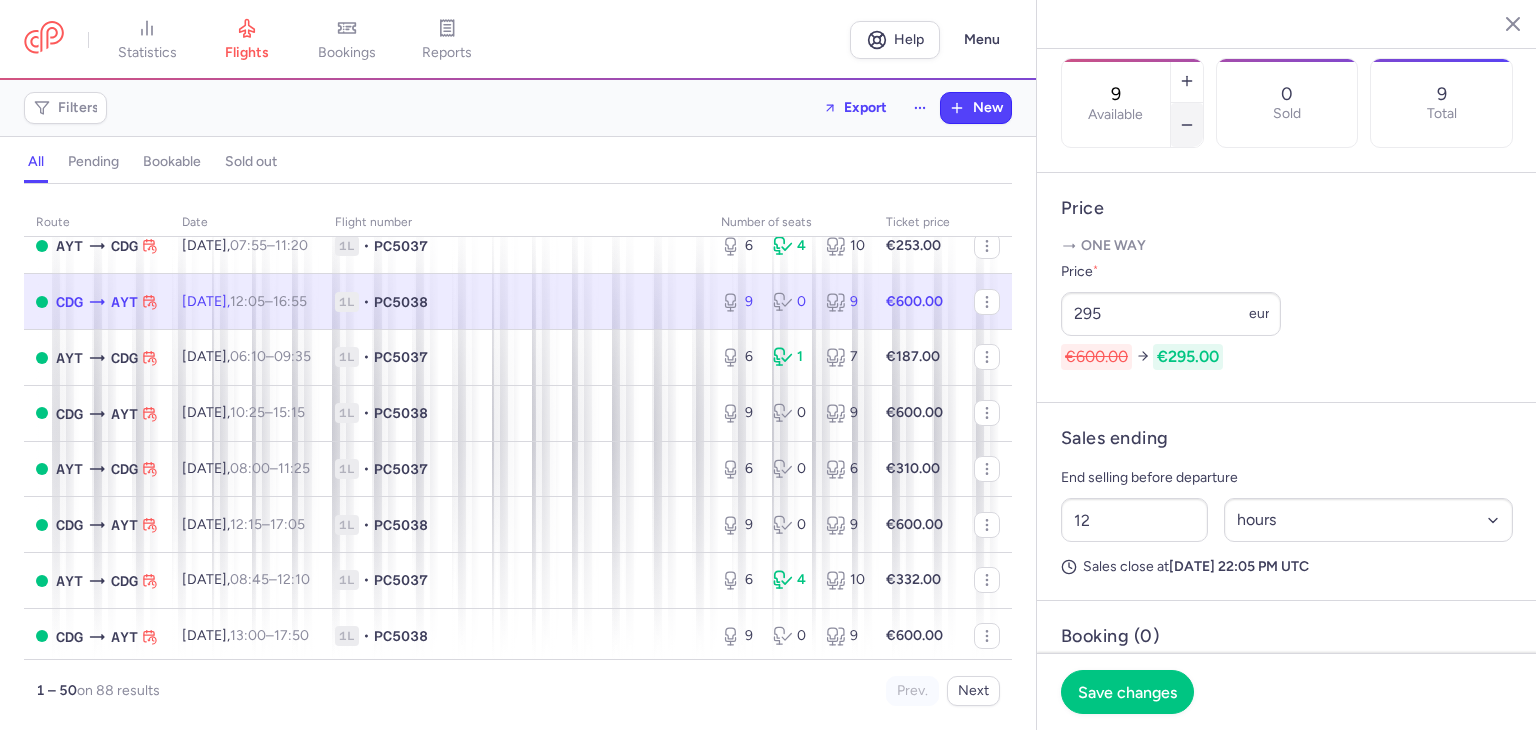 click at bounding box center [1187, 125] 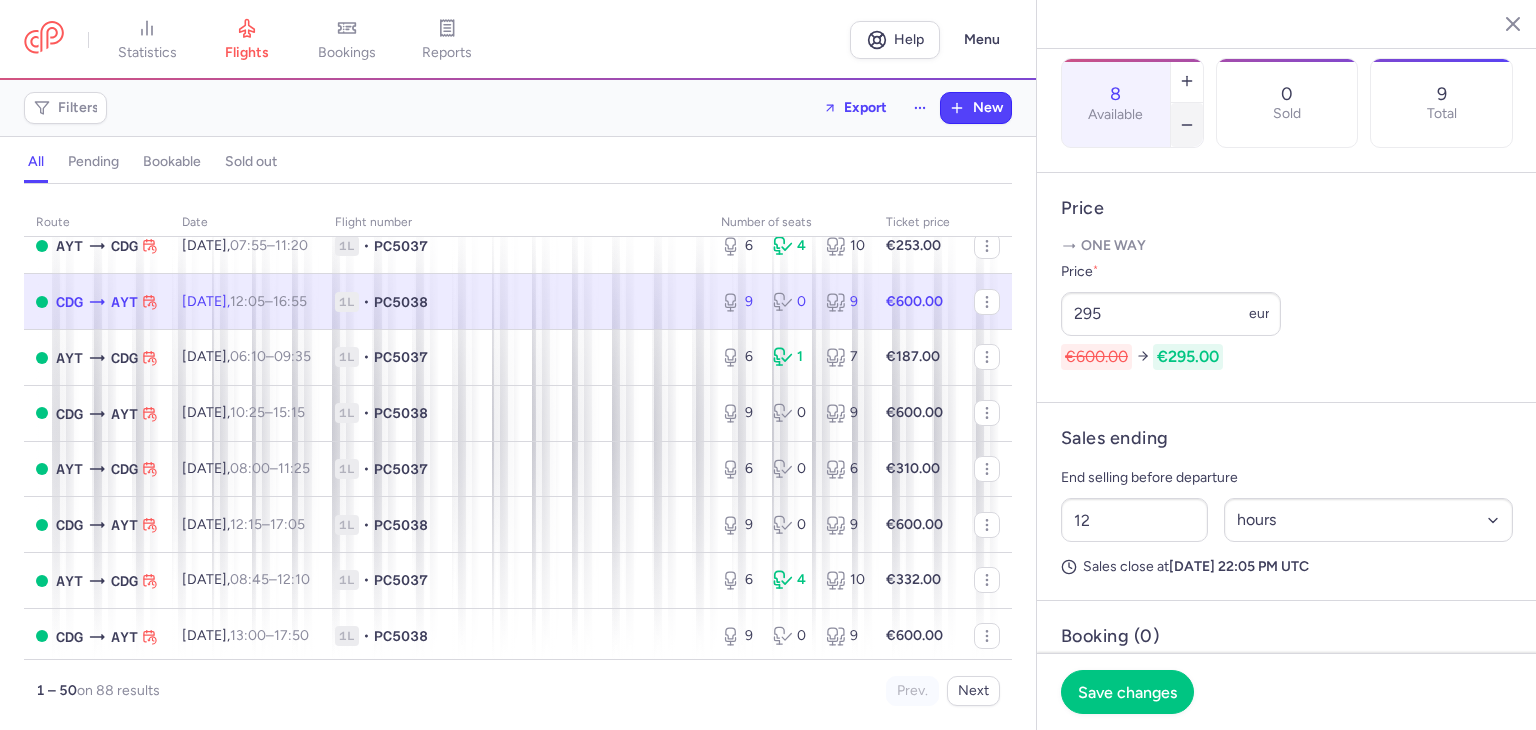 click at bounding box center [1187, 125] 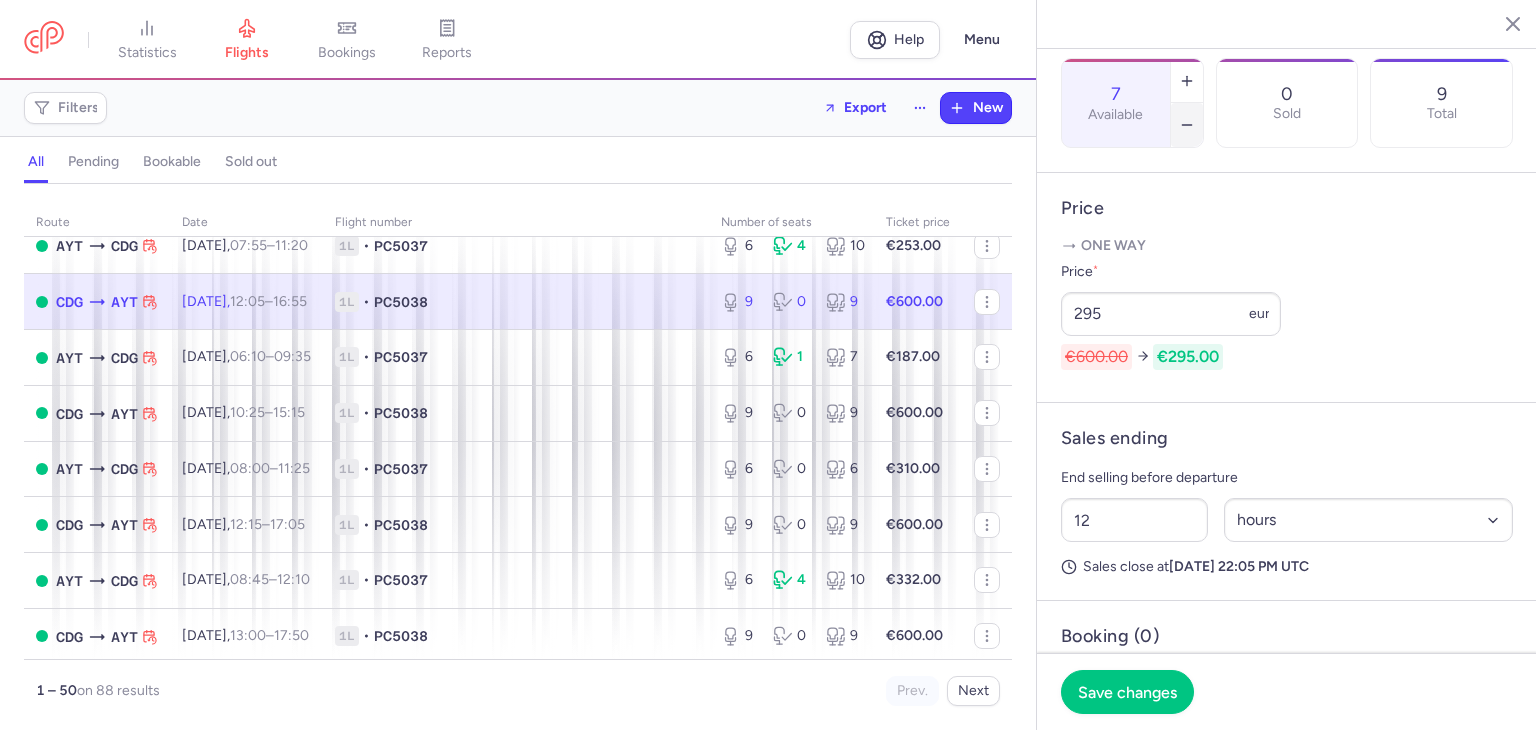 click at bounding box center (1187, 125) 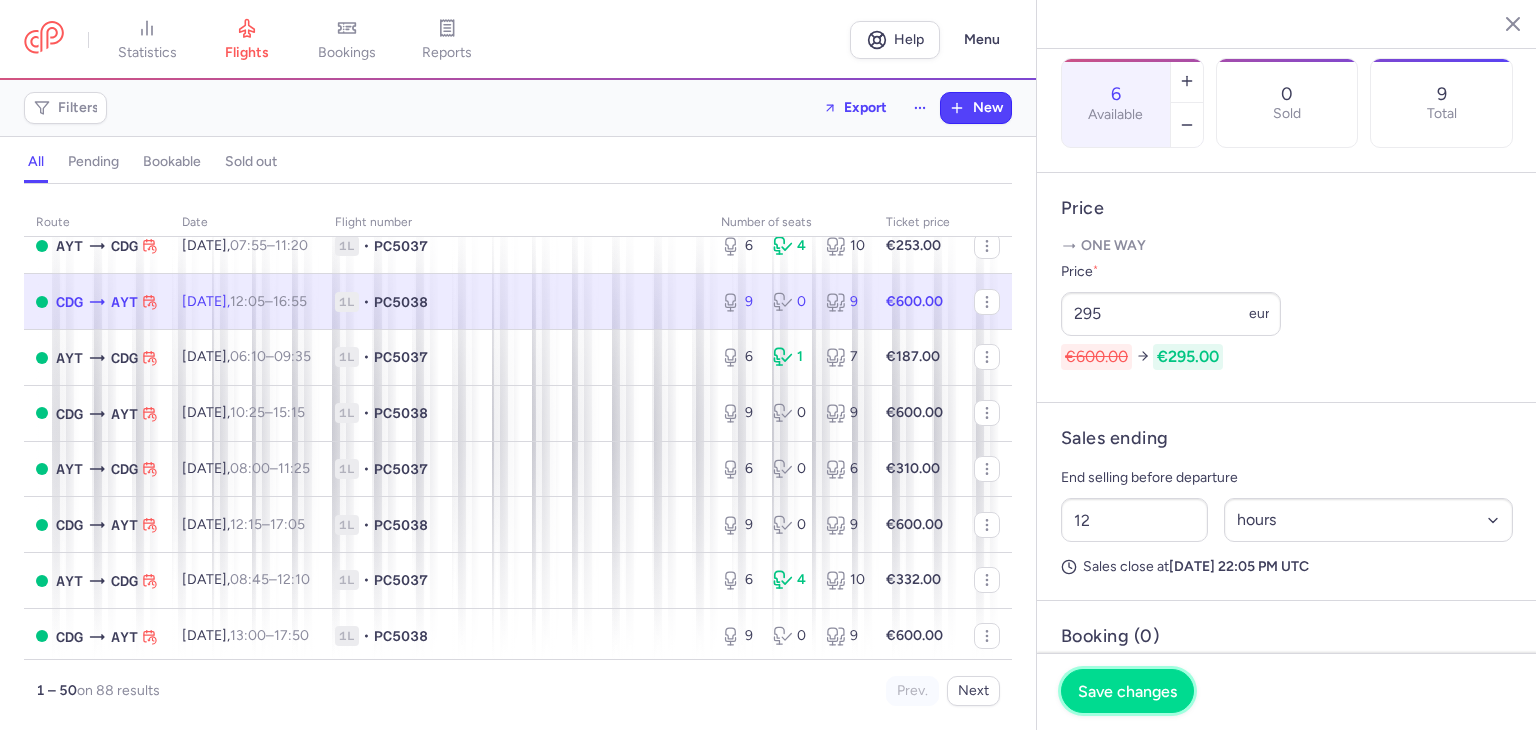 click on "Save changes" at bounding box center [1127, 691] 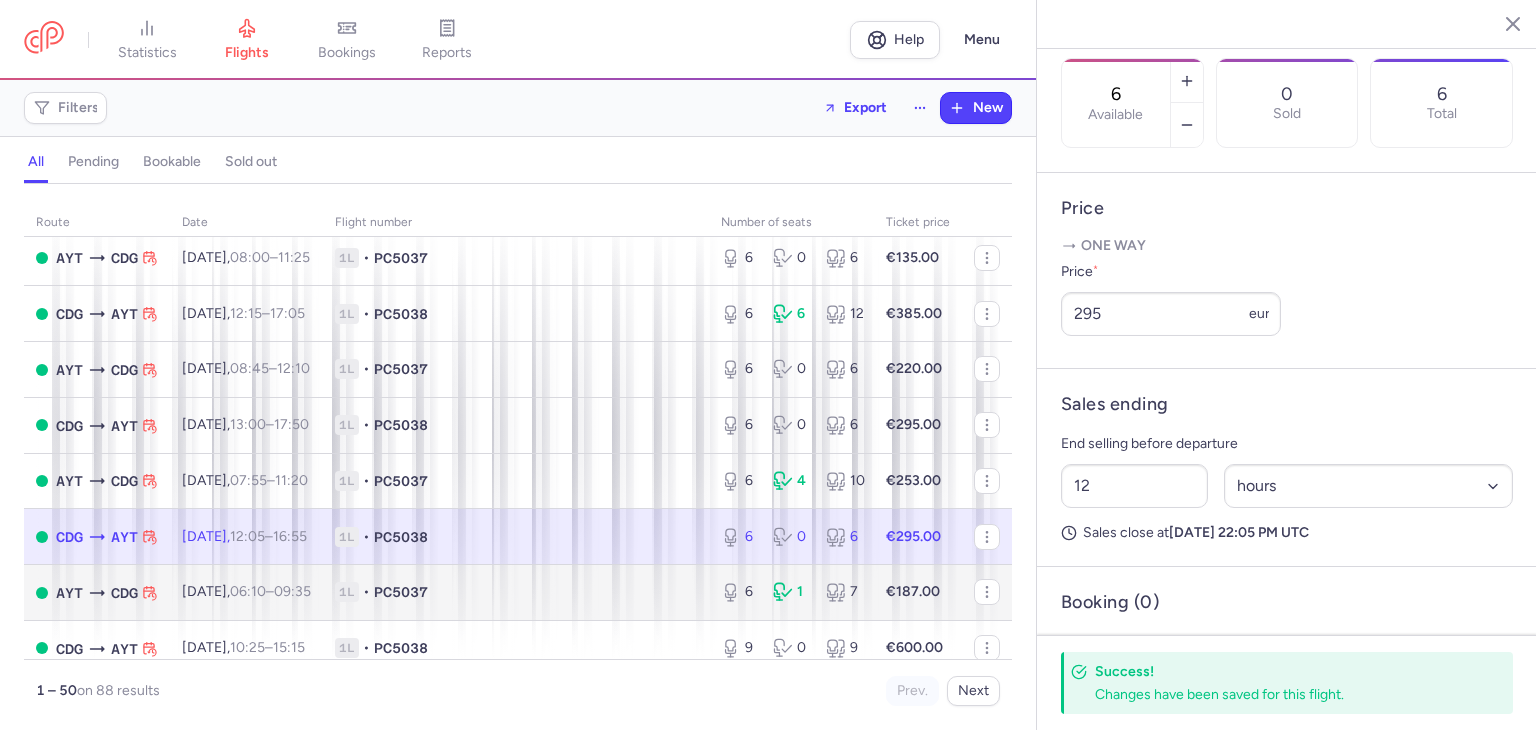 scroll, scrollTop: 933, scrollLeft: 0, axis: vertical 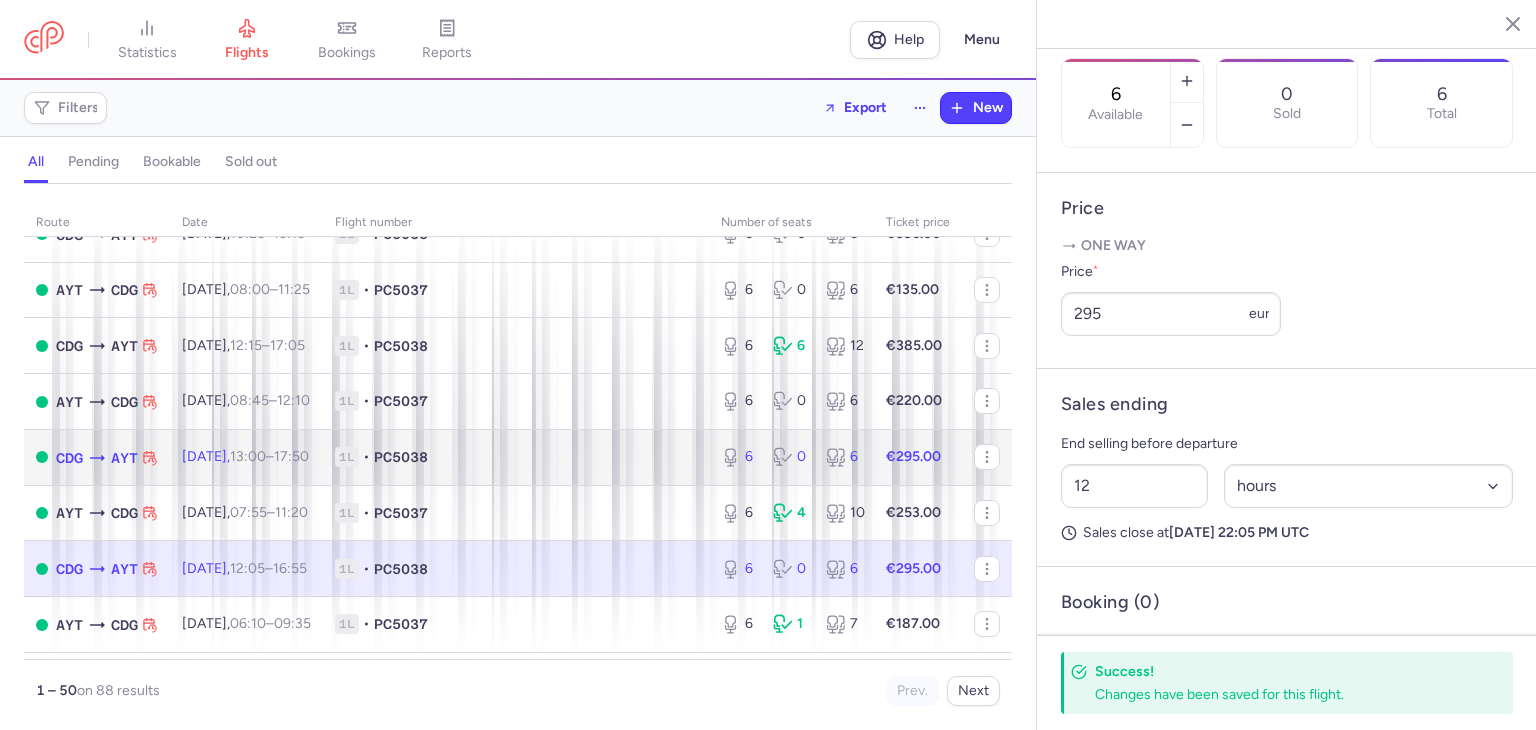click on "1L • PC5038" at bounding box center [516, 457] 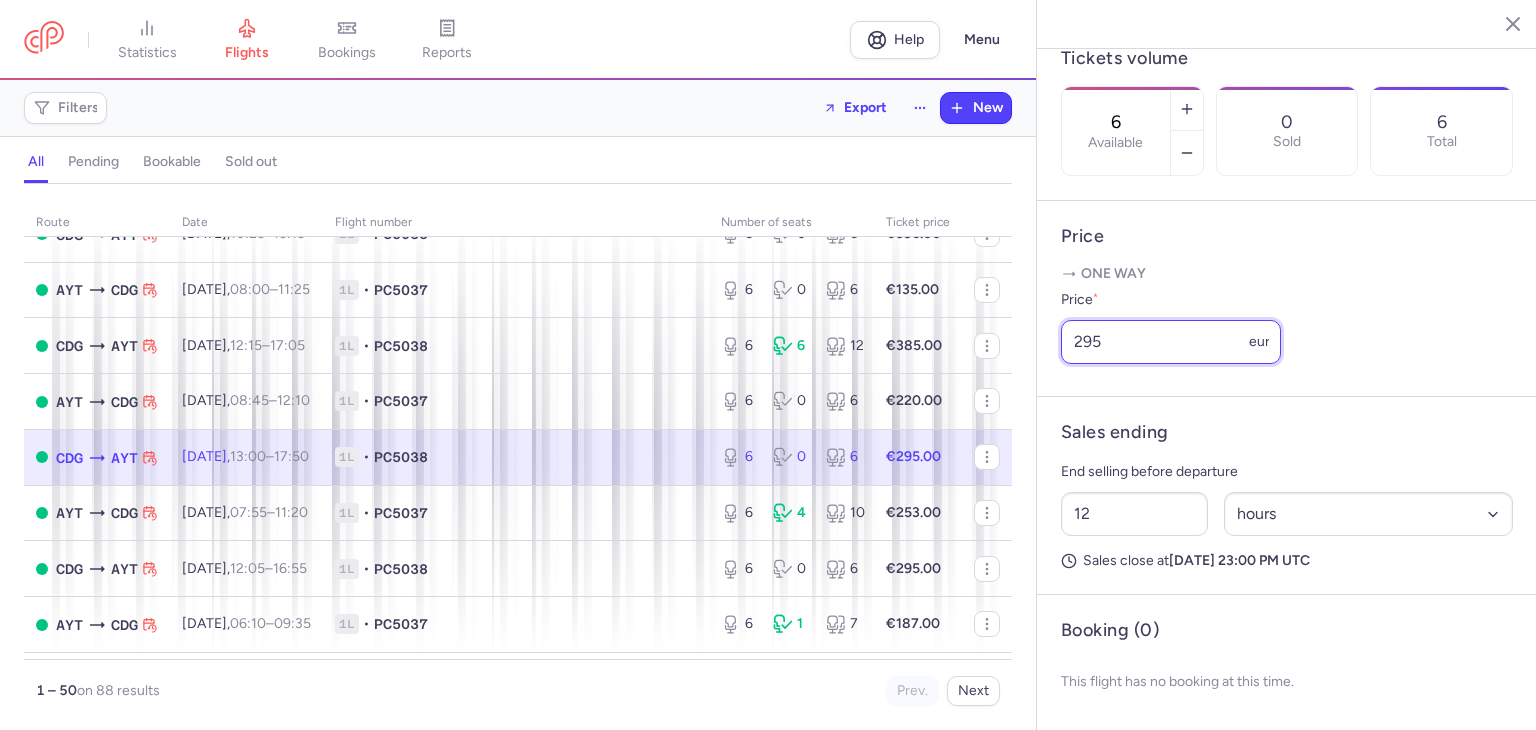 click on "295" at bounding box center [1171, 342] 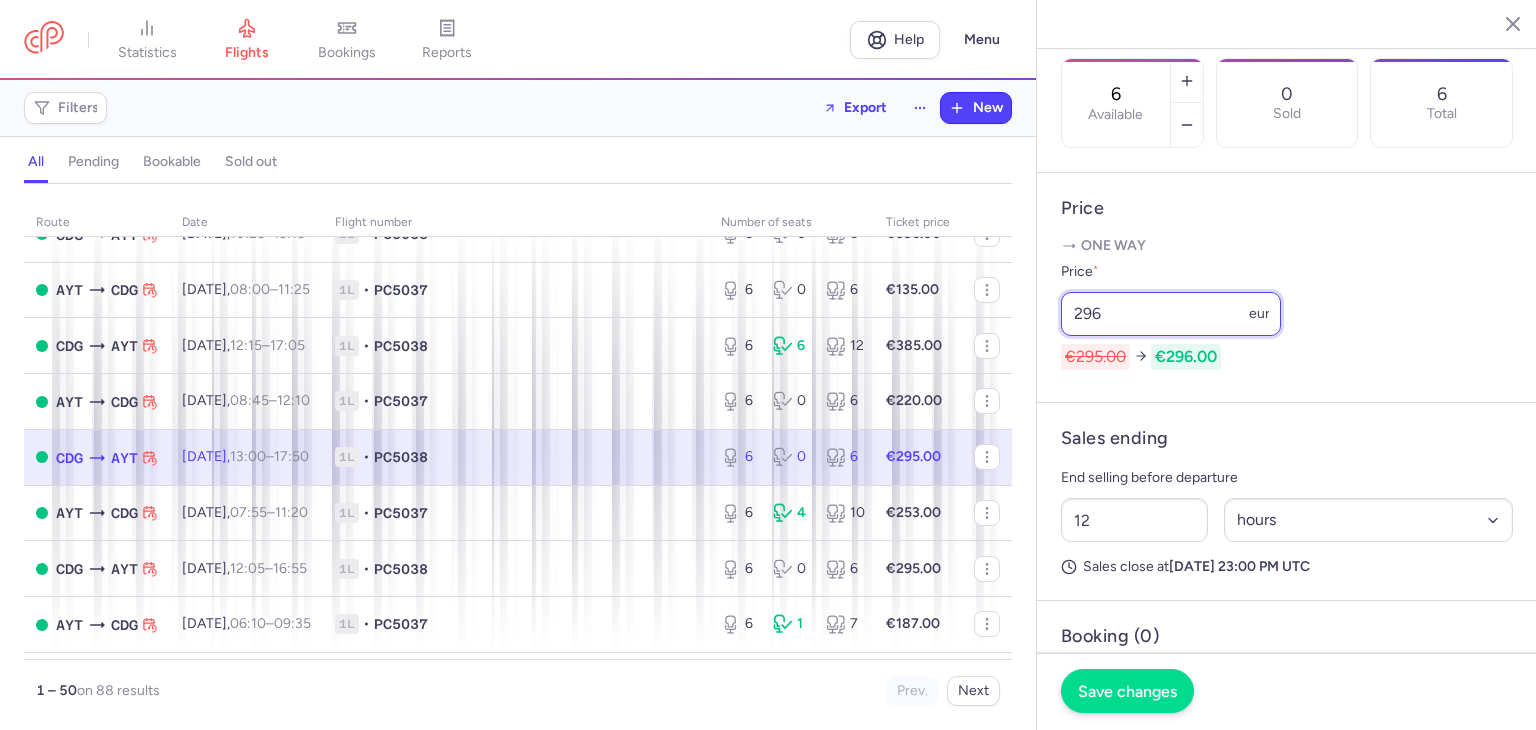 type on "296" 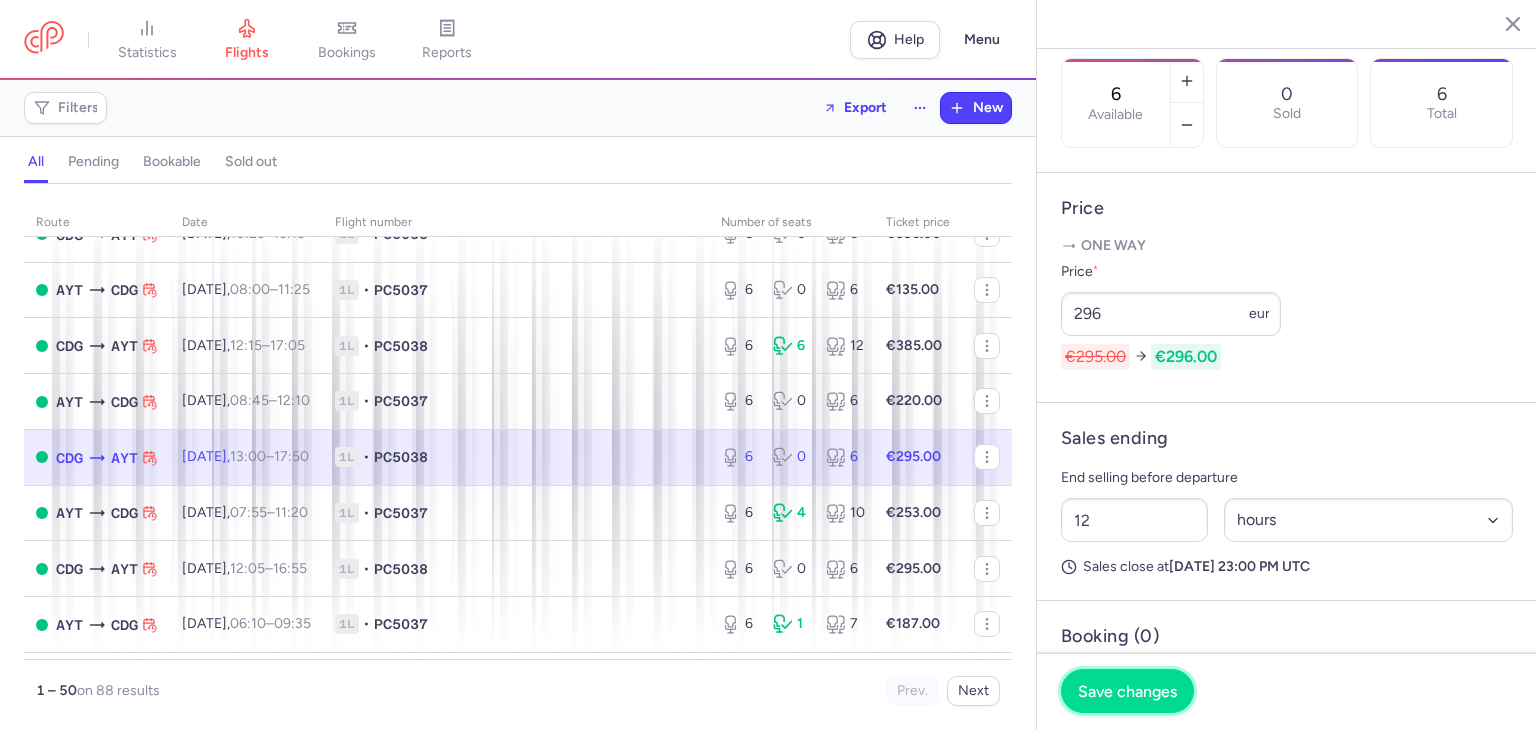 click on "Save changes" at bounding box center [1127, 691] 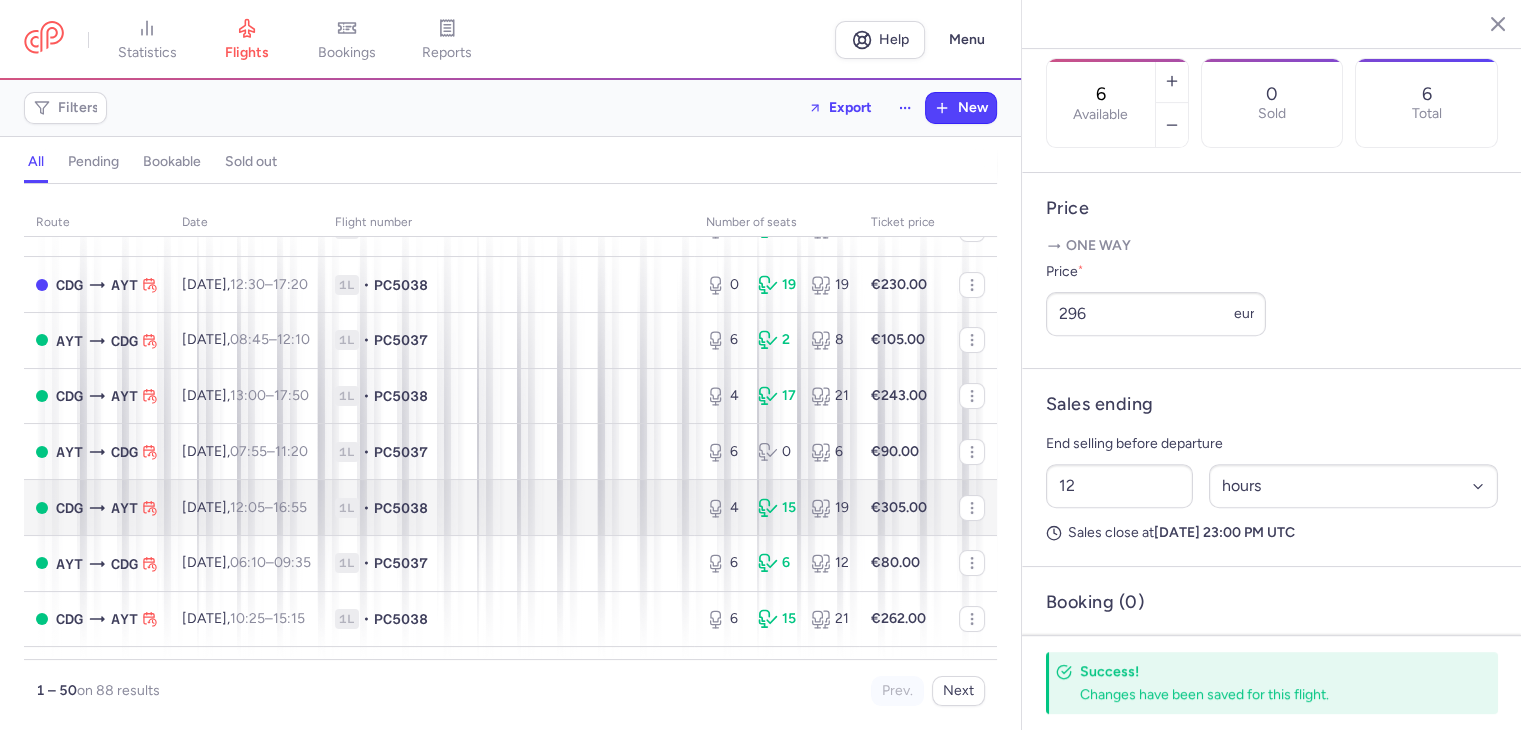 scroll, scrollTop: 66, scrollLeft: 0, axis: vertical 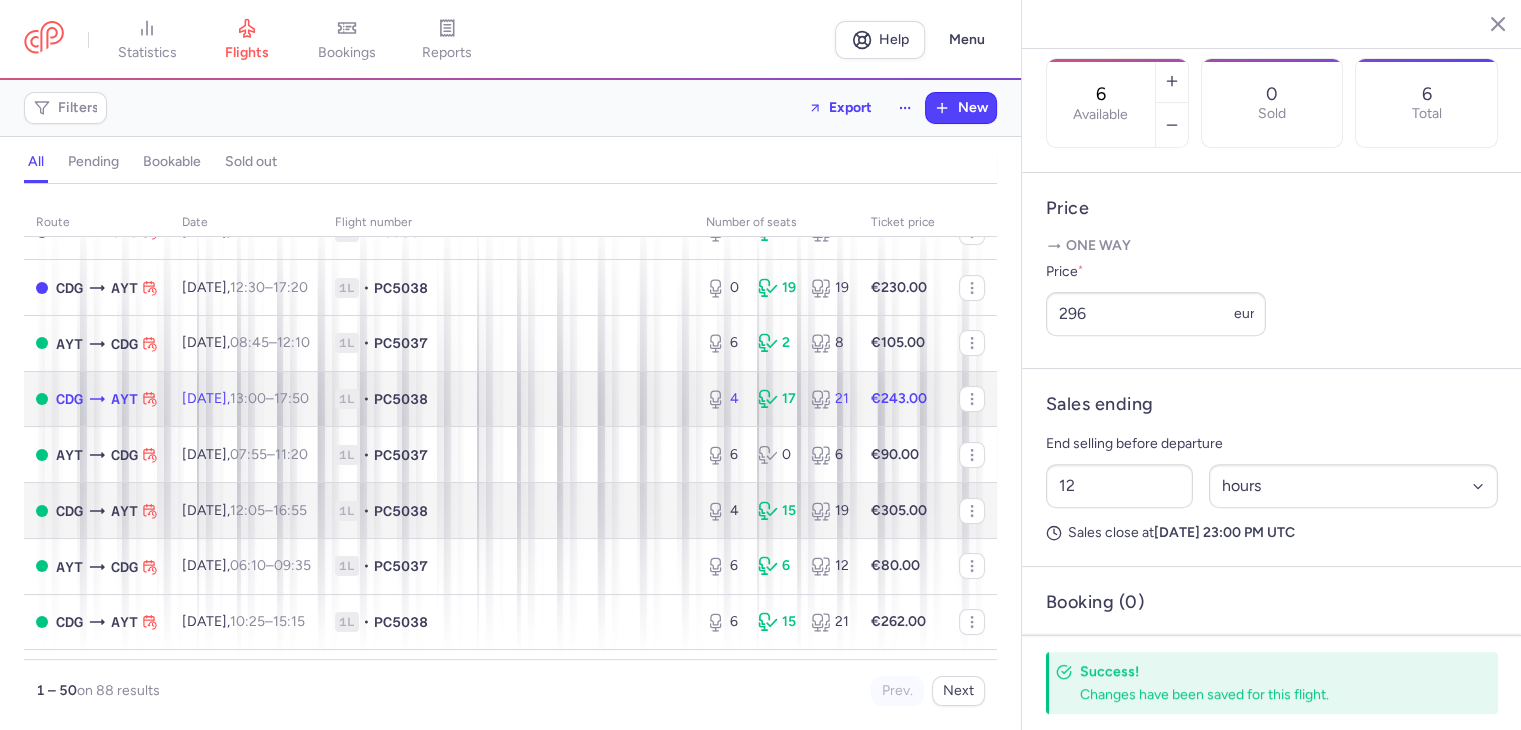 click on "1L • PC5038" at bounding box center [508, 399] 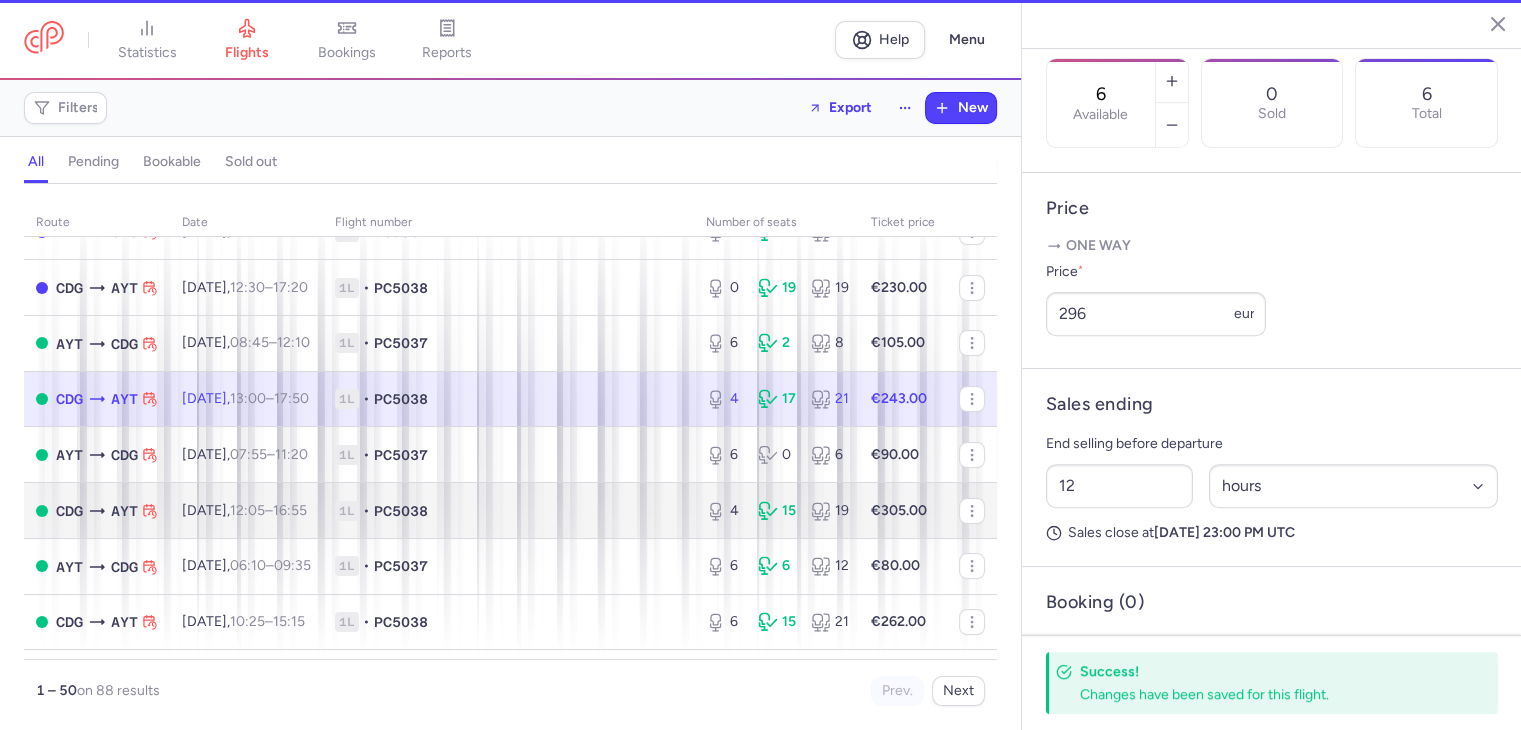 type on "4" 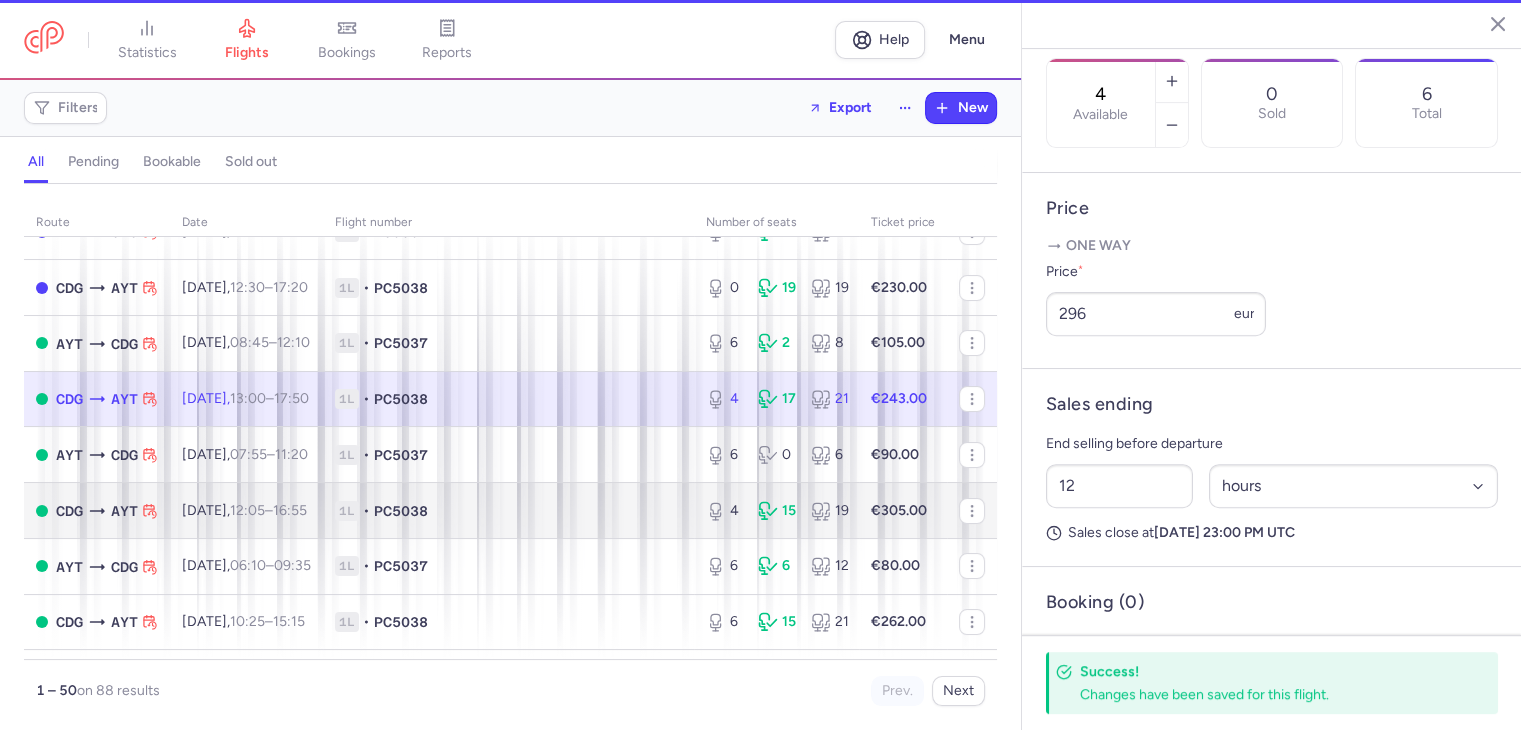 scroll, scrollTop: 664, scrollLeft: 0, axis: vertical 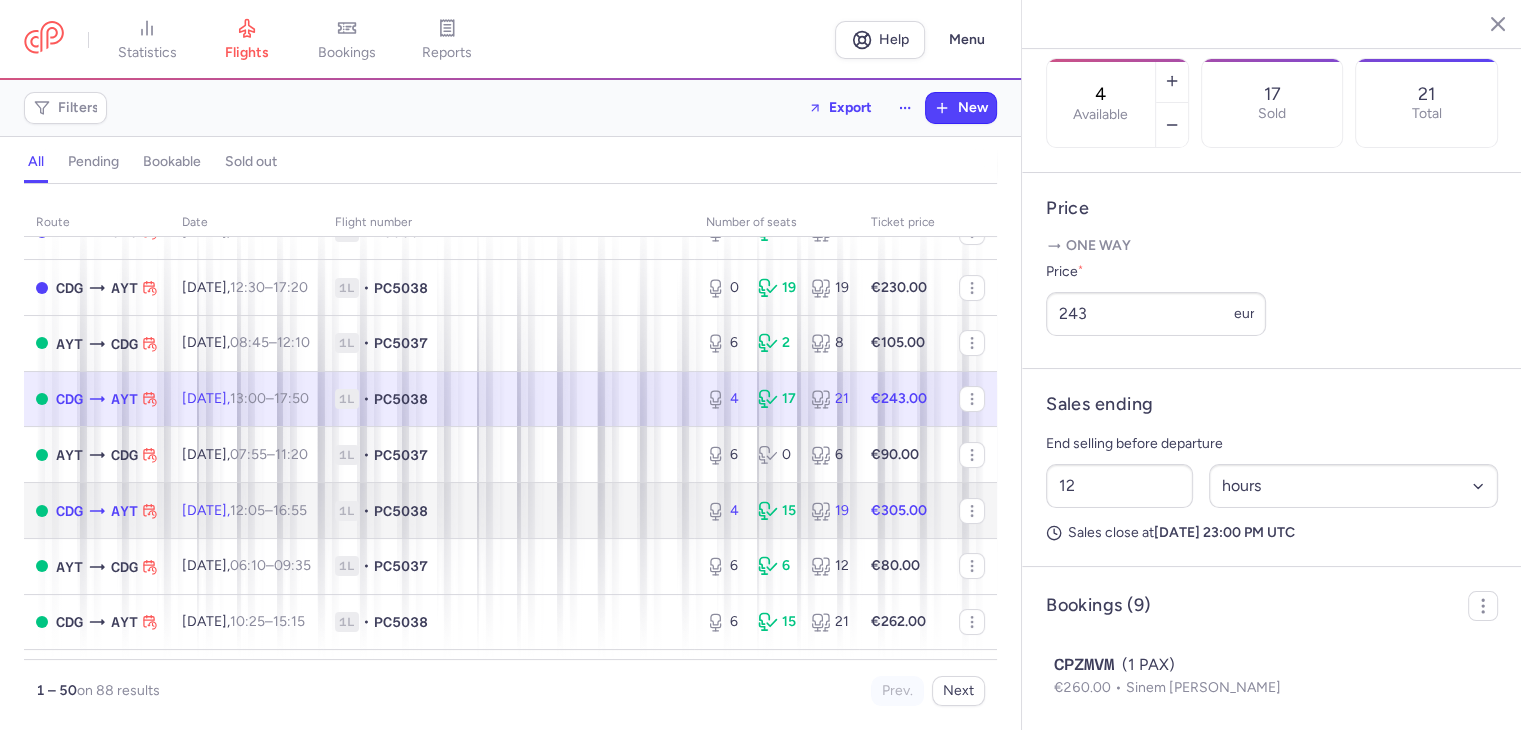 click on "[DATE]  12:05  –  16:55  +0" at bounding box center (246, 511) 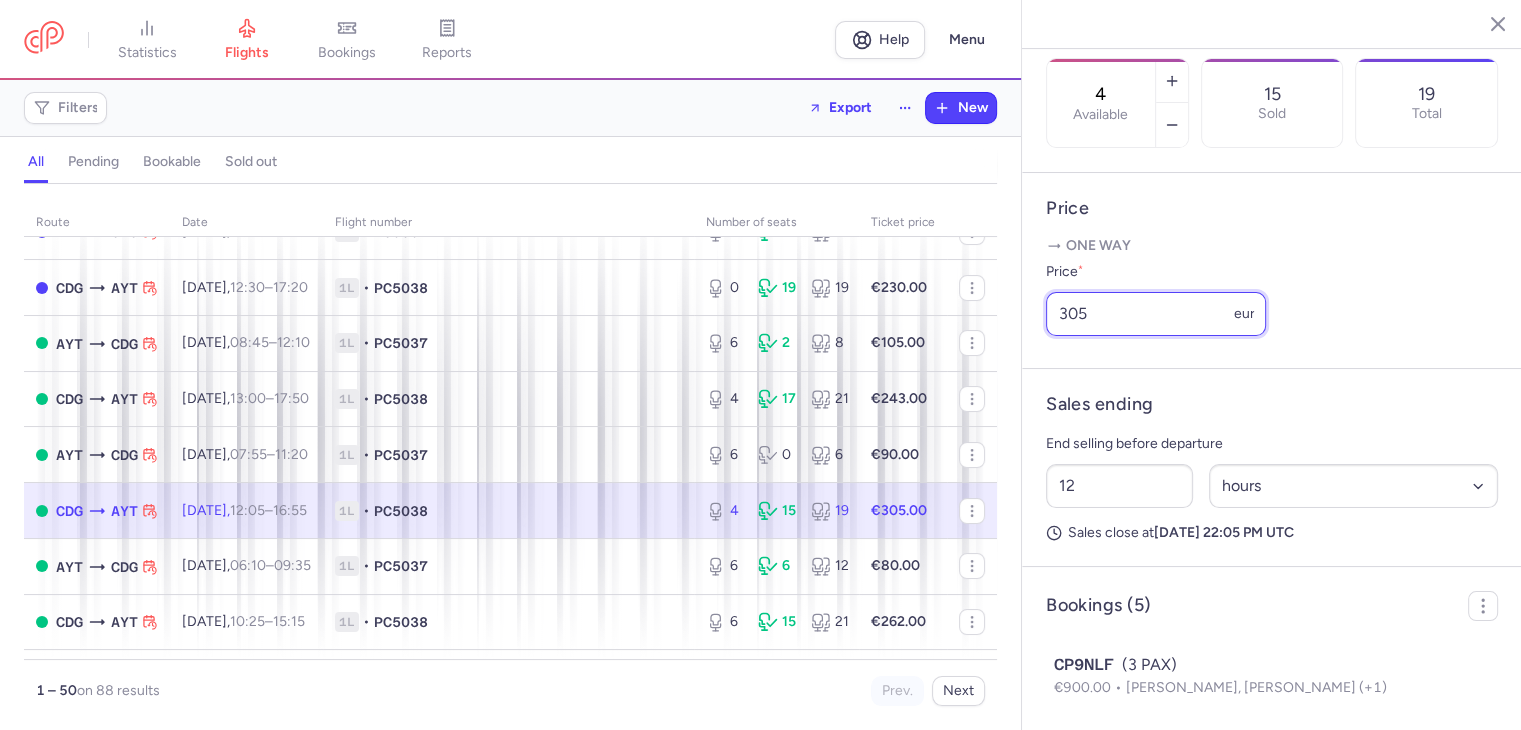 click on "305" at bounding box center (1156, 314) 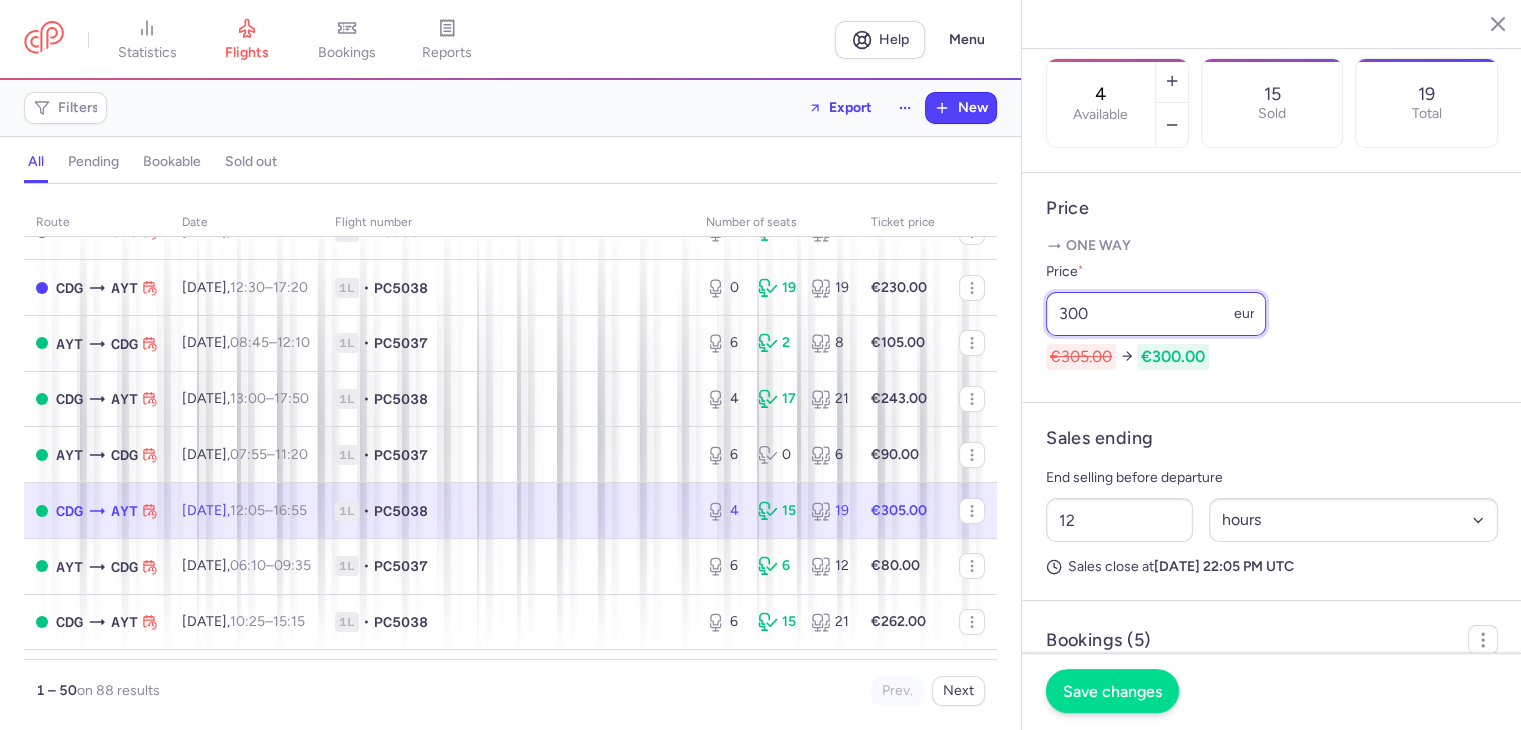 type on "300" 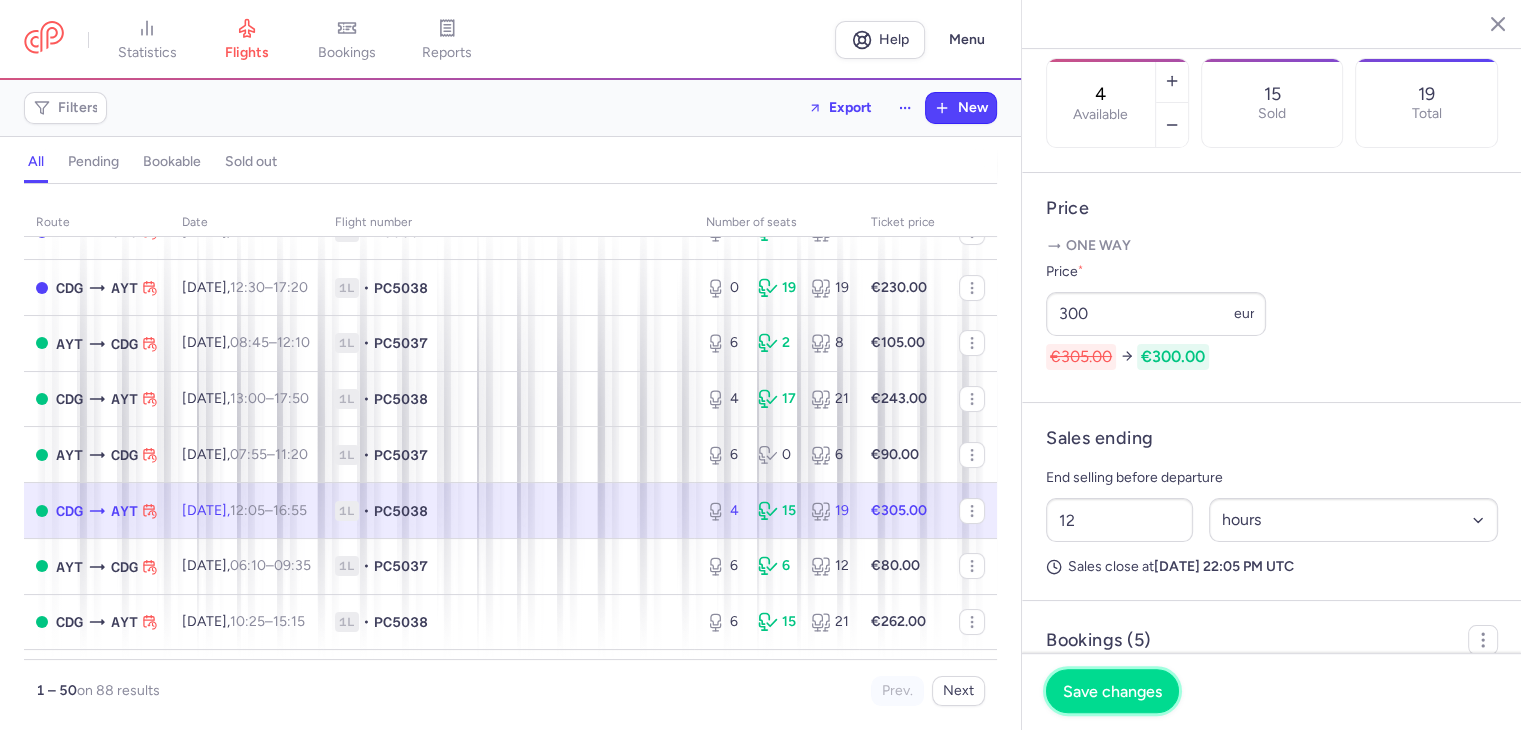 click on "Save changes" at bounding box center [1112, 691] 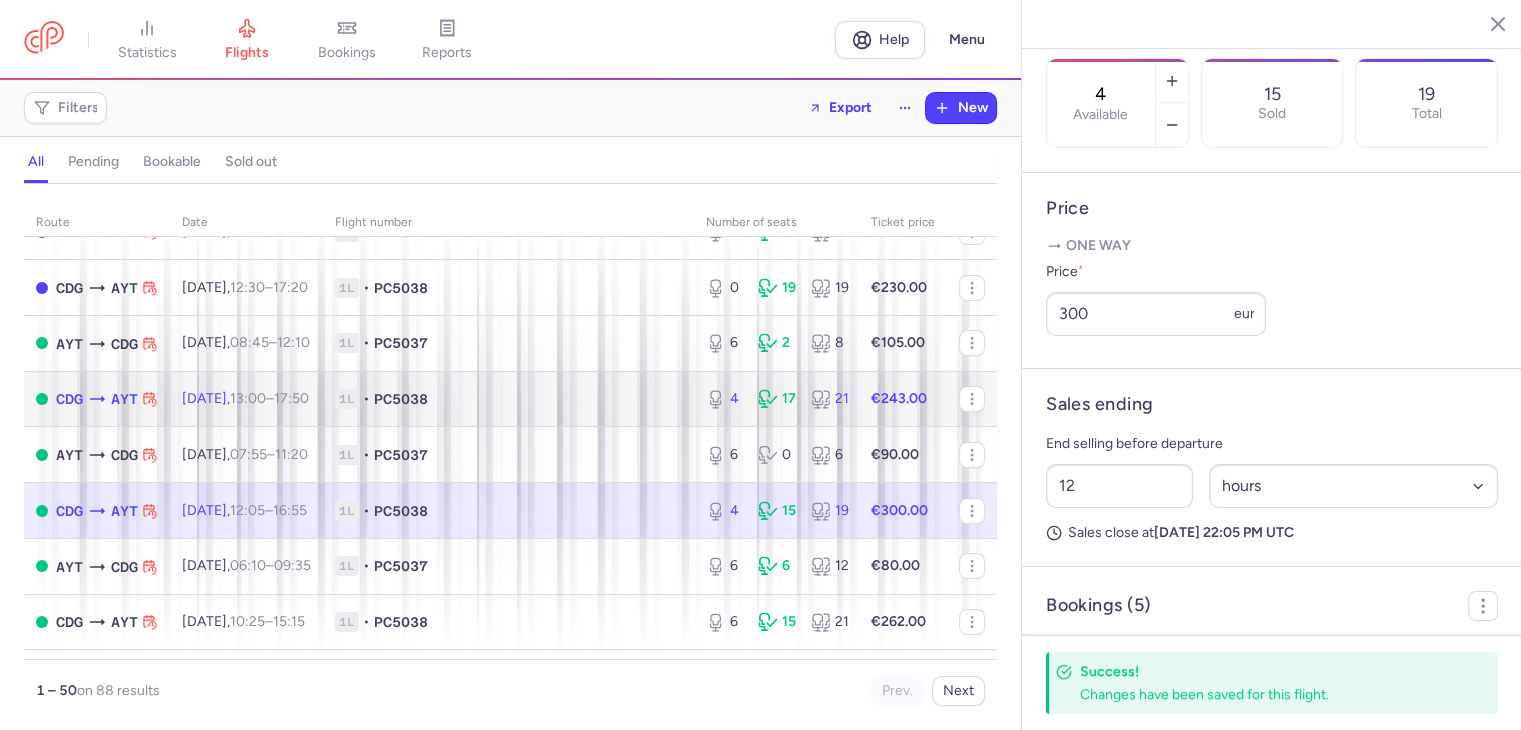 click on "1L • PC5038" at bounding box center [508, 399] 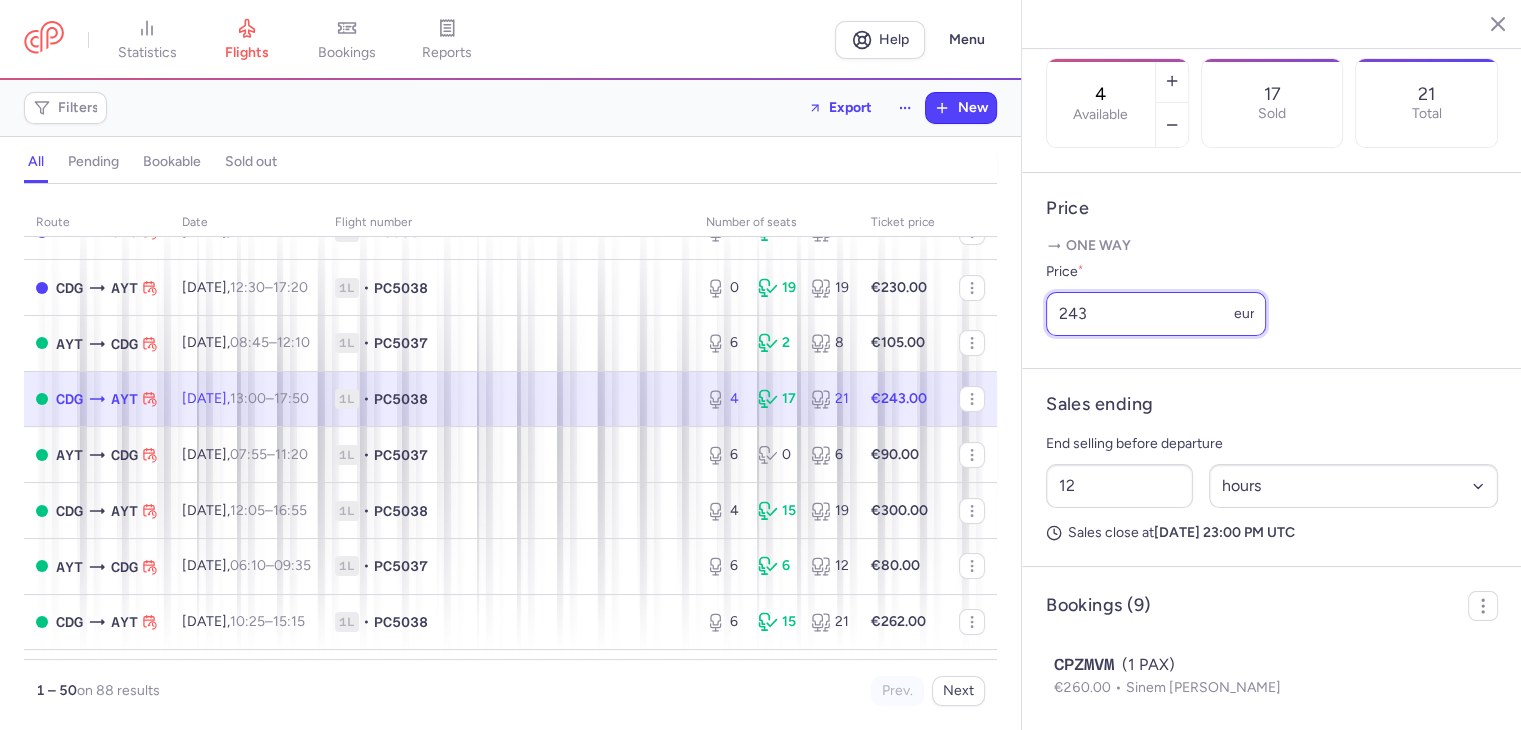 click on "243" at bounding box center (1156, 314) 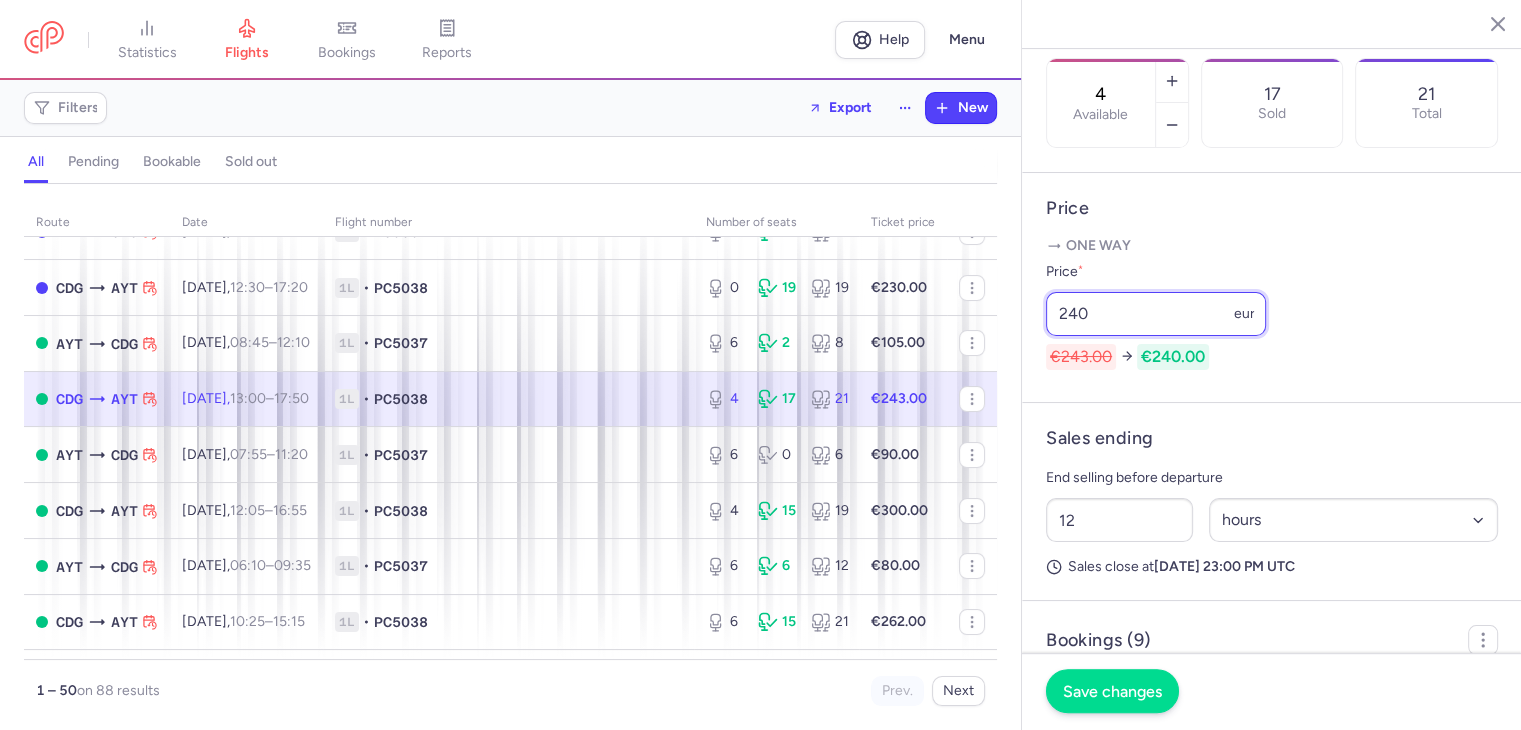 type on "240" 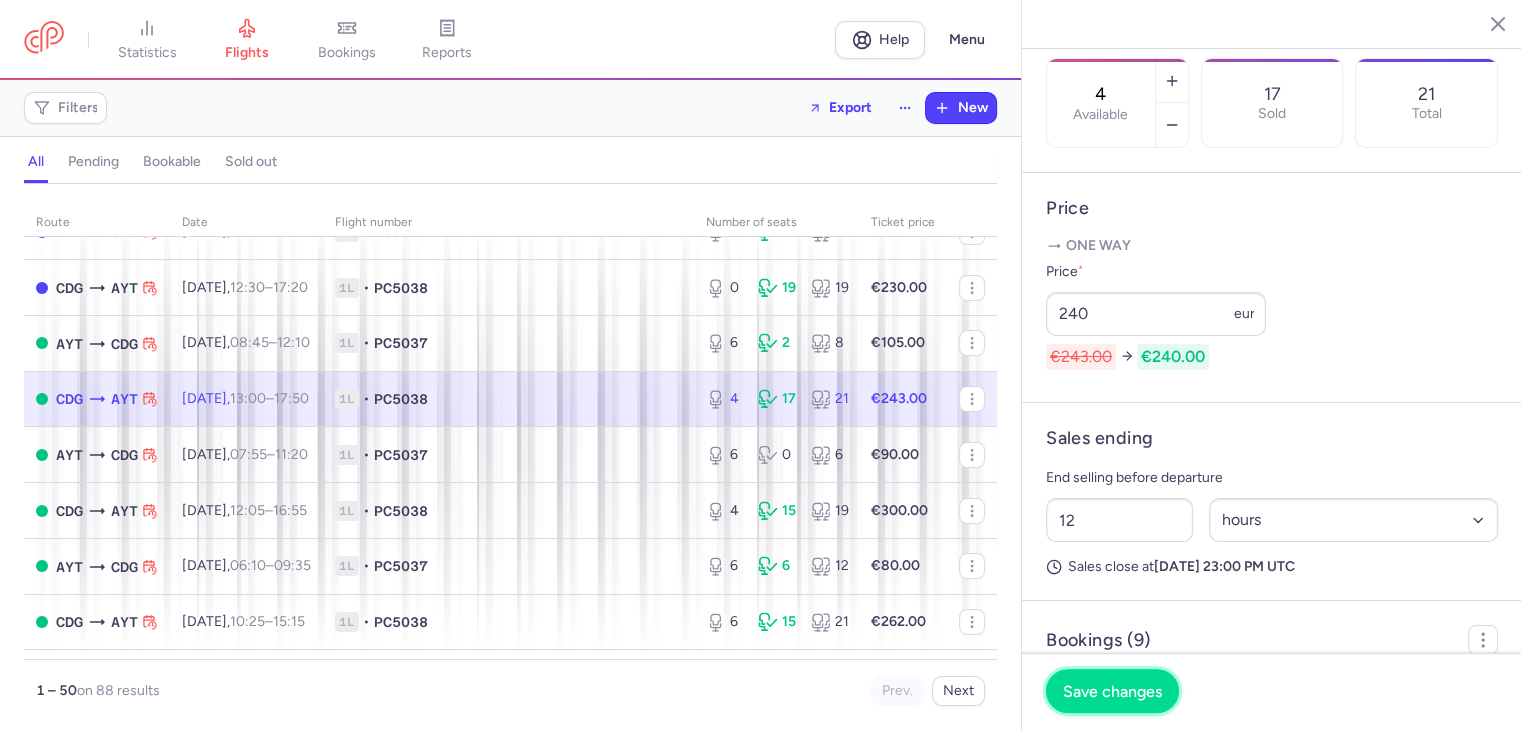 click on "Save changes" at bounding box center (1112, 691) 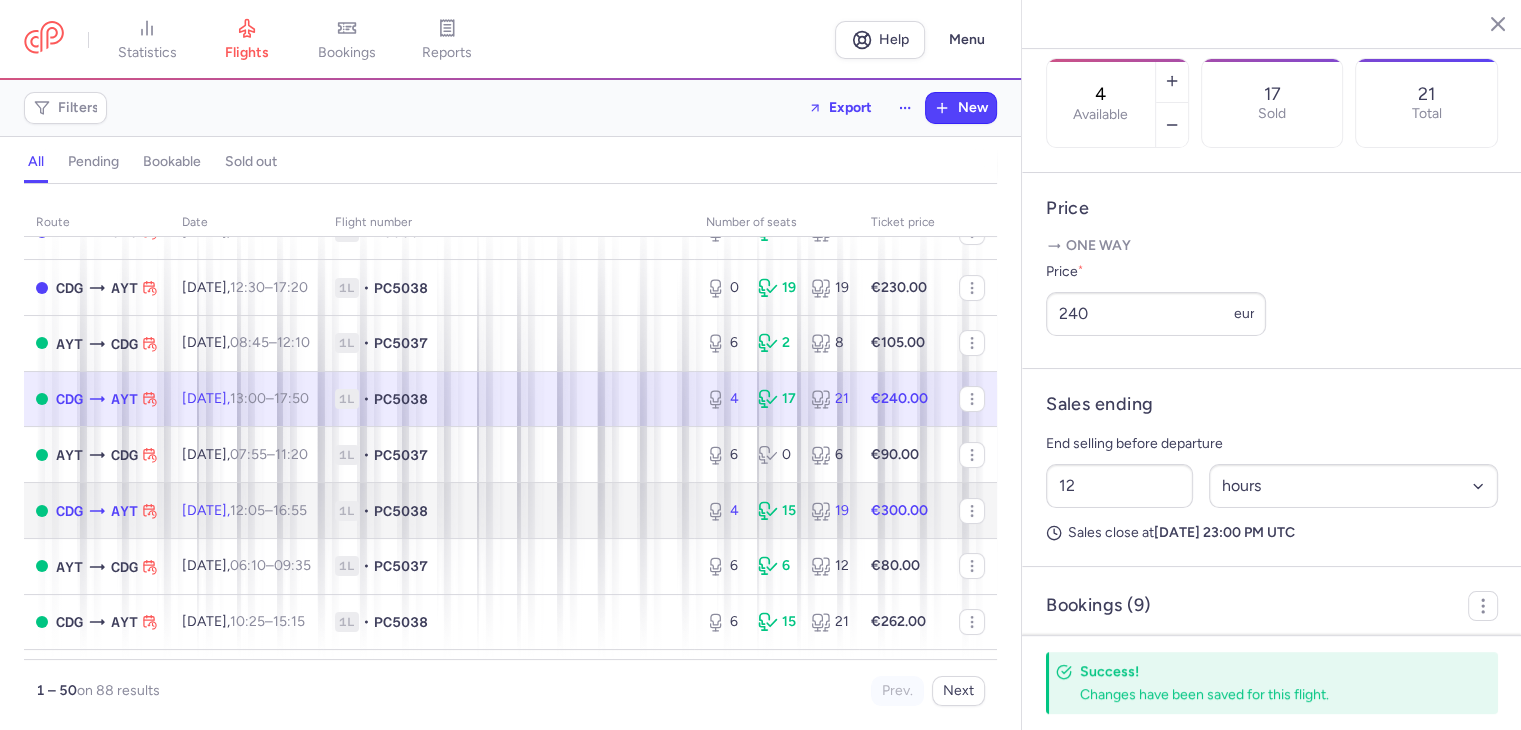 click on "1L • PC5038" at bounding box center (508, 511) 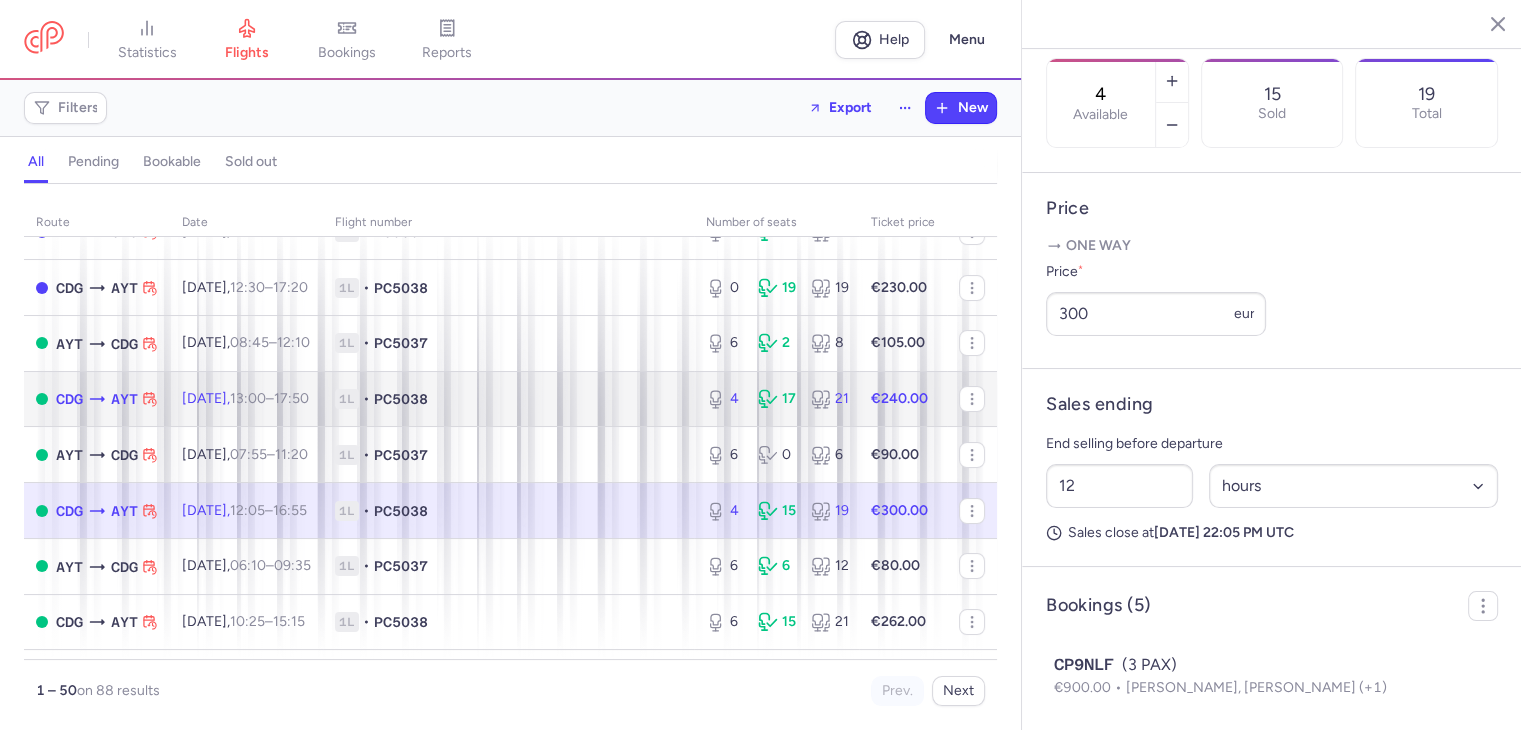 click on "17:50  +0" at bounding box center [291, 398] 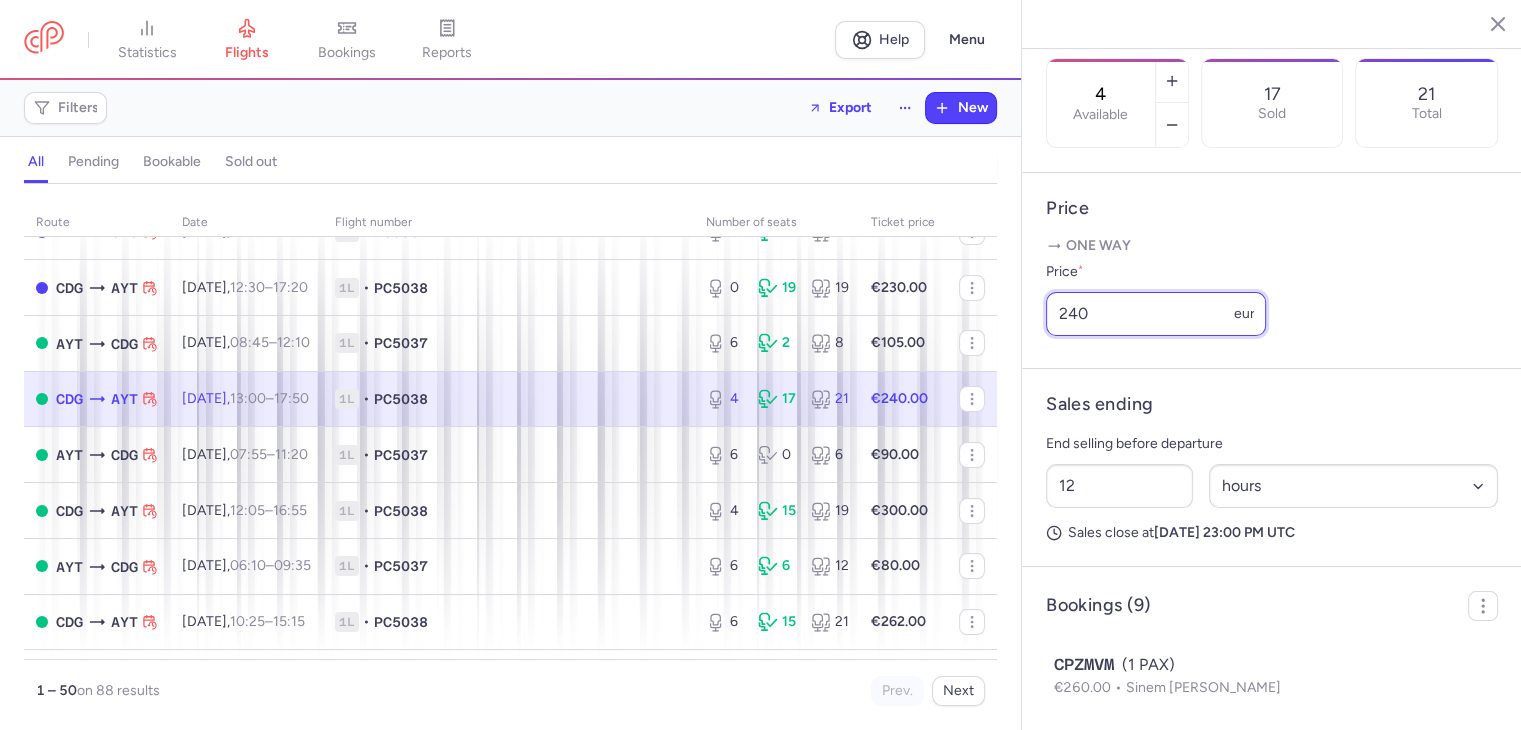 drag, startPoint x: 1161, startPoint y: 347, endPoint x: 1066, endPoint y: 353, distance: 95.189285 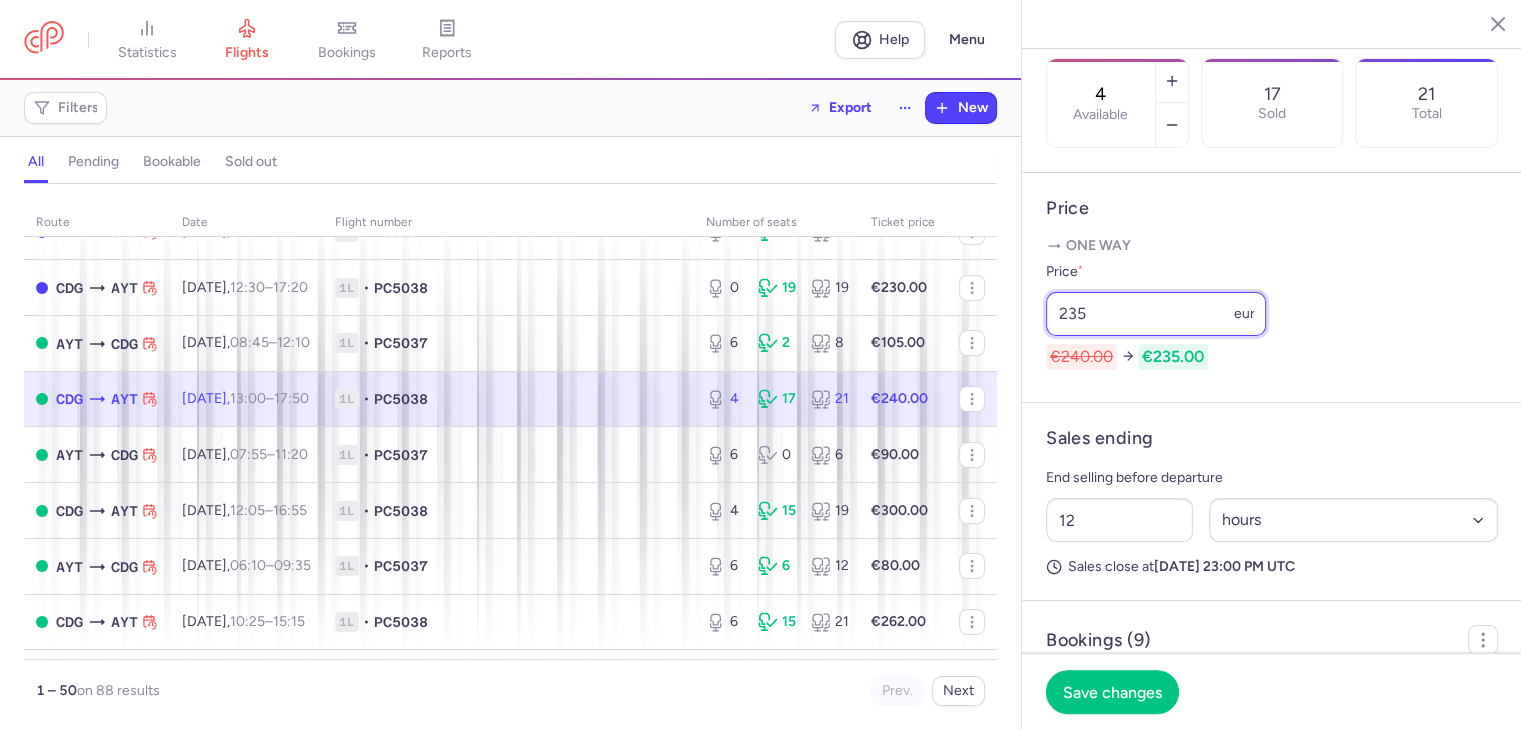 type on "235" 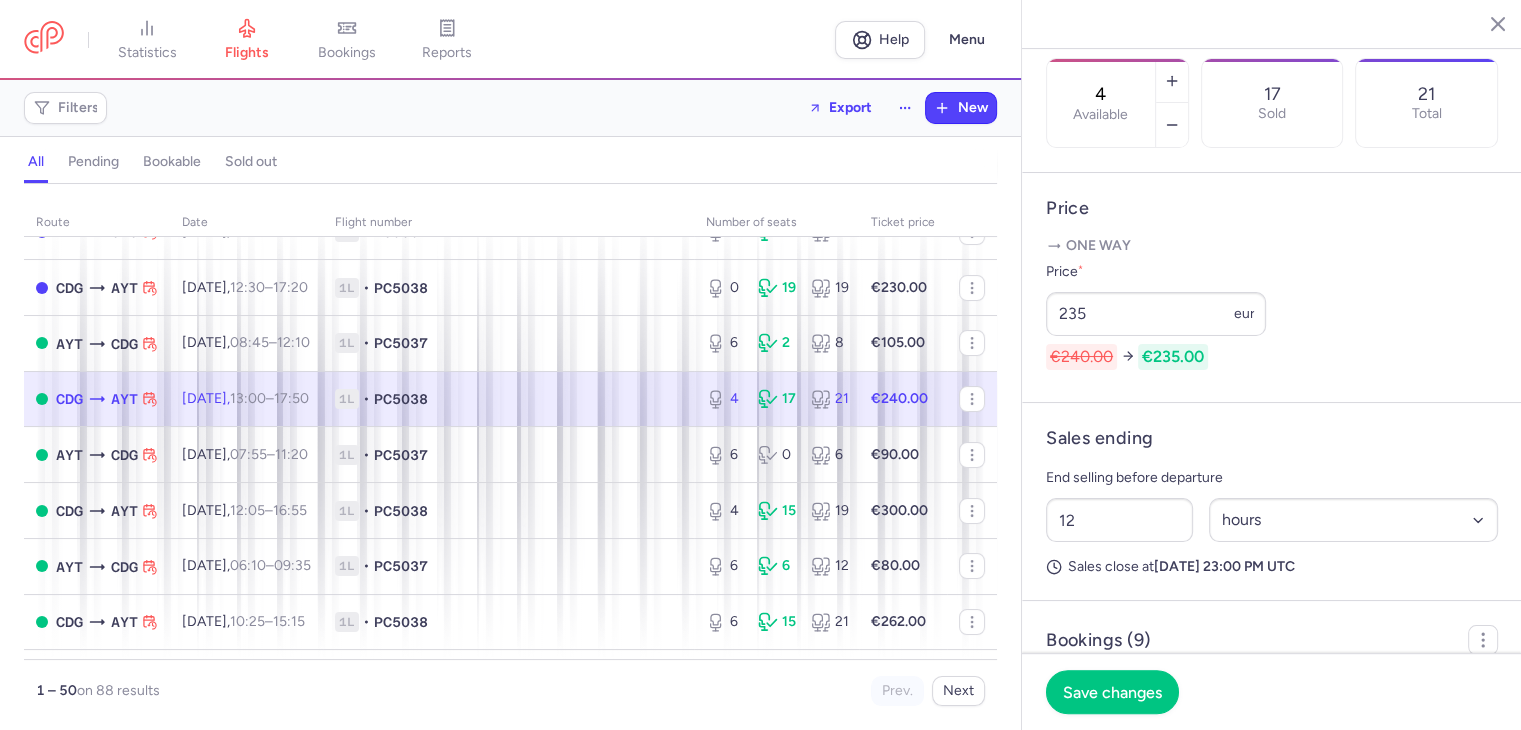 click on "Save changes" 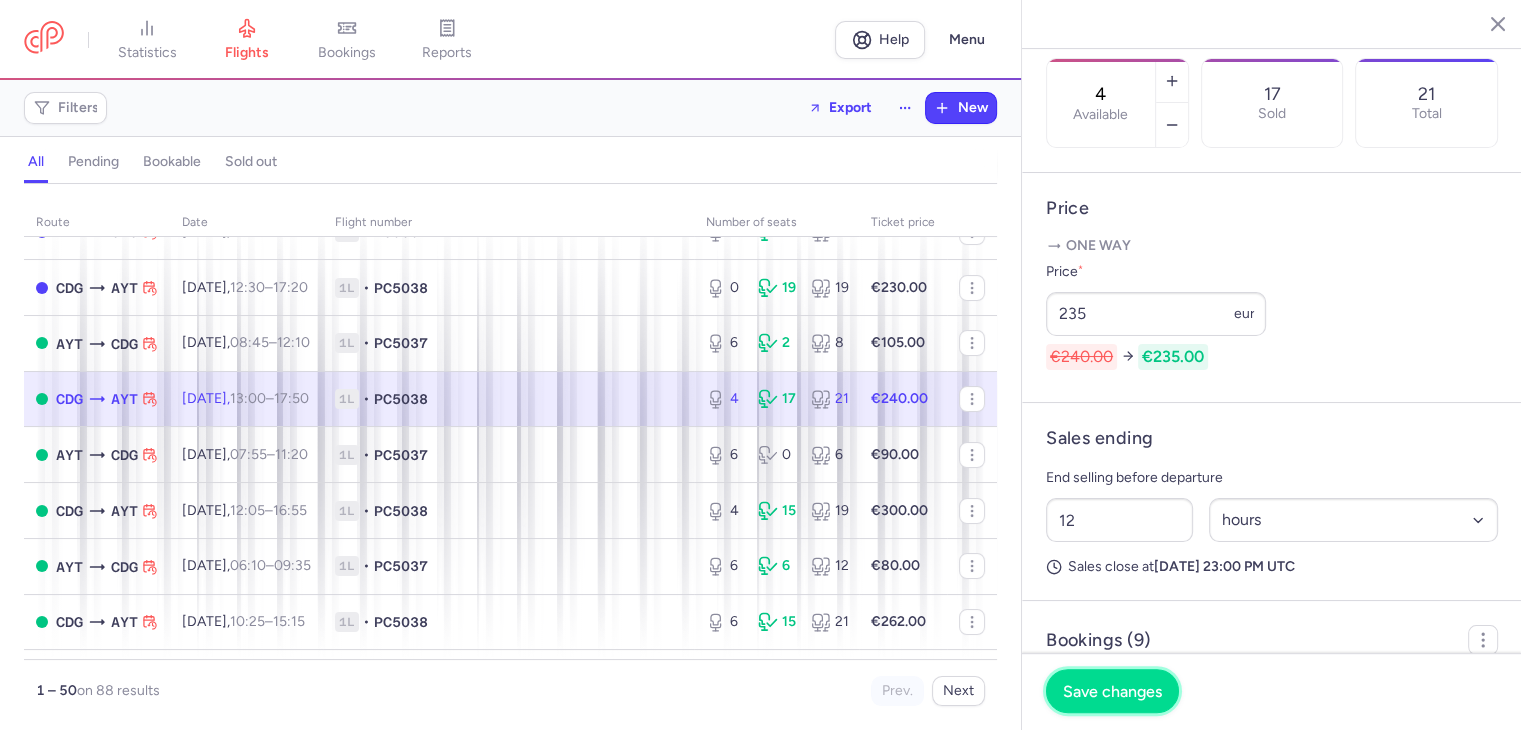 click on "Save changes" at bounding box center (1112, 691) 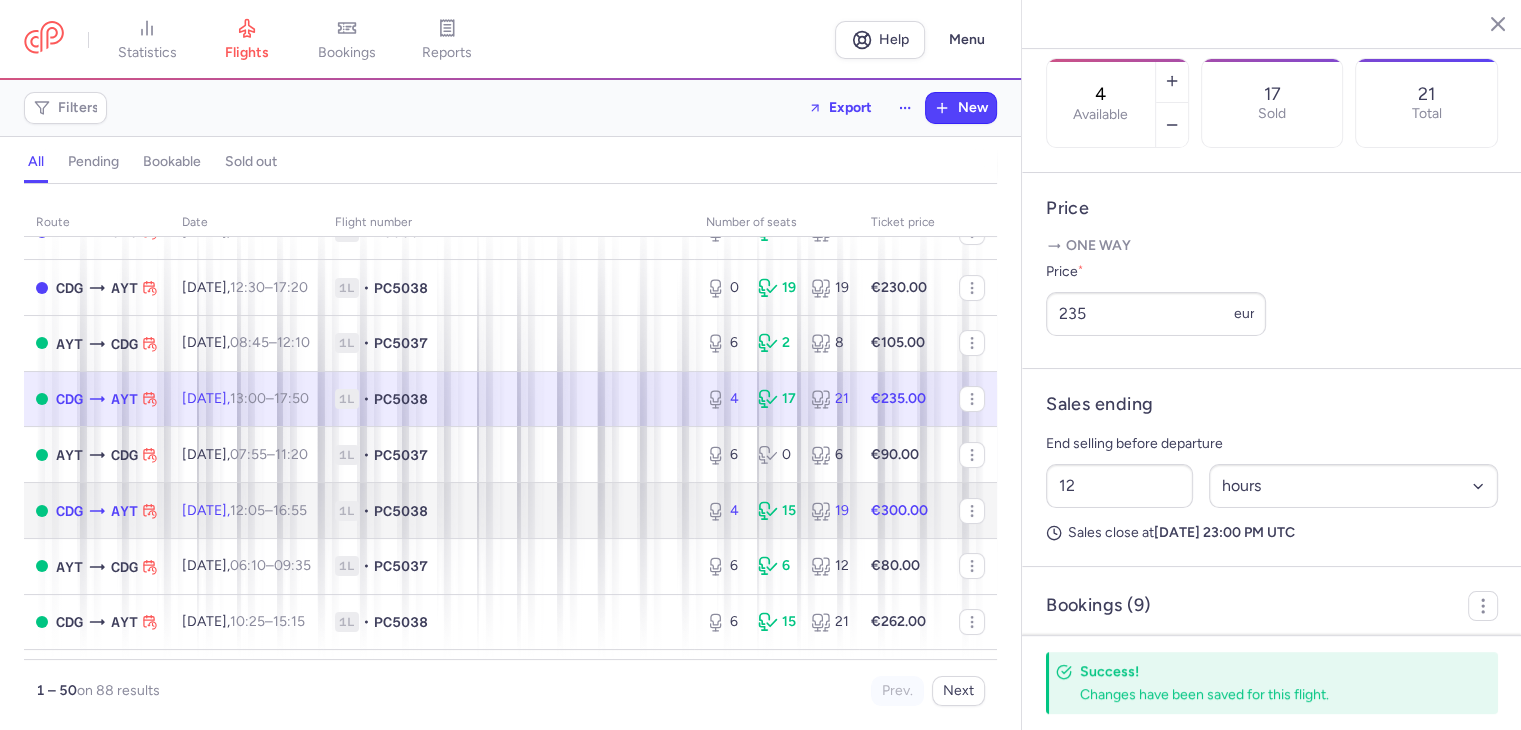 click on "1L • PC5038" at bounding box center (508, 511) 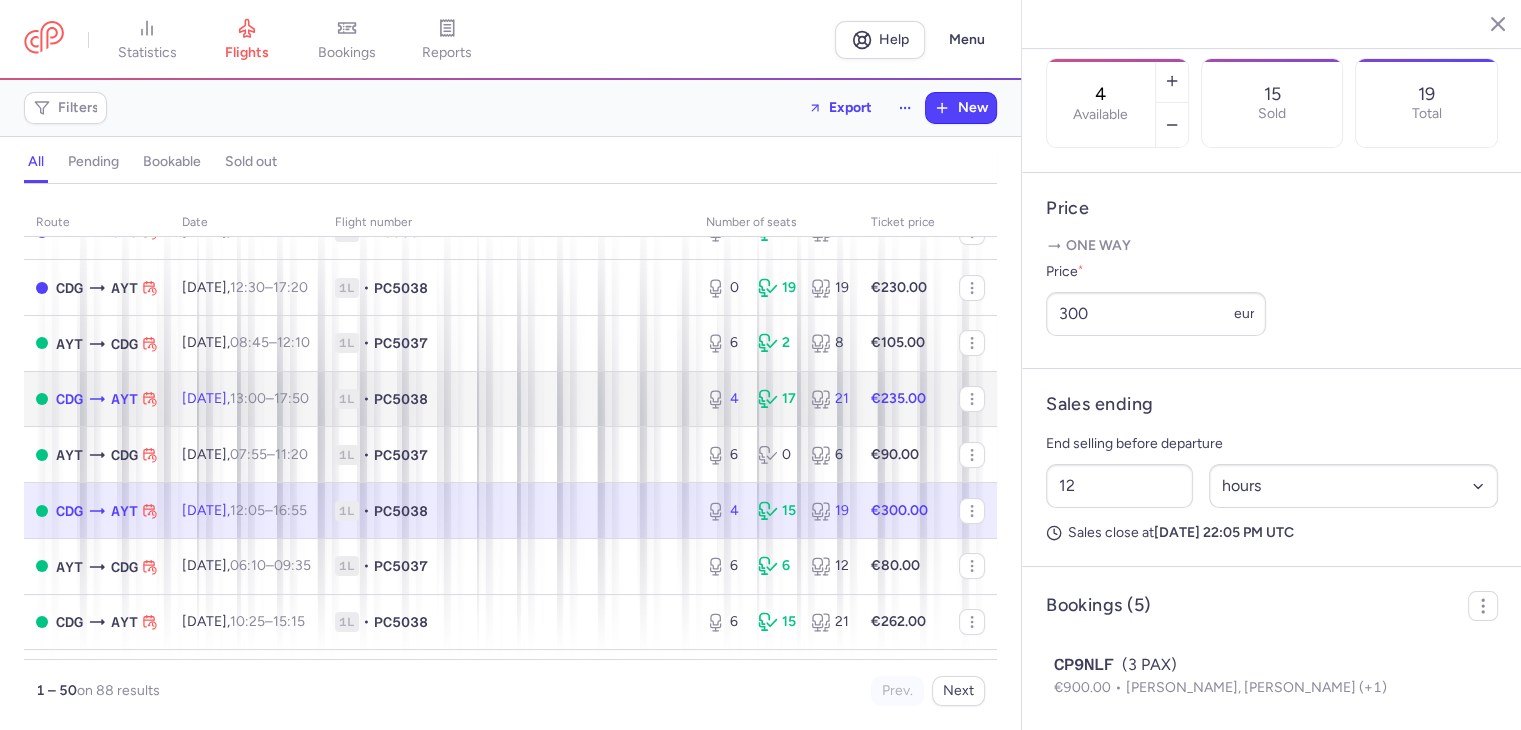 click on "PC5038" at bounding box center (401, 399) 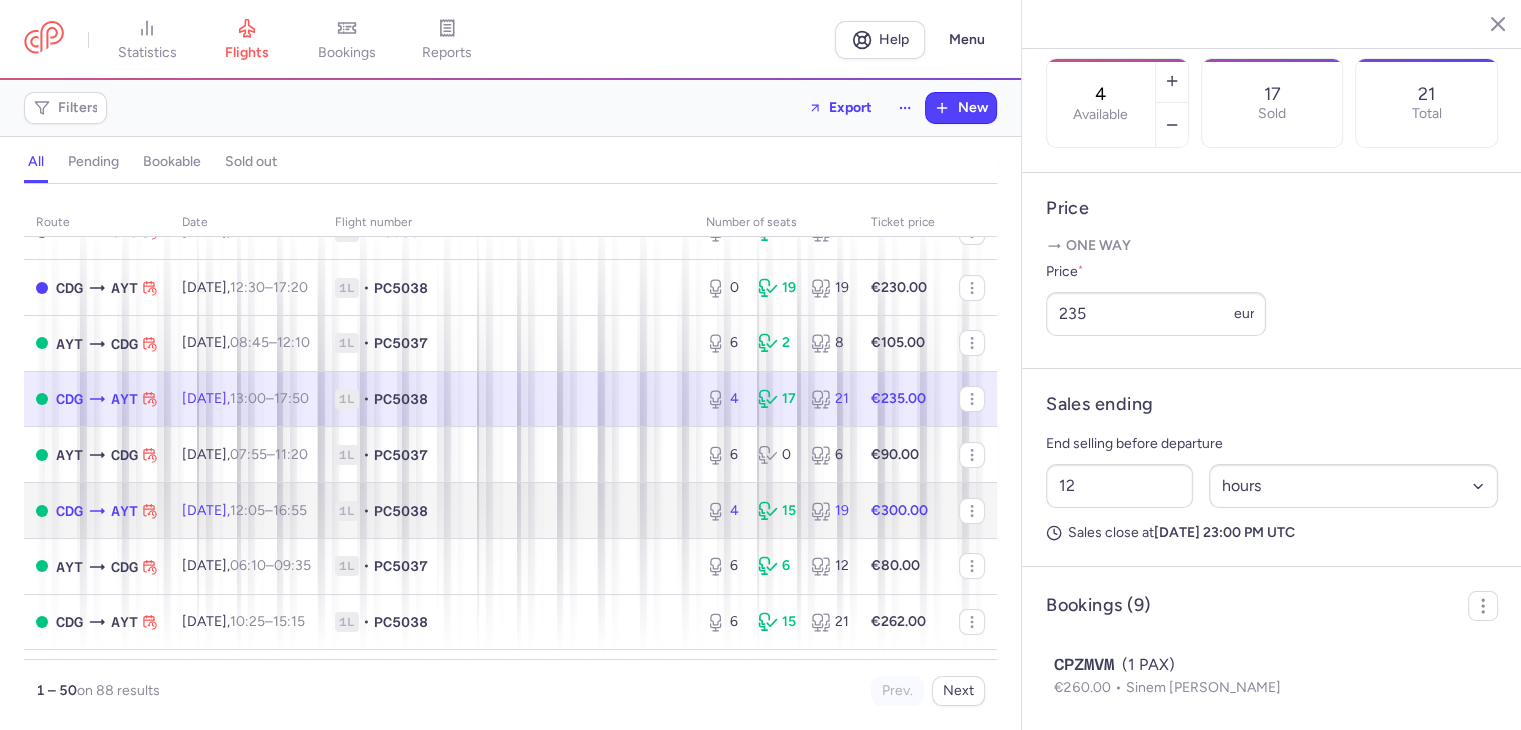 click on "1L • PC5038" at bounding box center (508, 511) 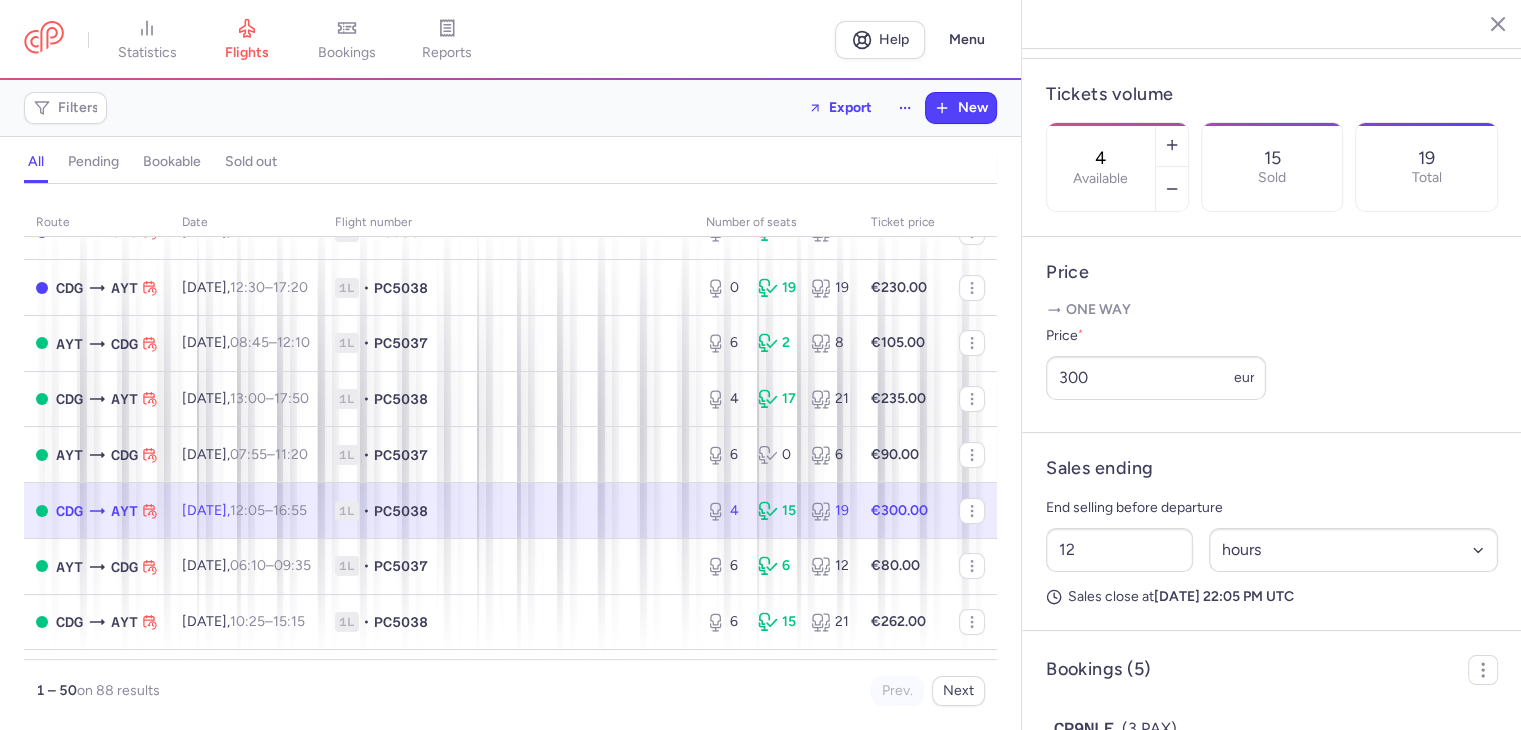 scroll, scrollTop: 531, scrollLeft: 0, axis: vertical 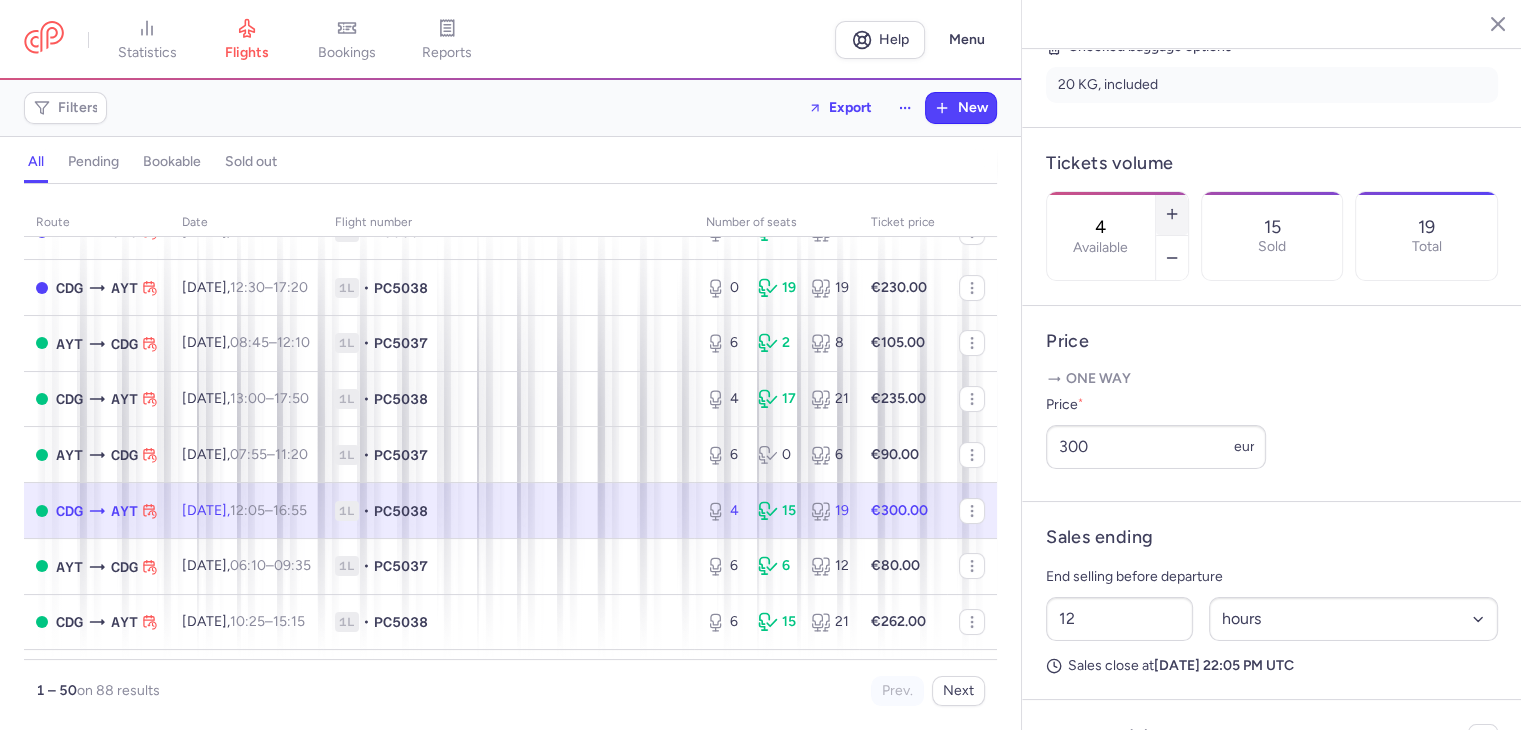 click 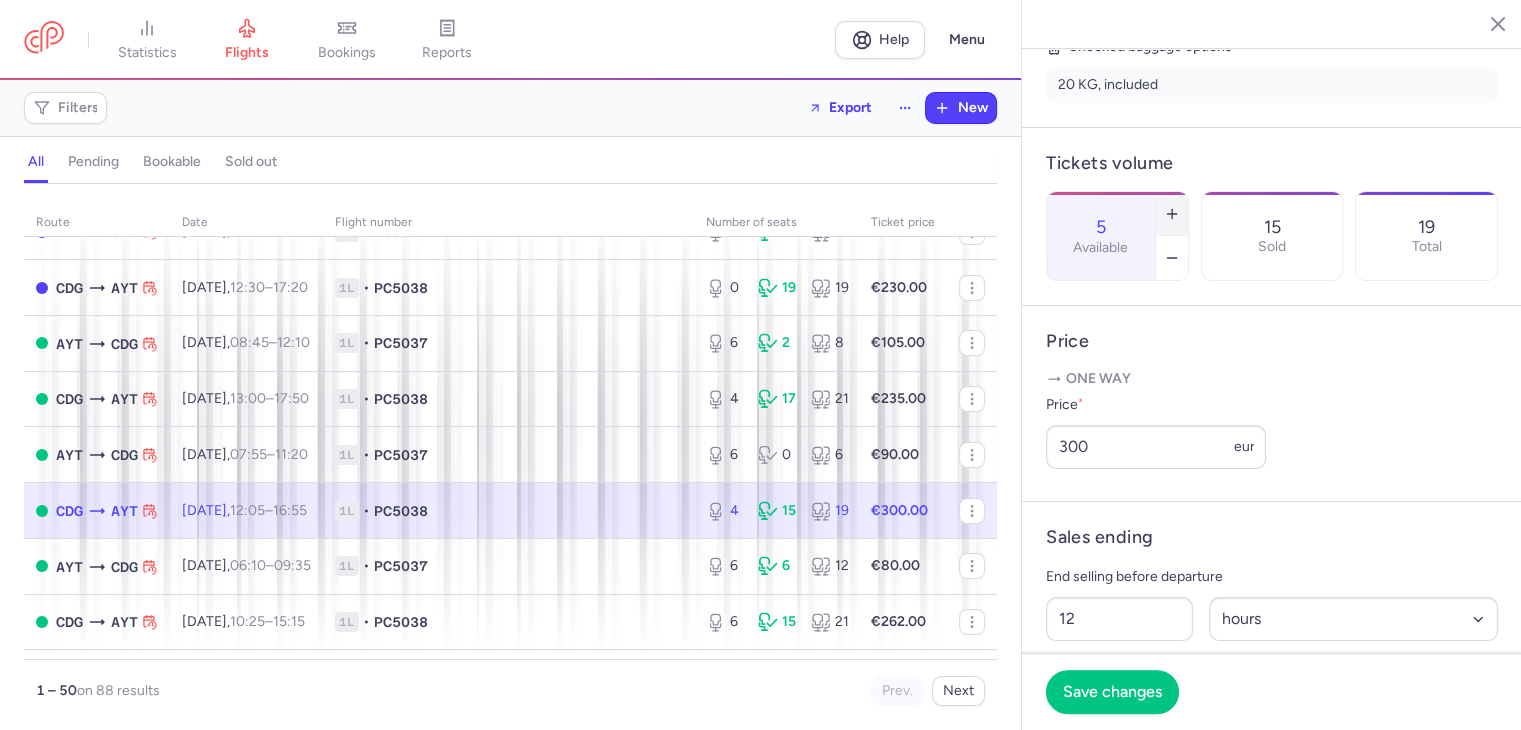 click 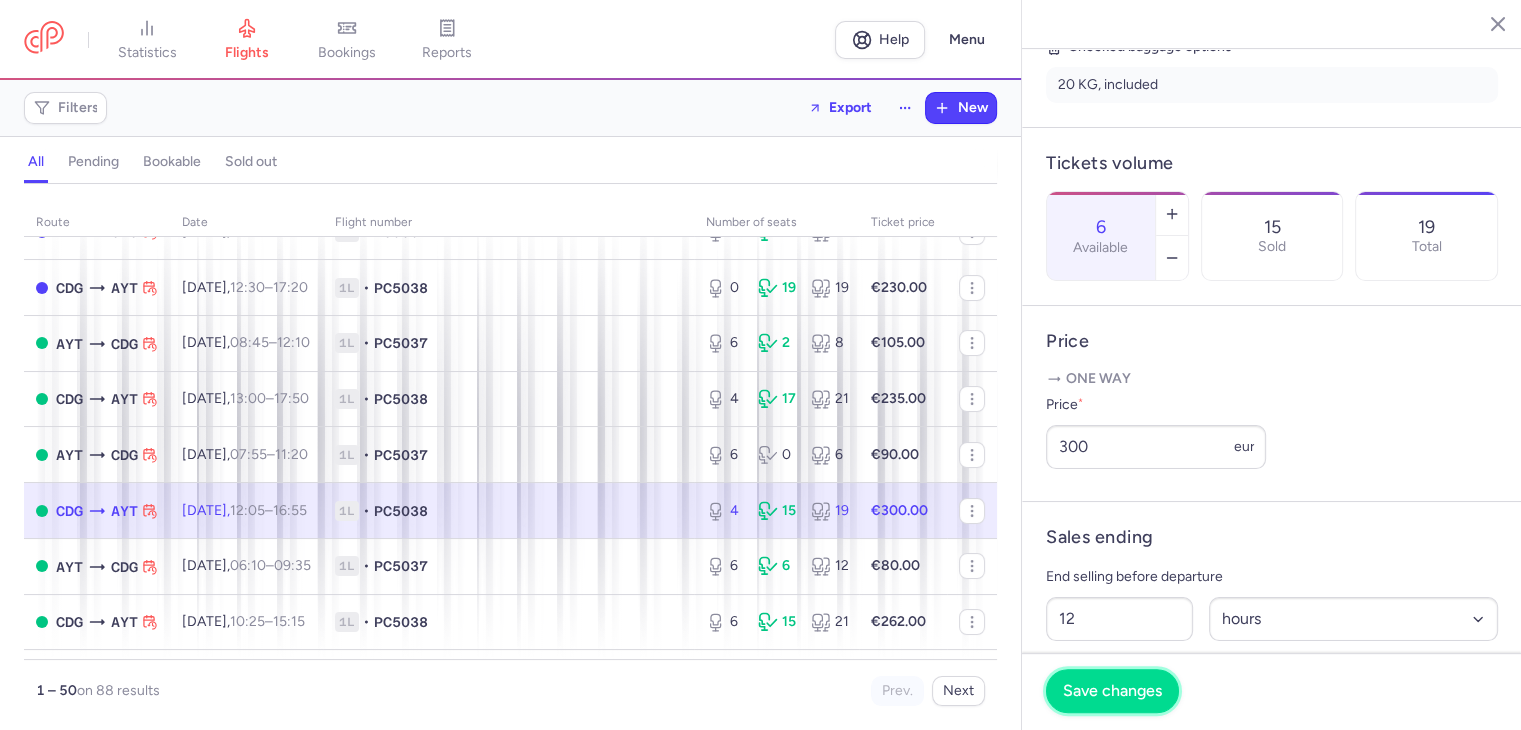 click on "Save changes" at bounding box center (1112, 691) 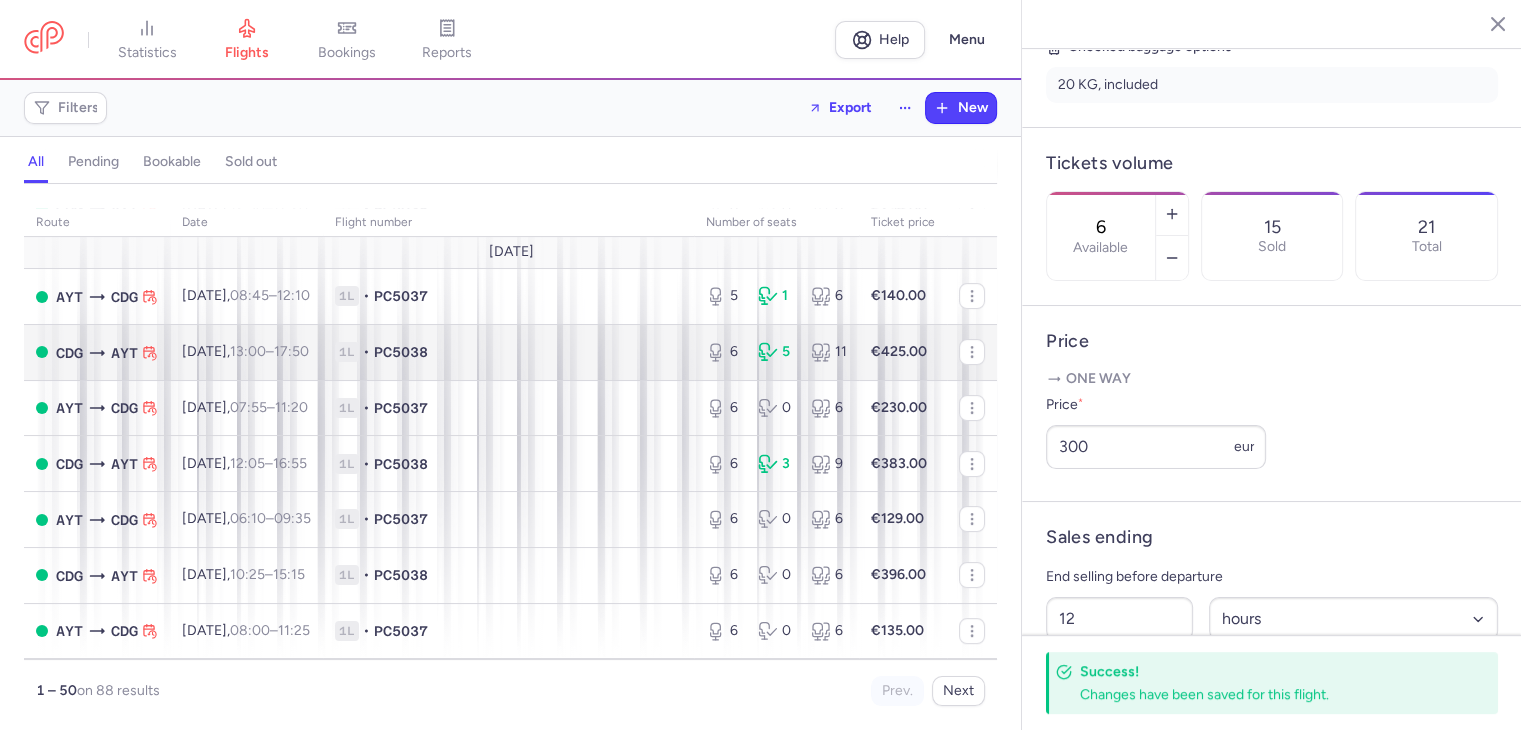 scroll, scrollTop: 600, scrollLeft: 0, axis: vertical 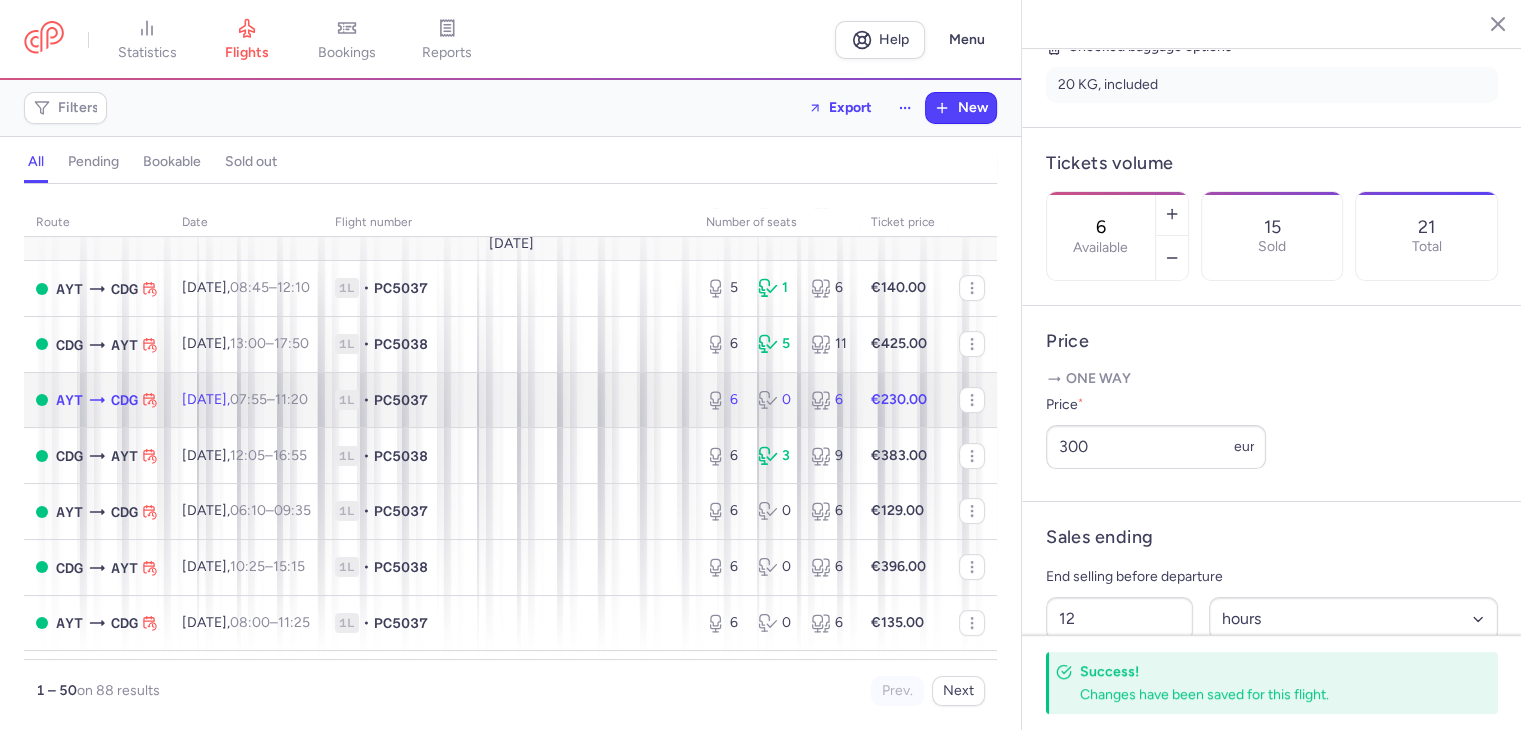 click on "1L • PC5037" at bounding box center [508, 400] 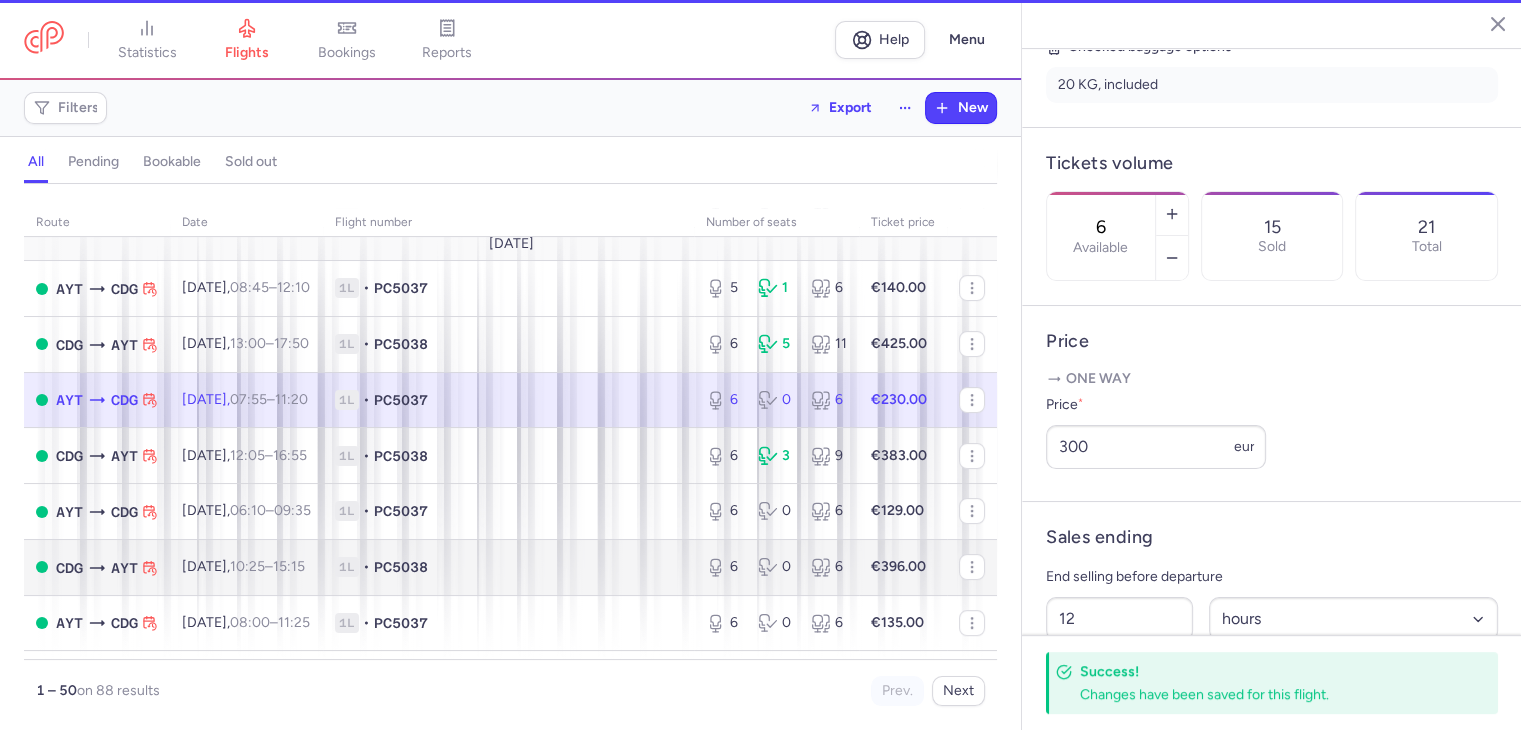 scroll, scrollTop: 515, scrollLeft: 0, axis: vertical 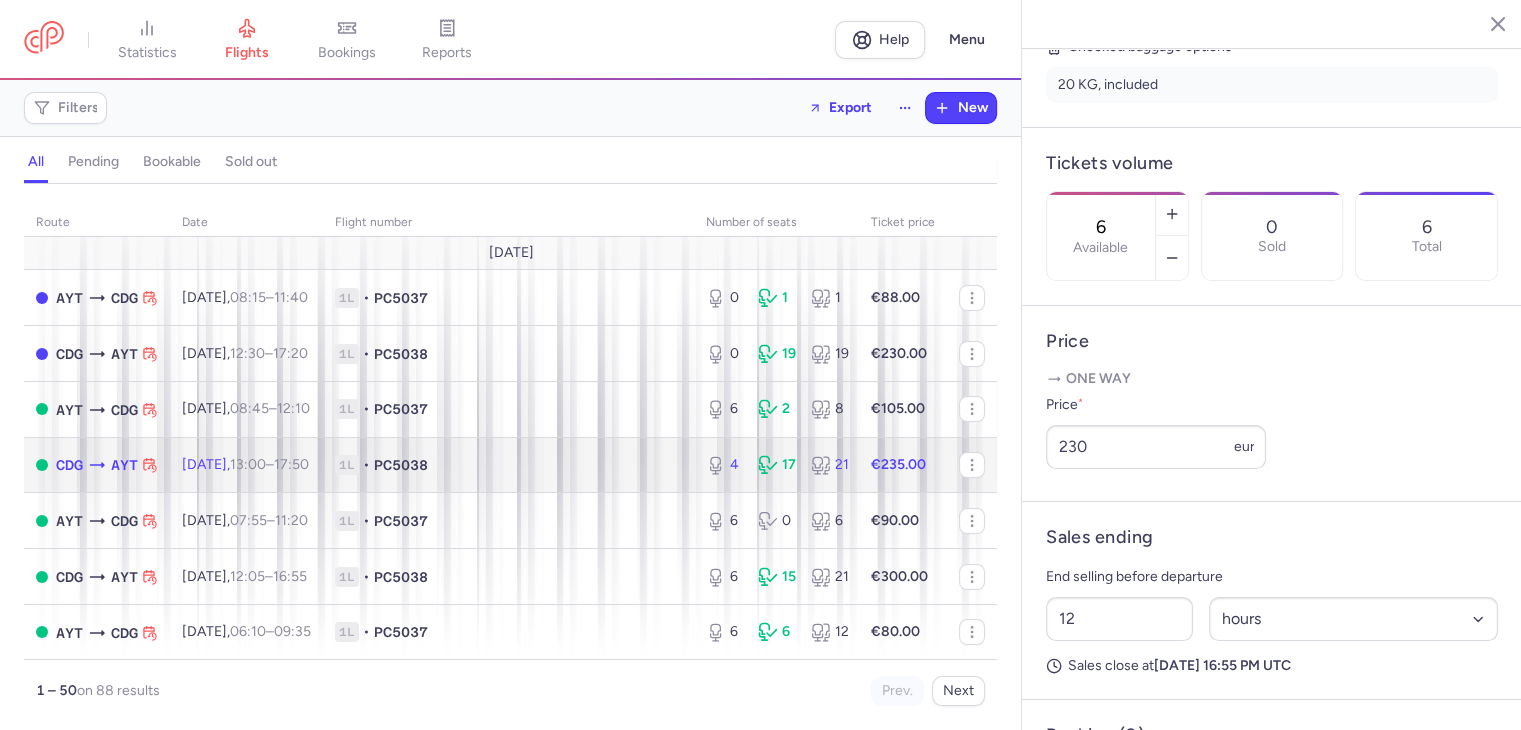 click on "•" at bounding box center [366, 465] 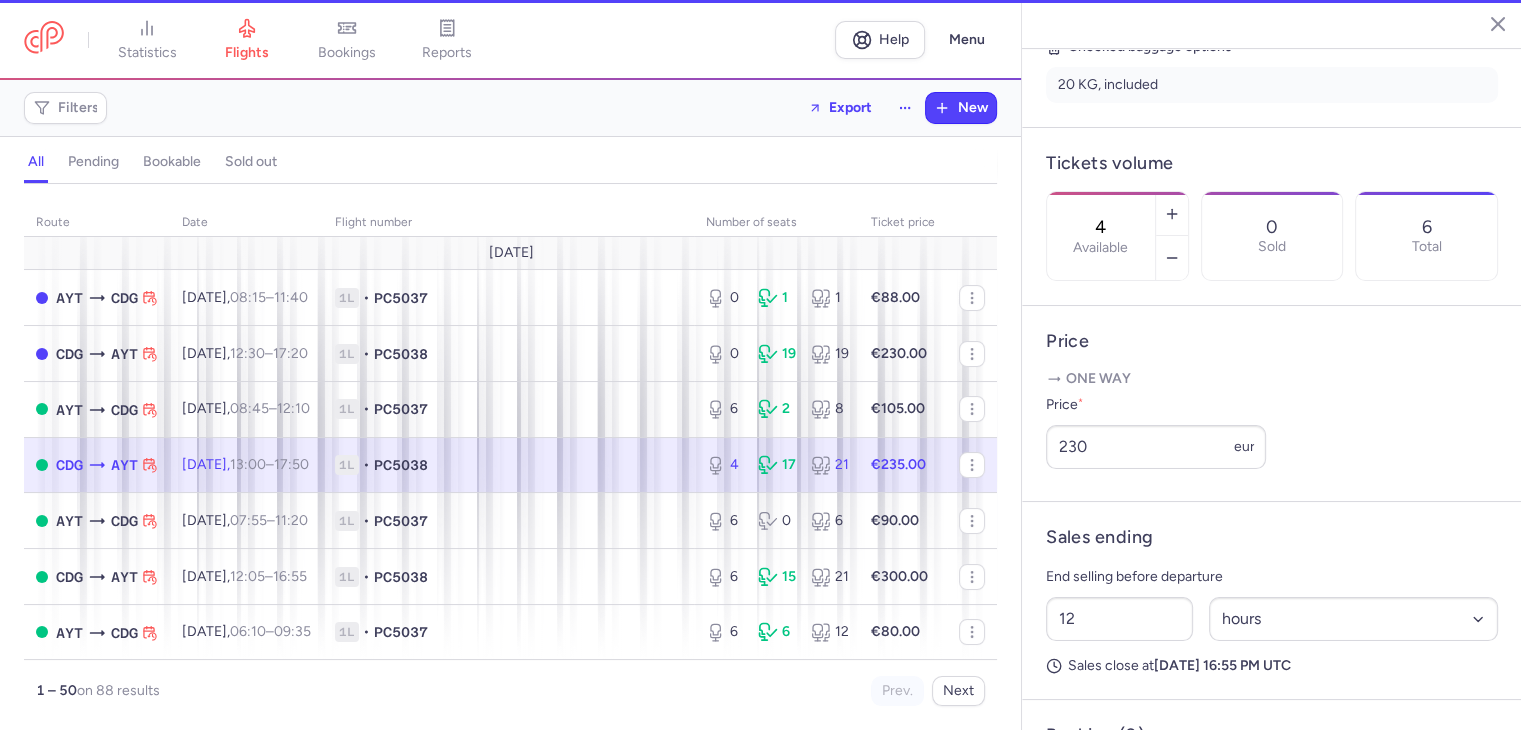 scroll, scrollTop: 531, scrollLeft: 0, axis: vertical 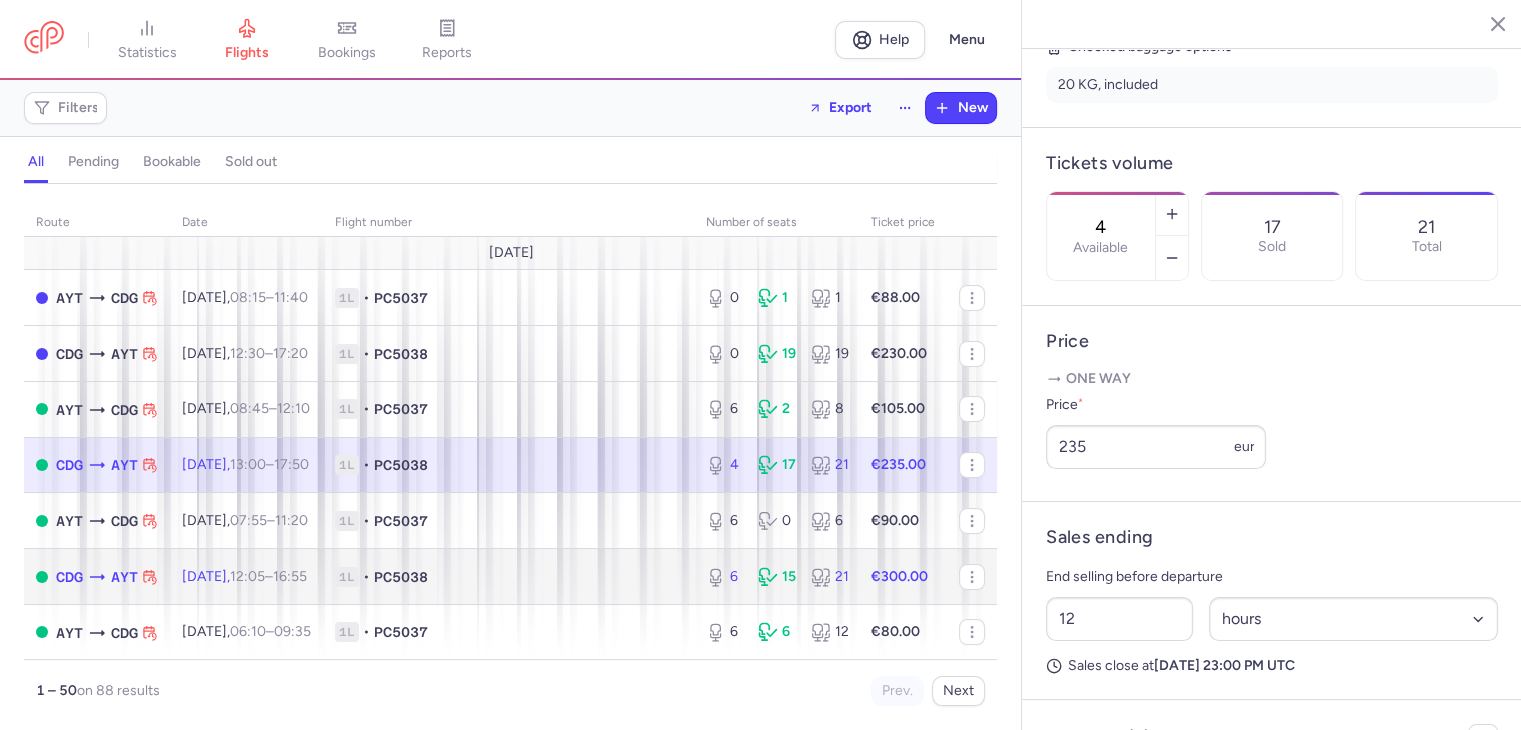 click on "PC5038" at bounding box center [401, 577] 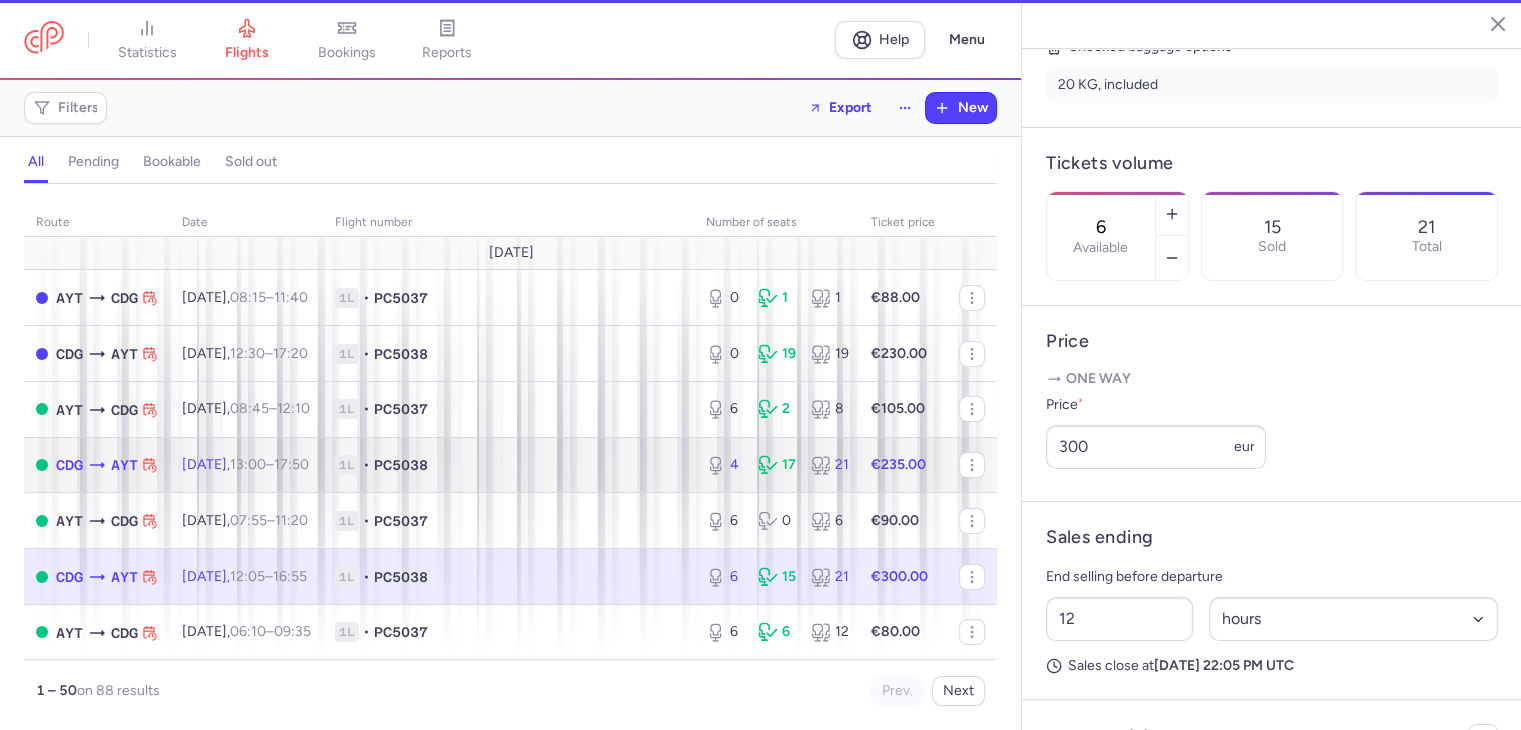 click on "PC5038" at bounding box center (401, 465) 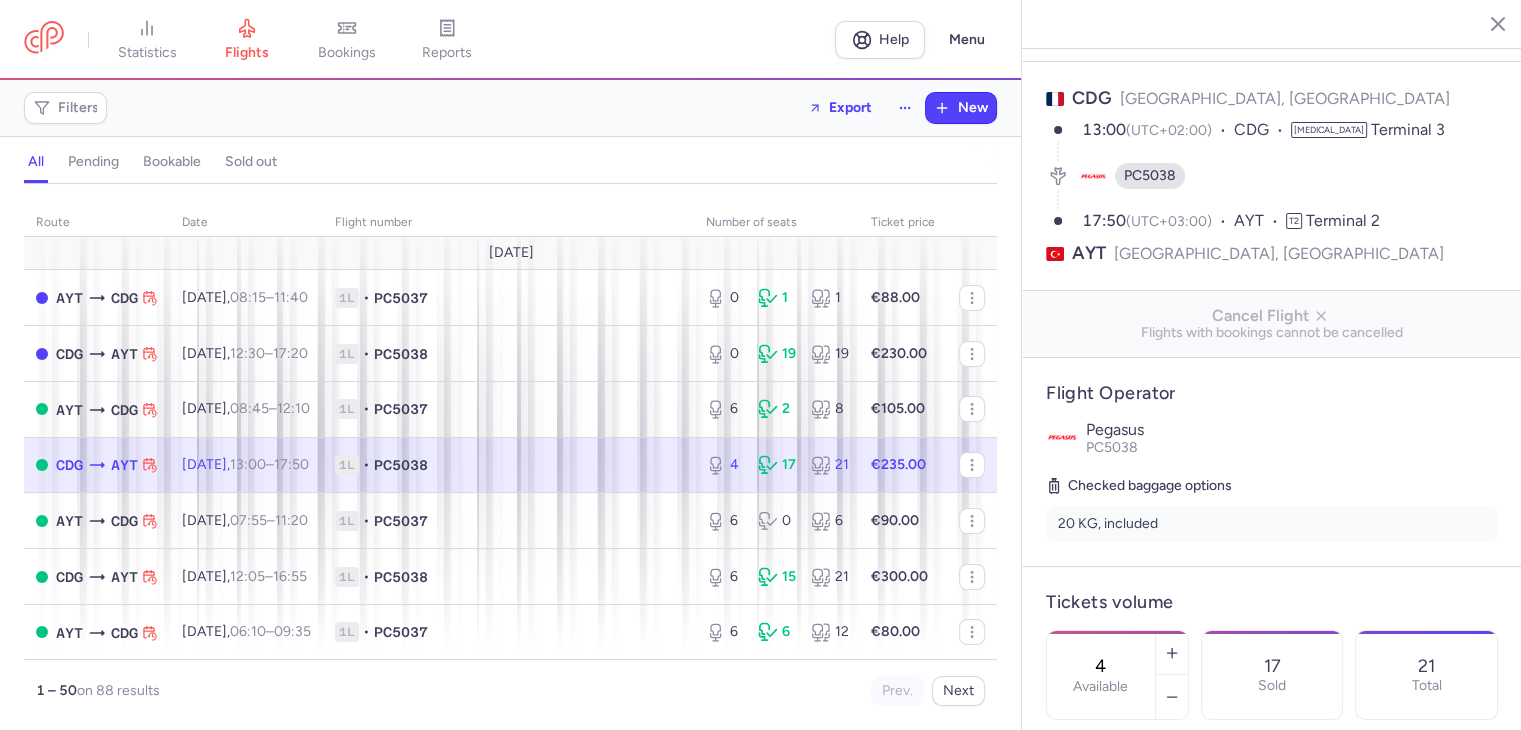 scroll, scrollTop: 0, scrollLeft: 0, axis: both 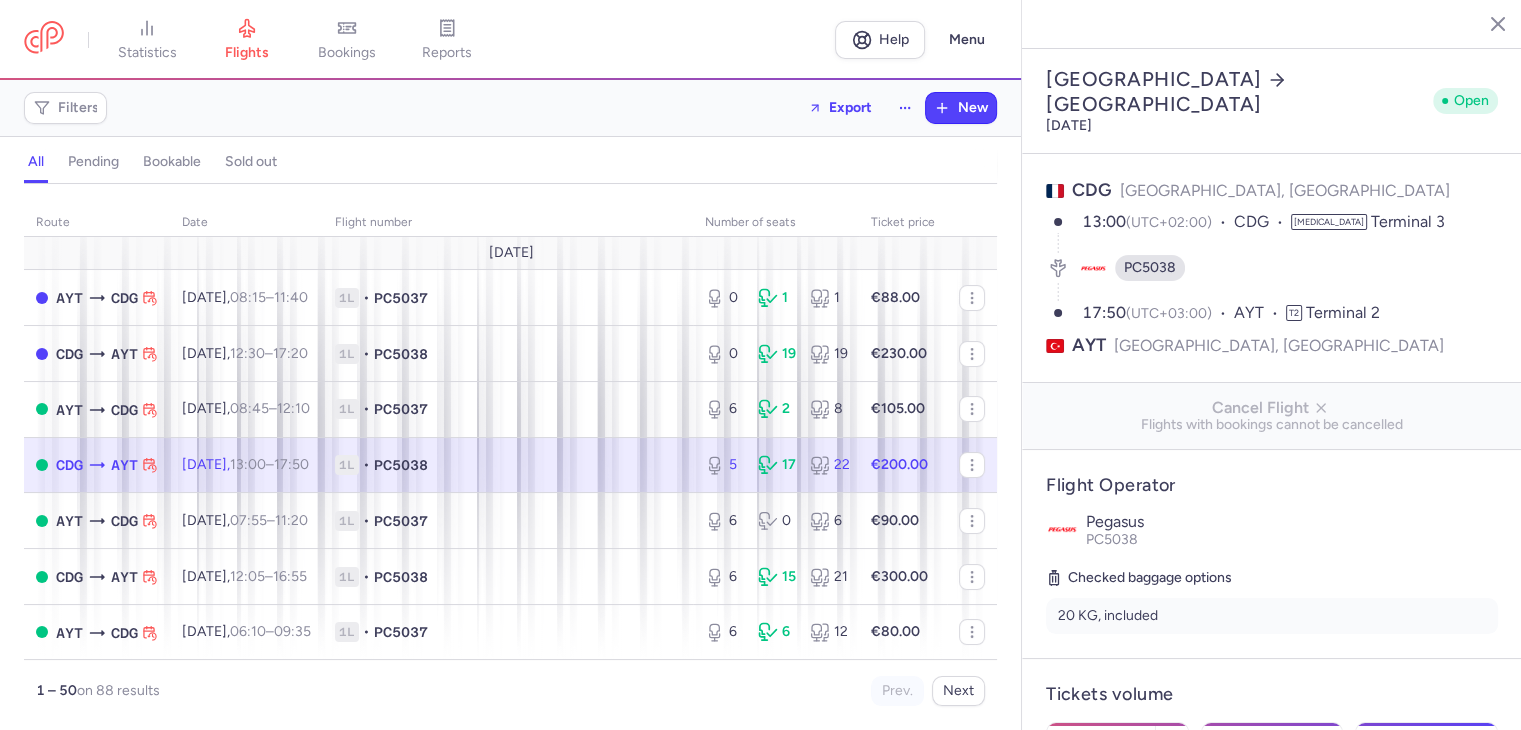 type on "4" 